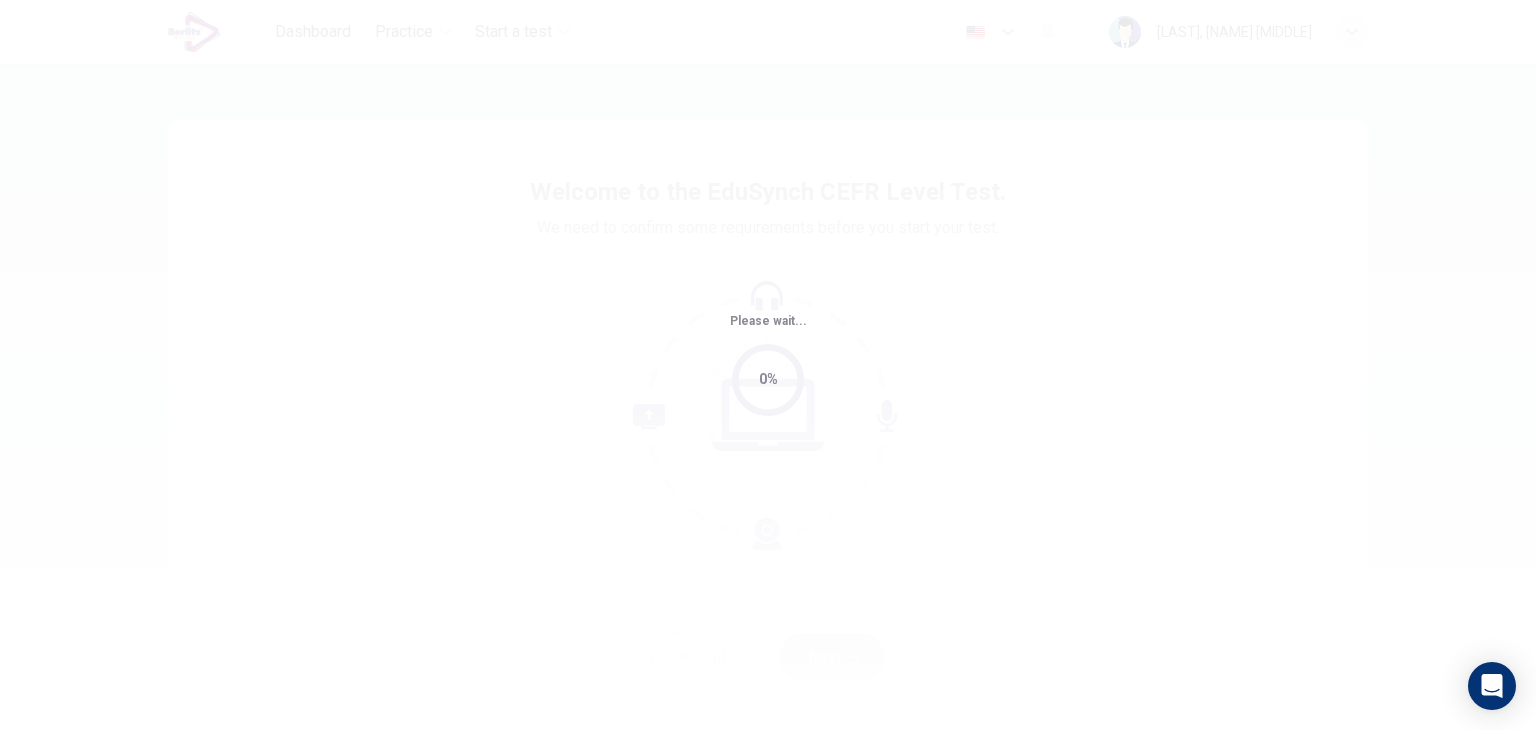 scroll, scrollTop: 0, scrollLeft: 0, axis: both 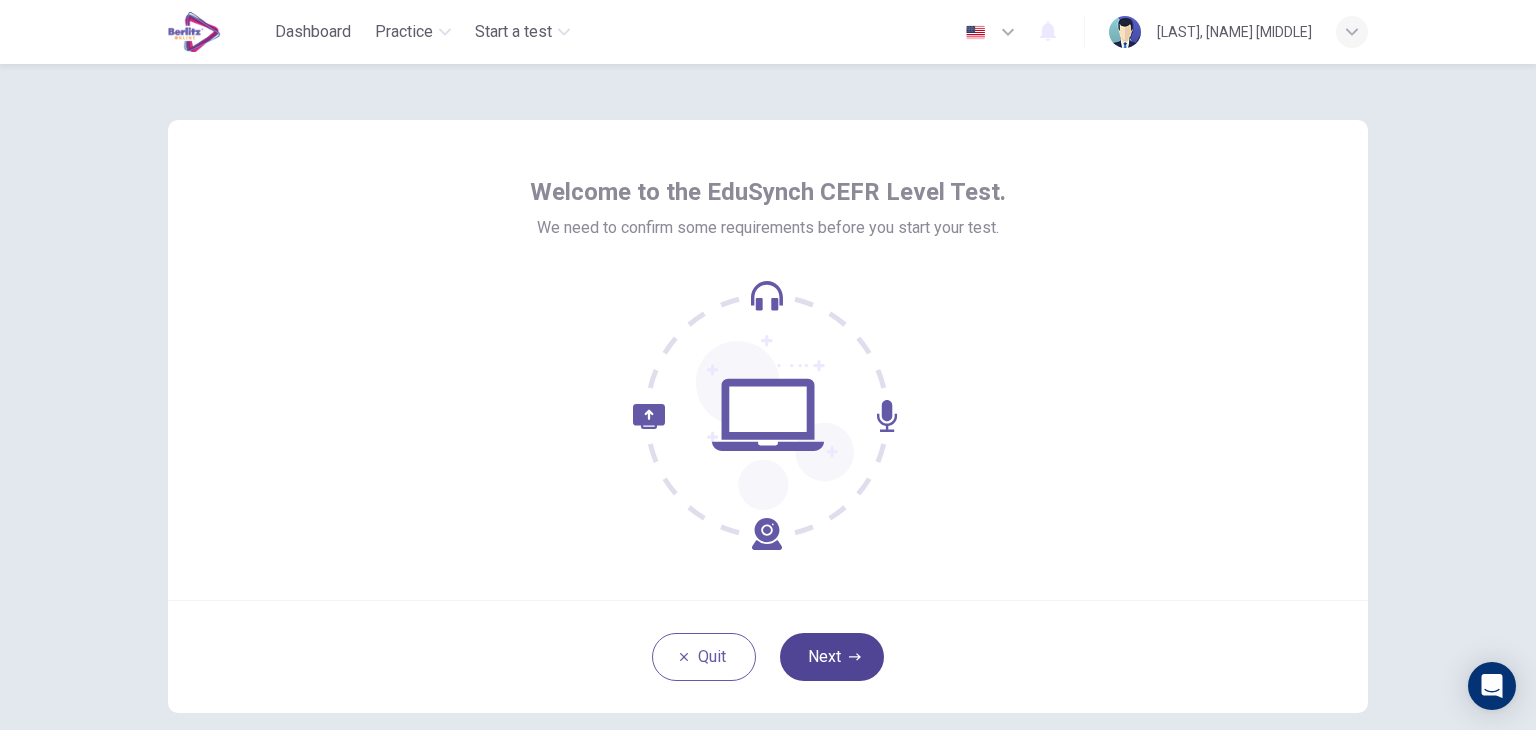 click on "Next" at bounding box center (832, 657) 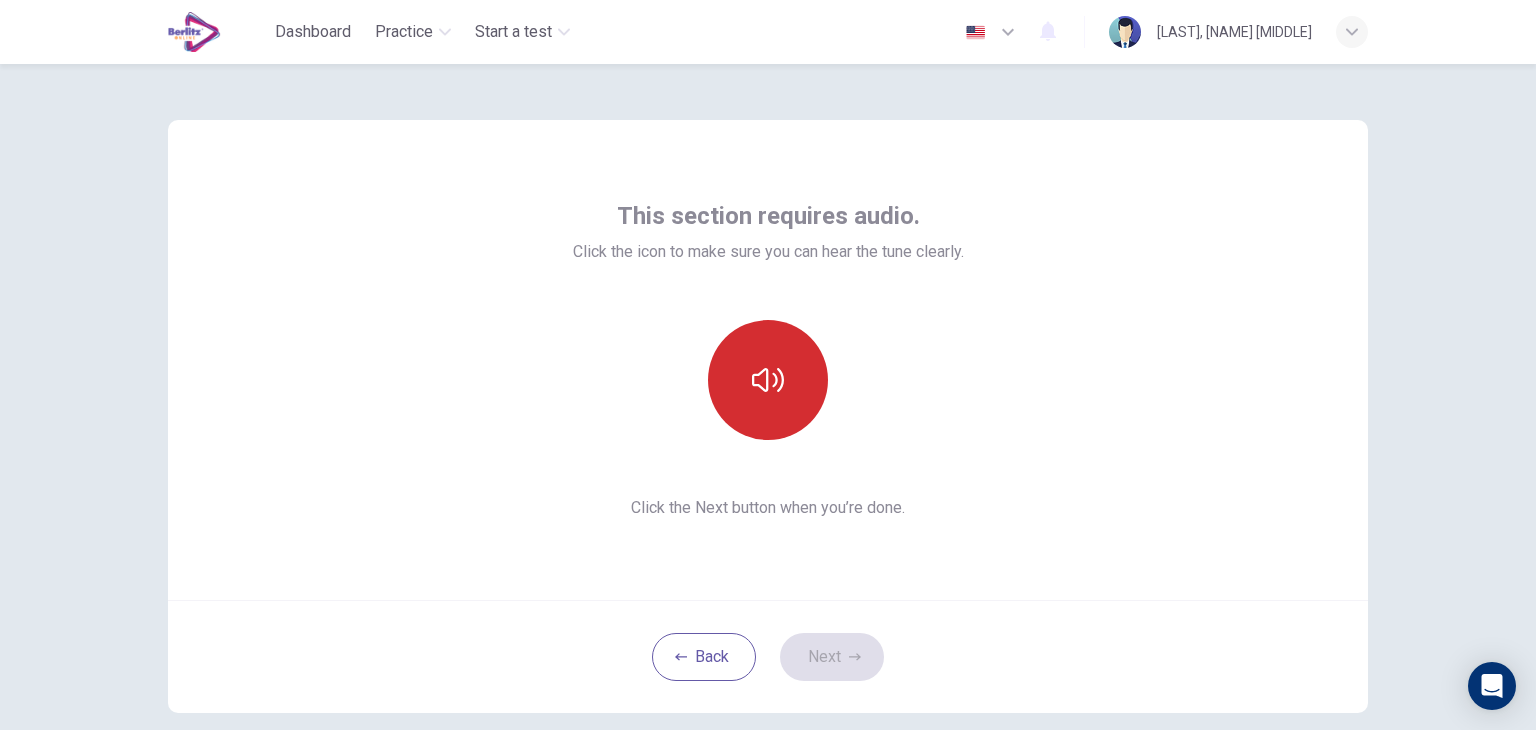 click at bounding box center (768, 380) 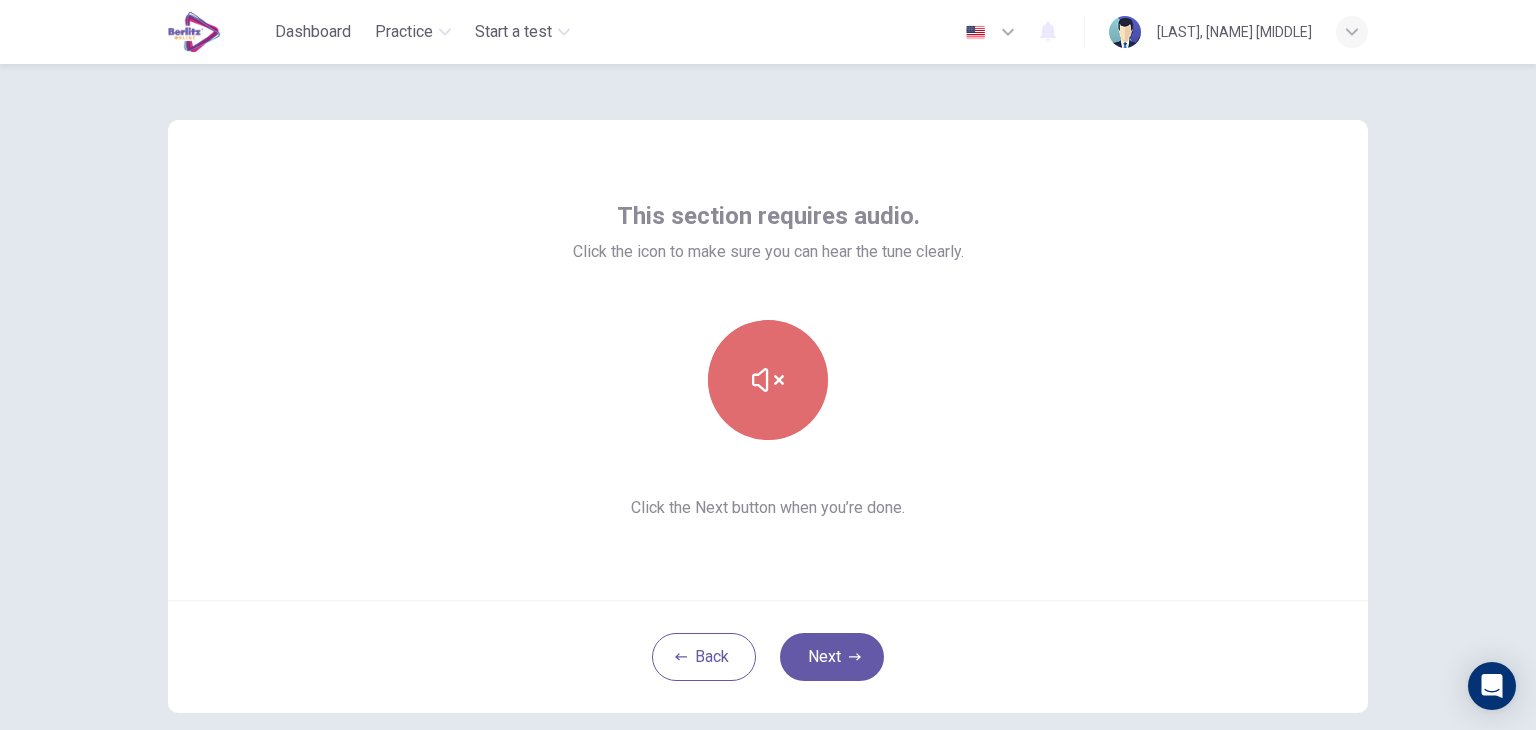 click at bounding box center (768, 380) 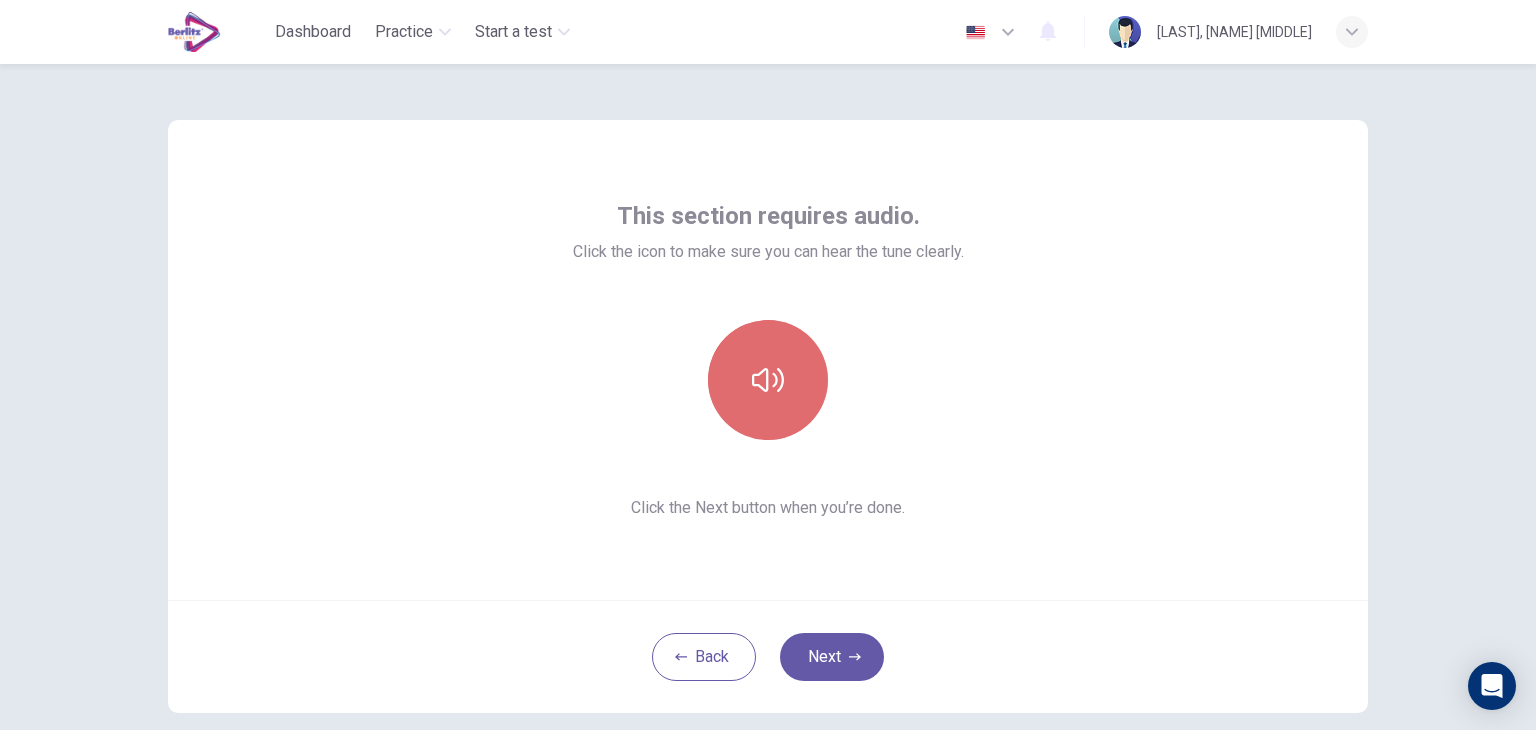 click at bounding box center (768, 380) 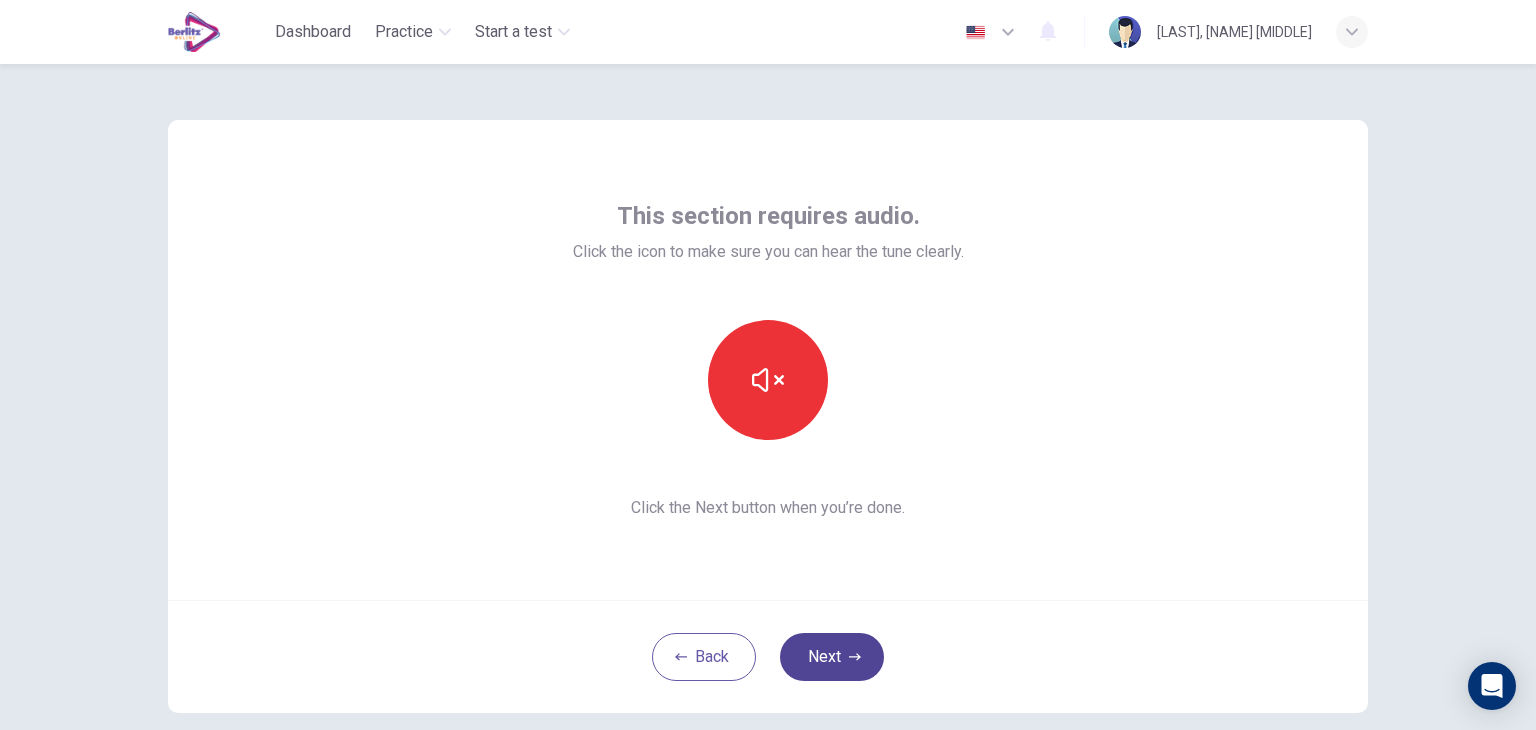 click on "Next" at bounding box center [832, 657] 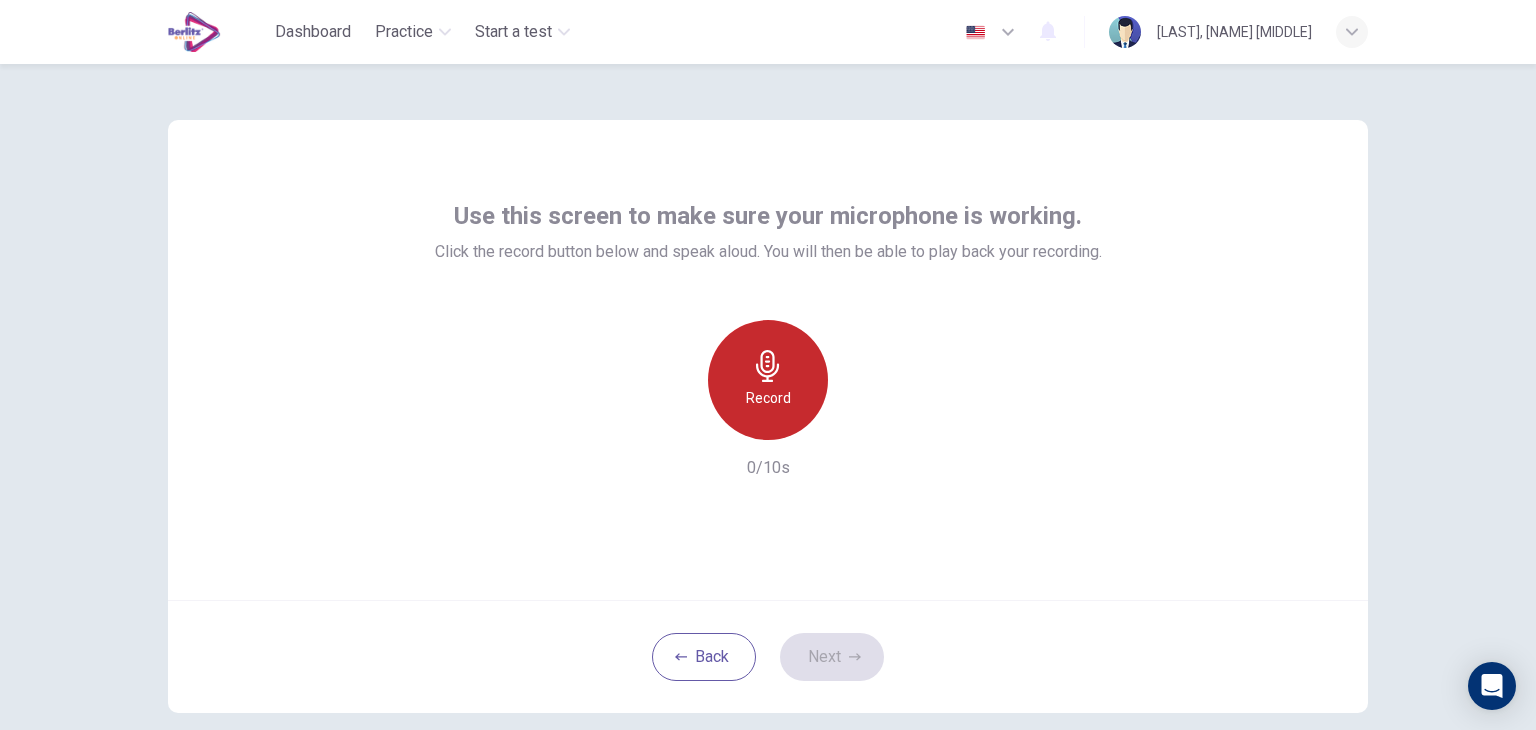 click 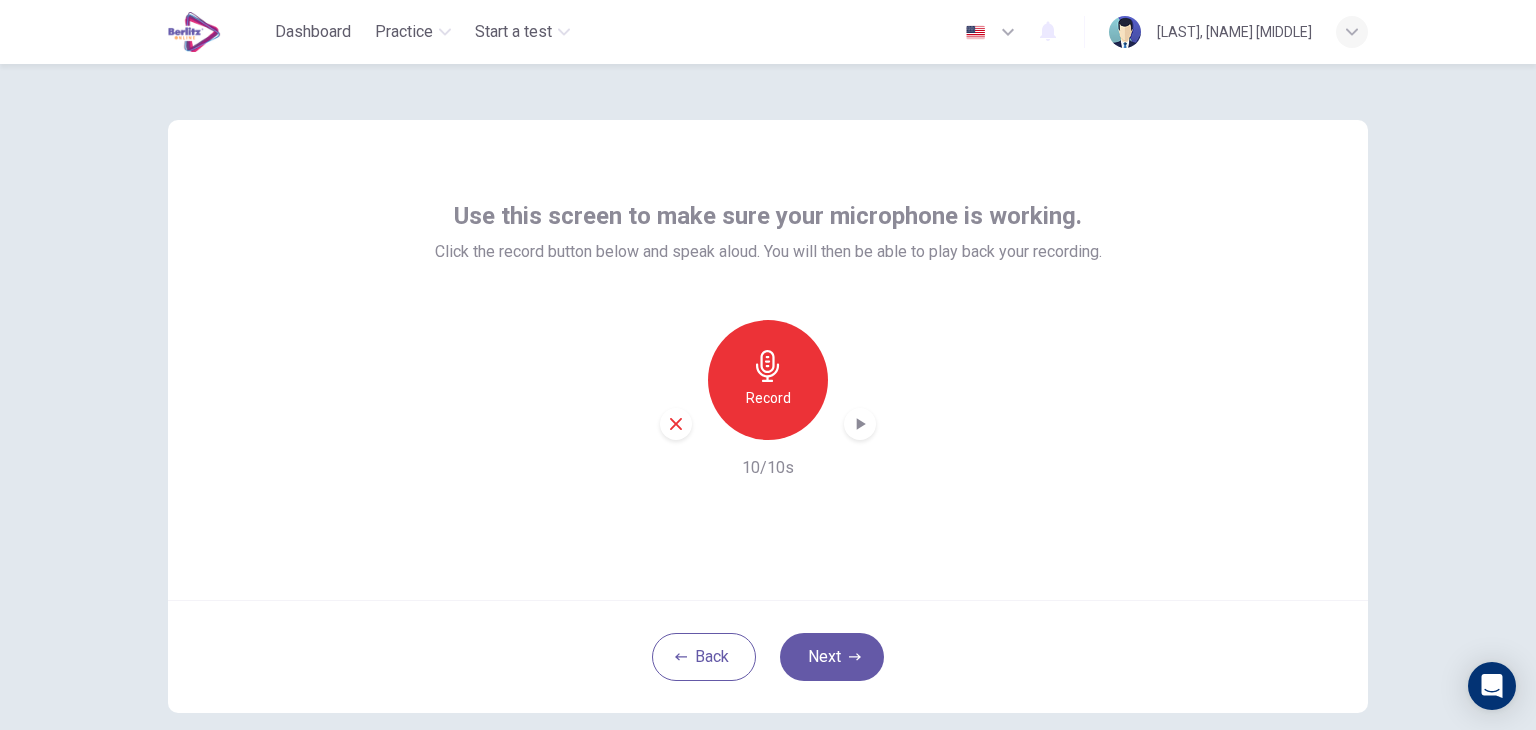 click 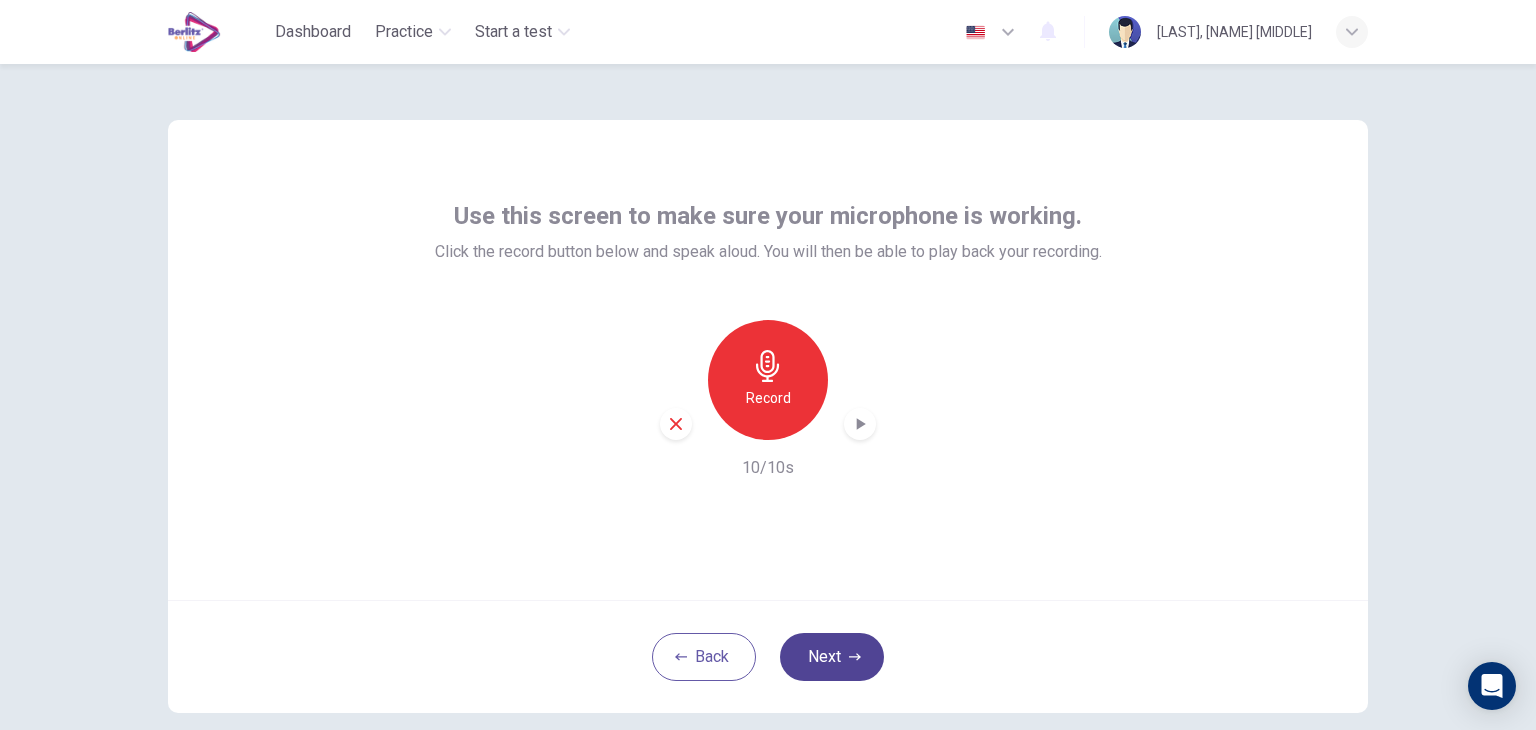 click on "Next" at bounding box center [832, 657] 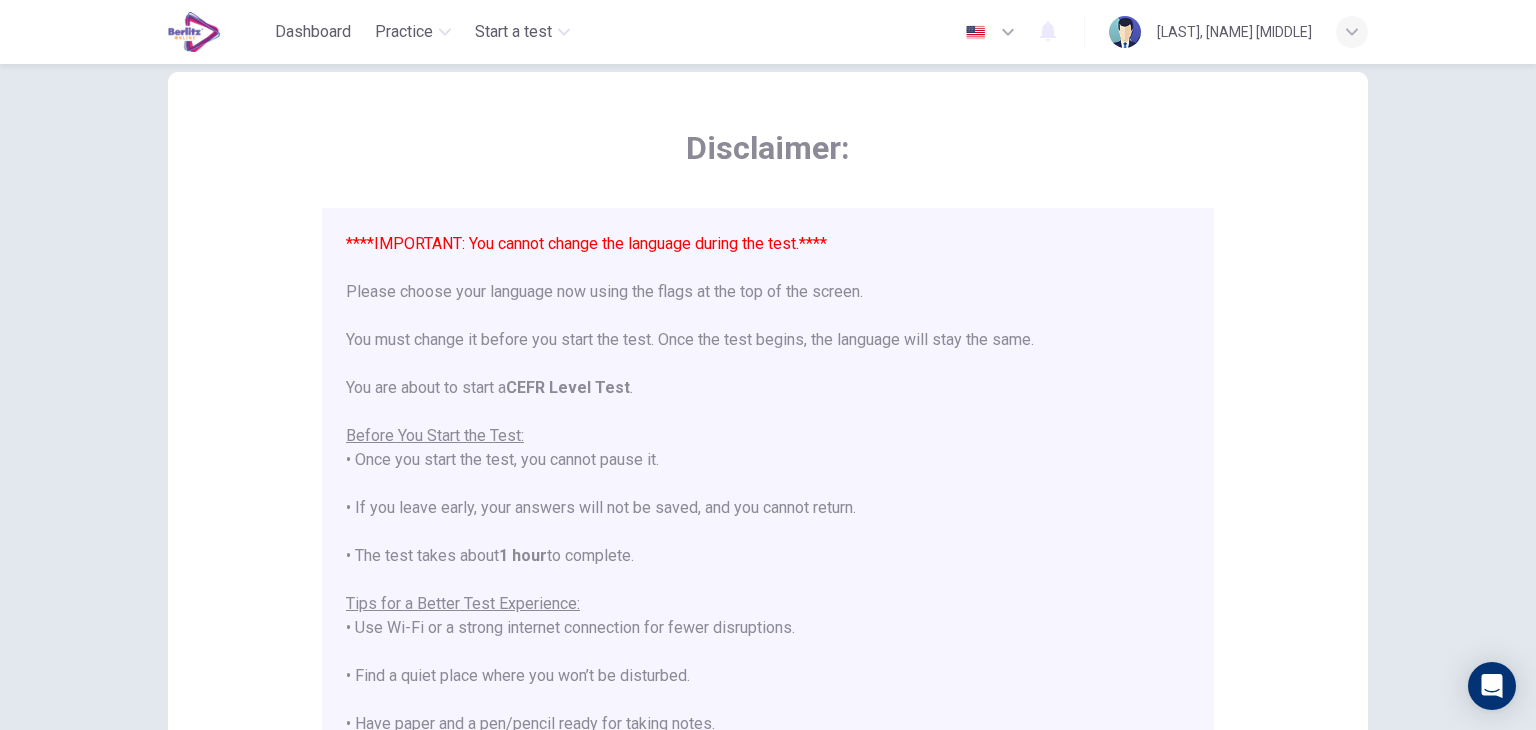 scroll, scrollTop: 0, scrollLeft: 0, axis: both 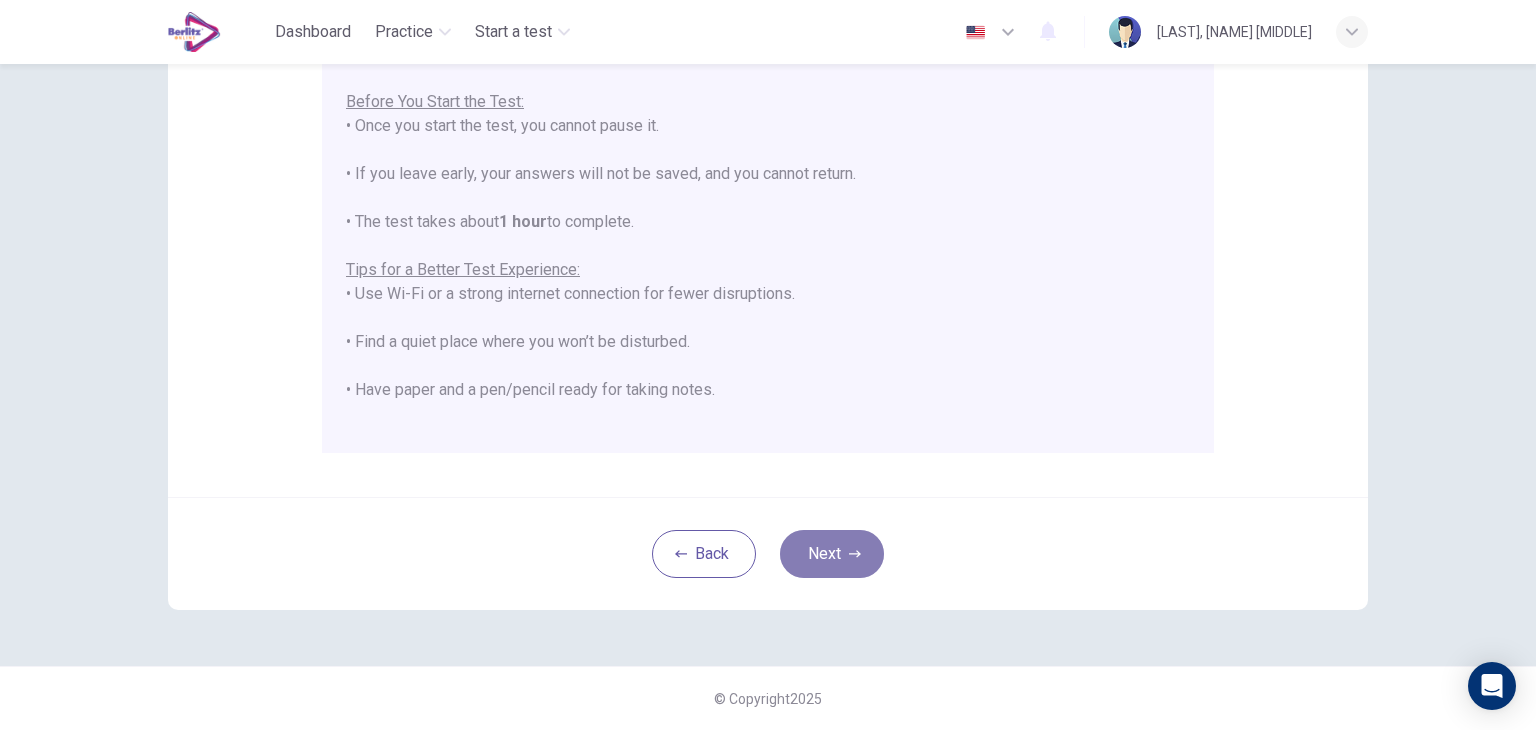 click on "Next" at bounding box center (832, 554) 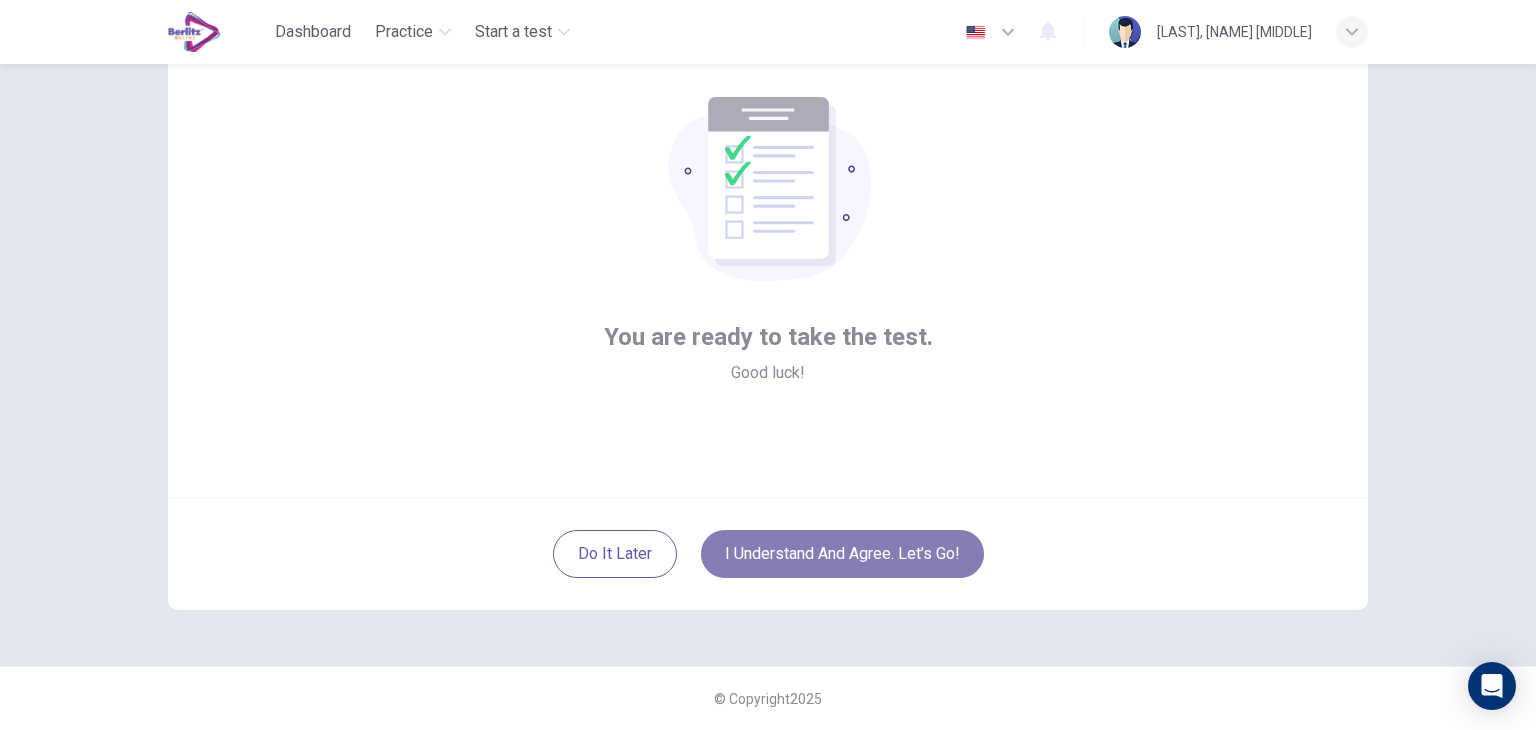 click on "I understand and agree. Let’s go!" at bounding box center [842, 554] 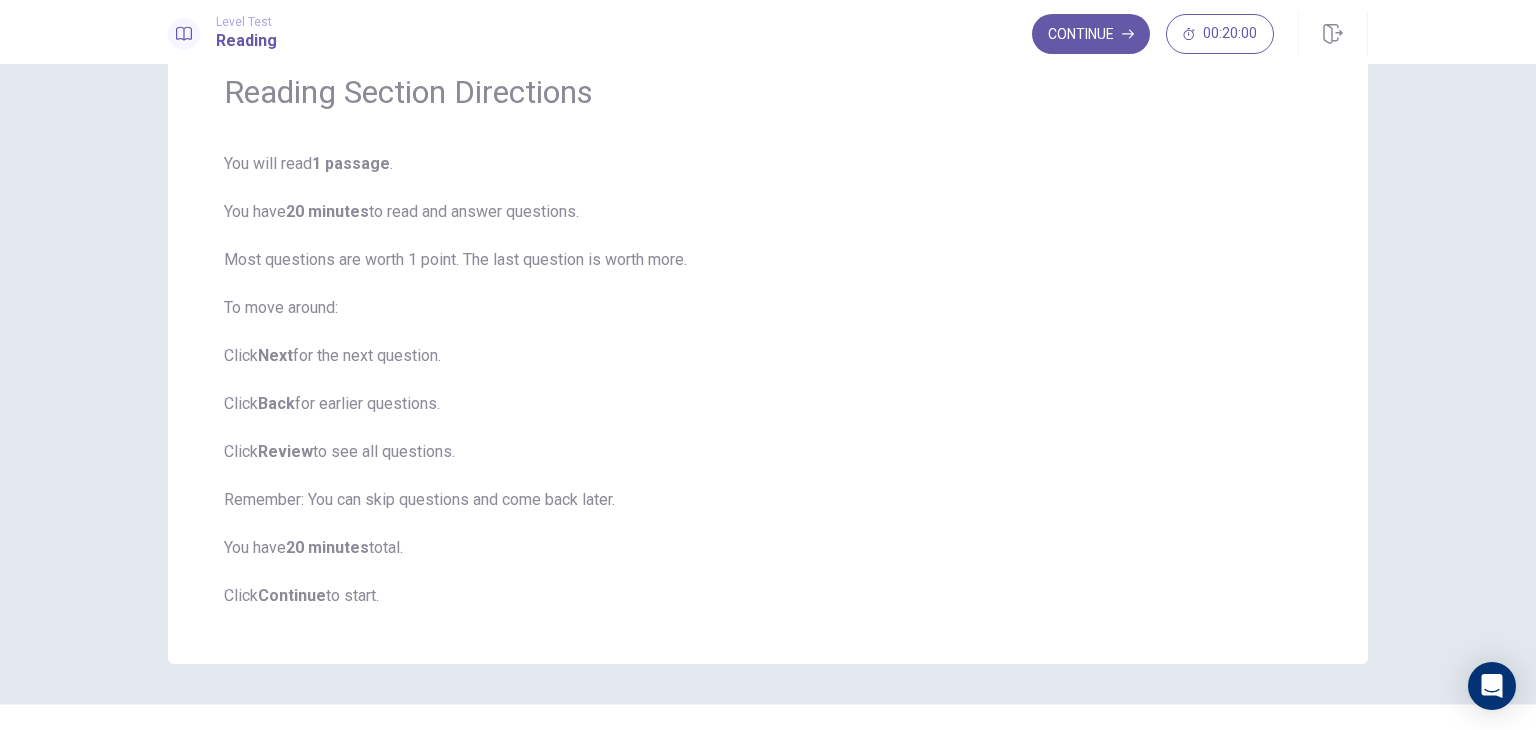 scroll, scrollTop: 0, scrollLeft: 0, axis: both 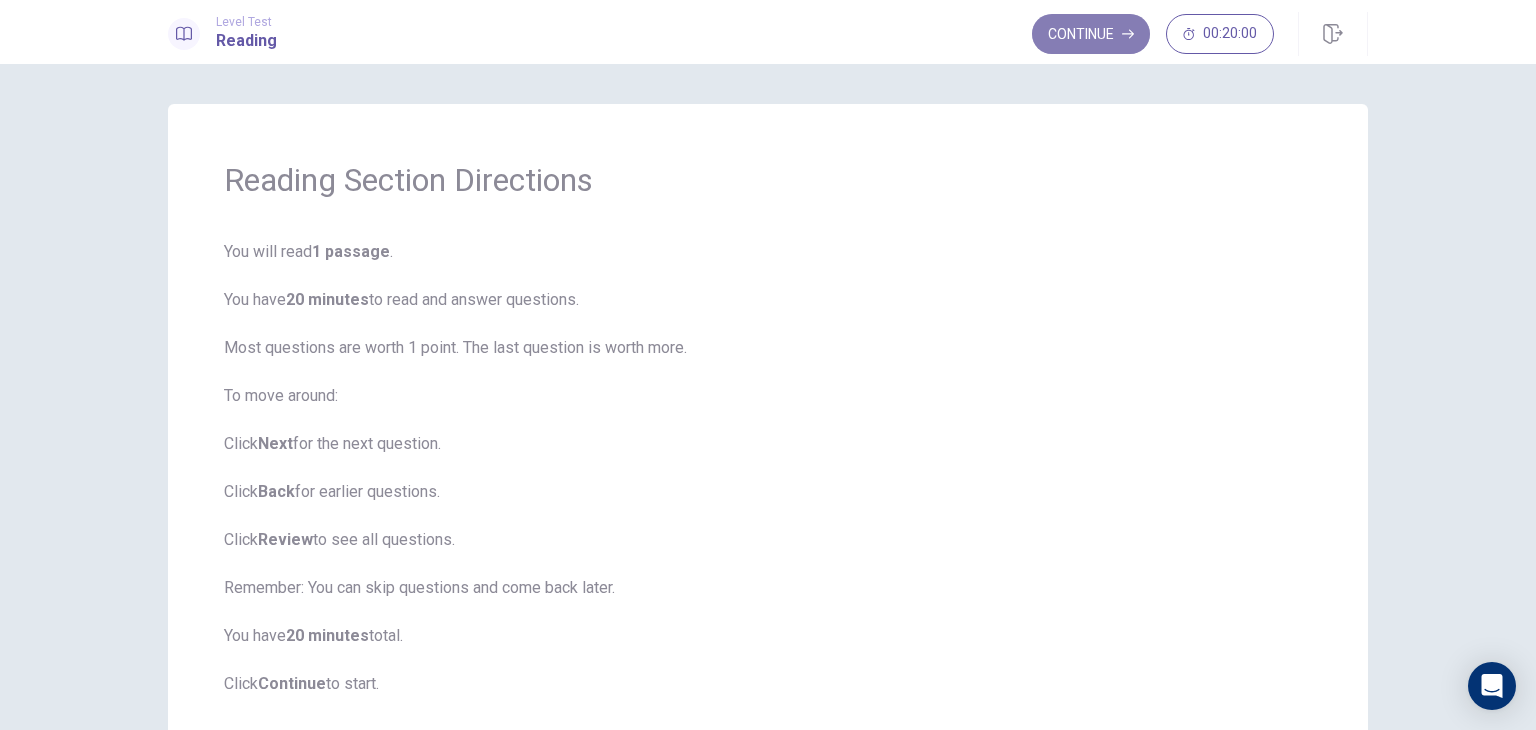 click on "Continue" at bounding box center [1091, 34] 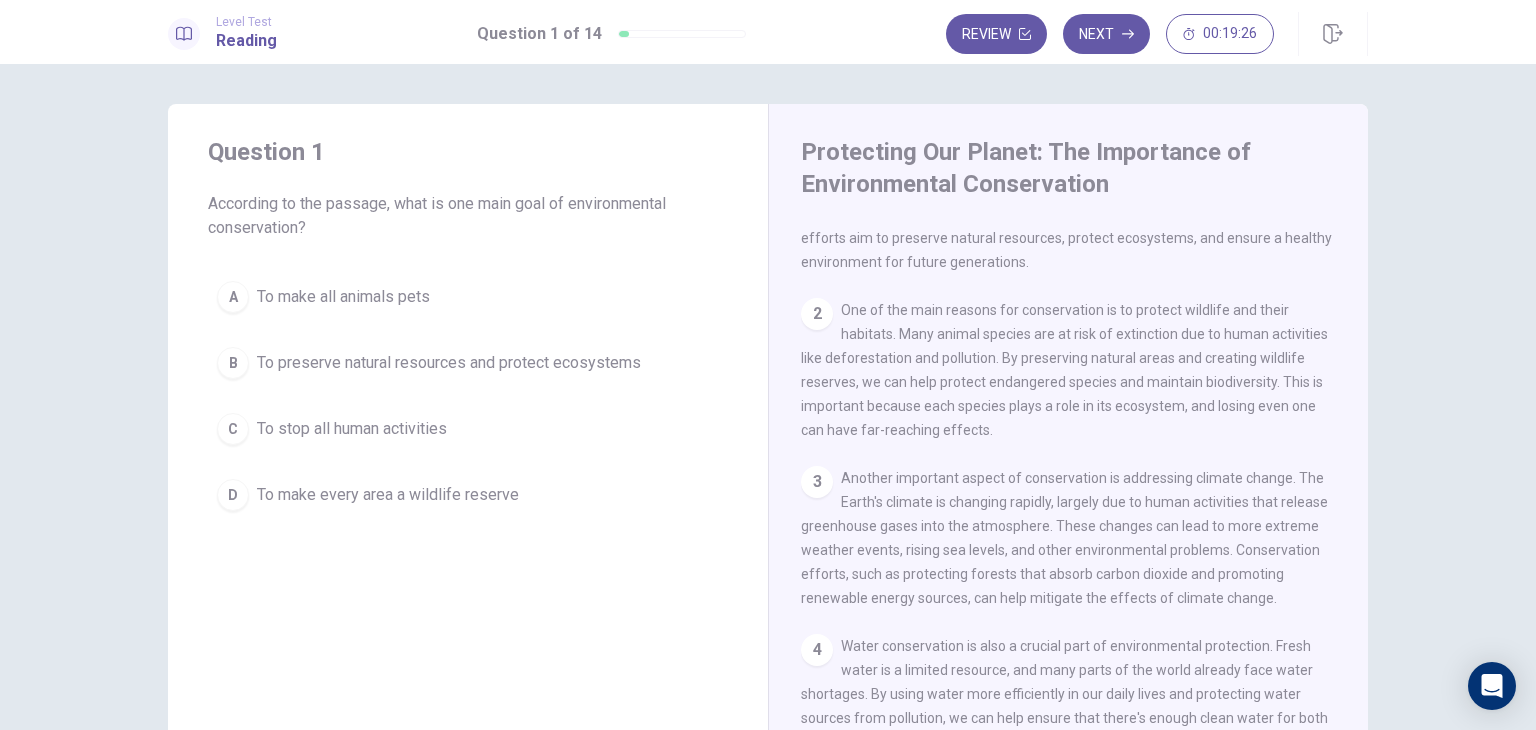 scroll, scrollTop: 68, scrollLeft: 0, axis: vertical 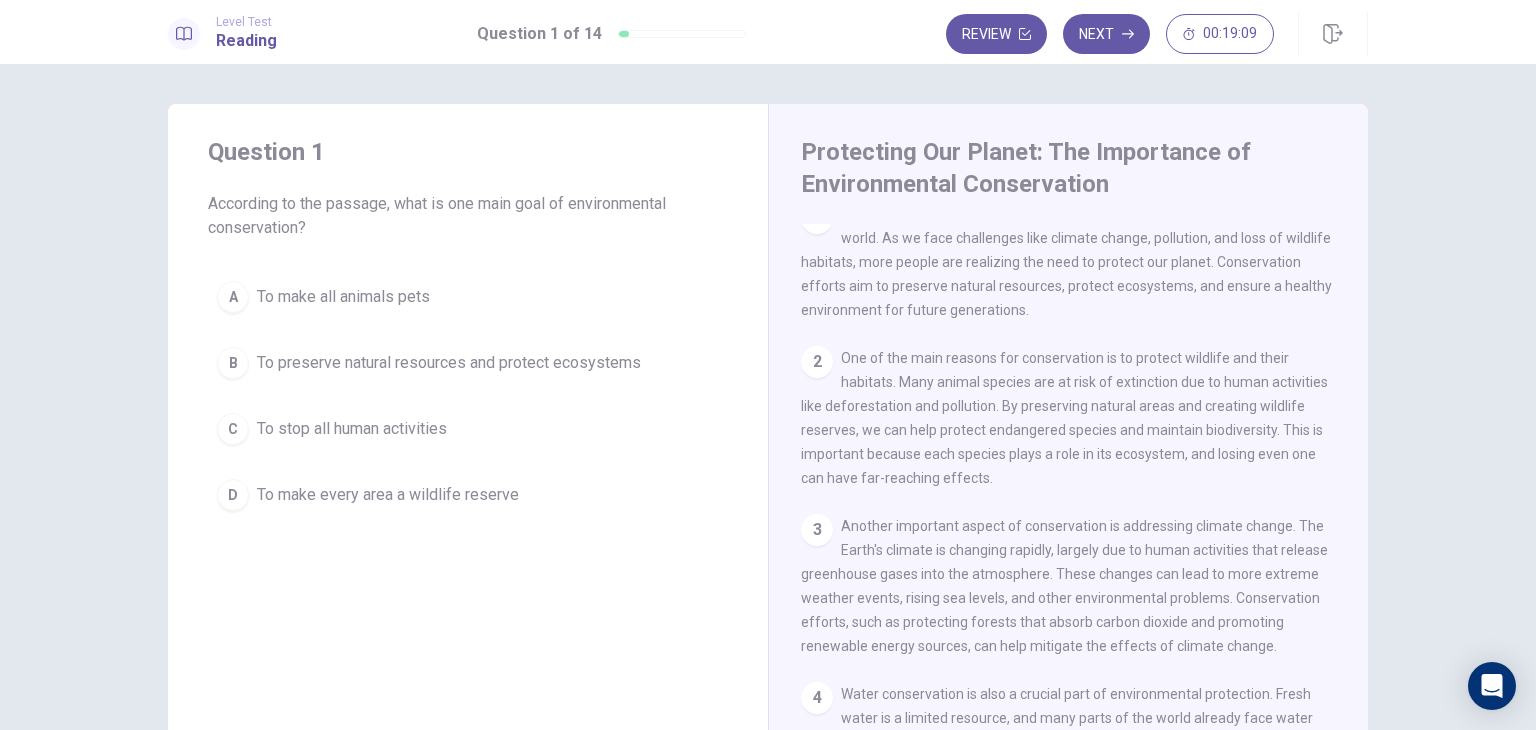 click on "B" at bounding box center [233, 363] 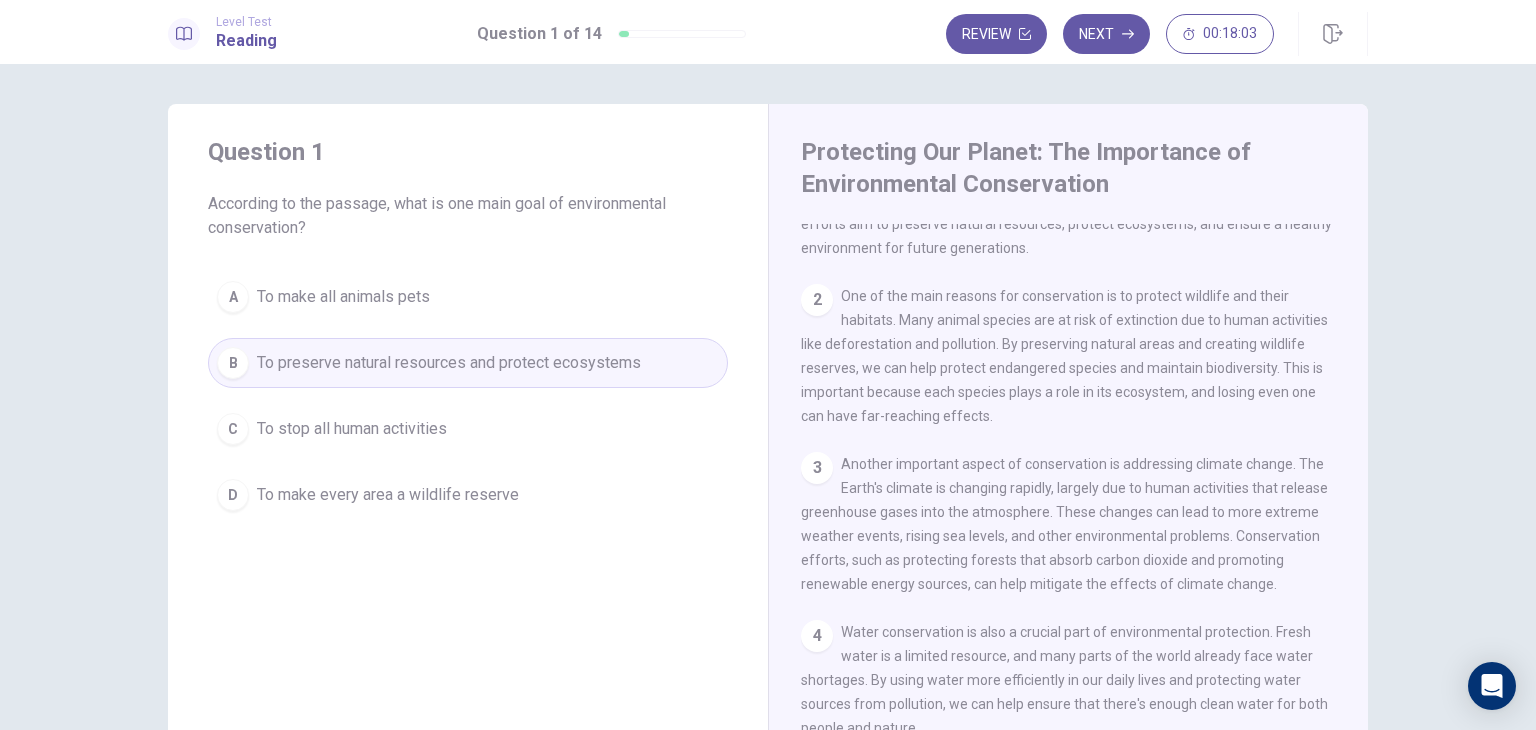 scroll, scrollTop: 0, scrollLeft: 0, axis: both 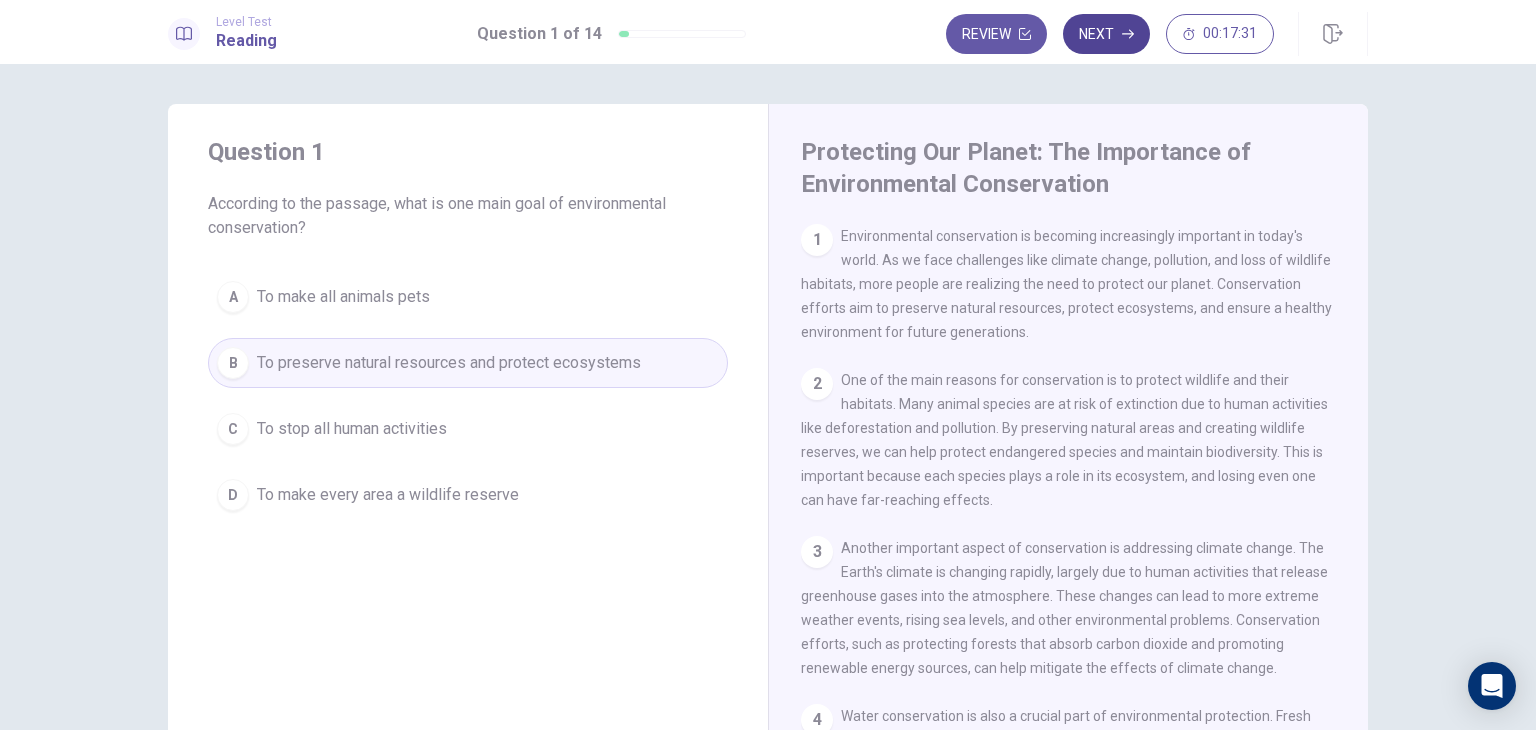 click on "Next" at bounding box center (1106, 34) 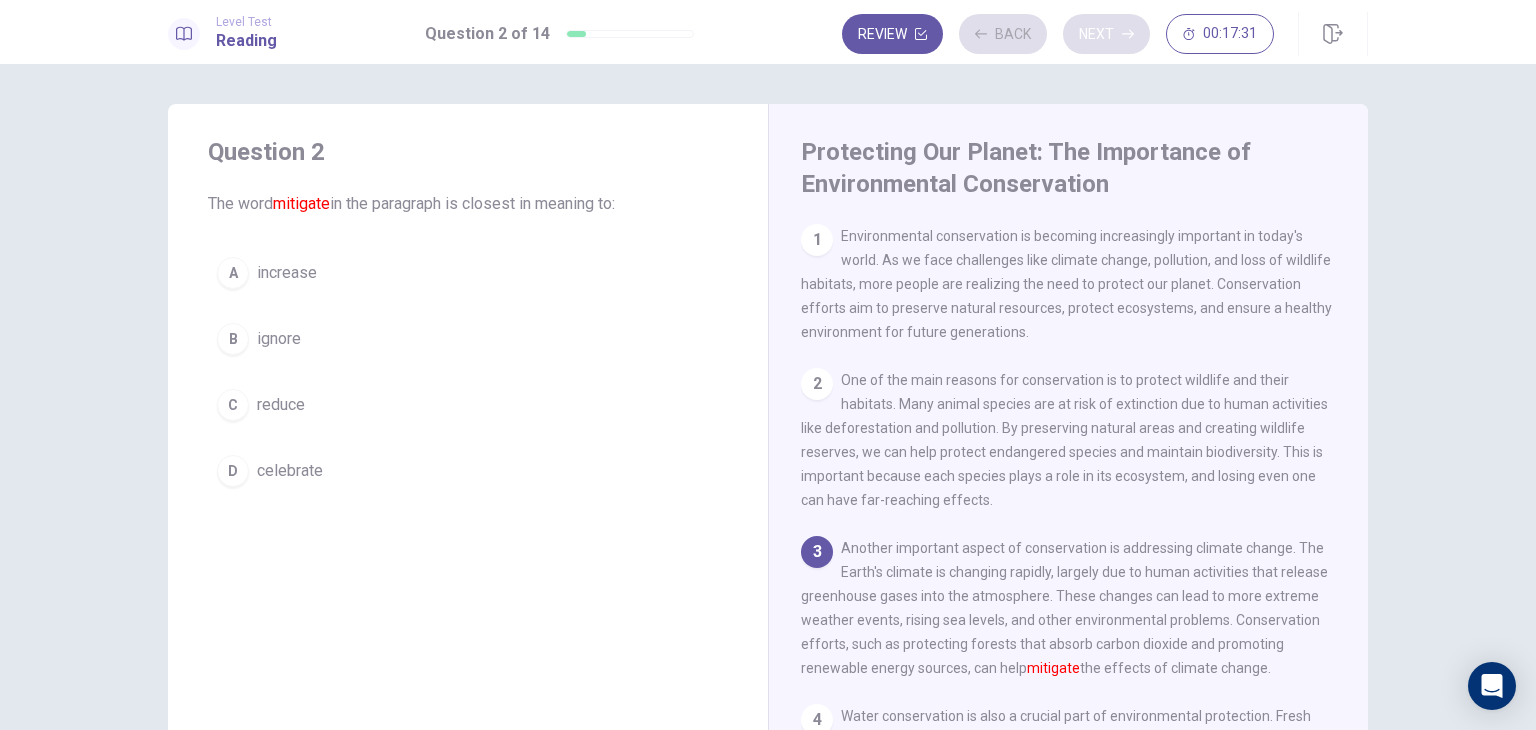 scroll, scrollTop: 94, scrollLeft: 0, axis: vertical 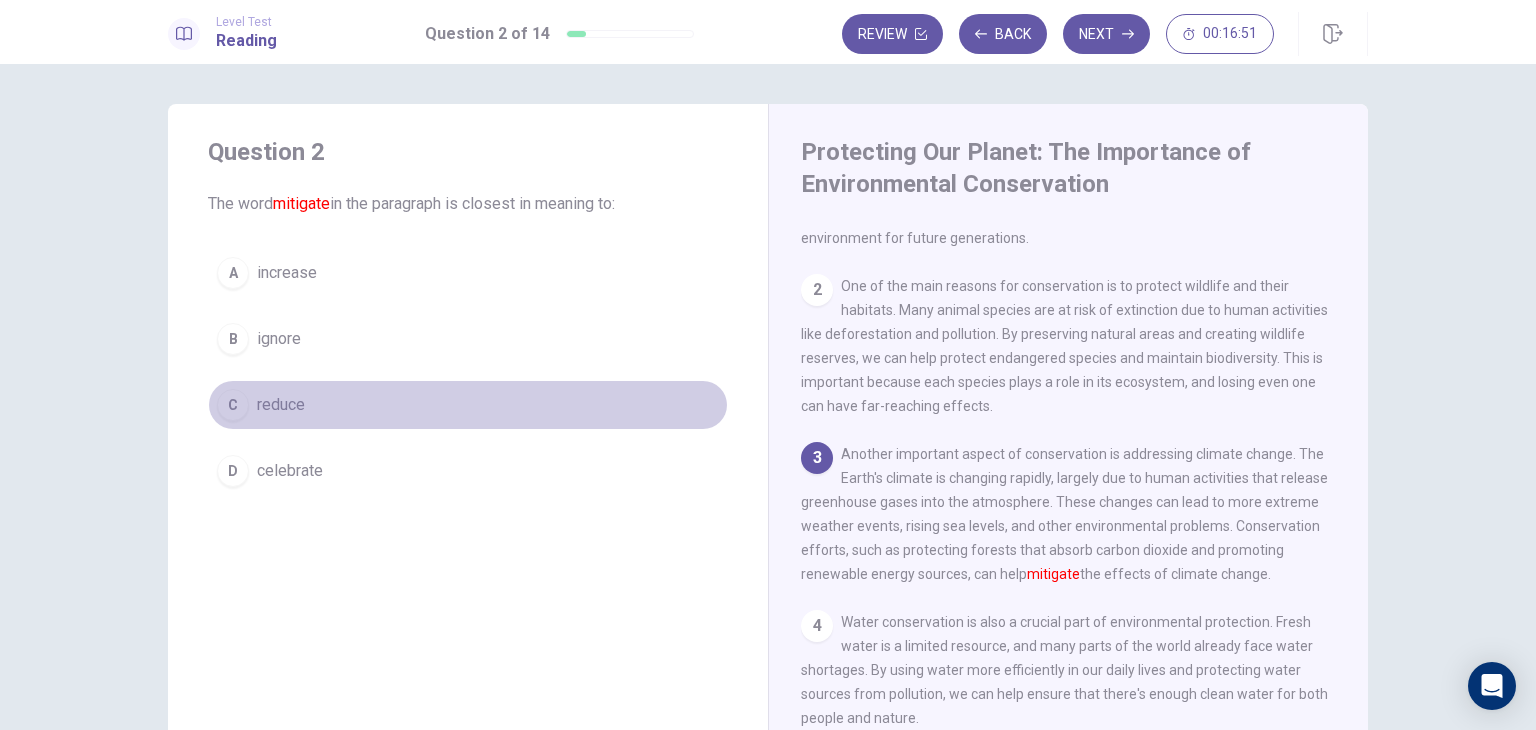 click on "C" at bounding box center (233, 405) 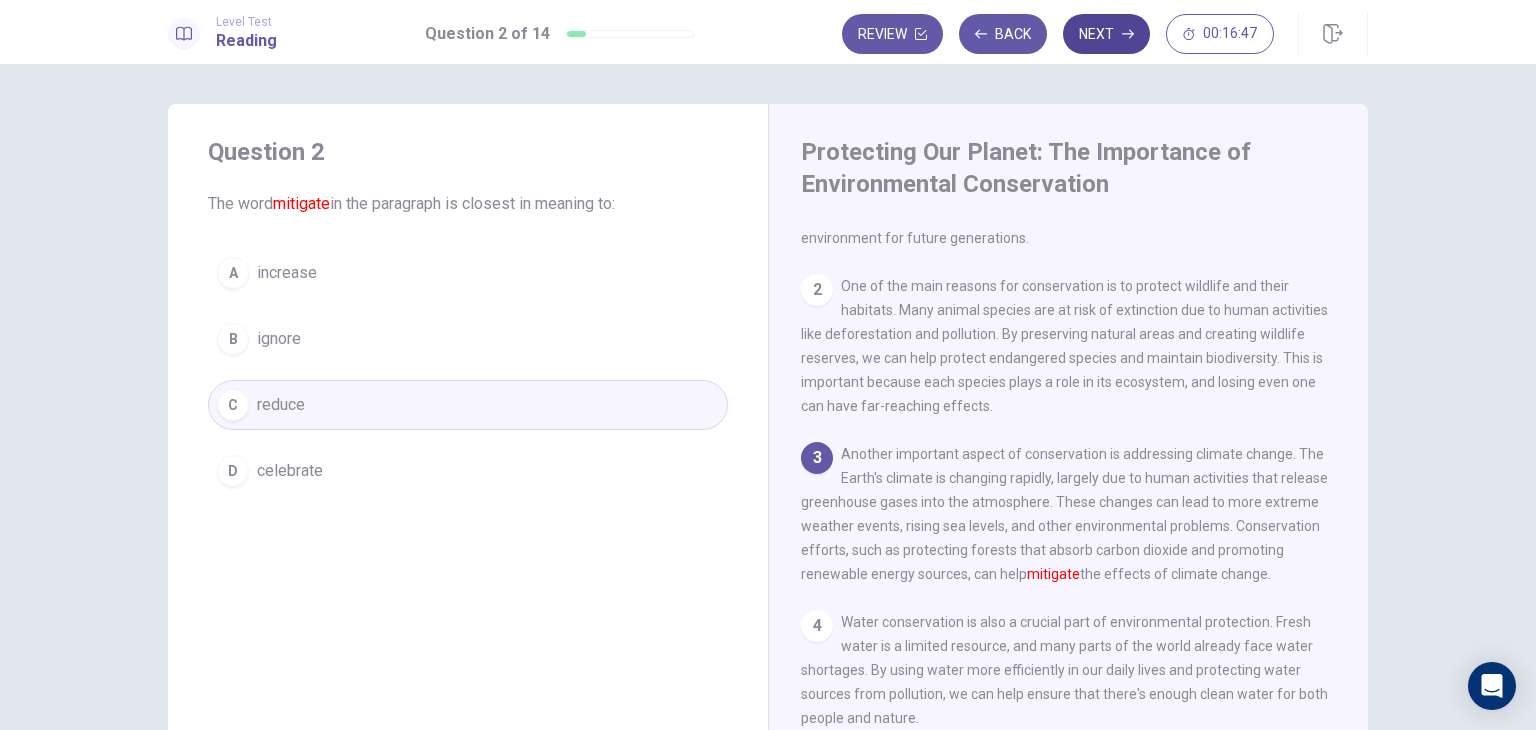 click on "Next" at bounding box center (1106, 34) 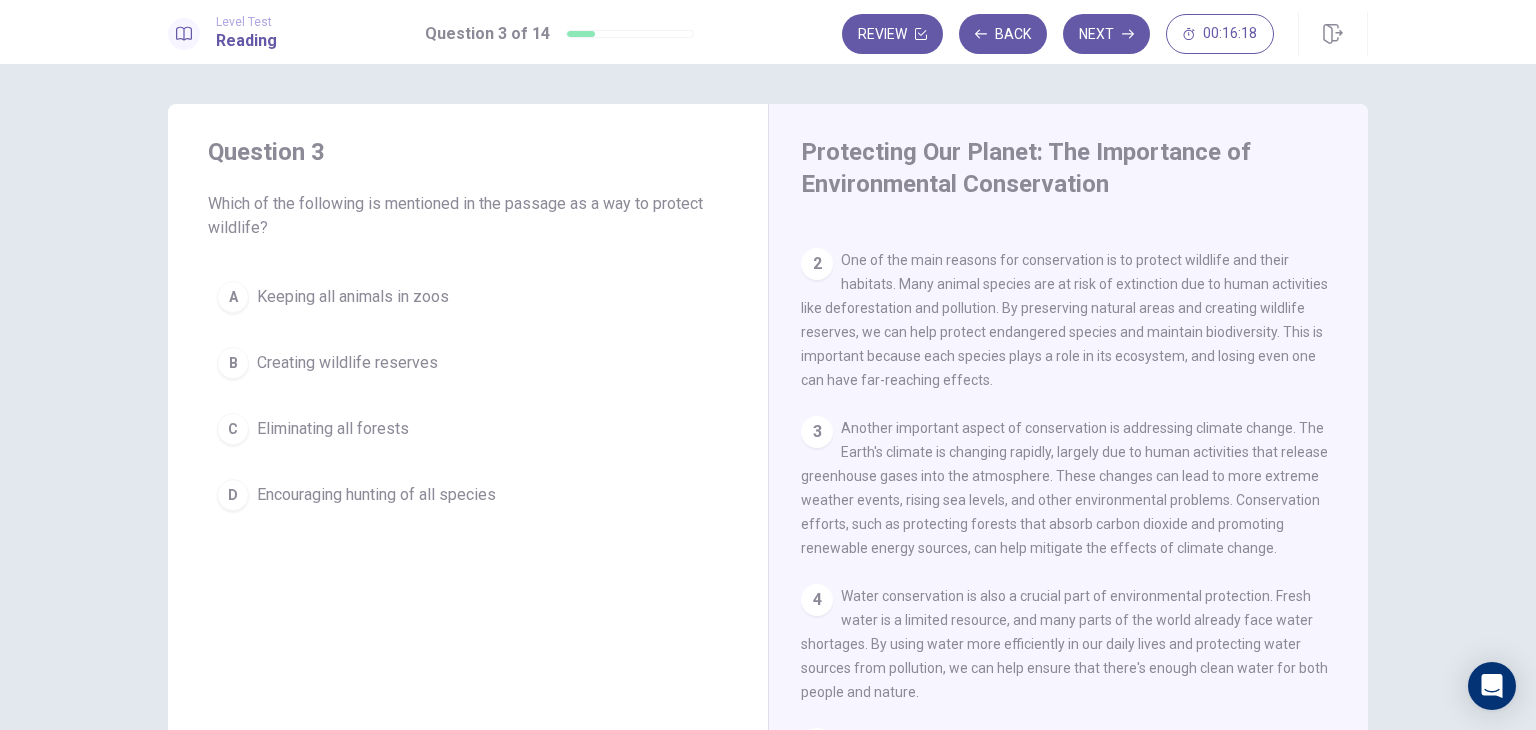 scroll, scrollTop: 121, scrollLeft: 0, axis: vertical 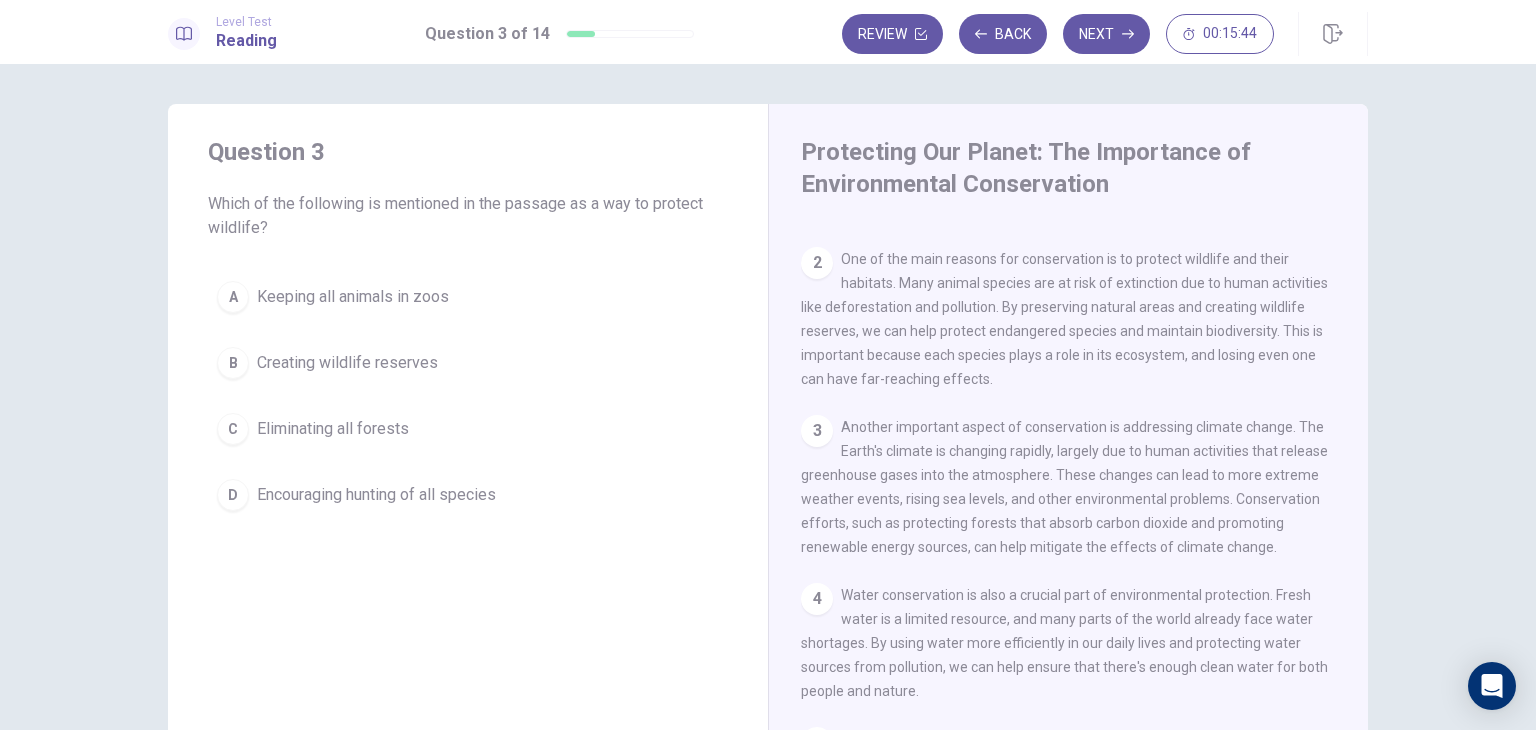 click on "B" at bounding box center (233, 363) 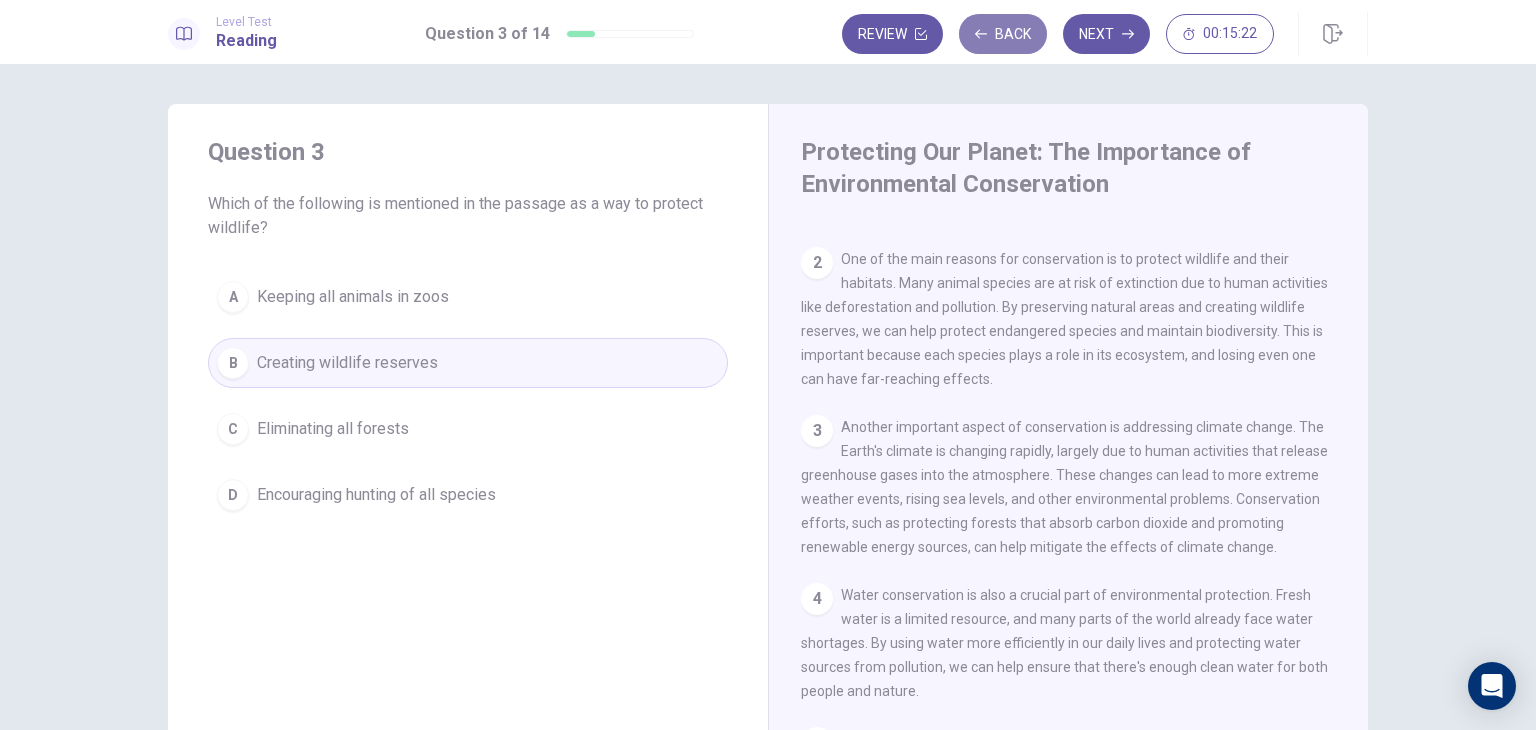 click on "Back" at bounding box center [1003, 34] 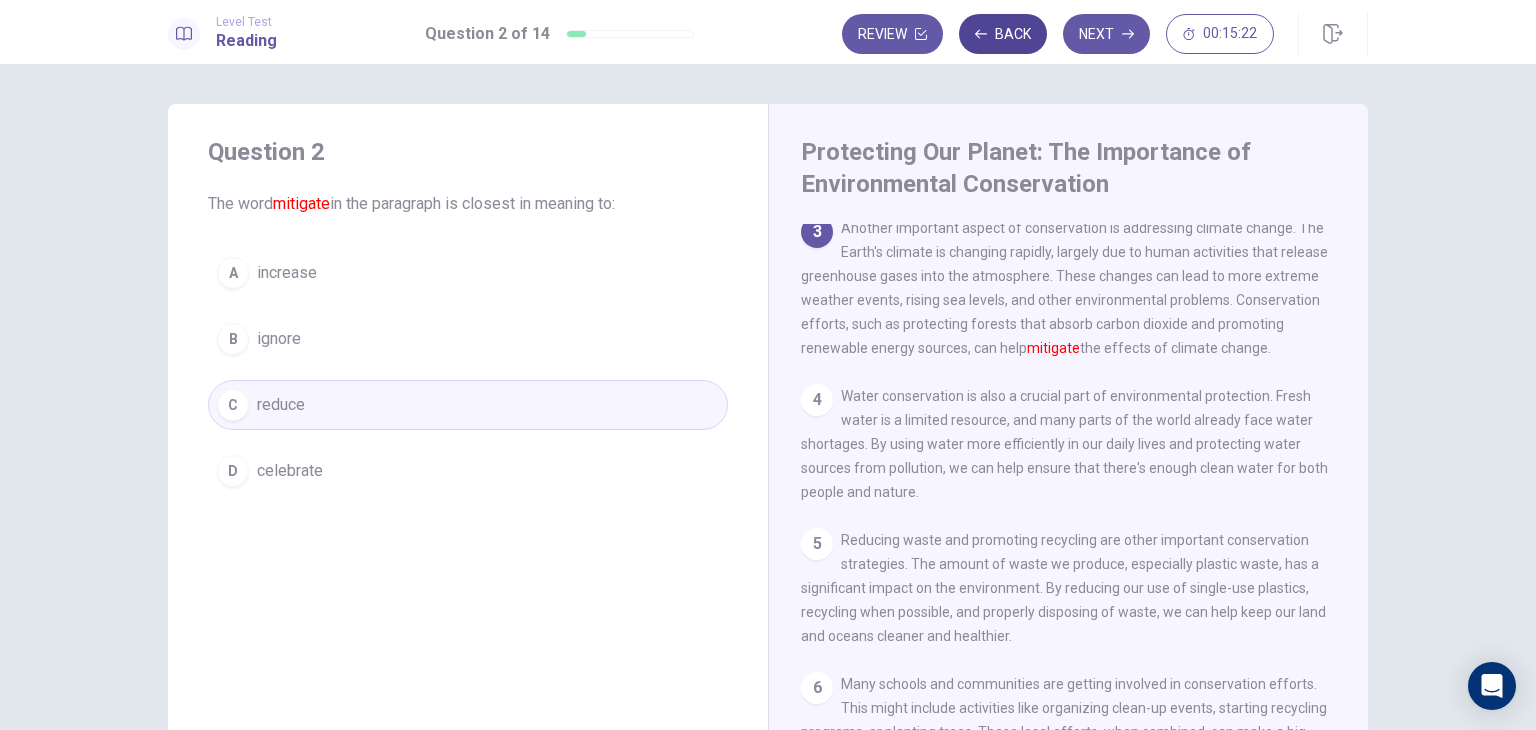 scroll, scrollTop: 320, scrollLeft: 0, axis: vertical 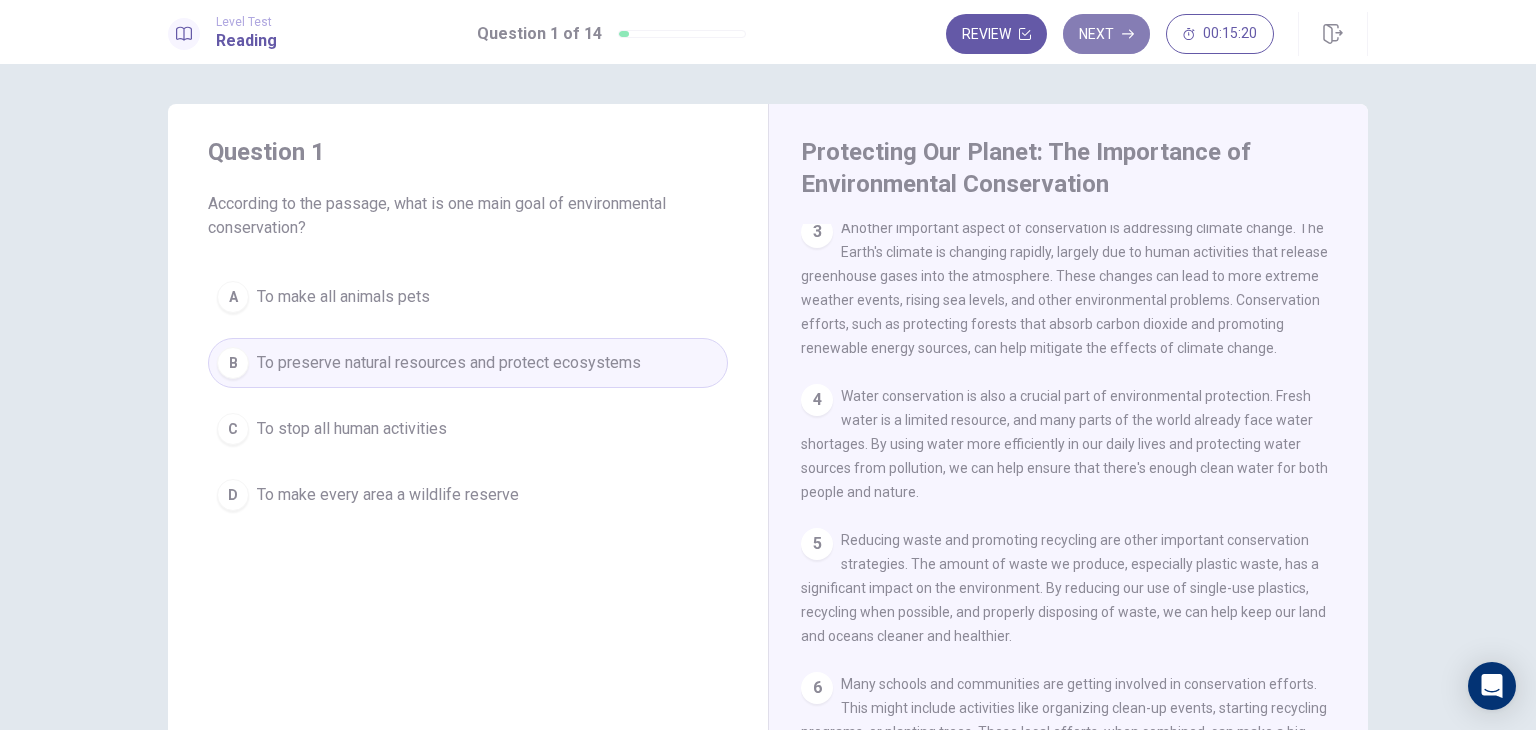 click on "Next" at bounding box center (1106, 34) 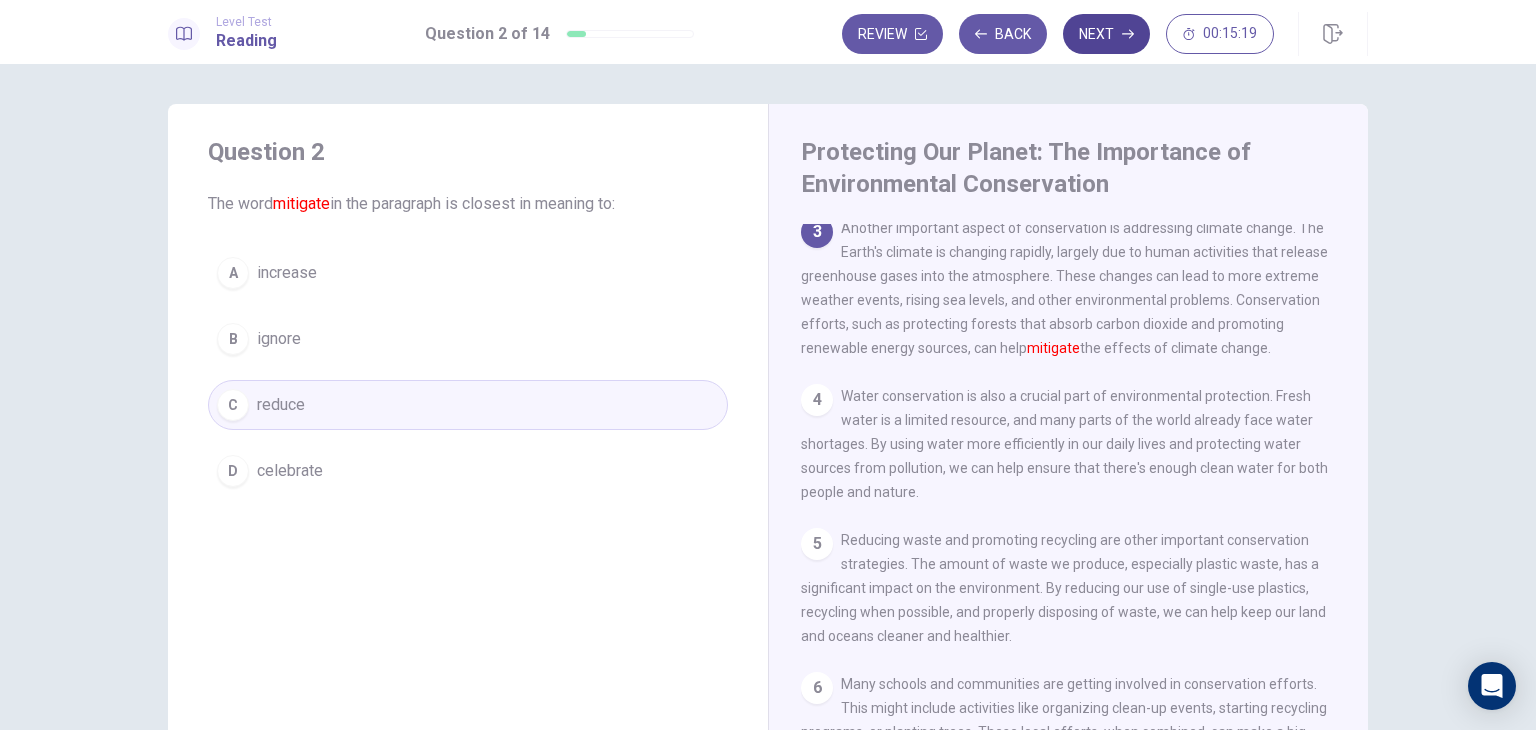 click on "Next" at bounding box center [1106, 34] 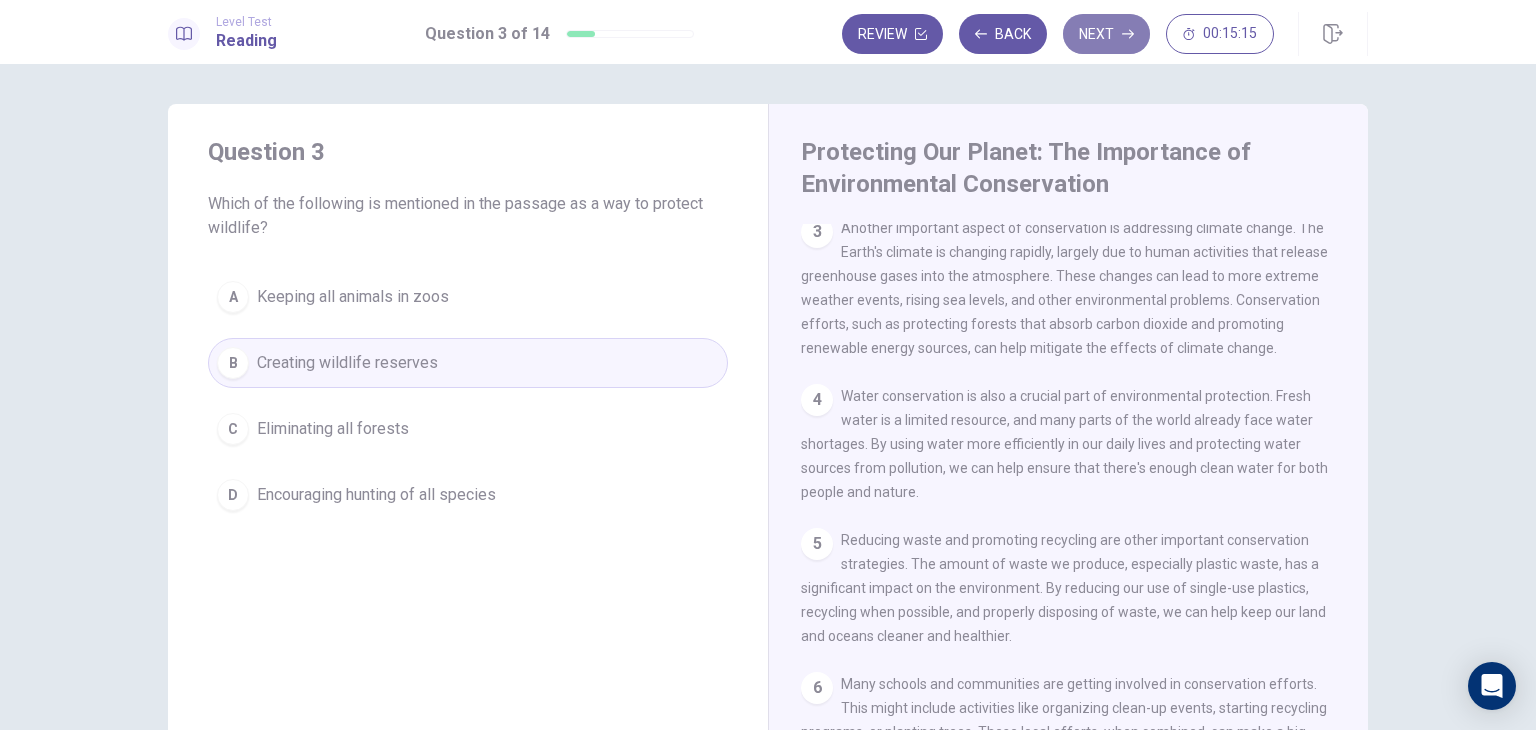 click on "Next" at bounding box center [1106, 34] 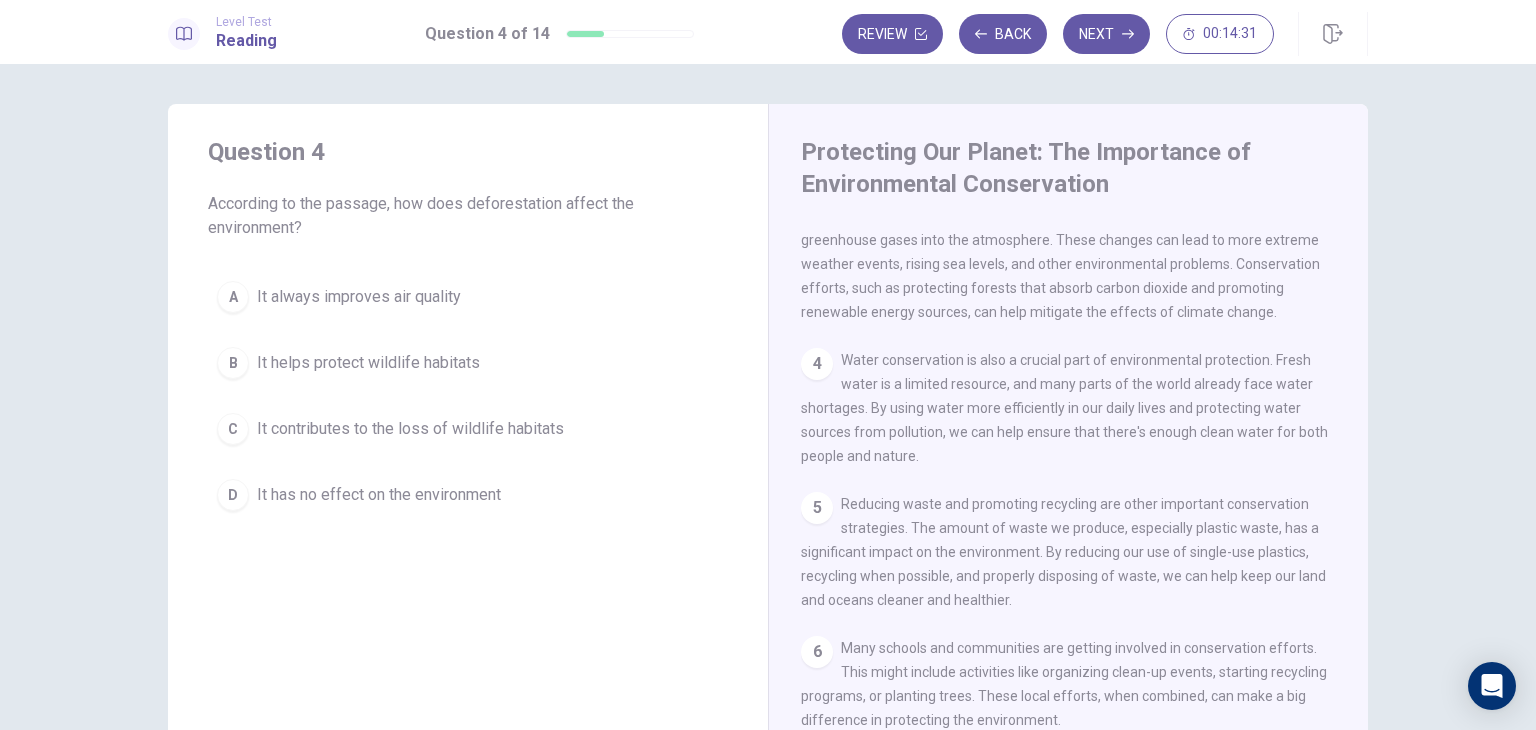 scroll, scrollTop: 357, scrollLeft: 0, axis: vertical 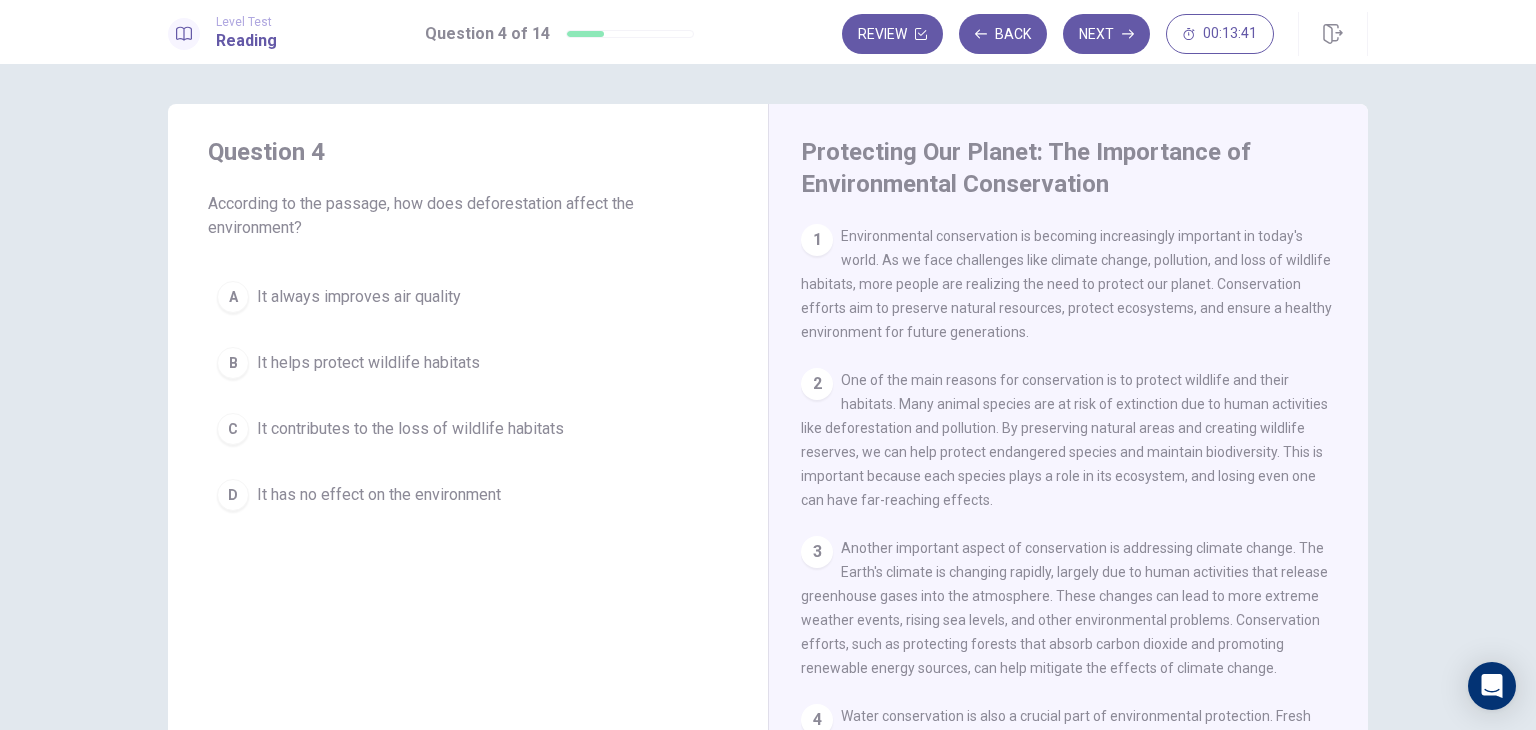 click on "C" at bounding box center [233, 429] 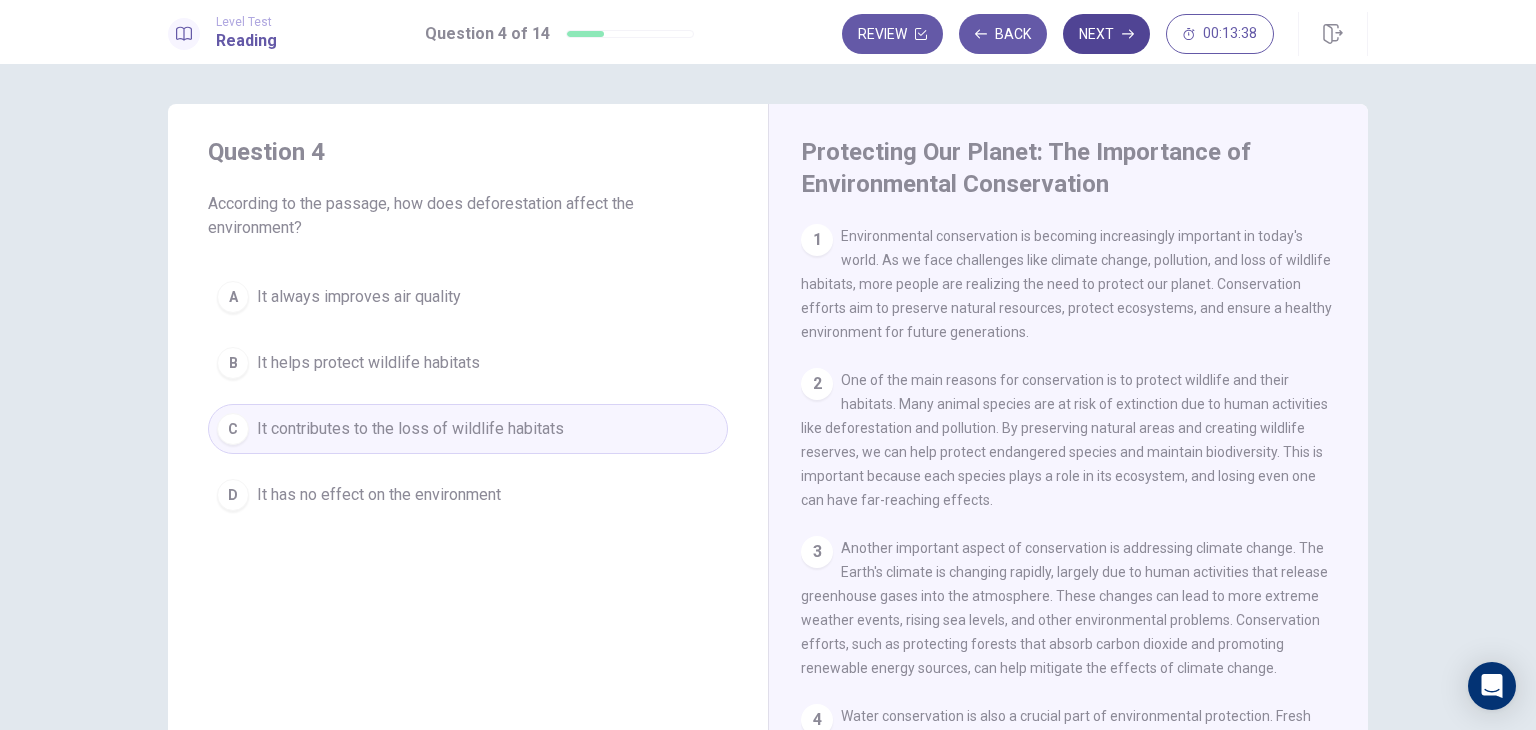 click on "Next" at bounding box center (1106, 34) 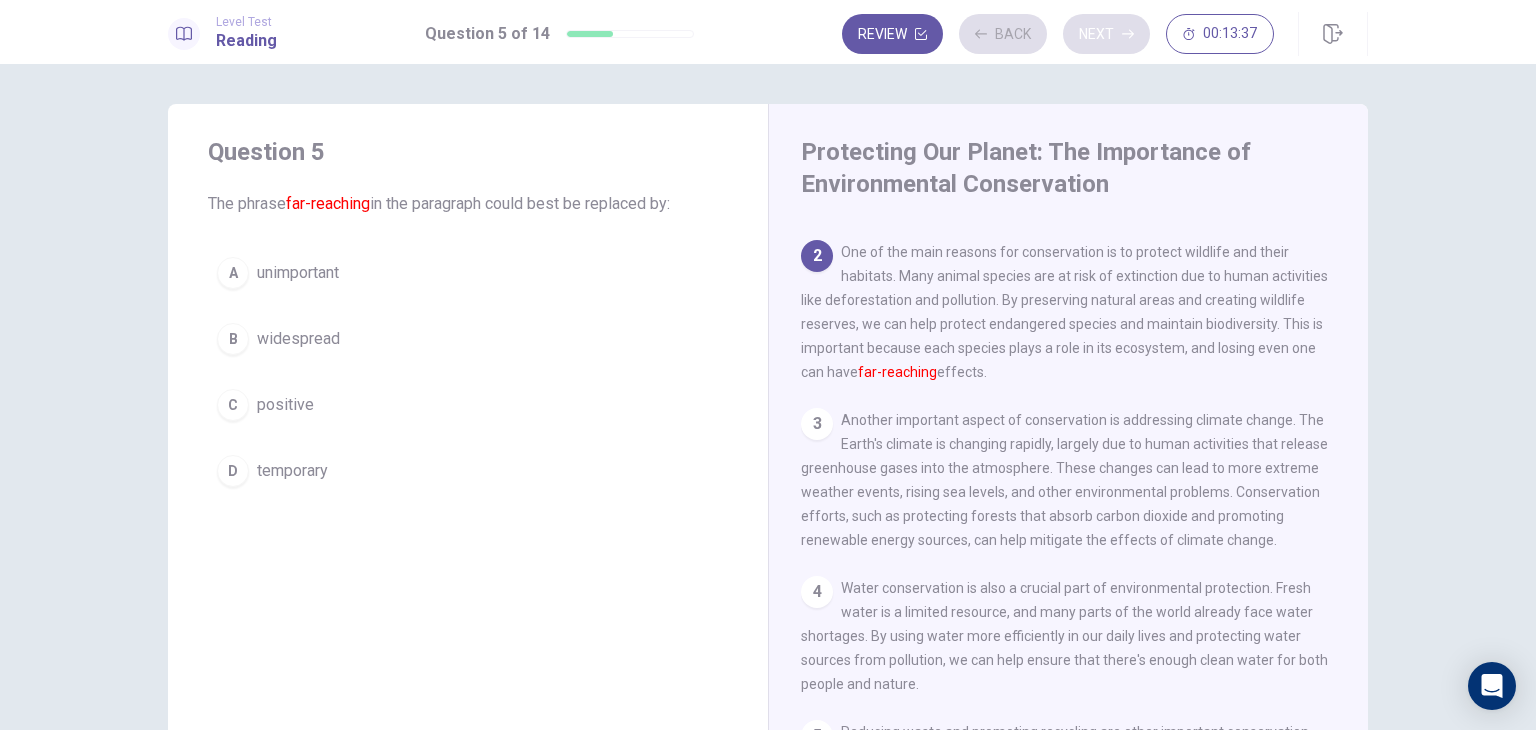scroll, scrollTop: 148, scrollLeft: 0, axis: vertical 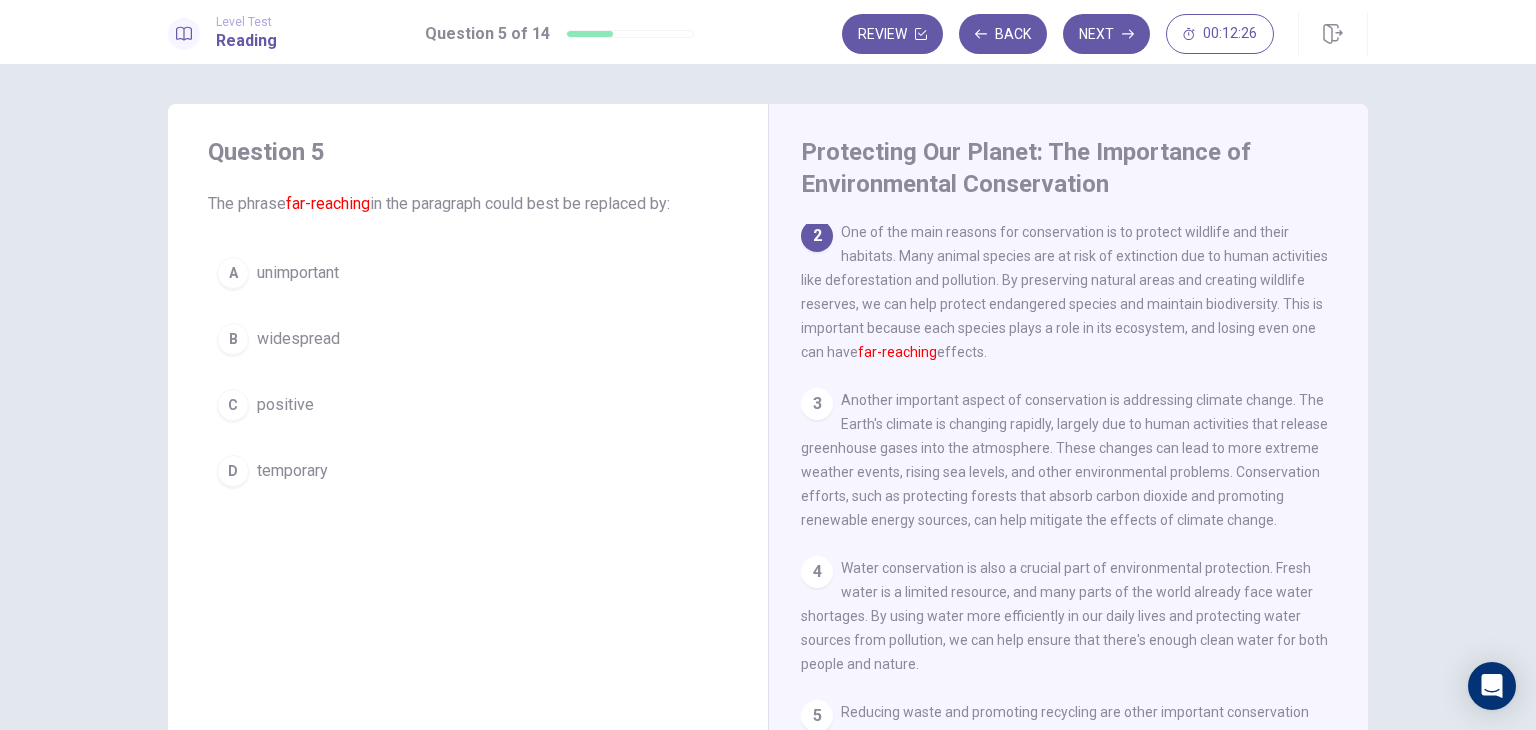 click on "B" at bounding box center (233, 339) 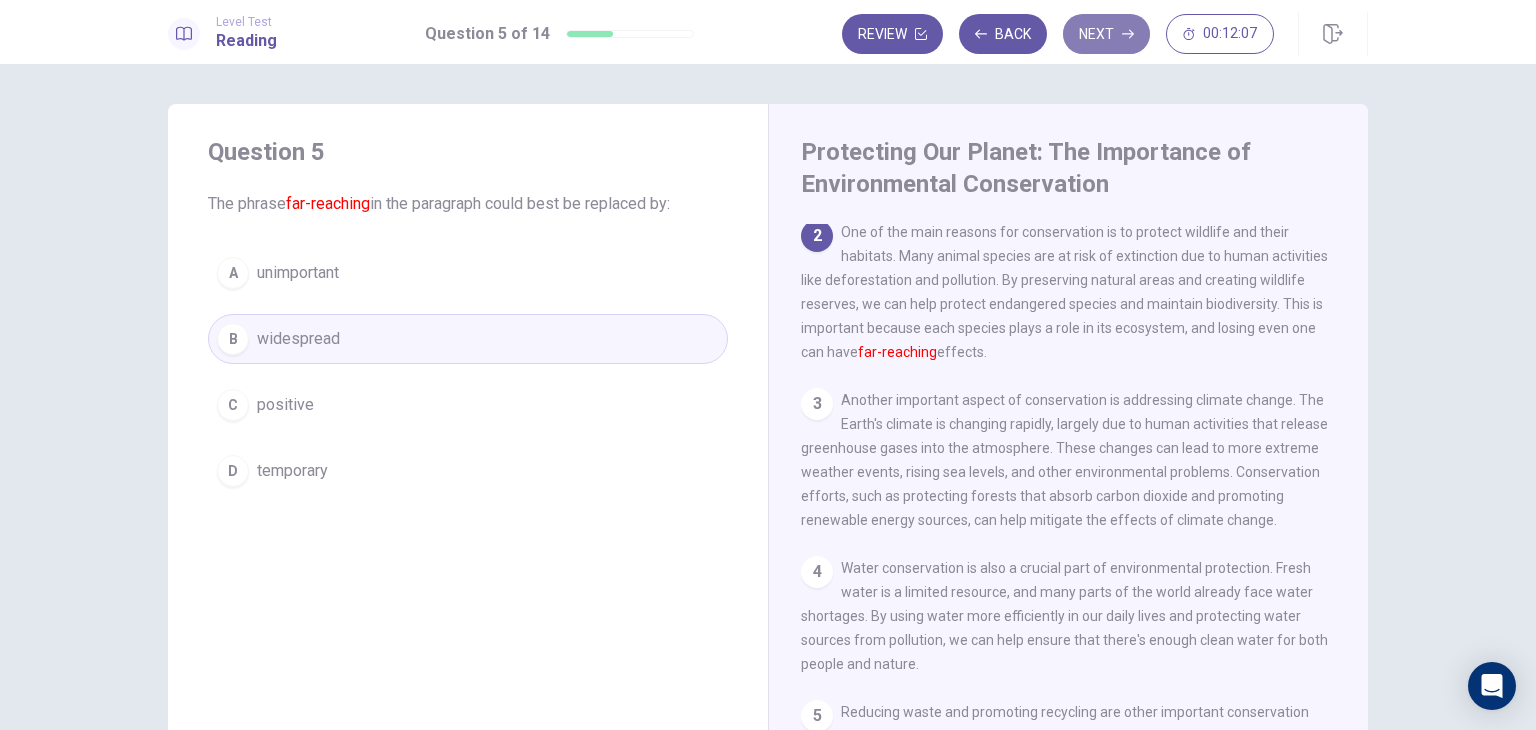 click on "Next" at bounding box center [1106, 34] 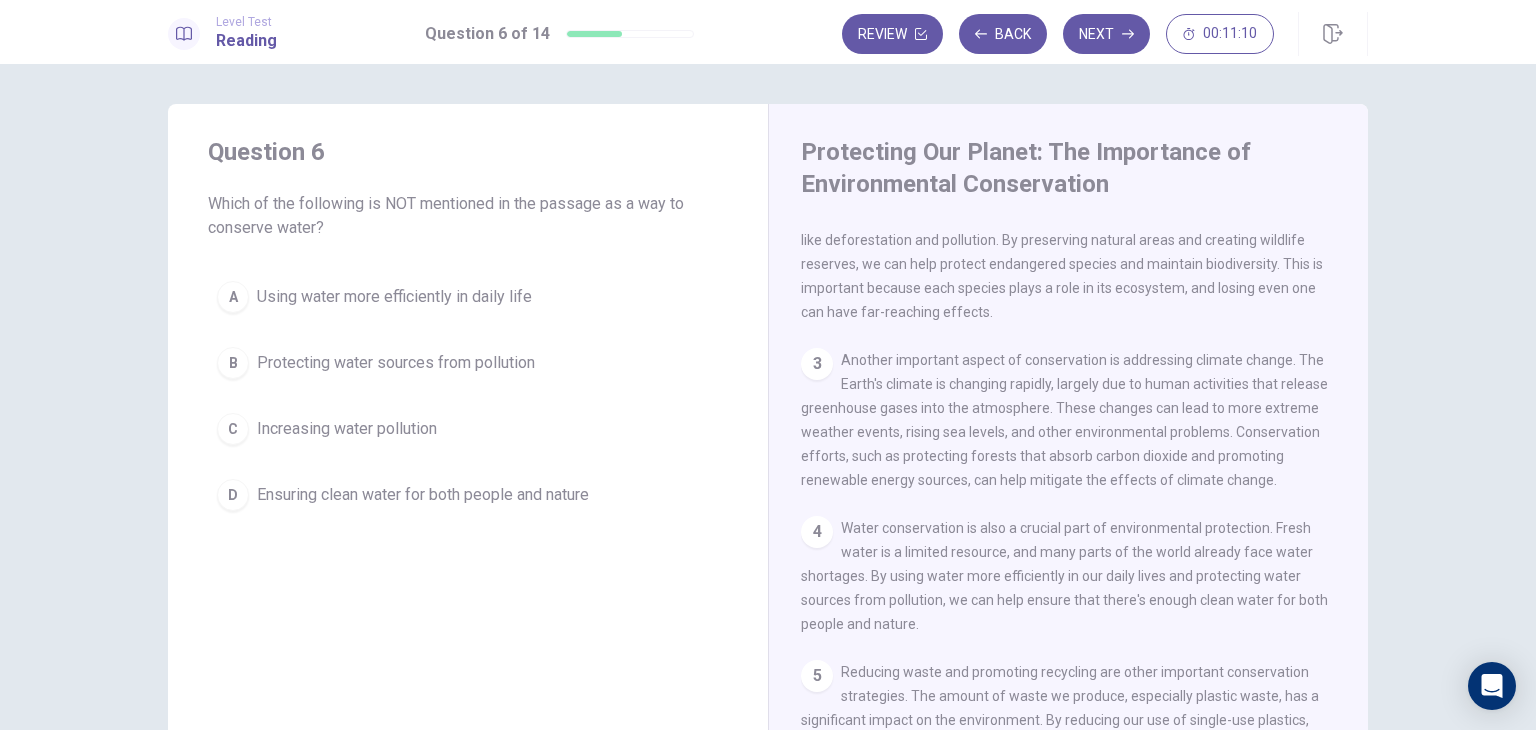 scroll, scrollTop: 194, scrollLeft: 0, axis: vertical 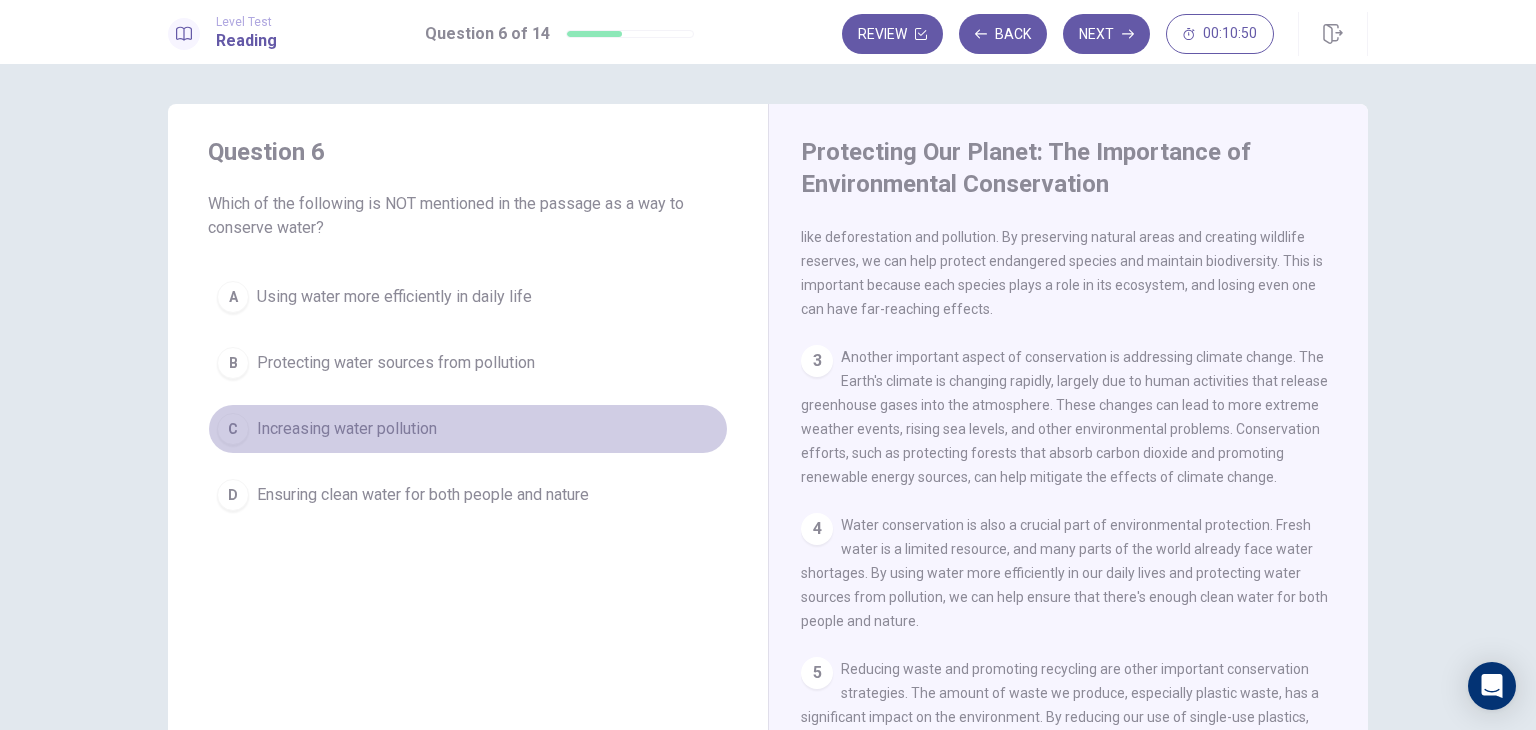 click on "C Increasing water pollution" at bounding box center (468, 429) 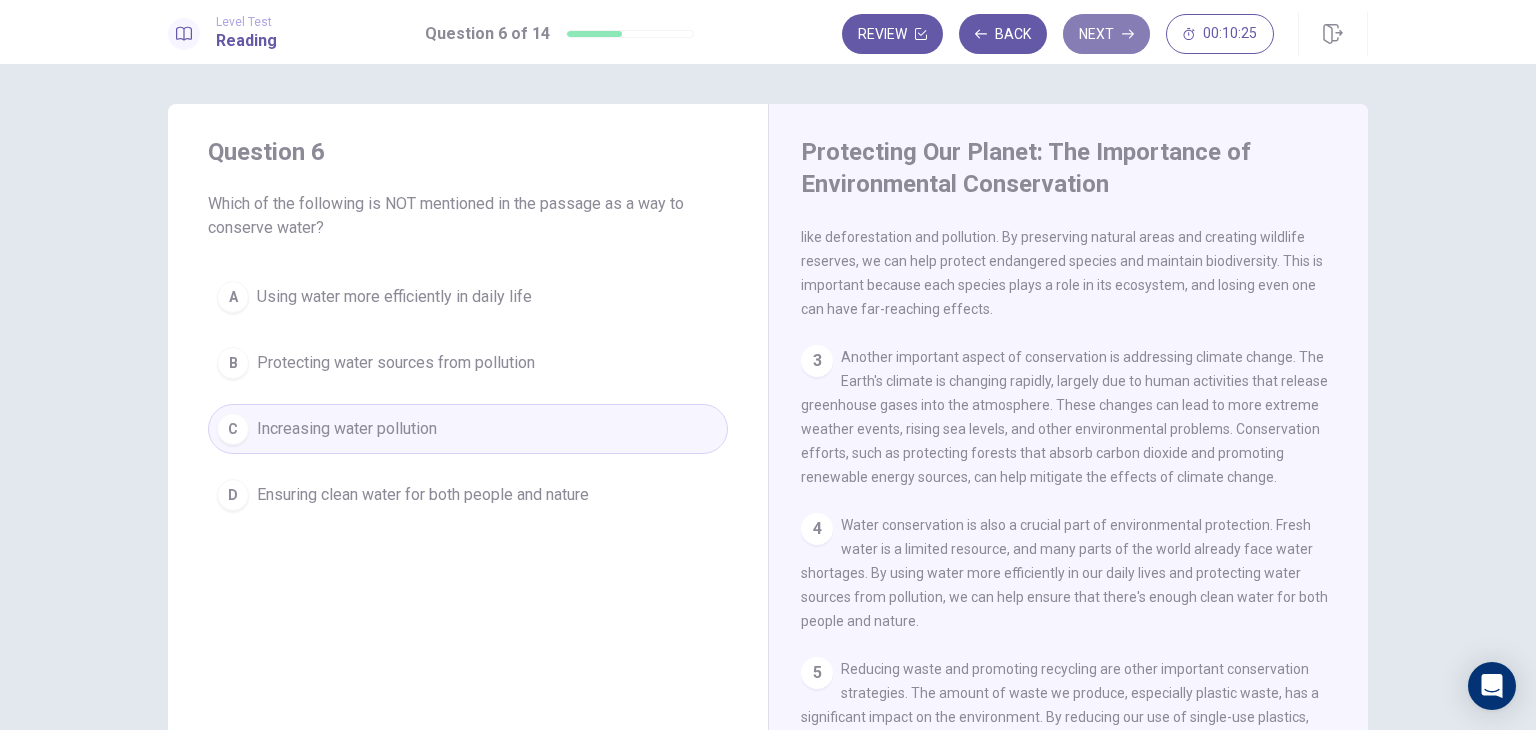 click on "Next" at bounding box center (1106, 34) 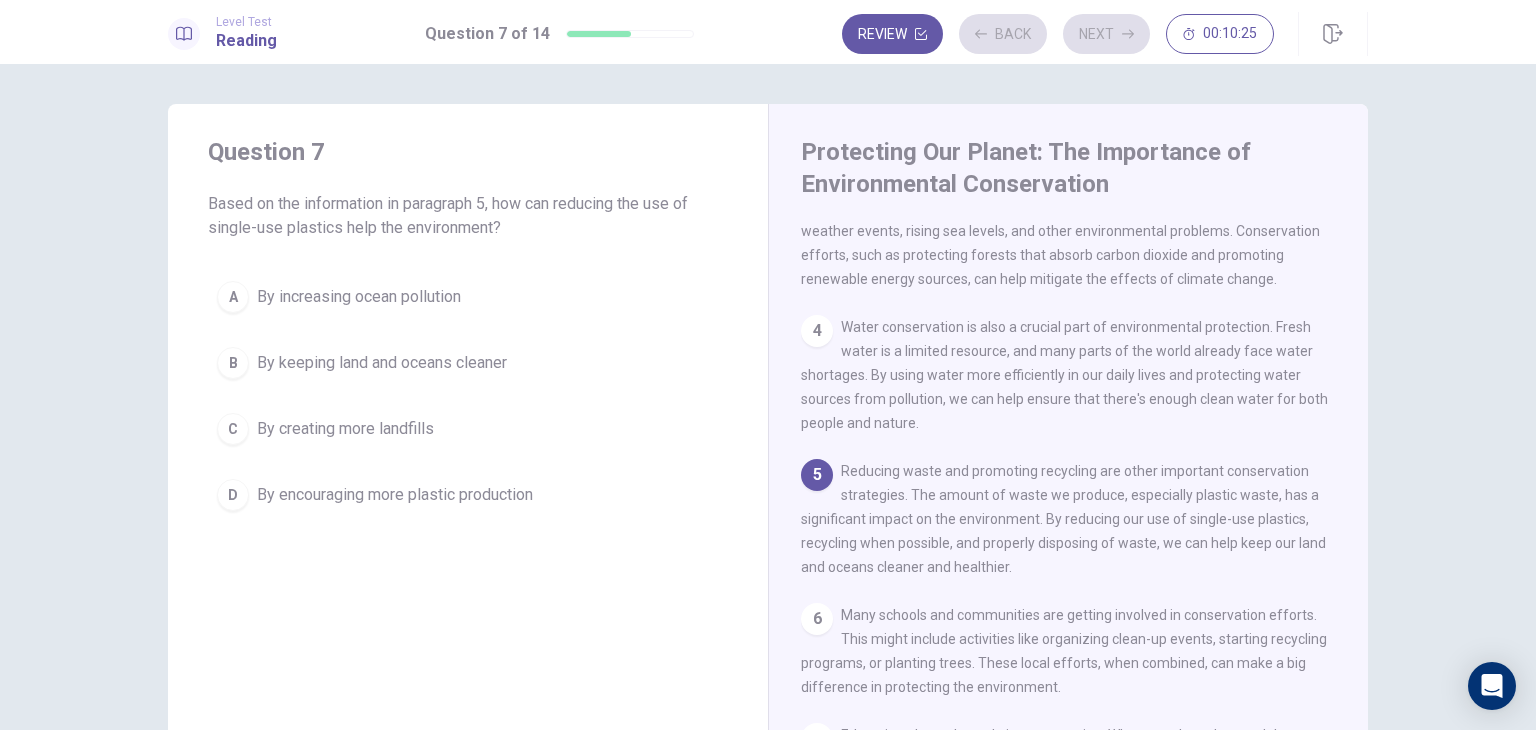 scroll, scrollTop: 390, scrollLeft: 0, axis: vertical 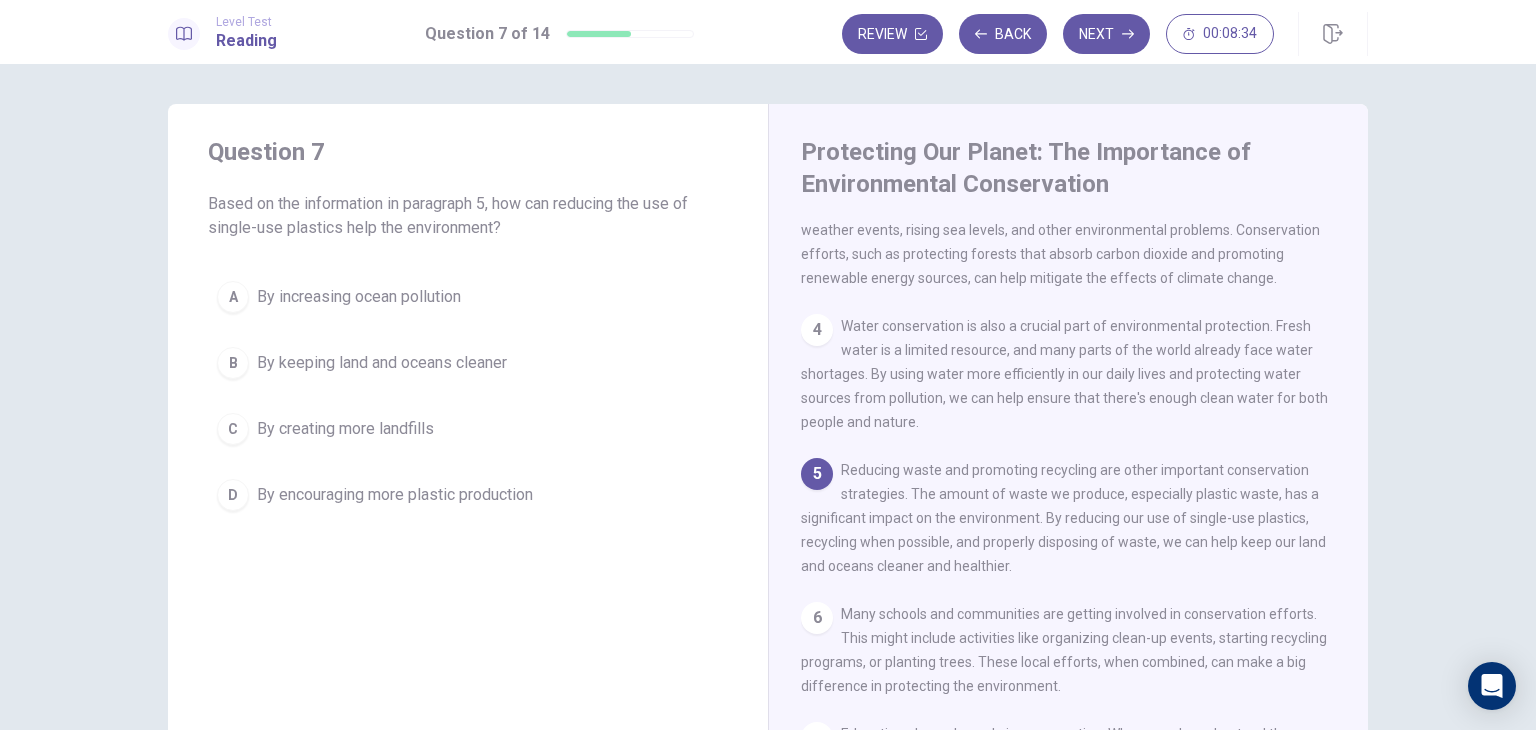 click on "B" at bounding box center [233, 363] 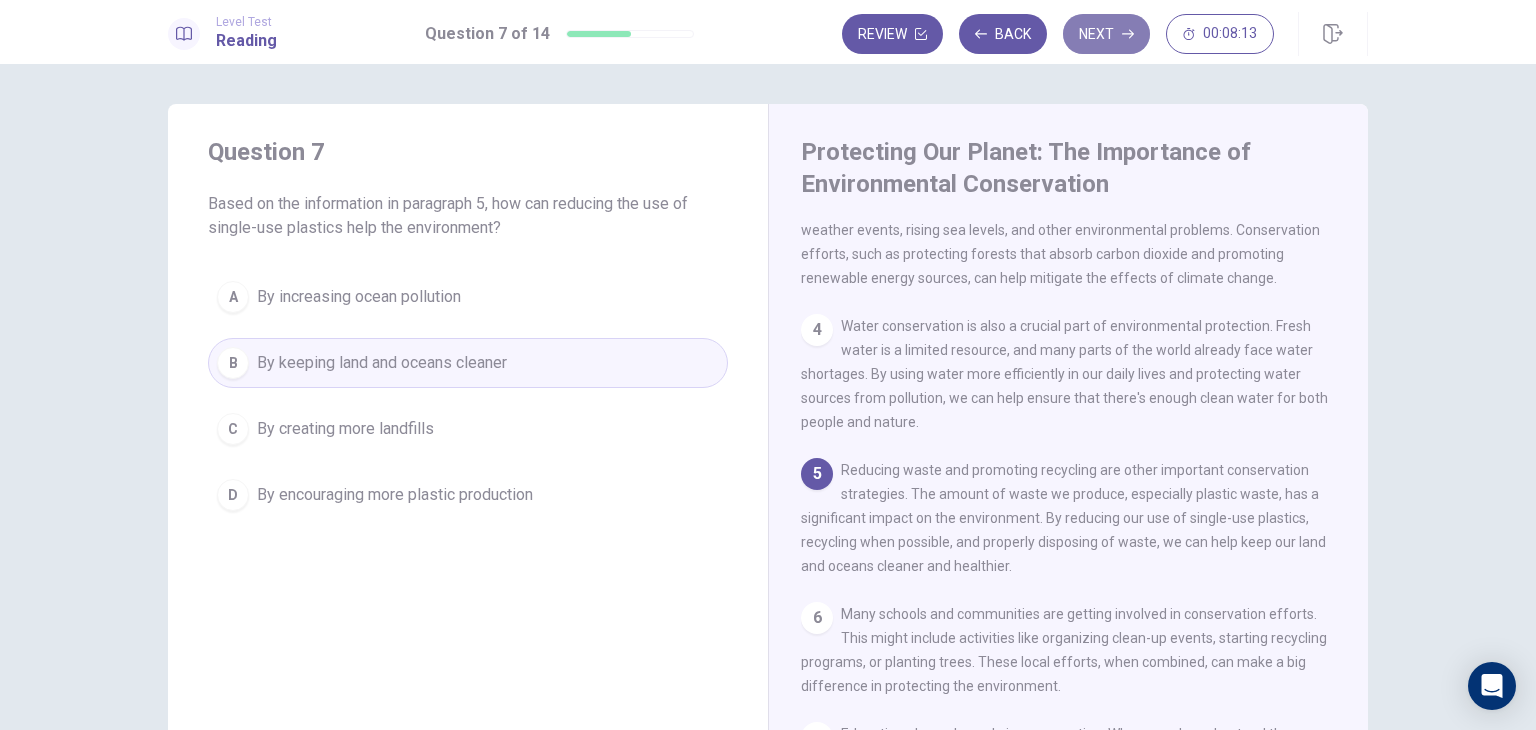 click on "Next" at bounding box center (1106, 34) 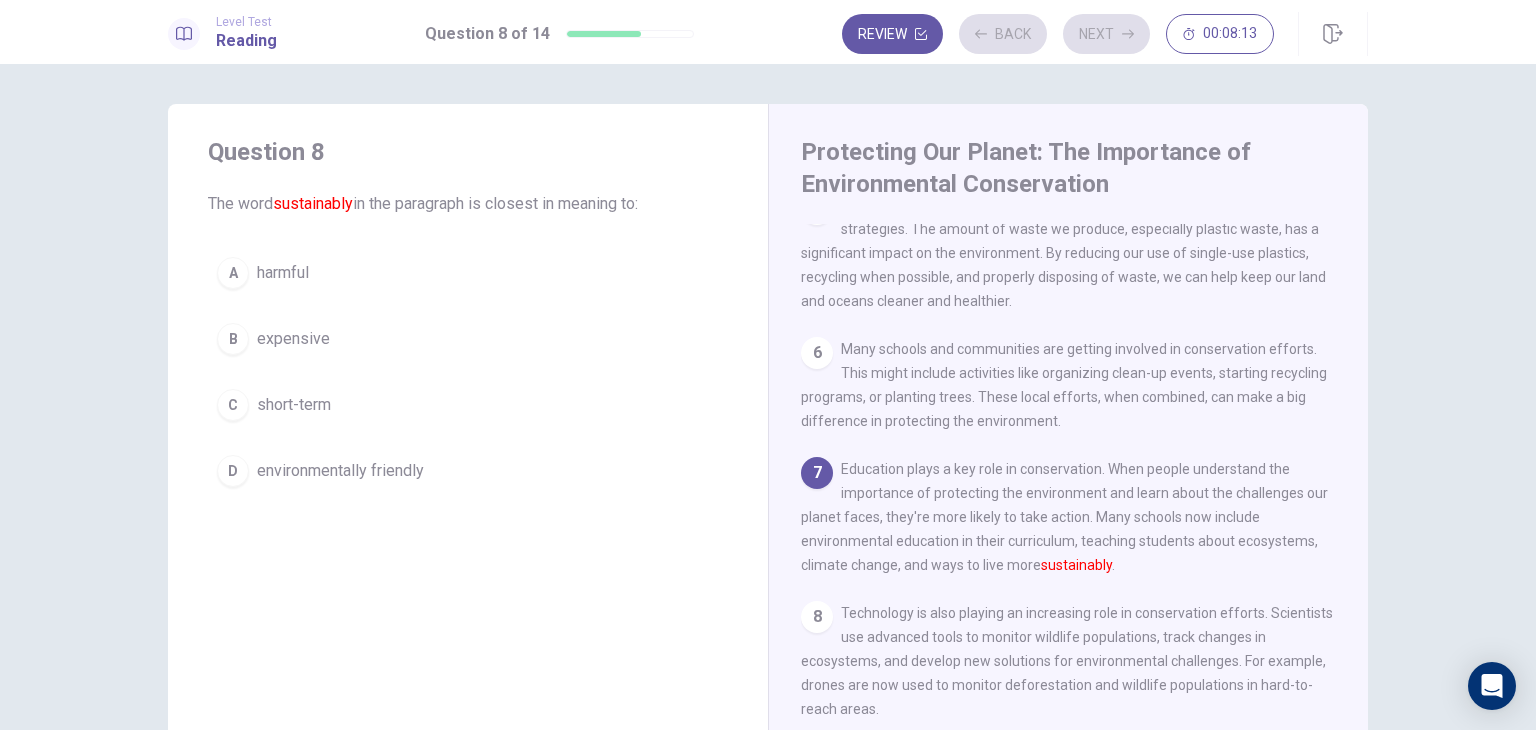scroll, scrollTop: 661, scrollLeft: 0, axis: vertical 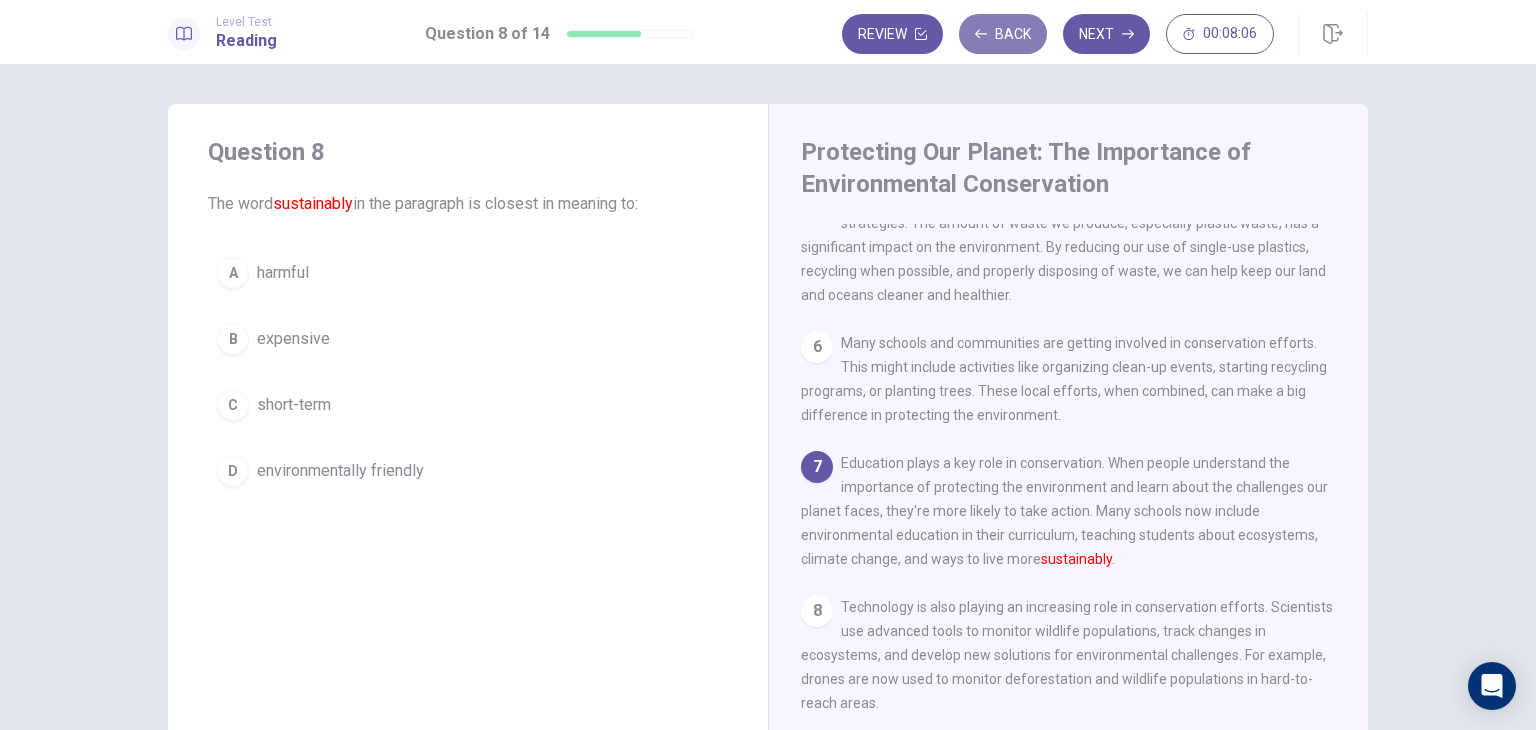 click on "Back" at bounding box center [1003, 34] 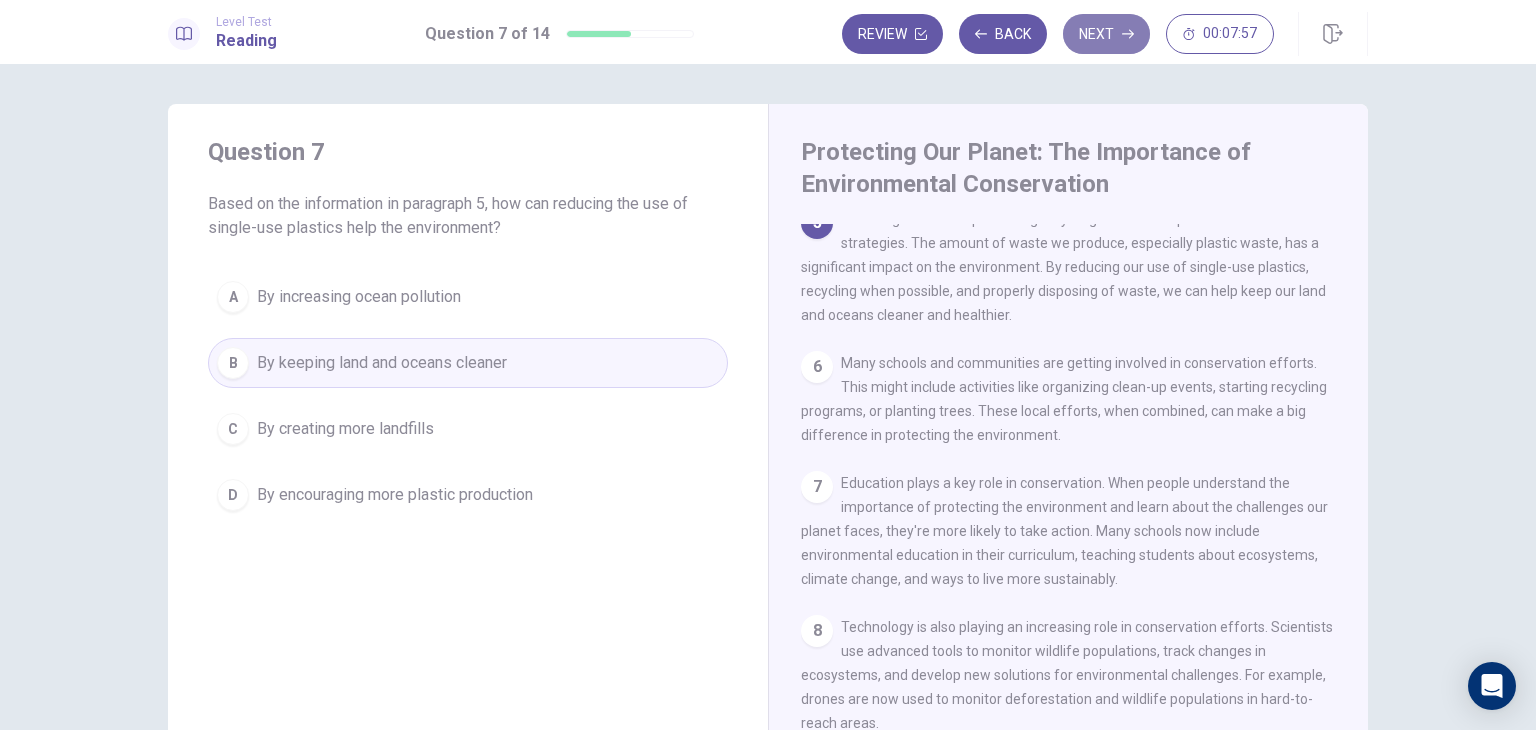 click on "Next" at bounding box center [1106, 34] 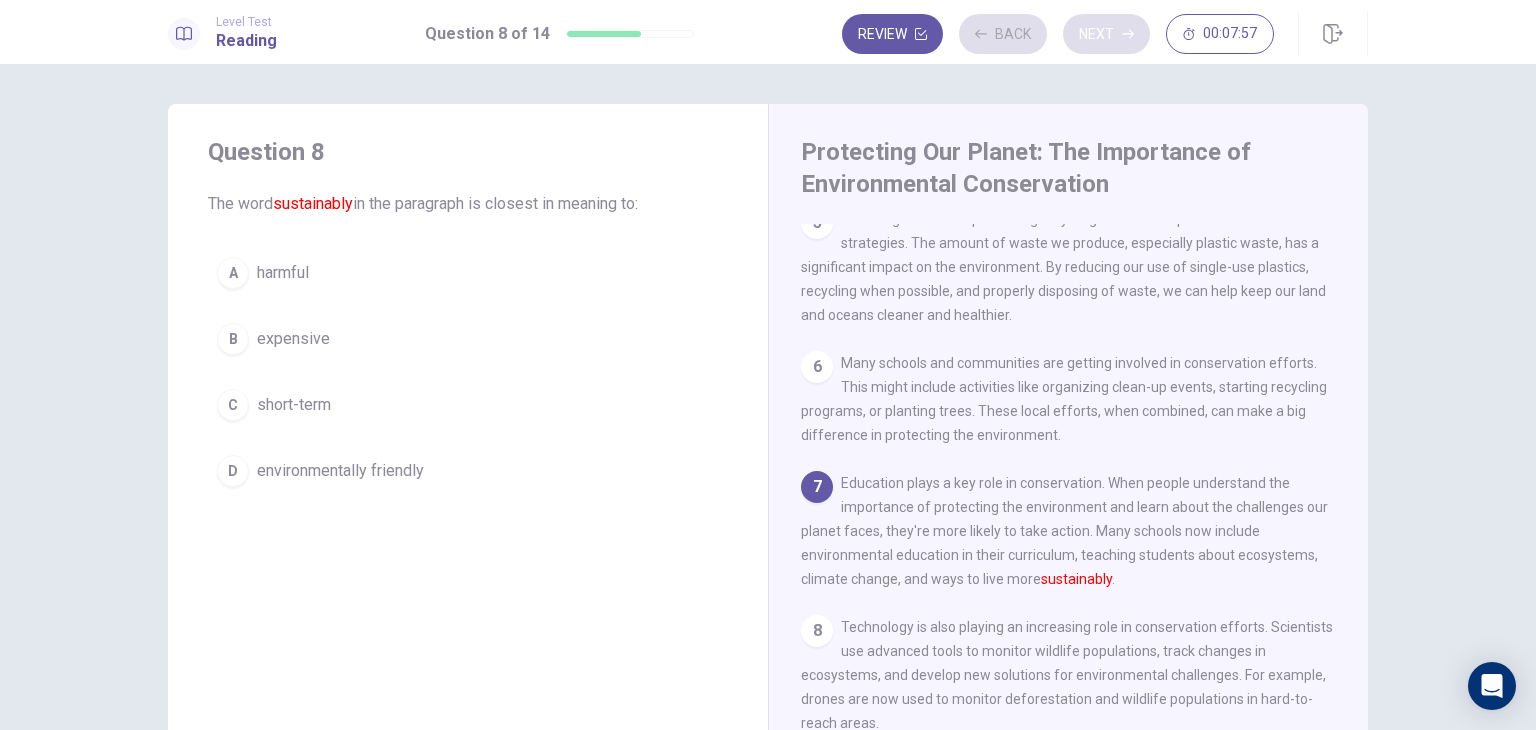 scroll, scrollTop: 661, scrollLeft: 0, axis: vertical 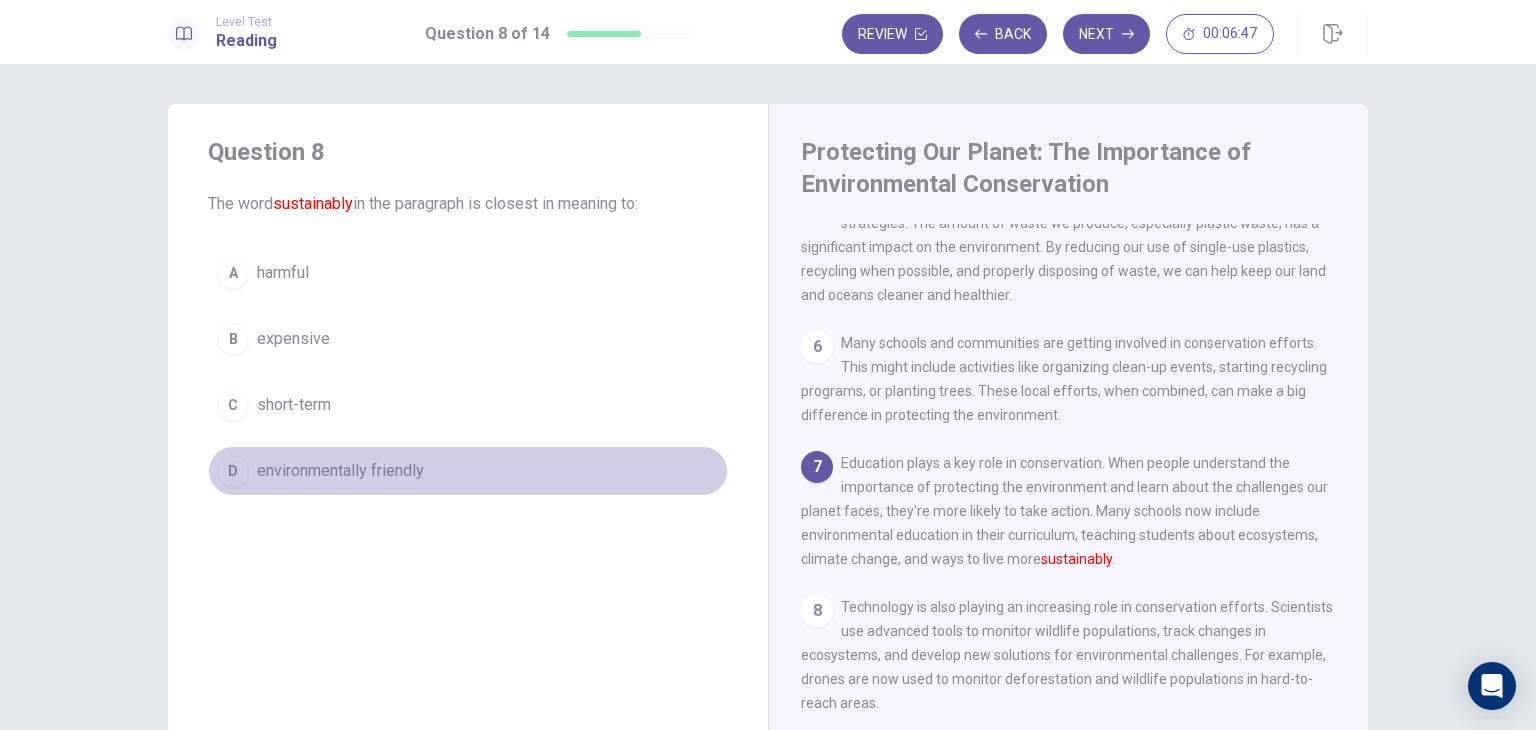 click on "D" at bounding box center [233, 471] 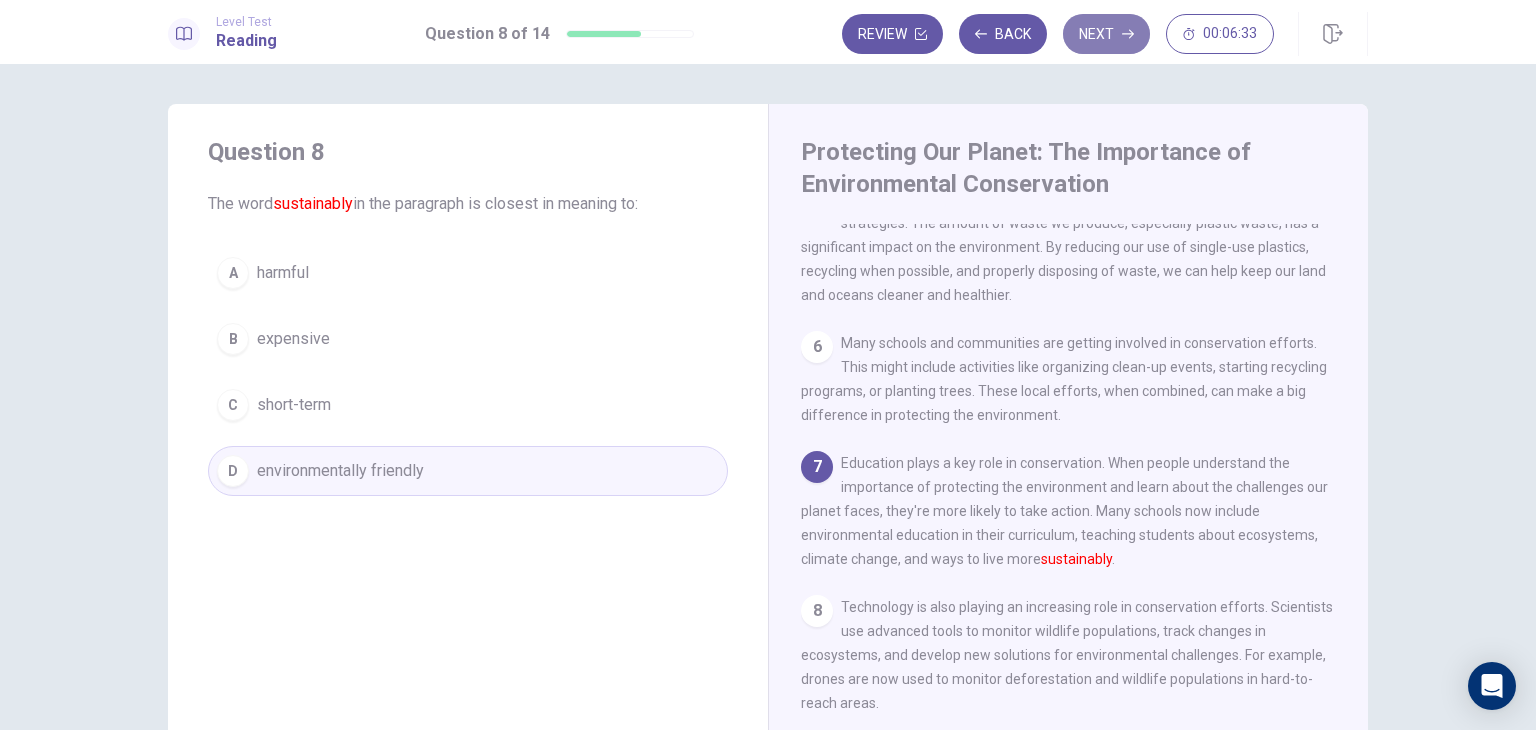 click on "Next" at bounding box center (1106, 34) 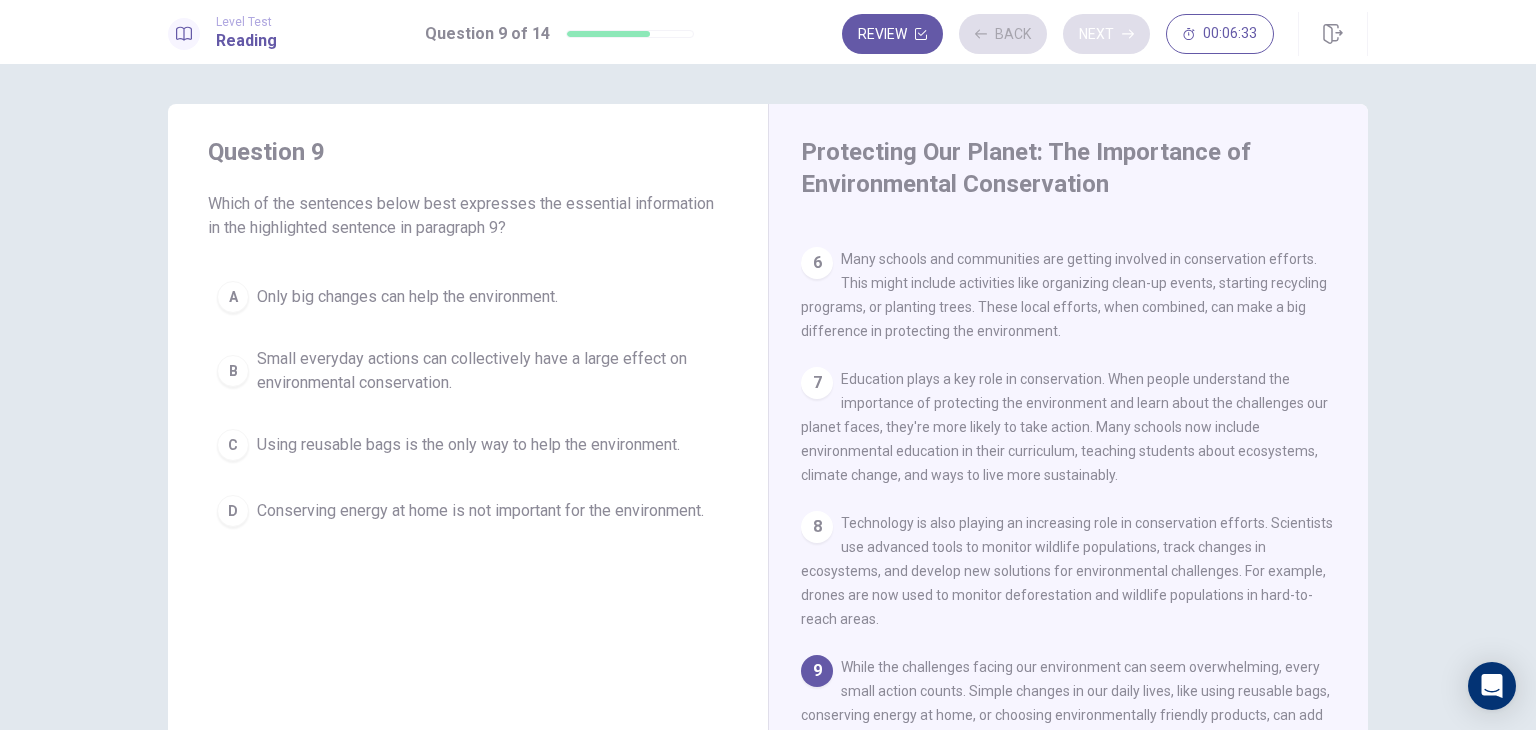 scroll, scrollTop: 781, scrollLeft: 0, axis: vertical 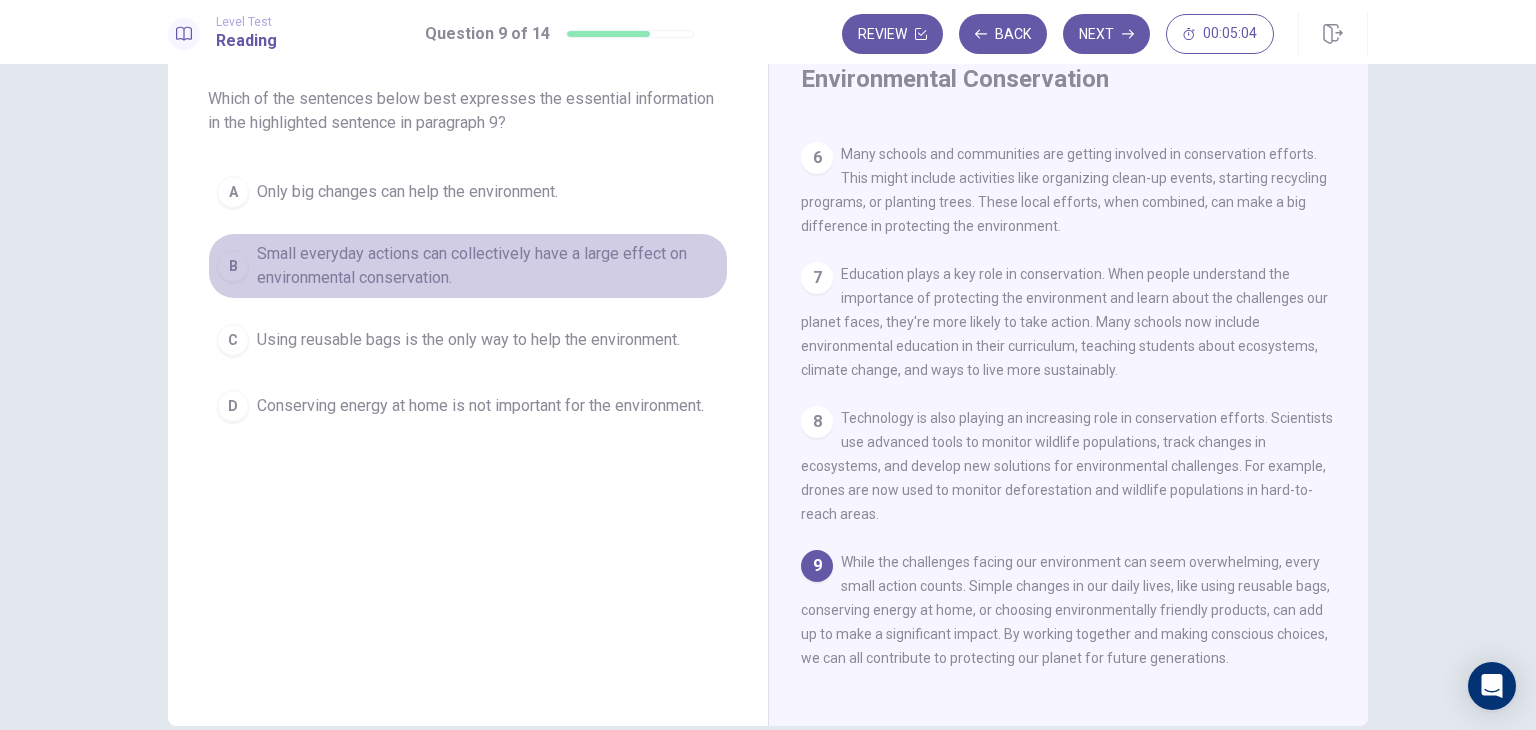 click on "B" at bounding box center (233, 266) 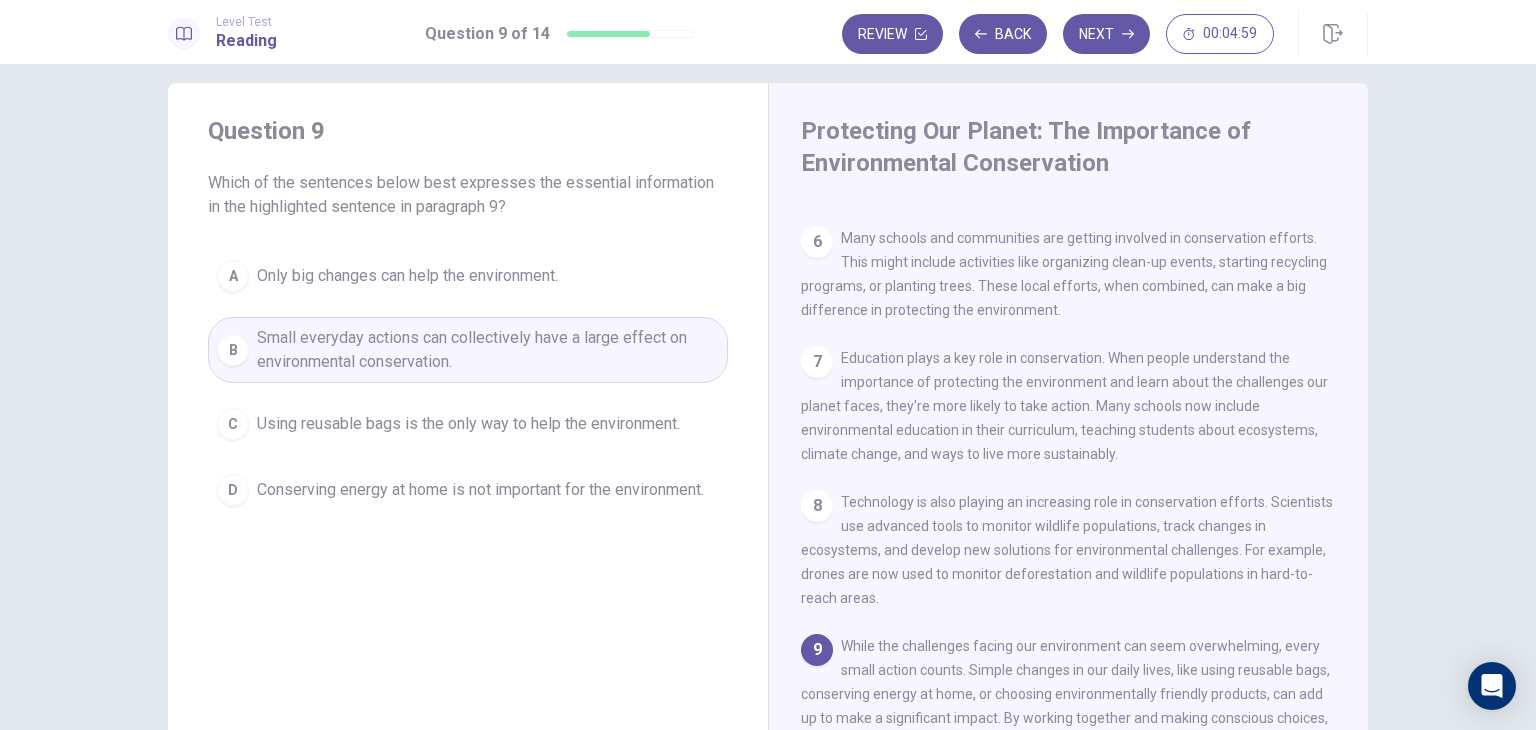 scroll, scrollTop: 0, scrollLeft: 0, axis: both 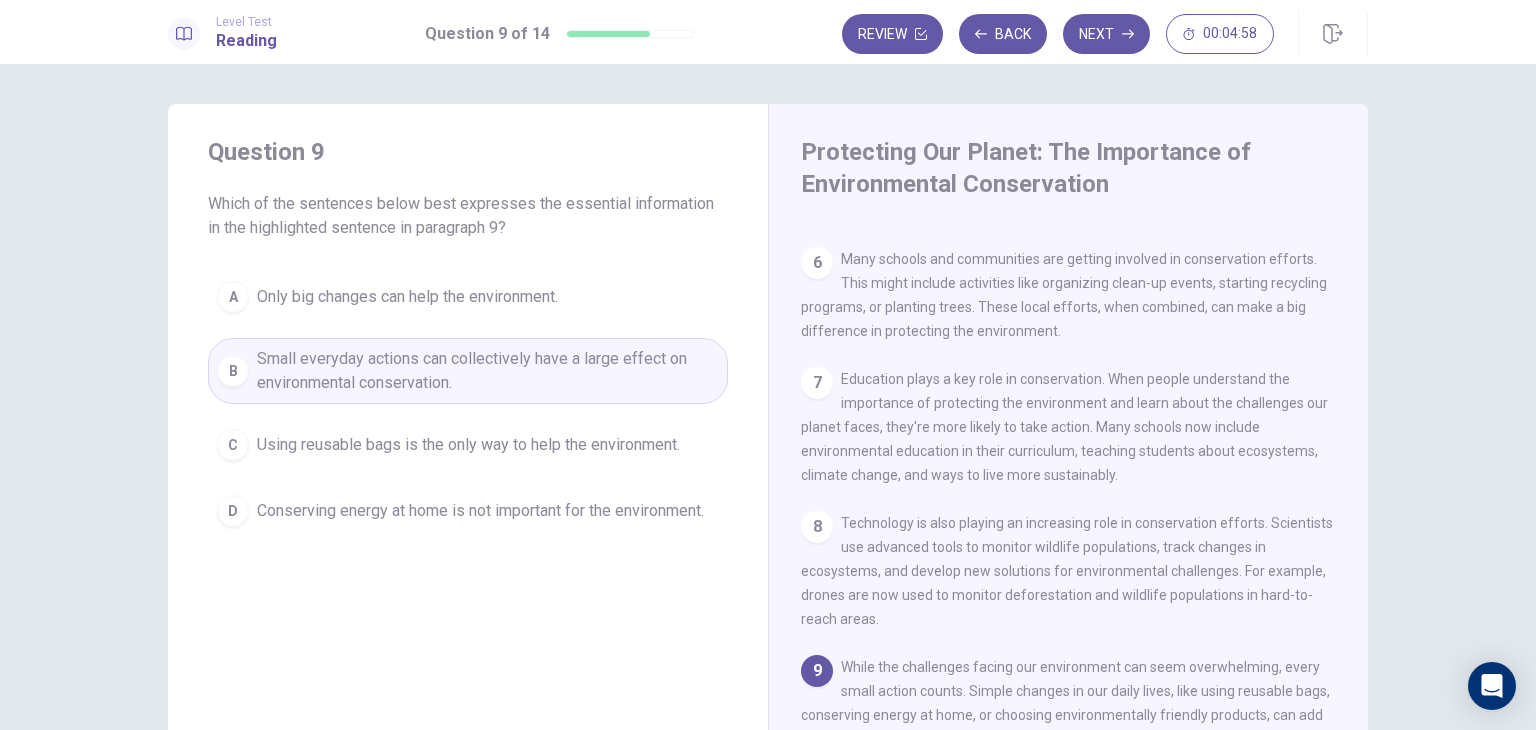 click on "Level Test   Reading Question 9 of 14 Review Back Next 00:04:58" at bounding box center (768, 32) 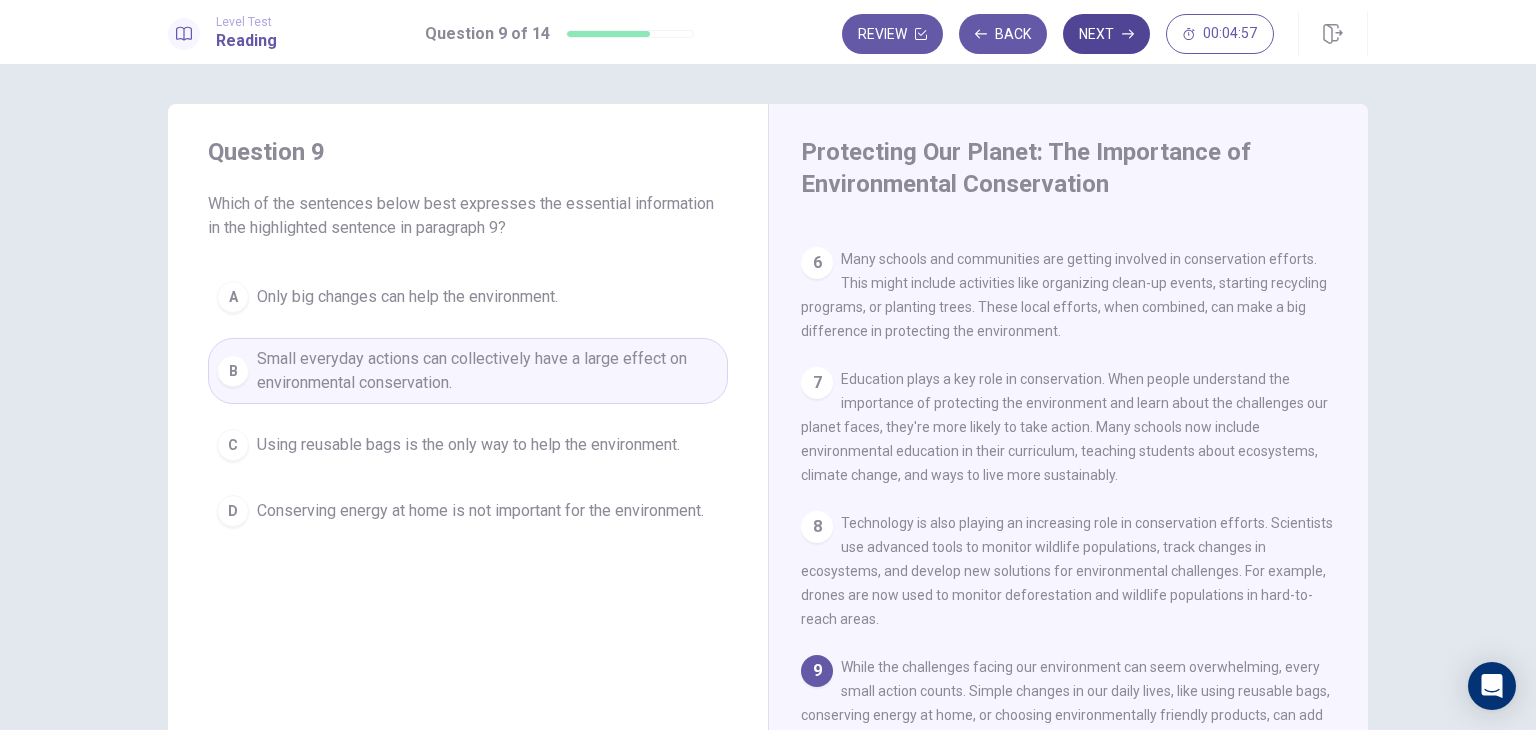 click on "Next" at bounding box center [1106, 34] 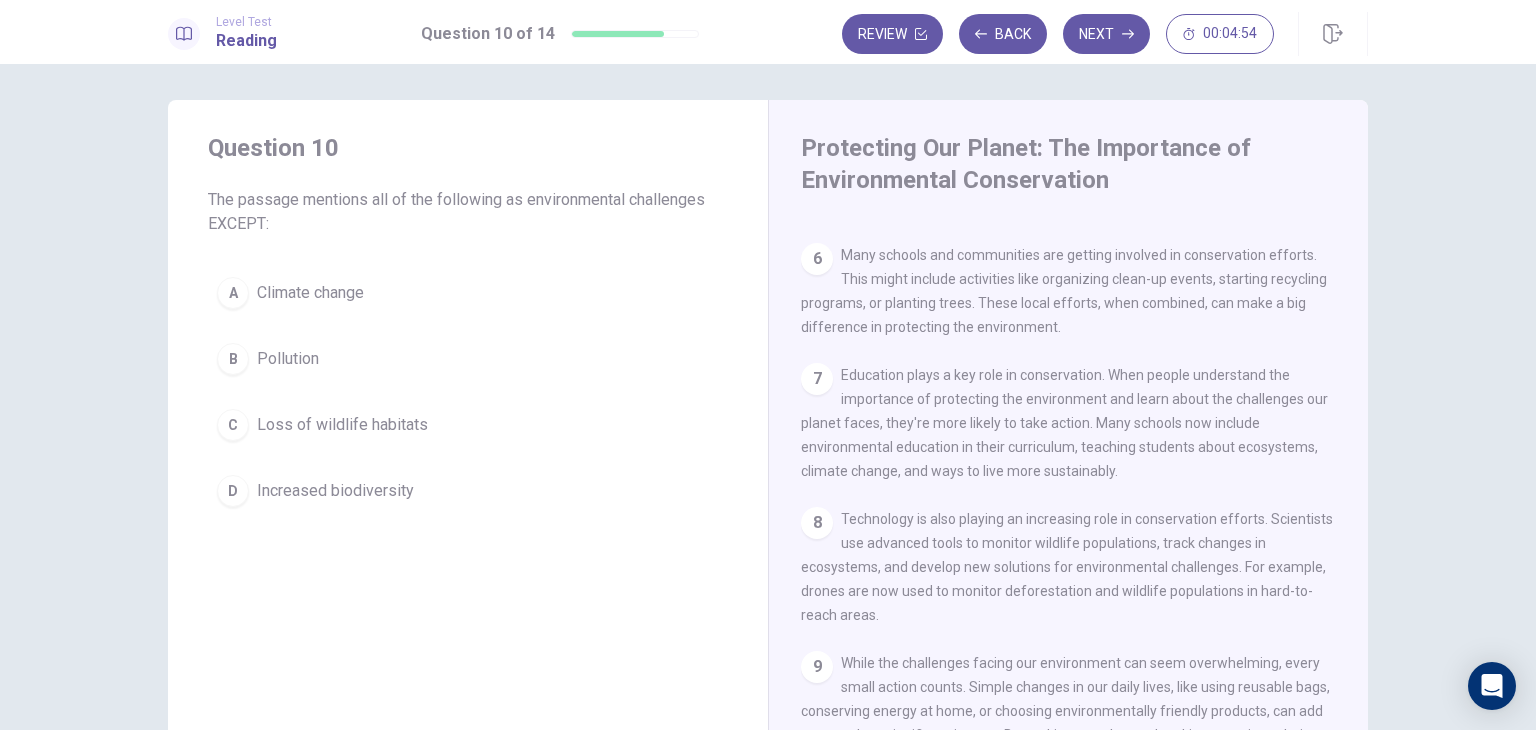 scroll, scrollTop: 4, scrollLeft: 0, axis: vertical 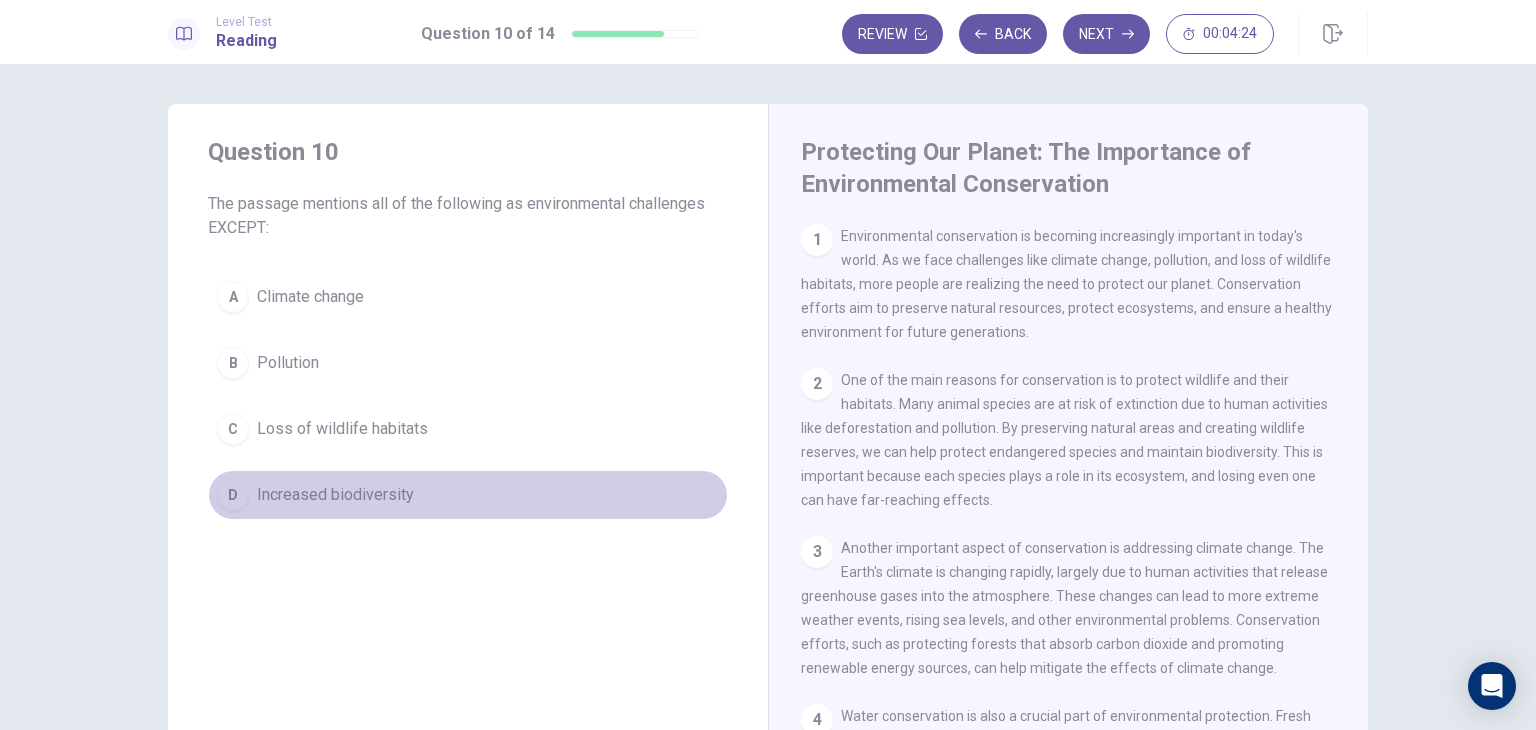 click on "D" at bounding box center (233, 495) 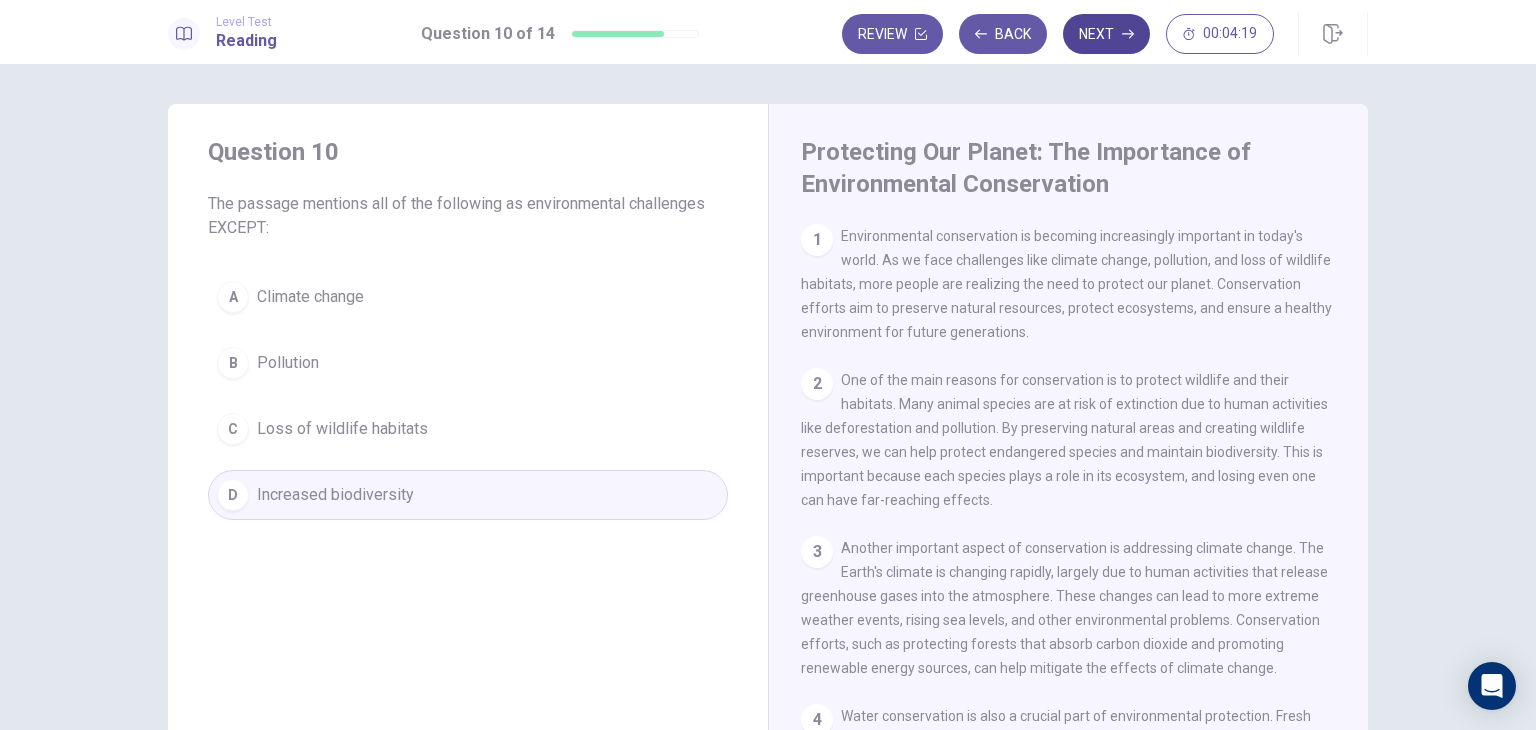 click on "Next" at bounding box center (1106, 34) 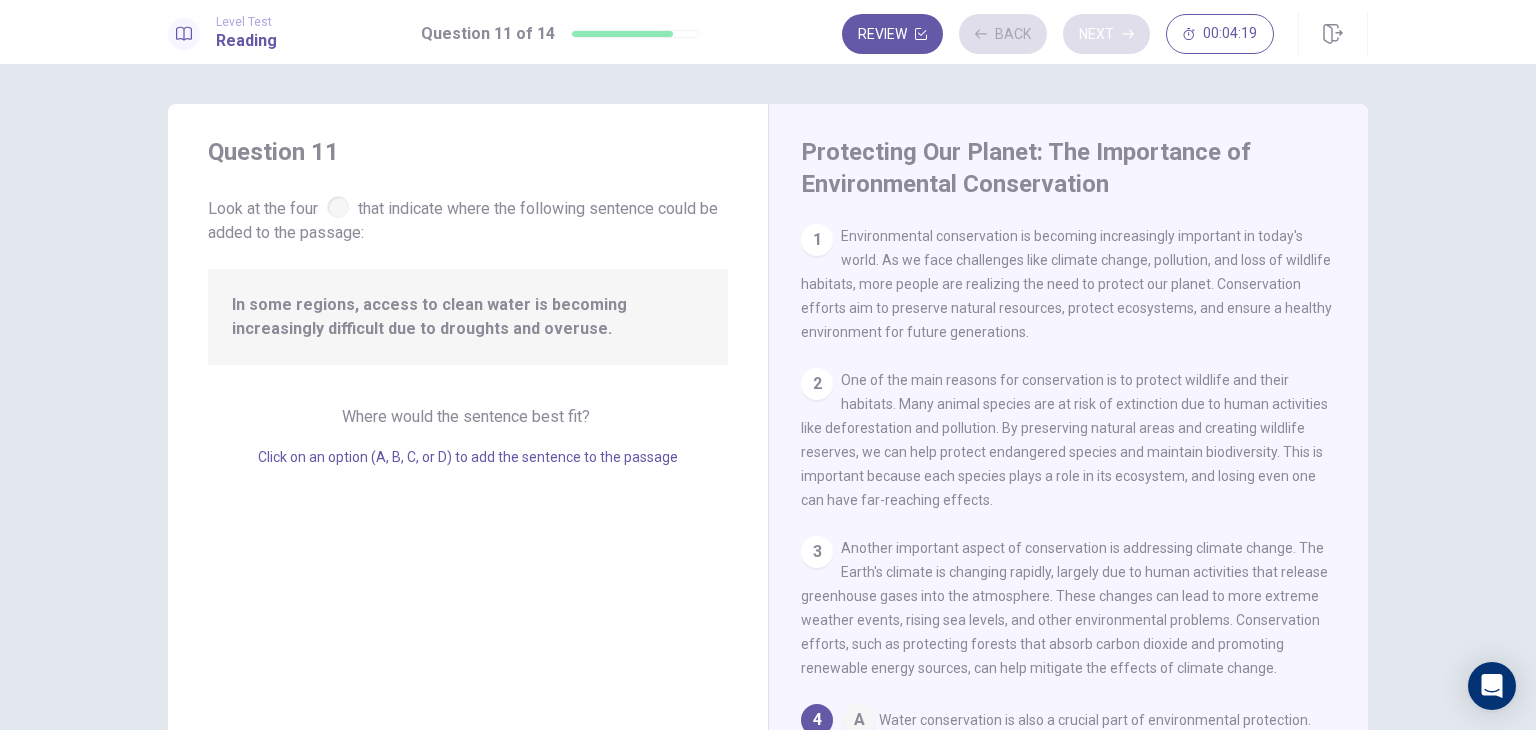 scroll, scrollTop: 270, scrollLeft: 0, axis: vertical 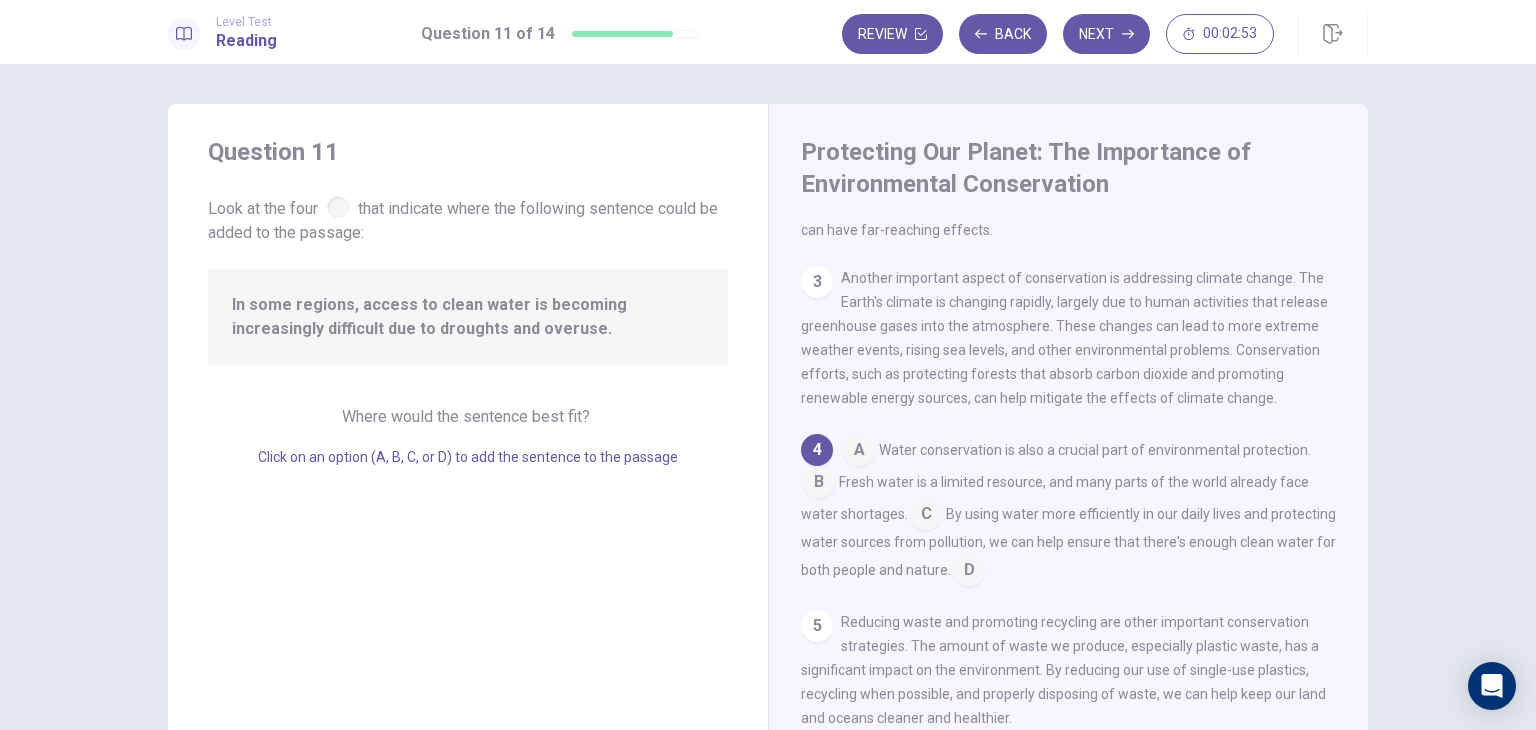 click at bounding box center (819, 484) 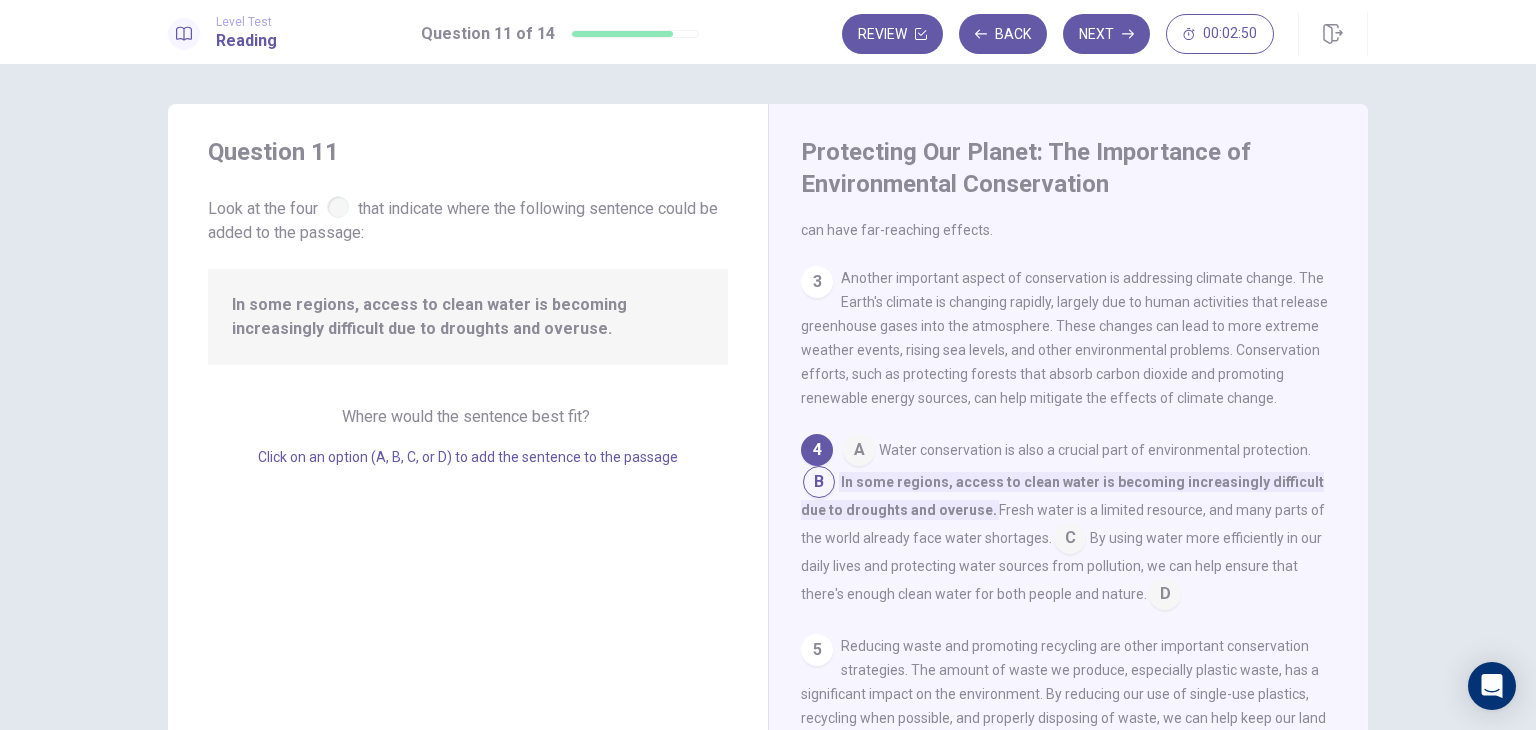 click at bounding box center [819, 484] 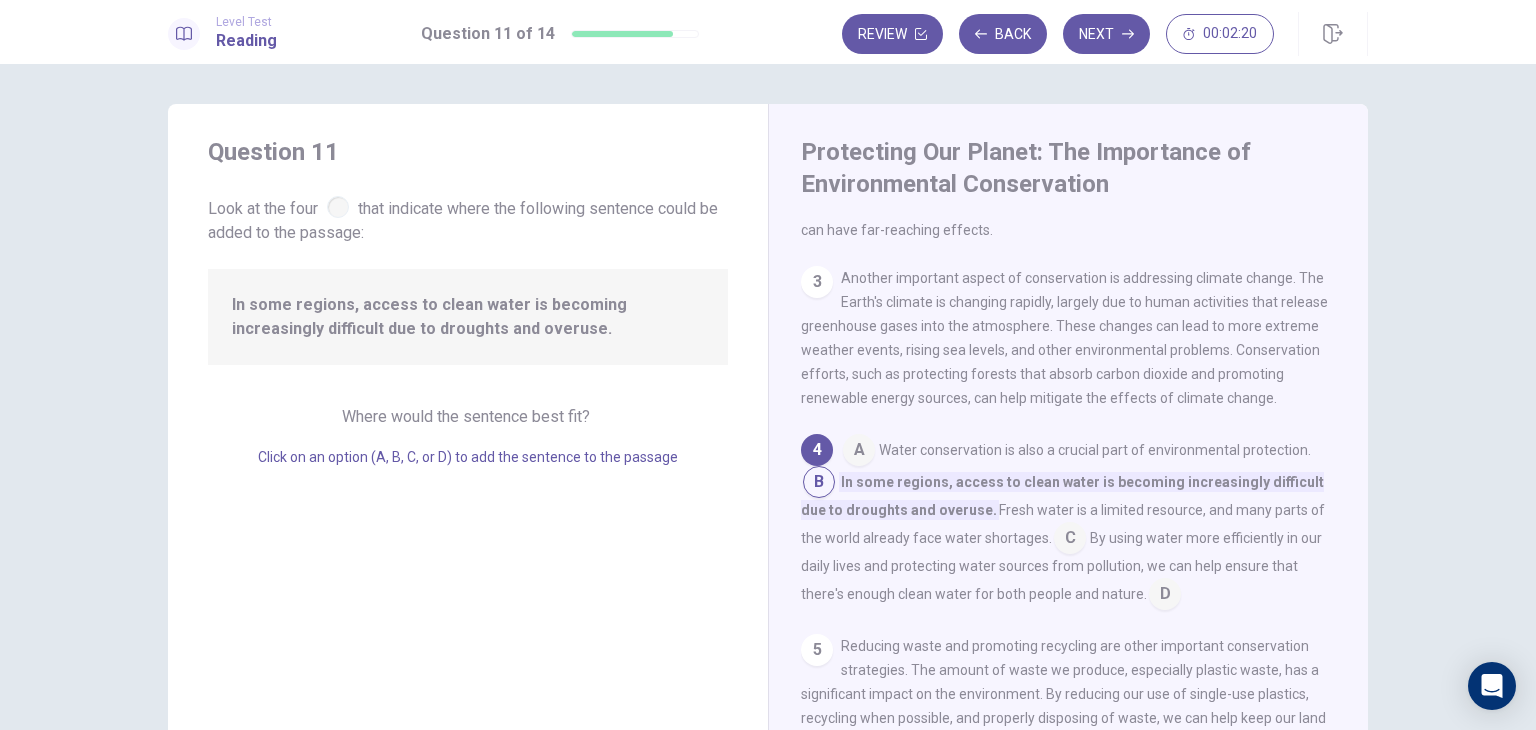 click at bounding box center (1070, 540) 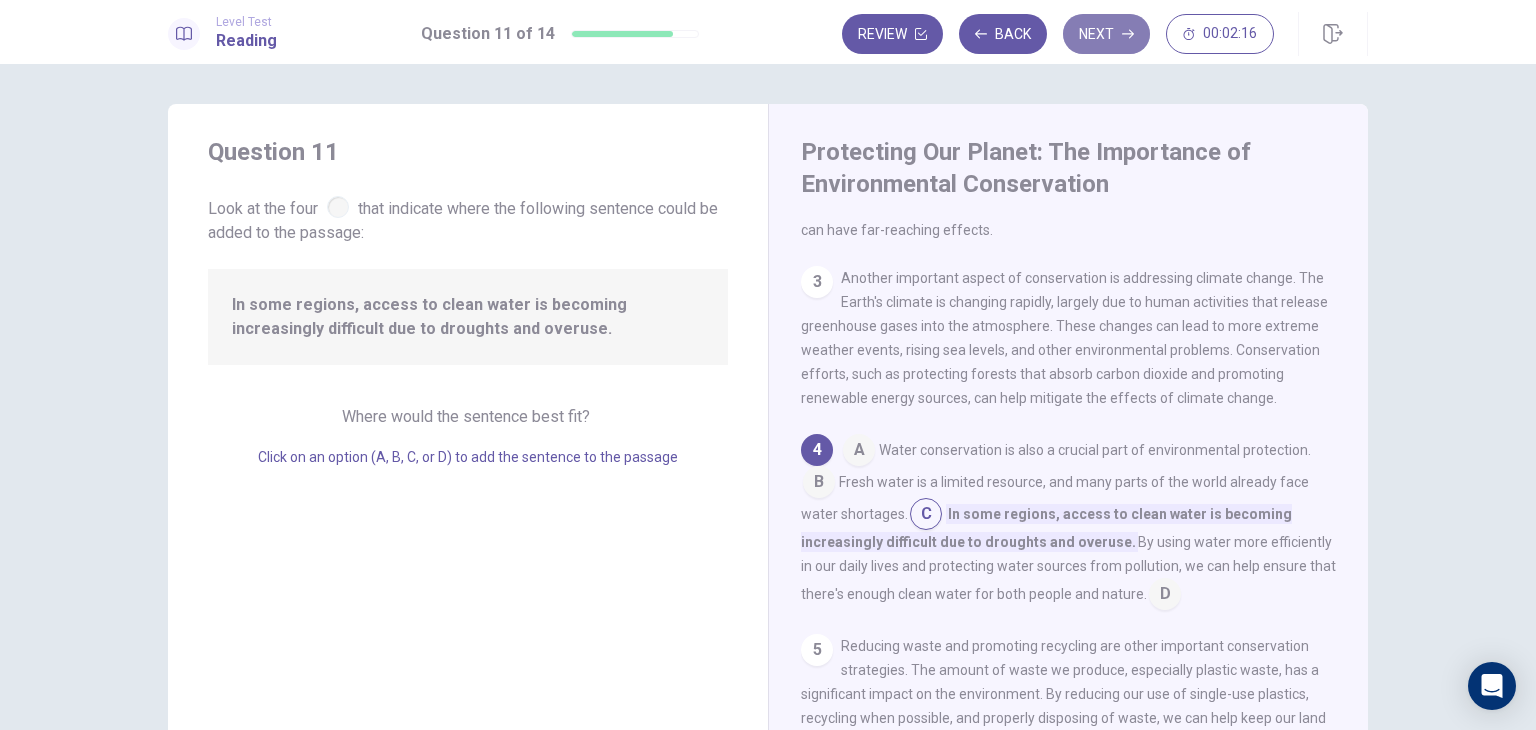 click on "Next" at bounding box center [1106, 34] 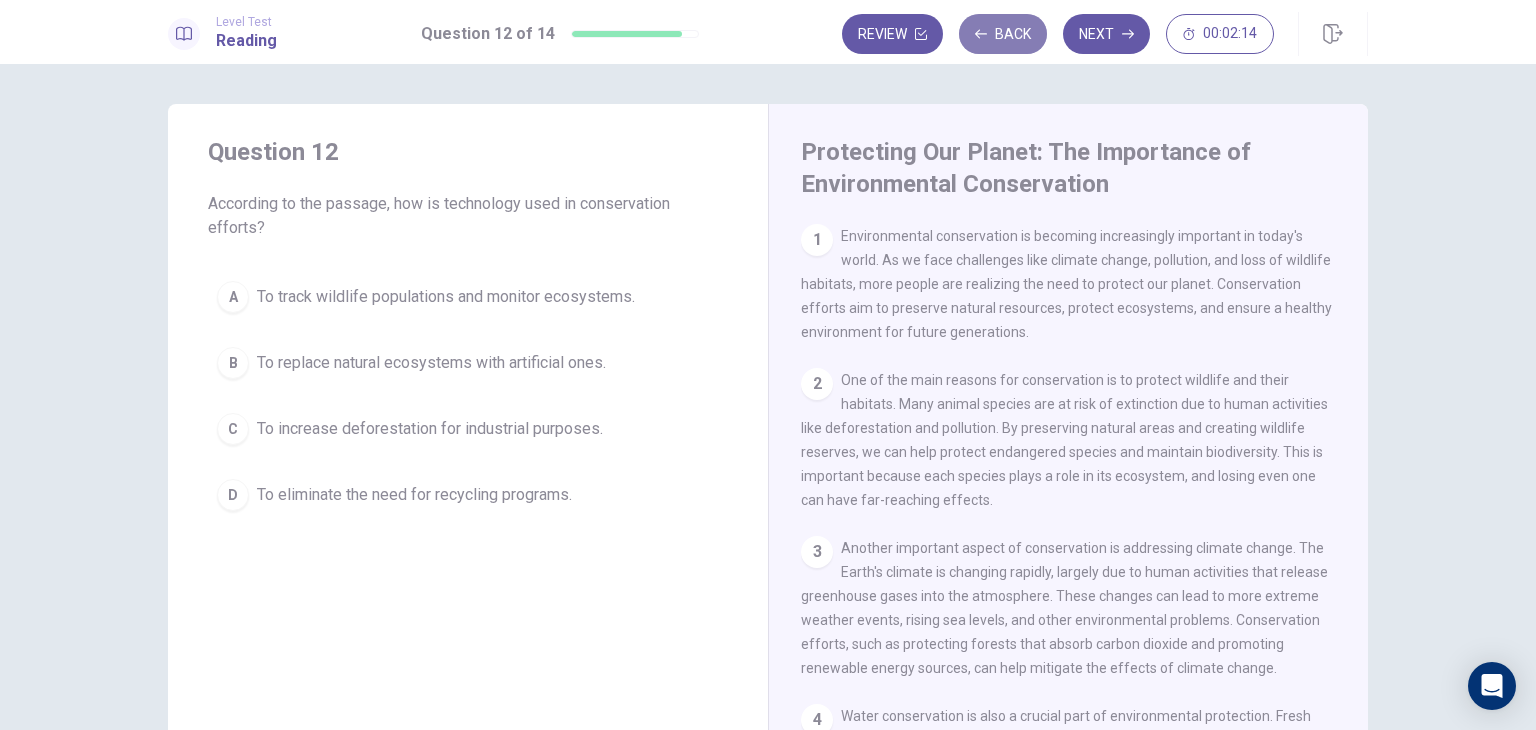 click on "Back" at bounding box center [1003, 34] 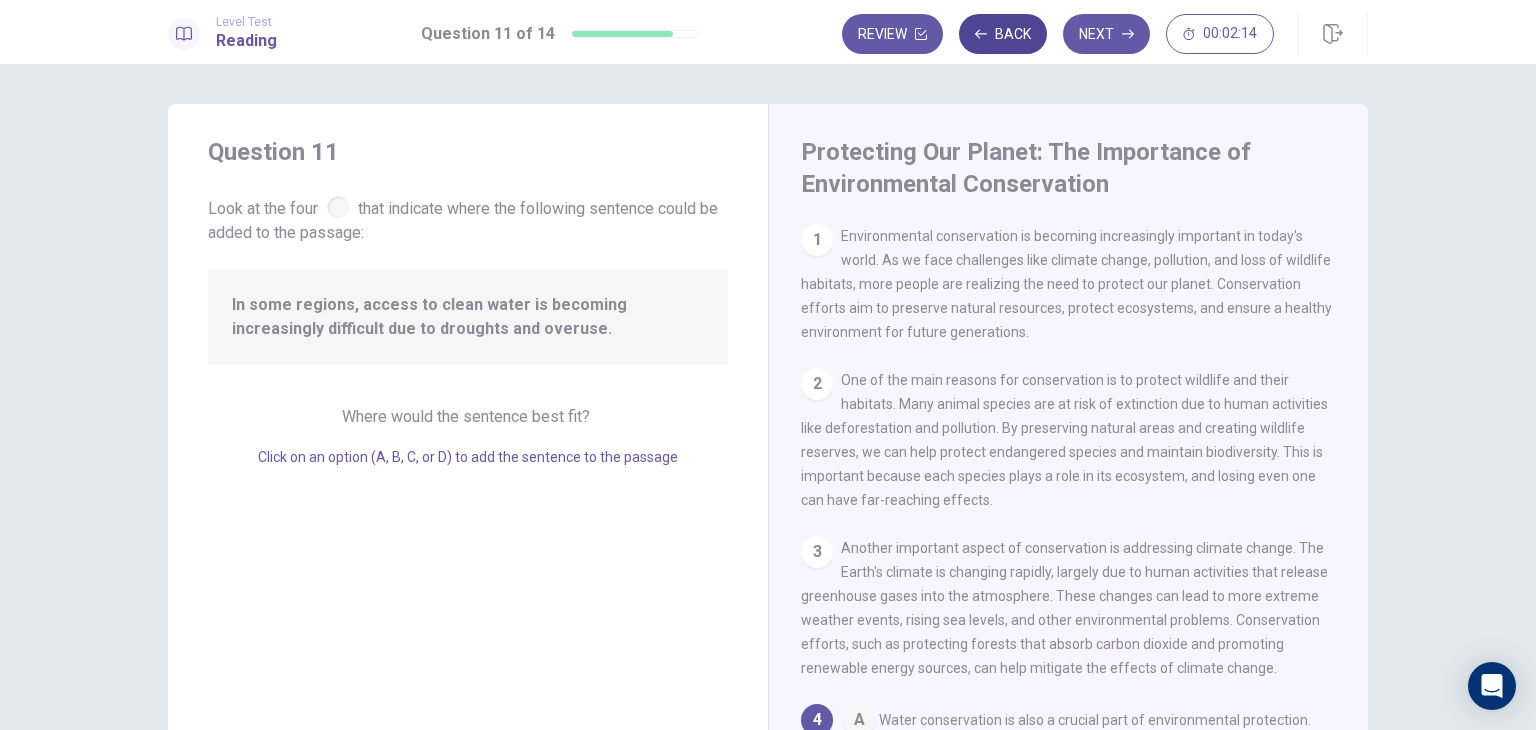 scroll, scrollTop: 294, scrollLeft: 0, axis: vertical 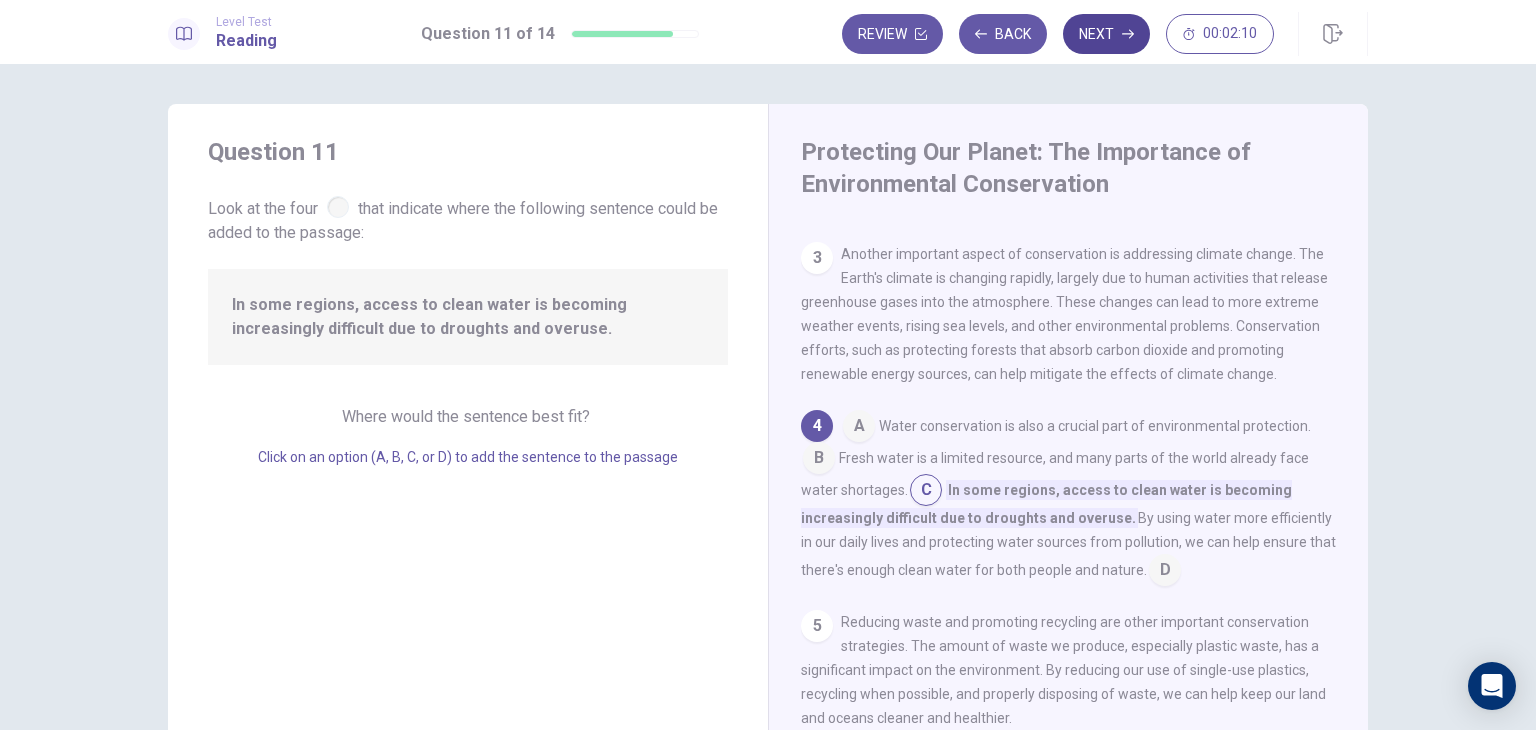 click on "Next" at bounding box center [1106, 34] 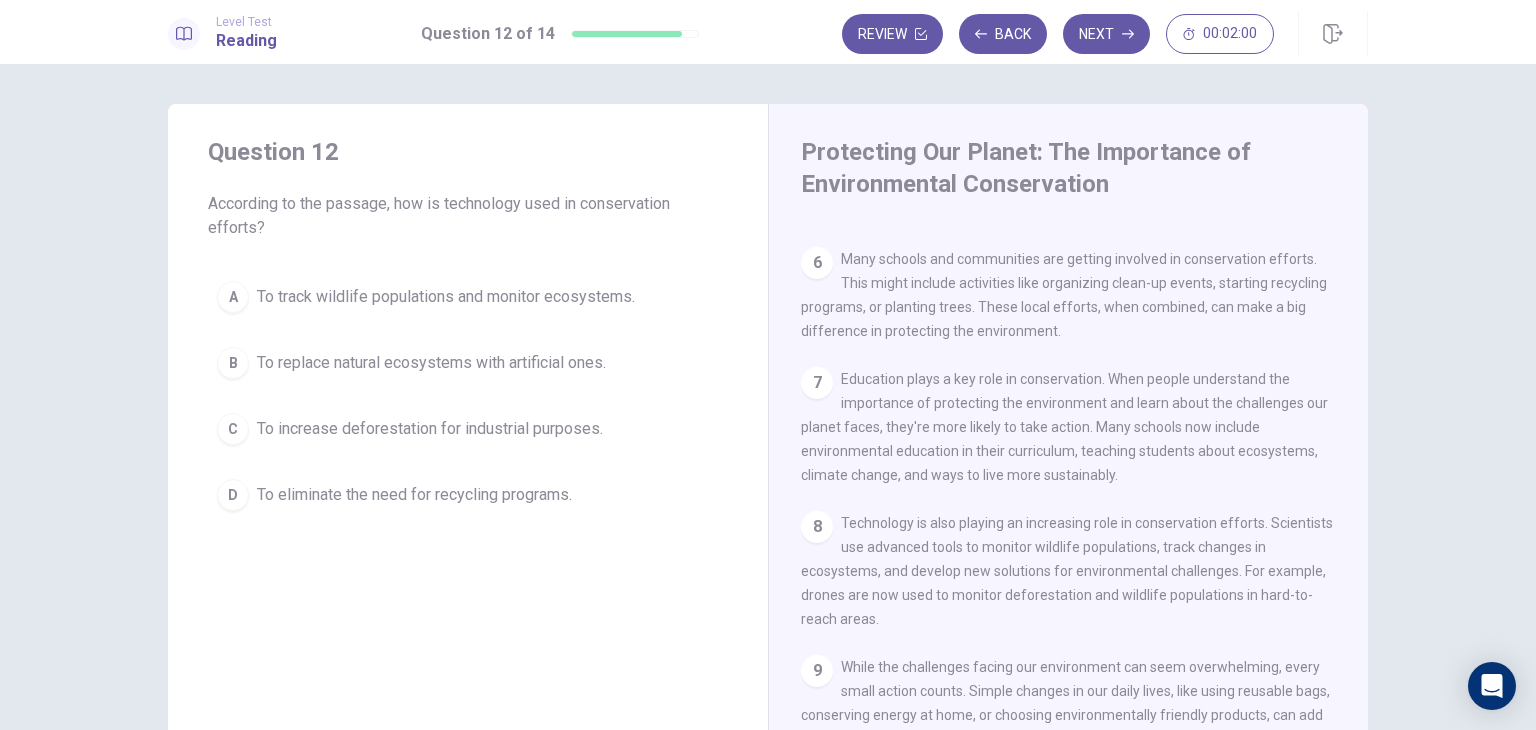 scroll, scrollTop: 781, scrollLeft: 0, axis: vertical 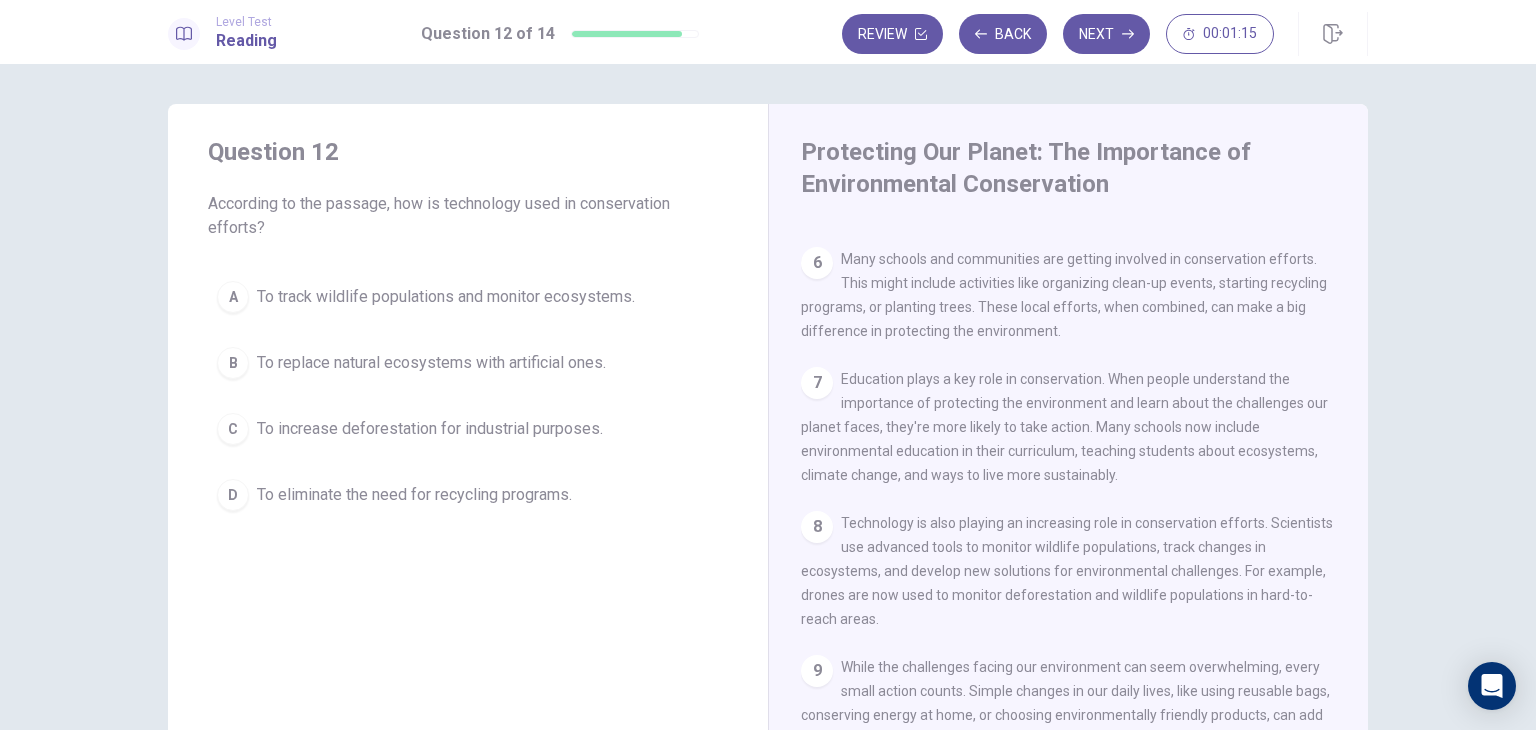 click on "A" at bounding box center [233, 297] 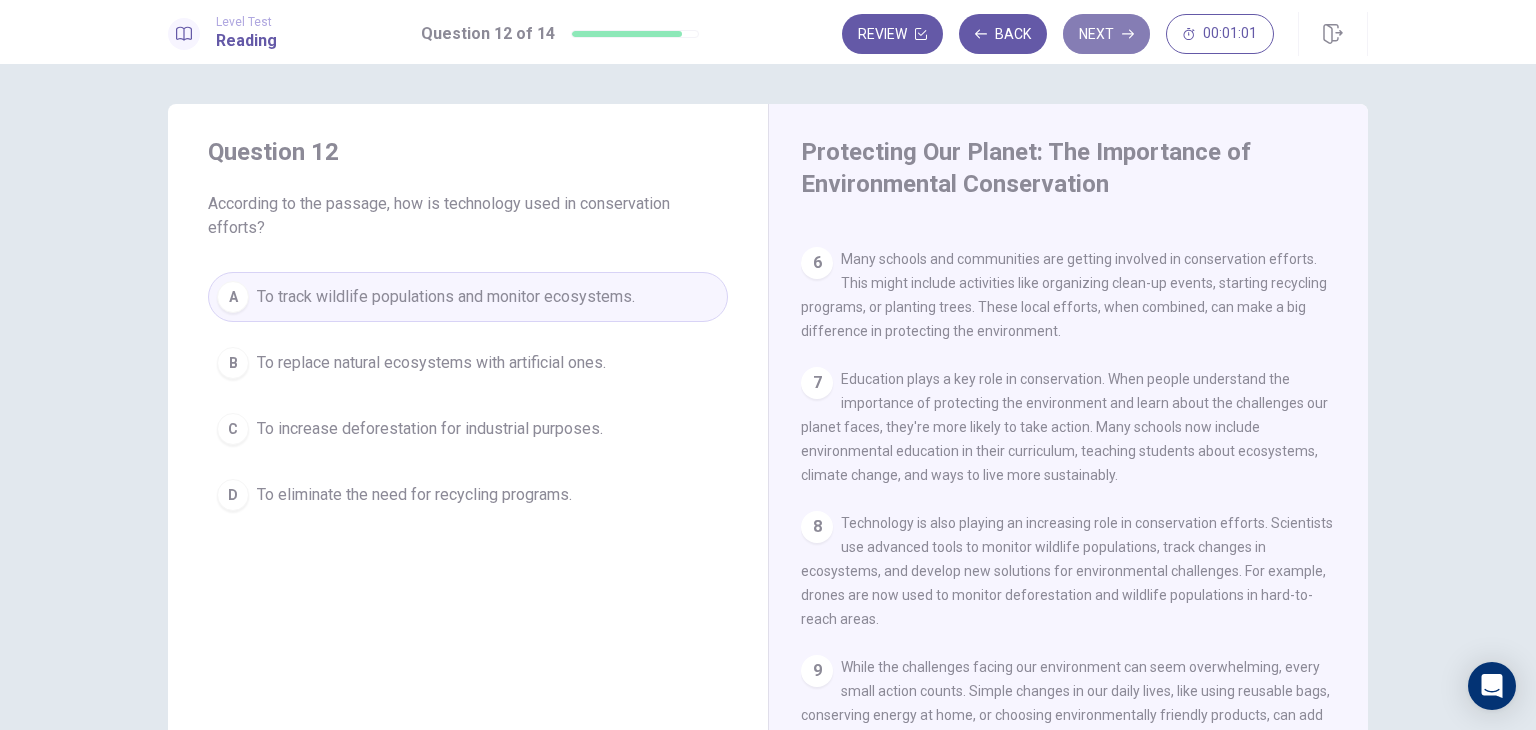 click on "Next" at bounding box center [1106, 34] 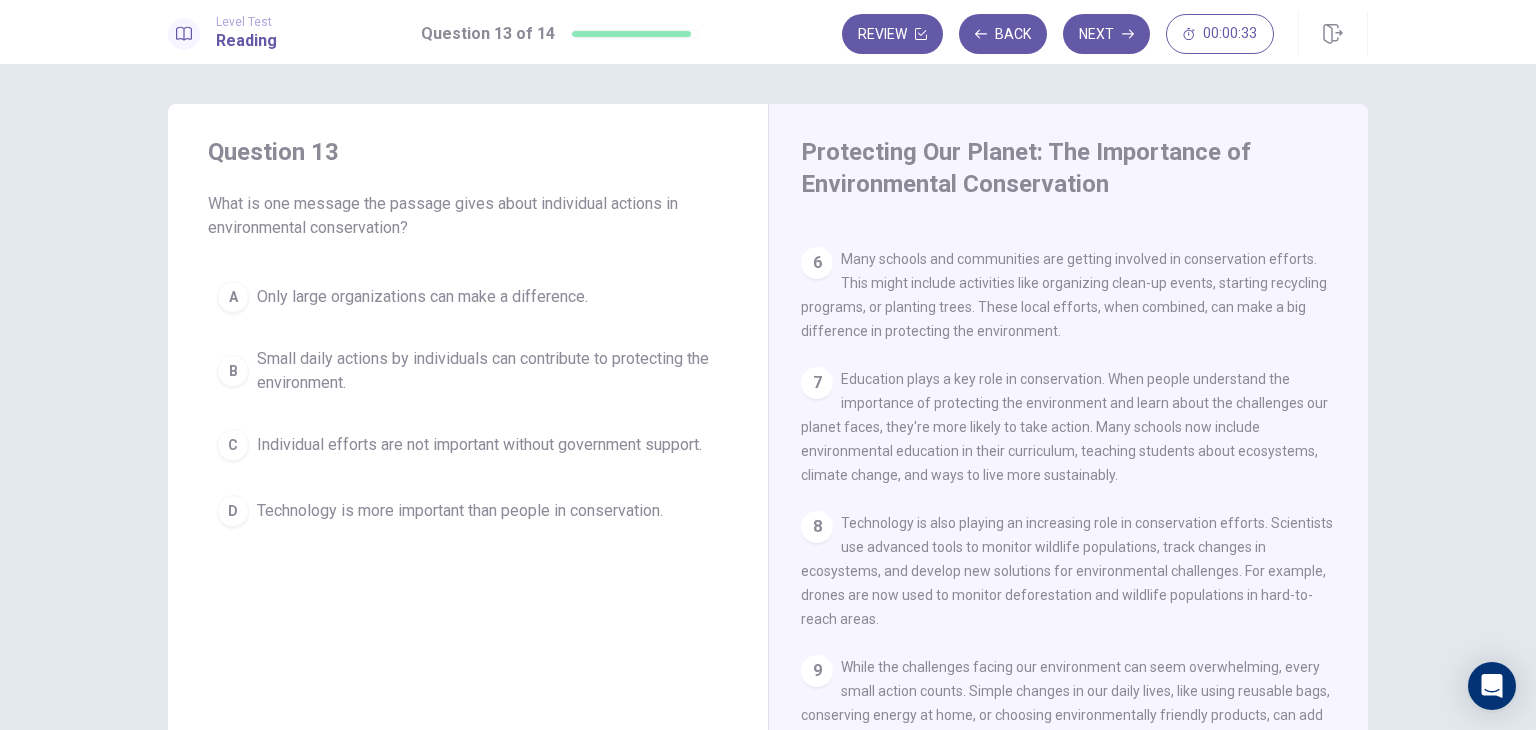 click on "B" at bounding box center (233, 371) 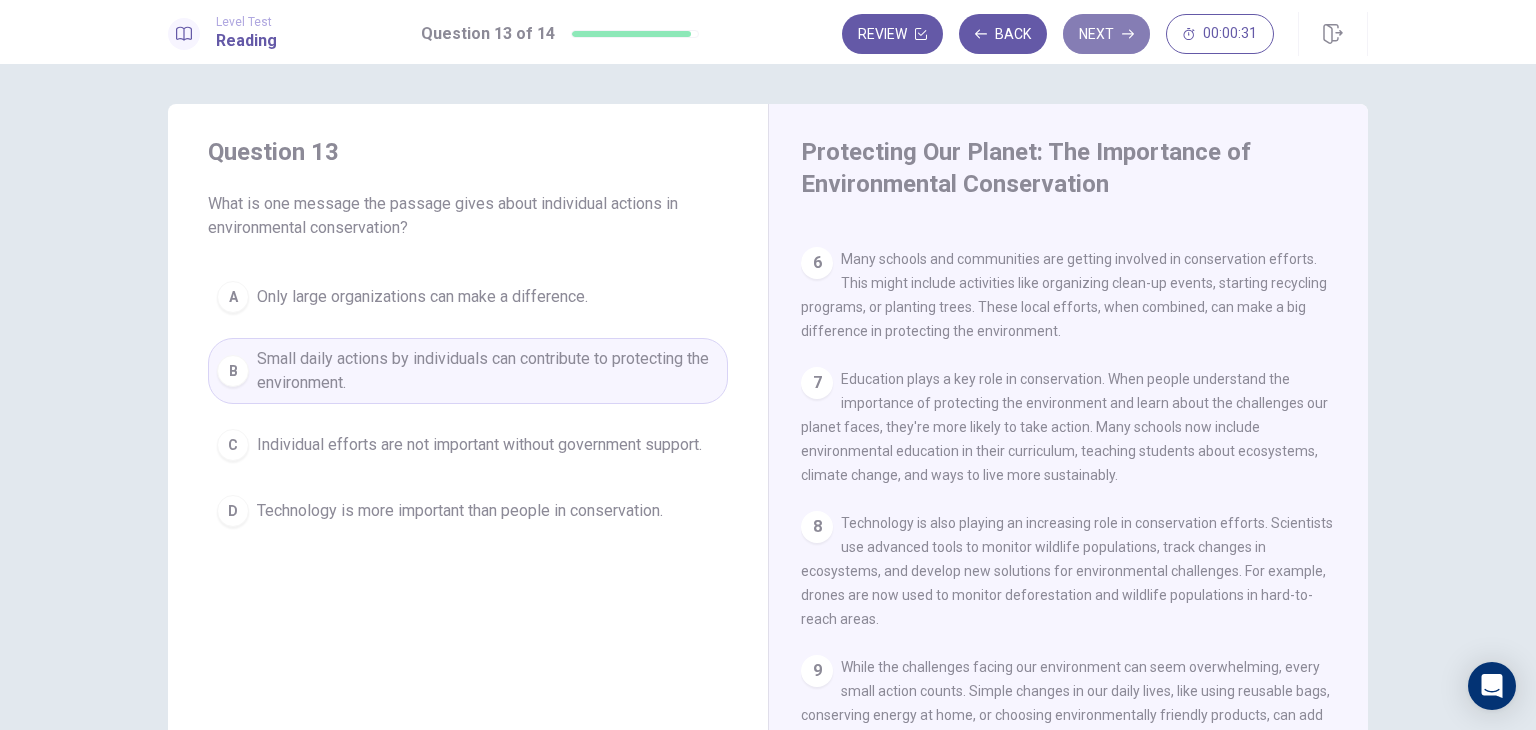 click 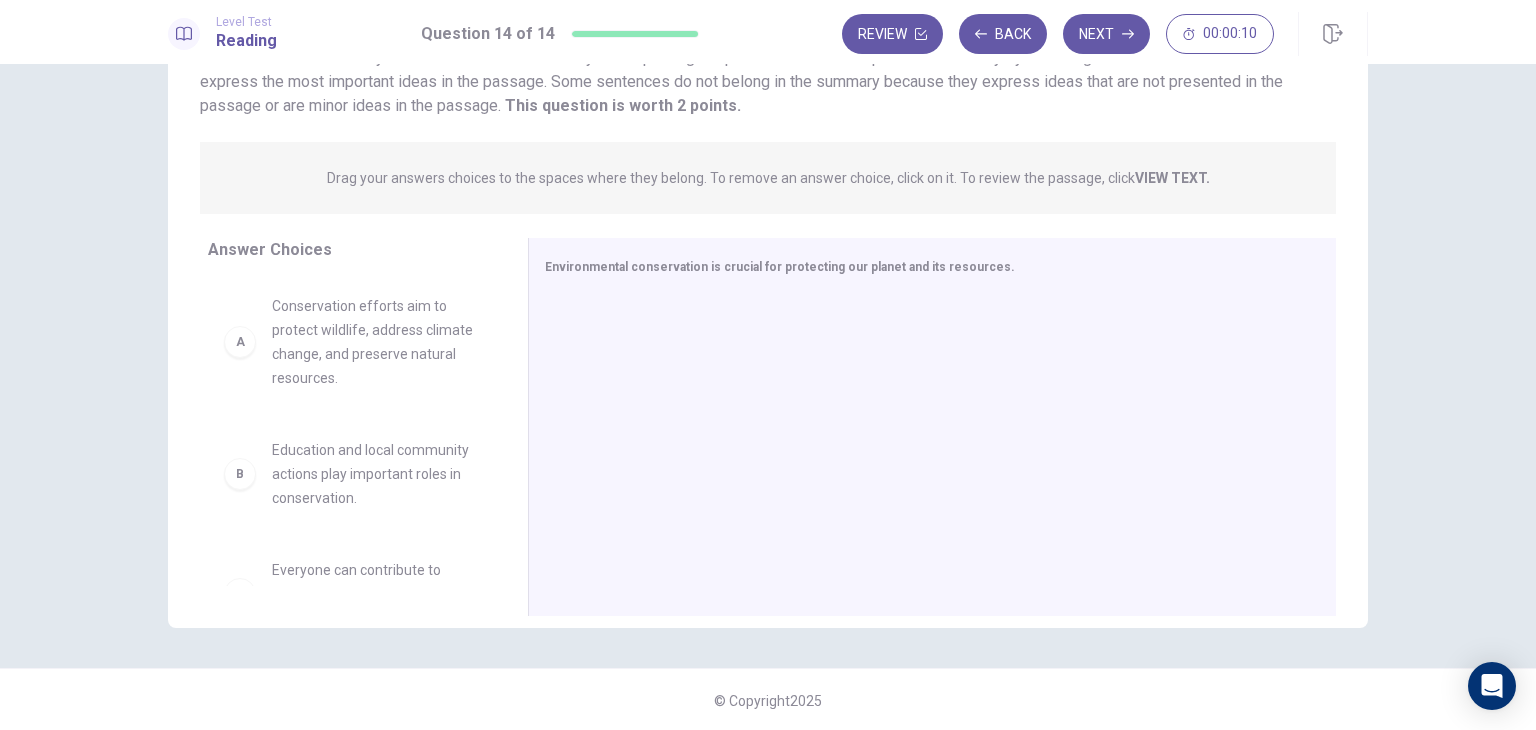 scroll, scrollTop: 173, scrollLeft: 0, axis: vertical 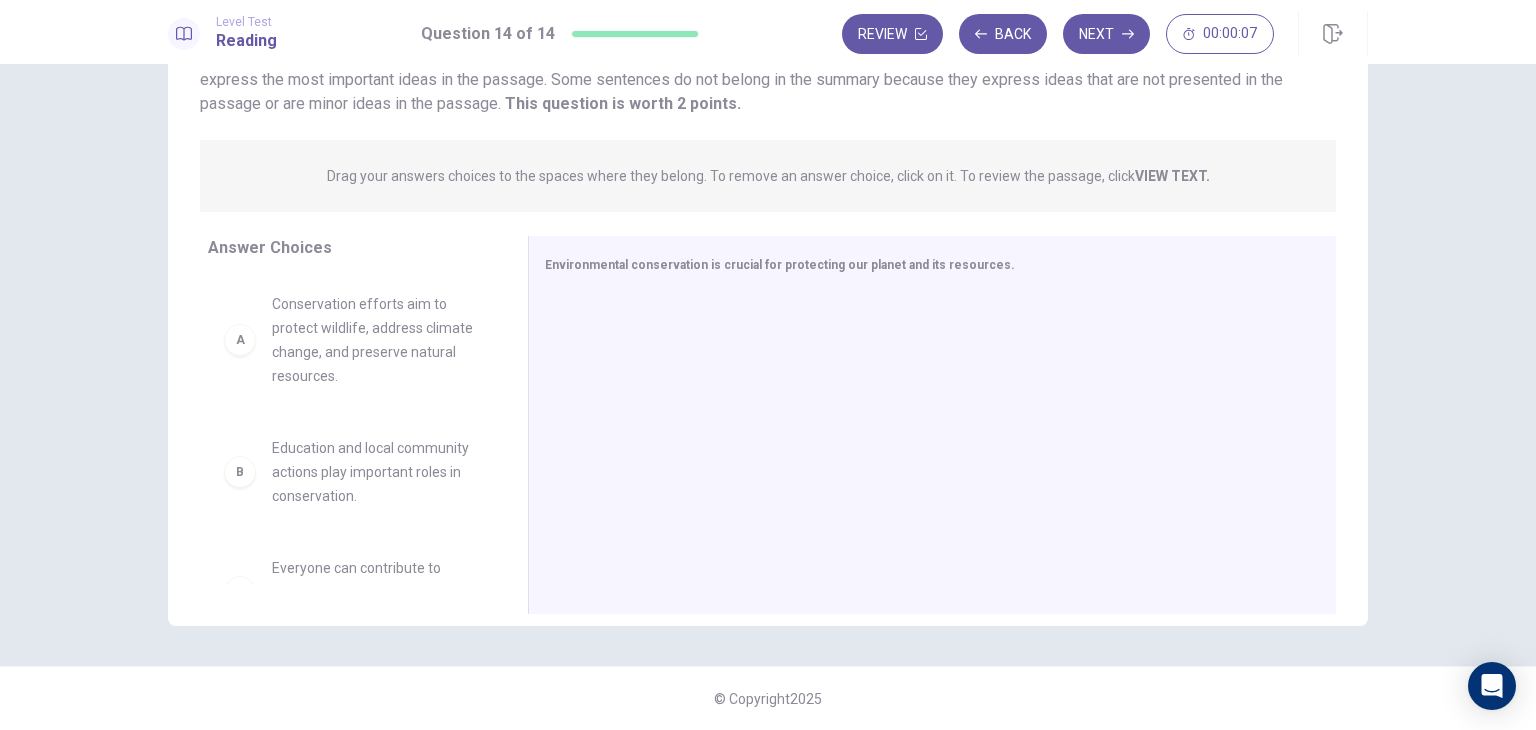 drag, startPoint x: 487, startPoint y: 321, endPoint x: 486, endPoint y: 345, distance: 24.020824 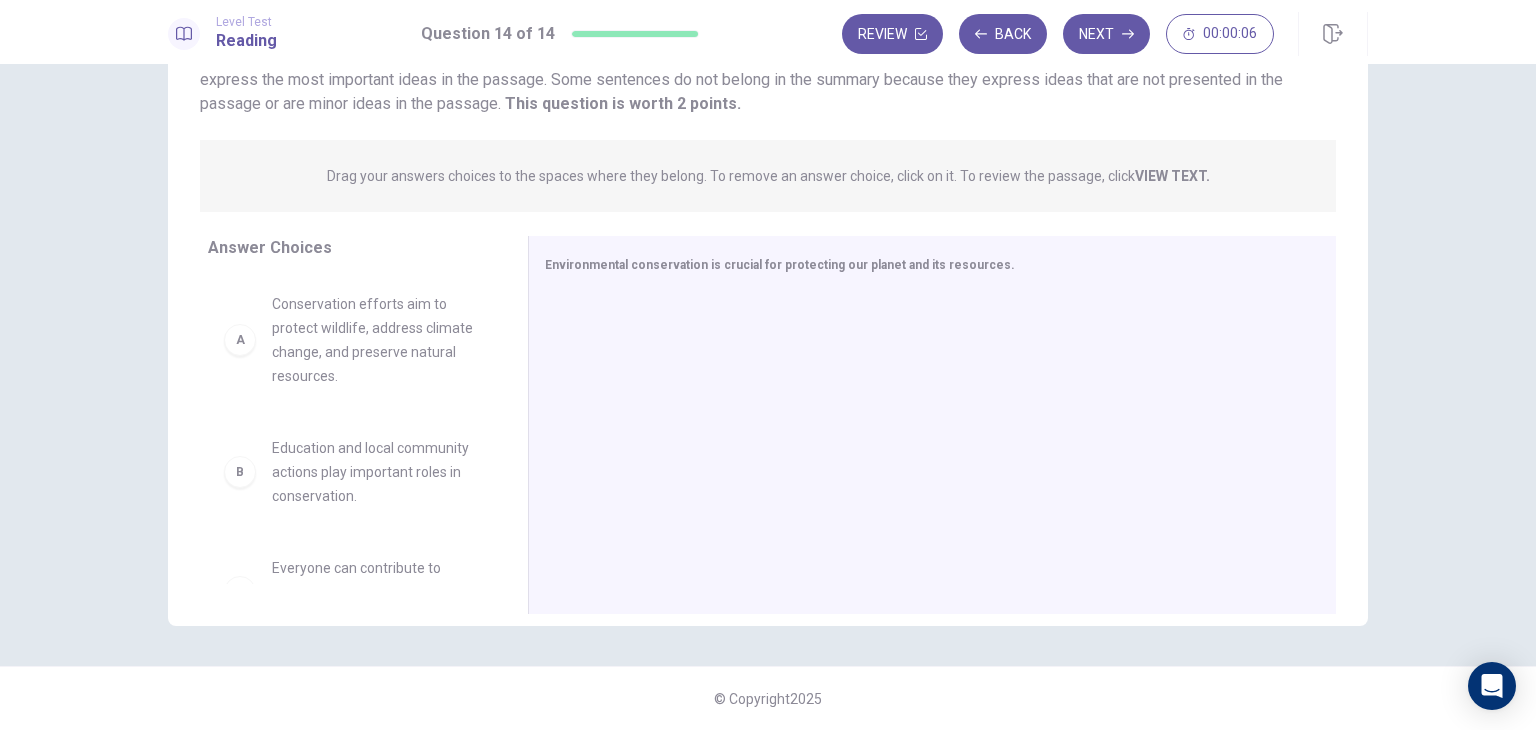 click on "A Conservation efforts aim to protect wildlife, address climate change, and preserve natural resources." at bounding box center [352, 340] 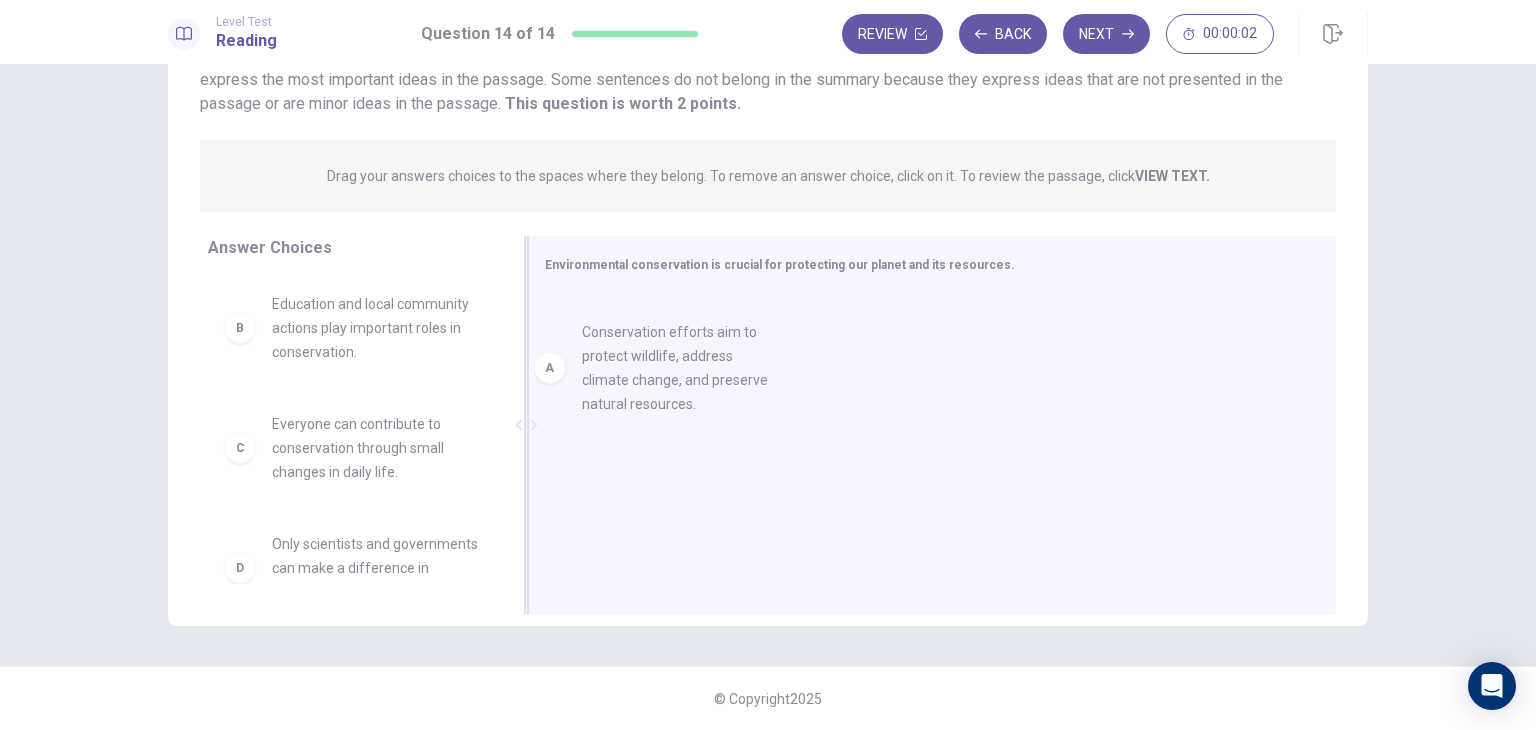 drag, startPoint x: 226, startPoint y: 349, endPoint x: 564, endPoint y: 379, distance: 339.32874 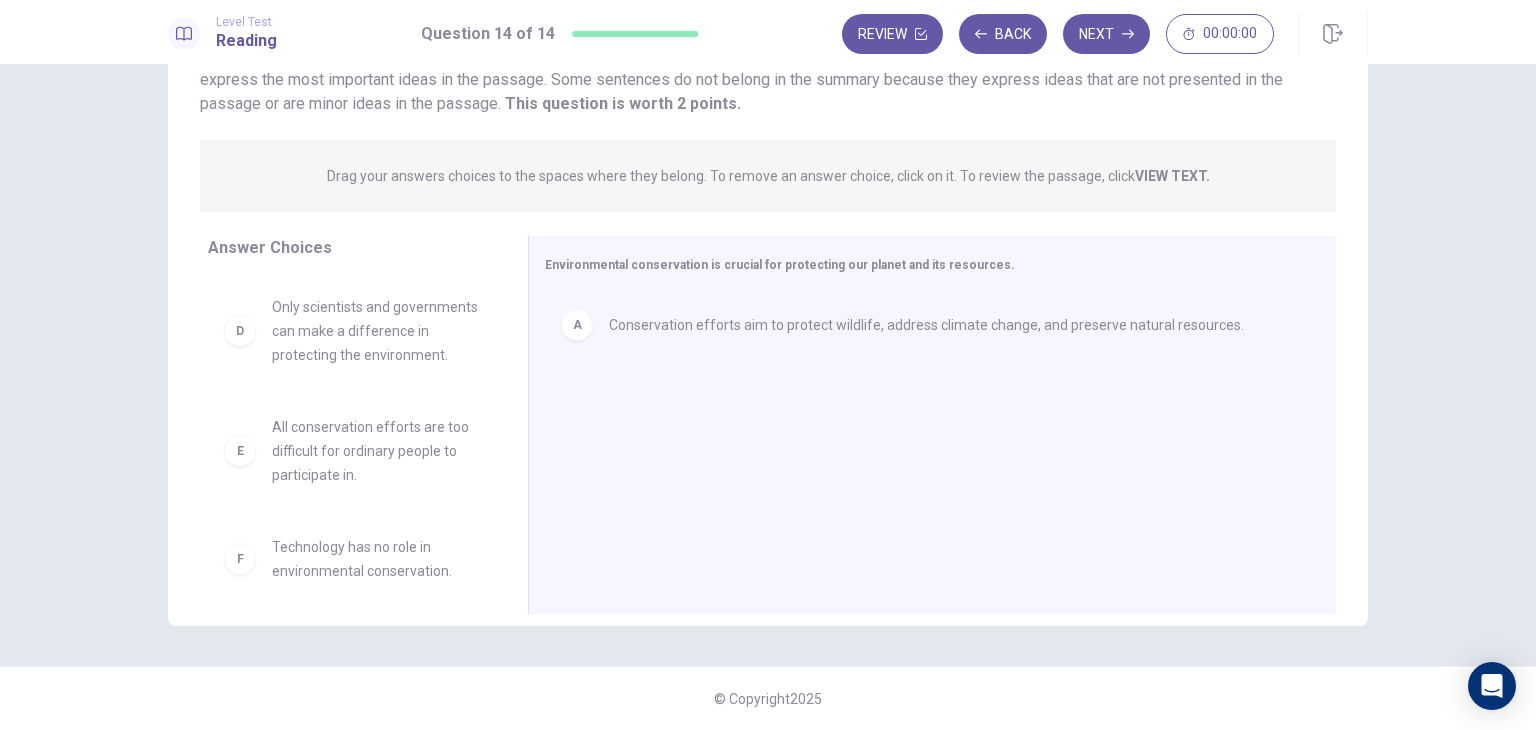 scroll, scrollTop: 276, scrollLeft: 0, axis: vertical 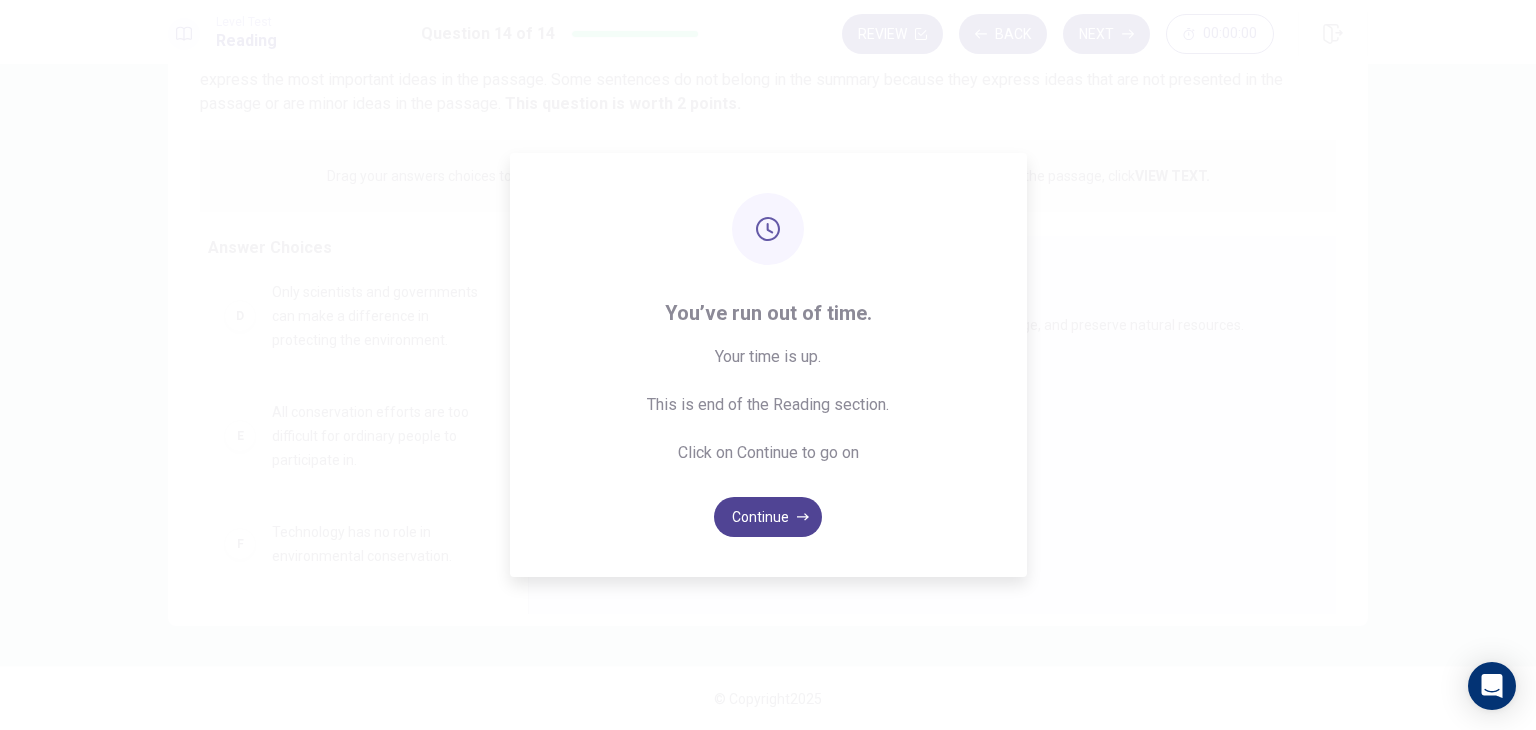 click on "Continue" at bounding box center [768, 517] 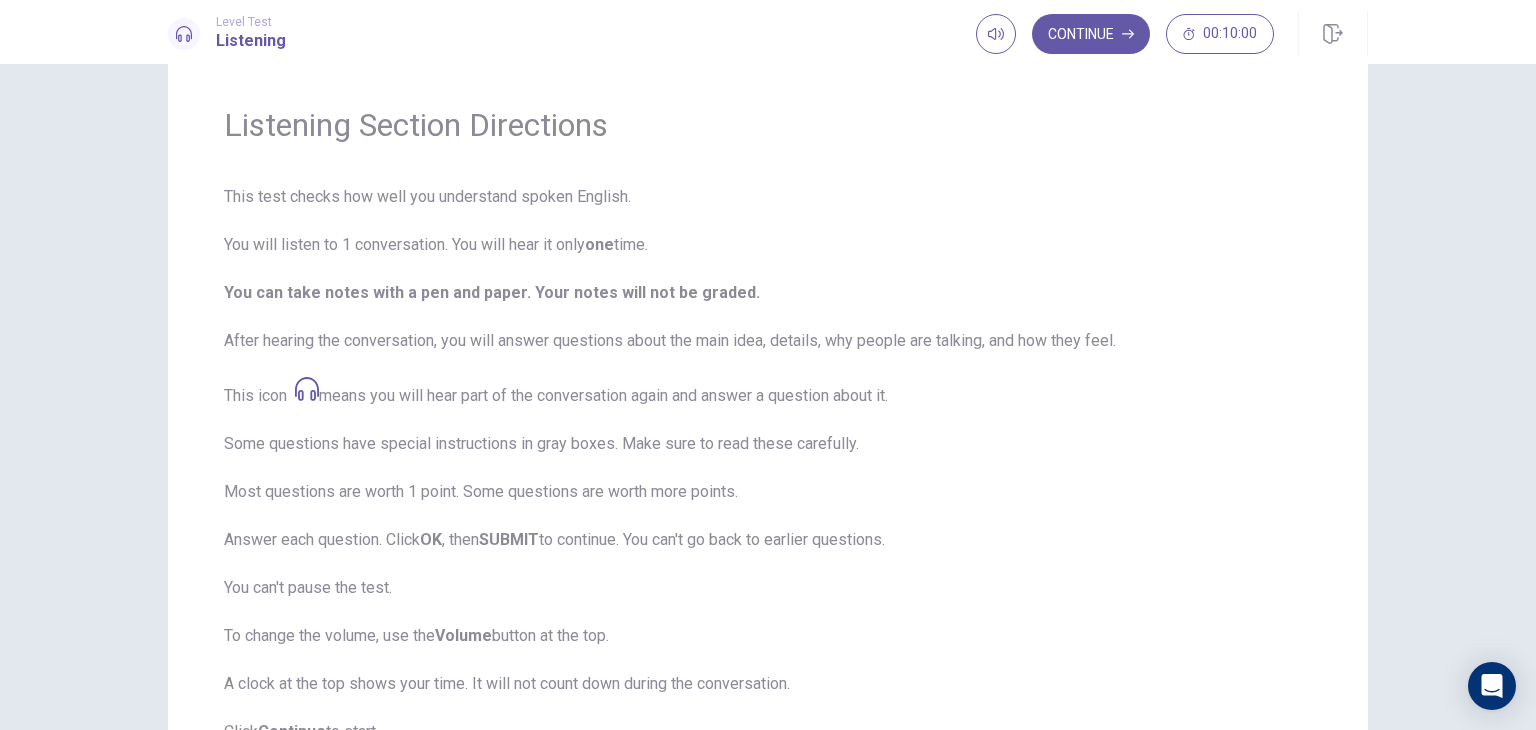 scroll, scrollTop: 0, scrollLeft: 0, axis: both 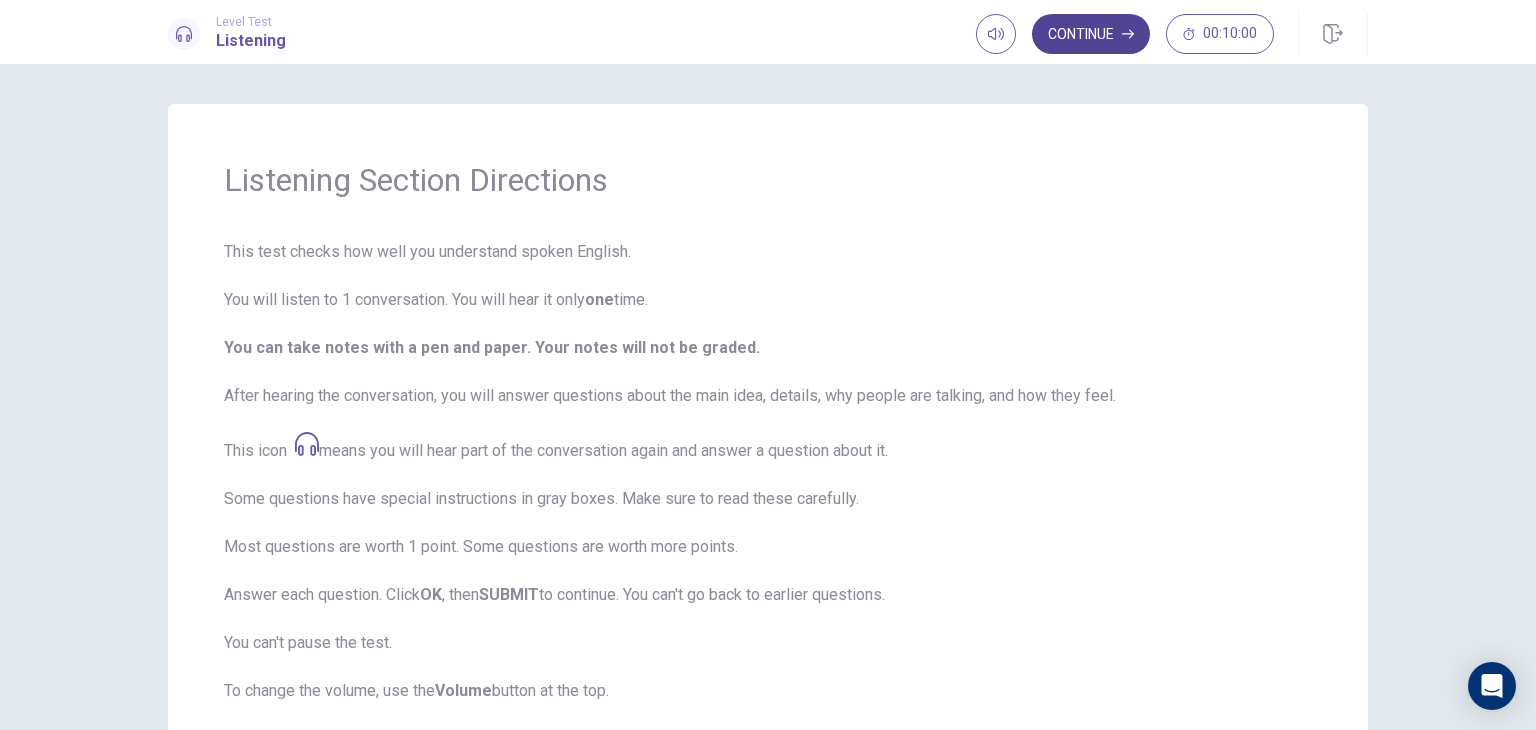 click on "Continue" at bounding box center [1091, 34] 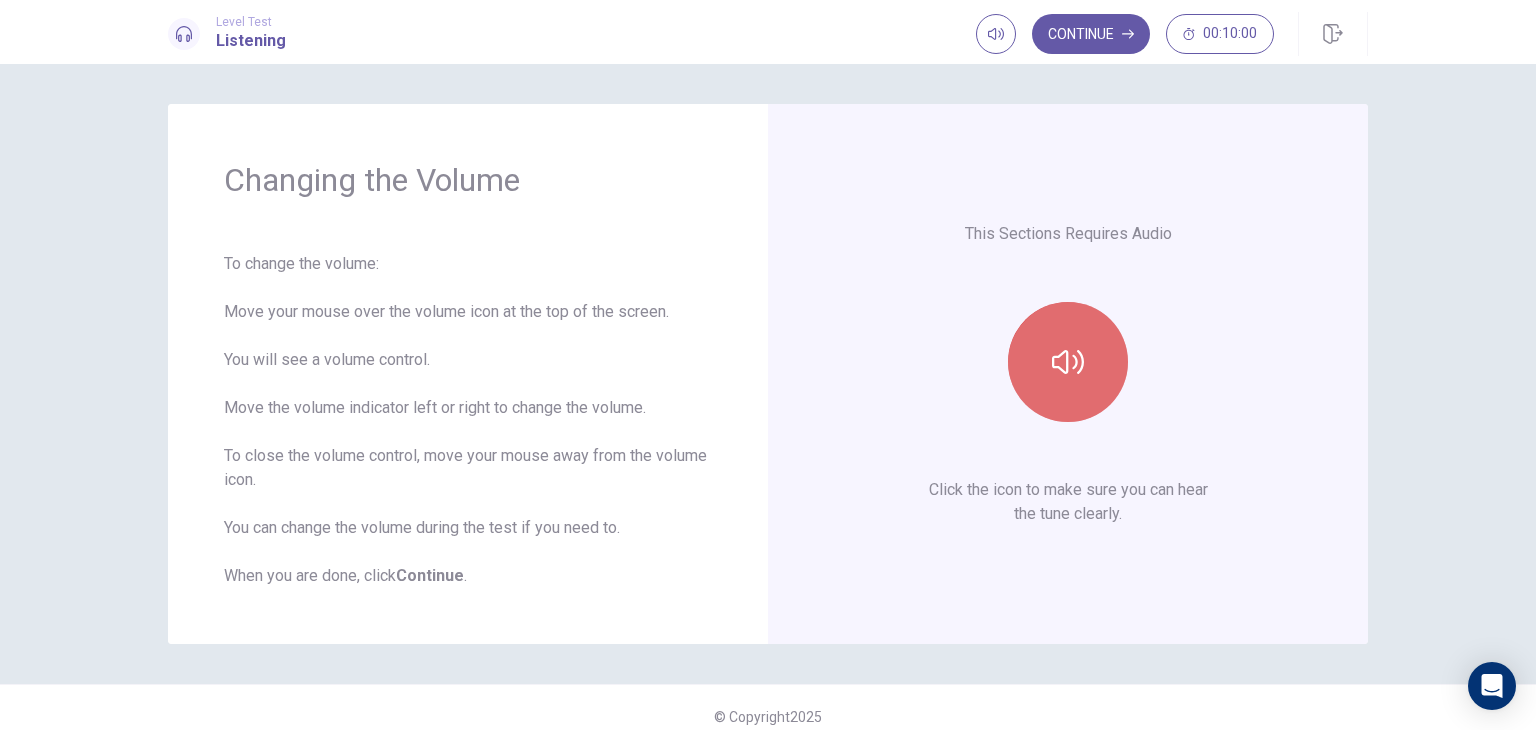 click at bounding box center (1068, 362) 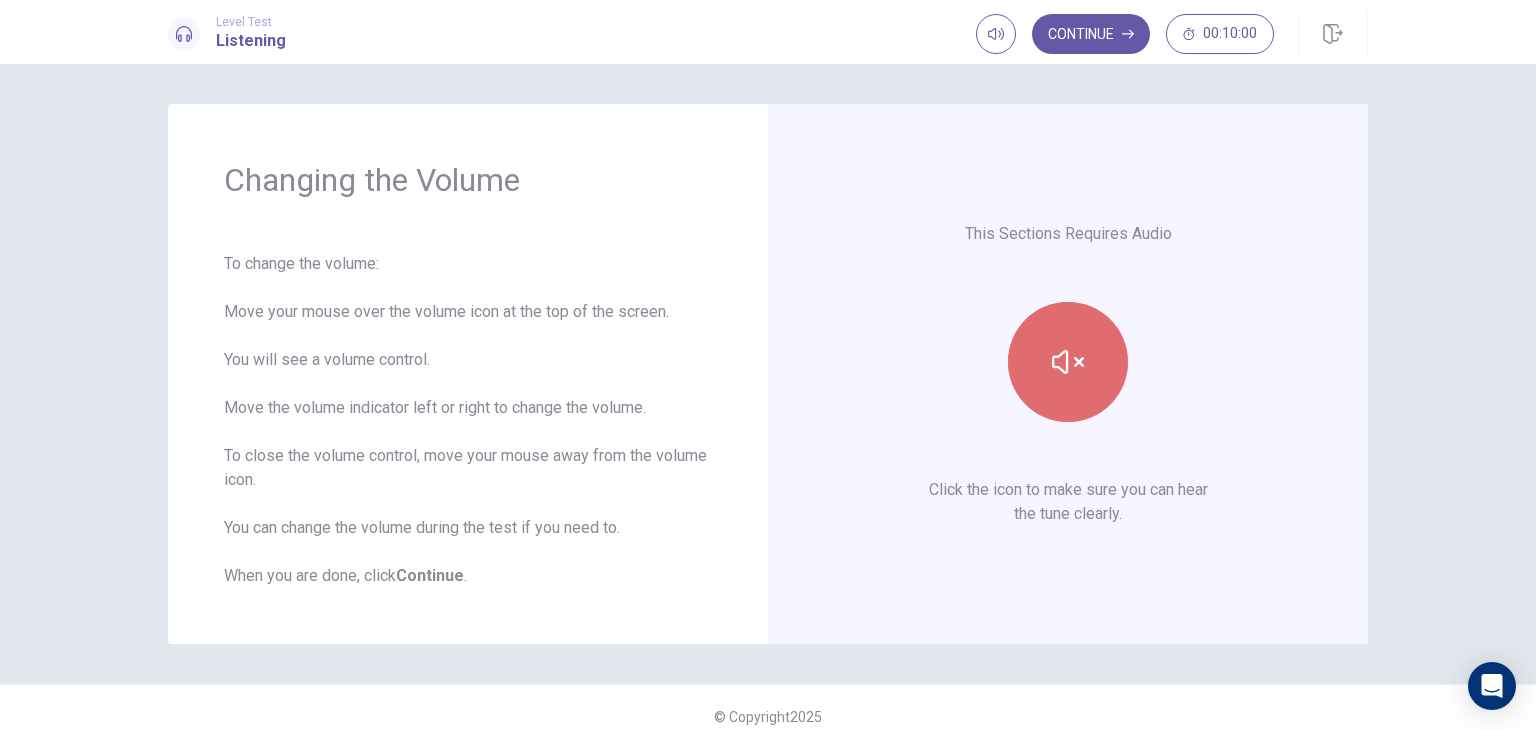 click at bounding box center (1068, 362) 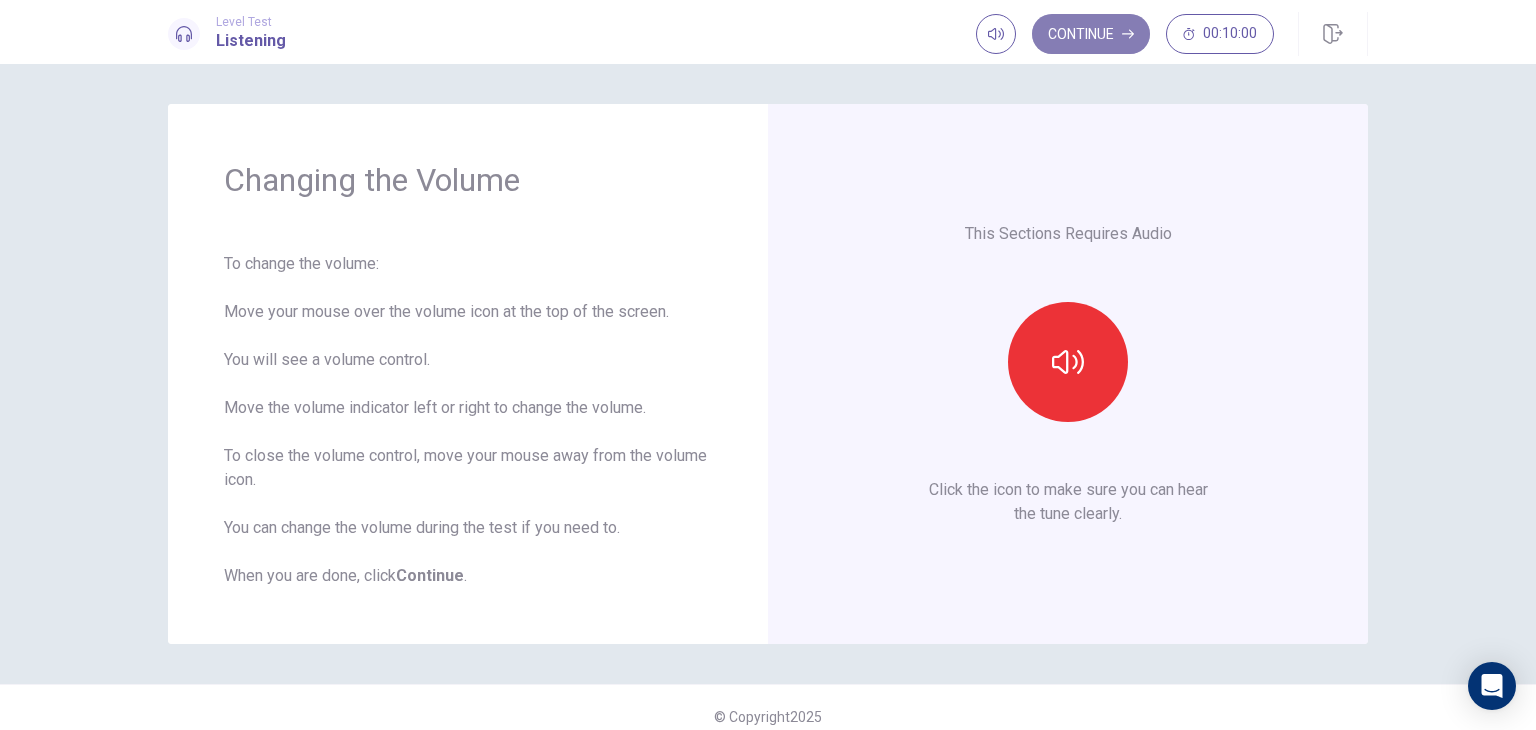 click on "Continue" at bounding box center (1091, 34) 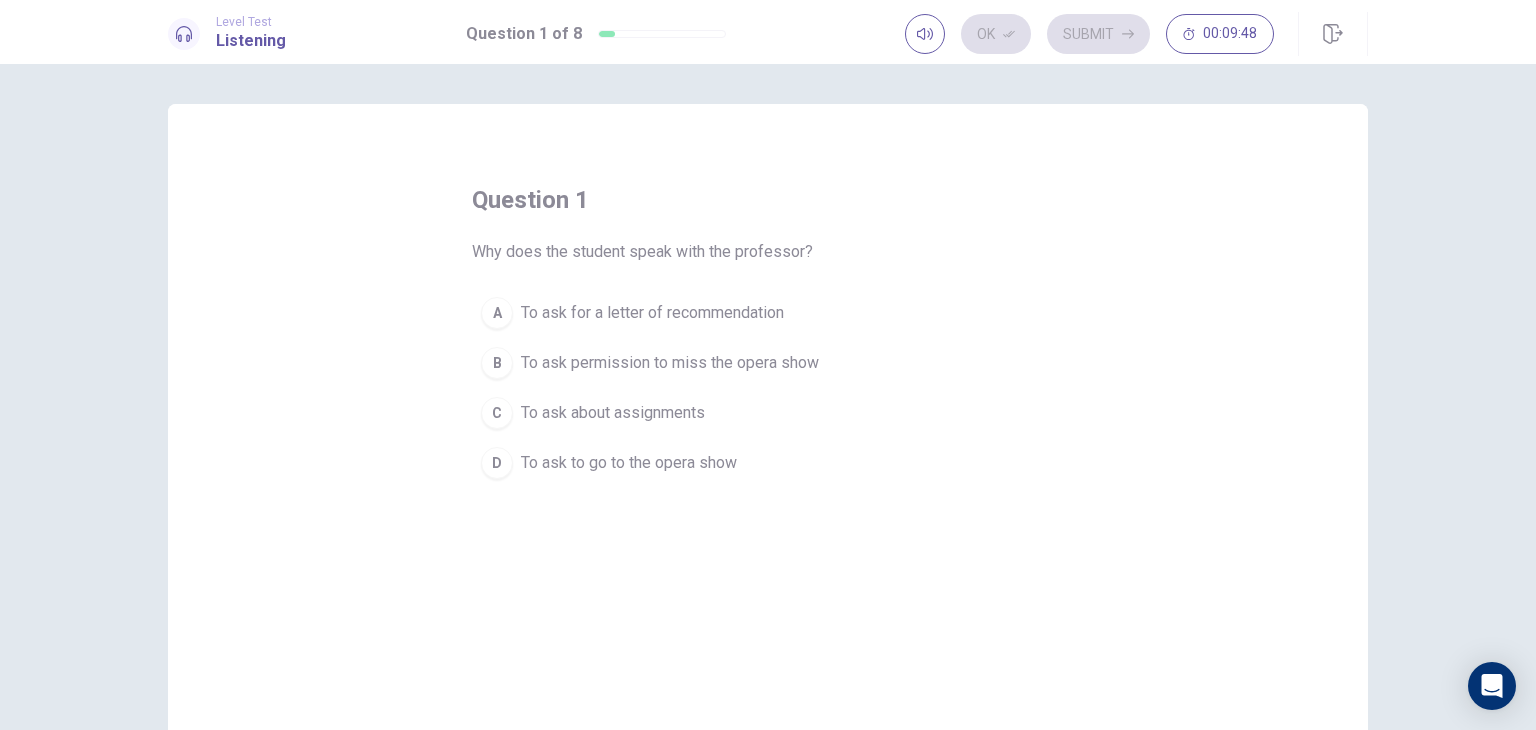 click on "D" at bounding box center (497, 463) 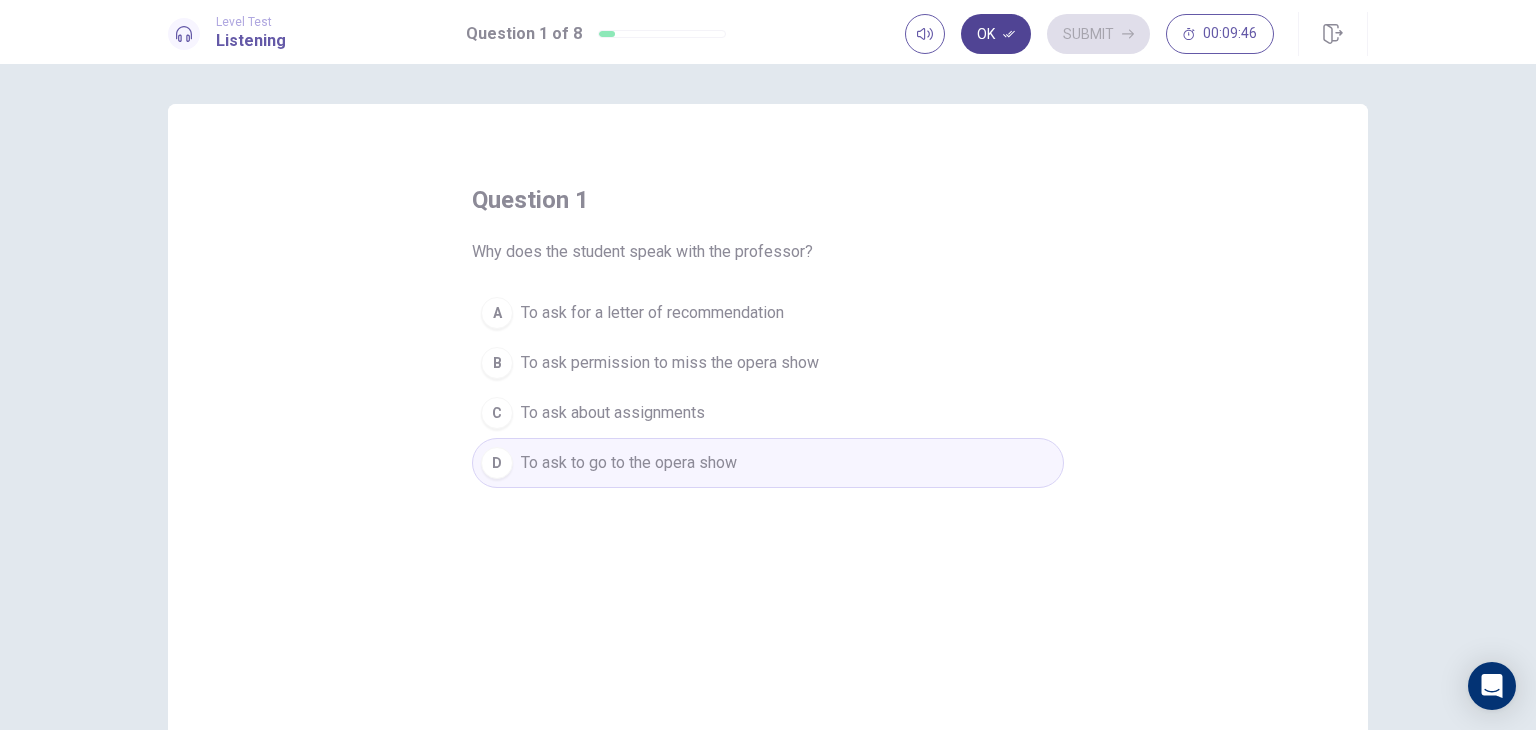 click on "Ok" at bounding box center [996, 34] 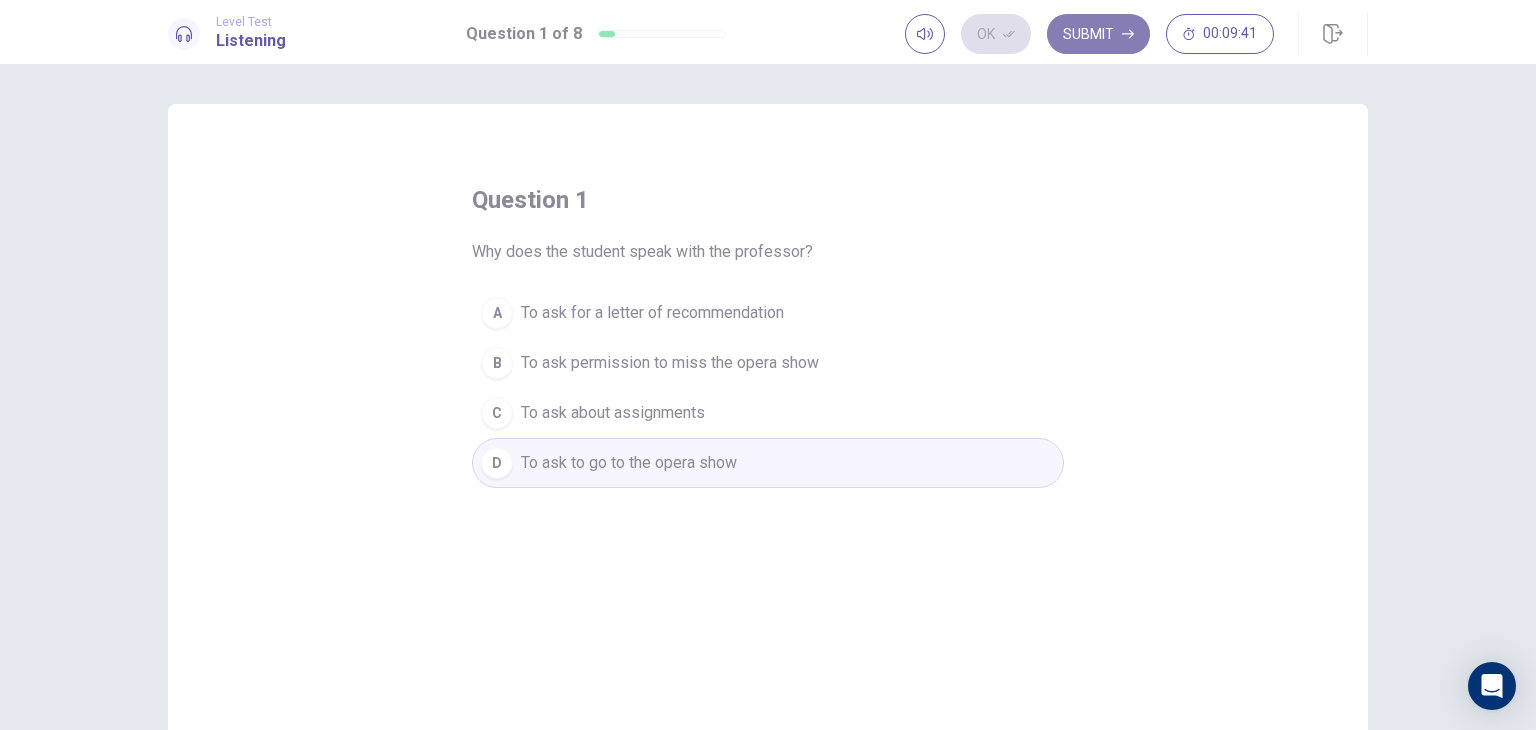 click on "Submit" at bounding box center [1098, 34] 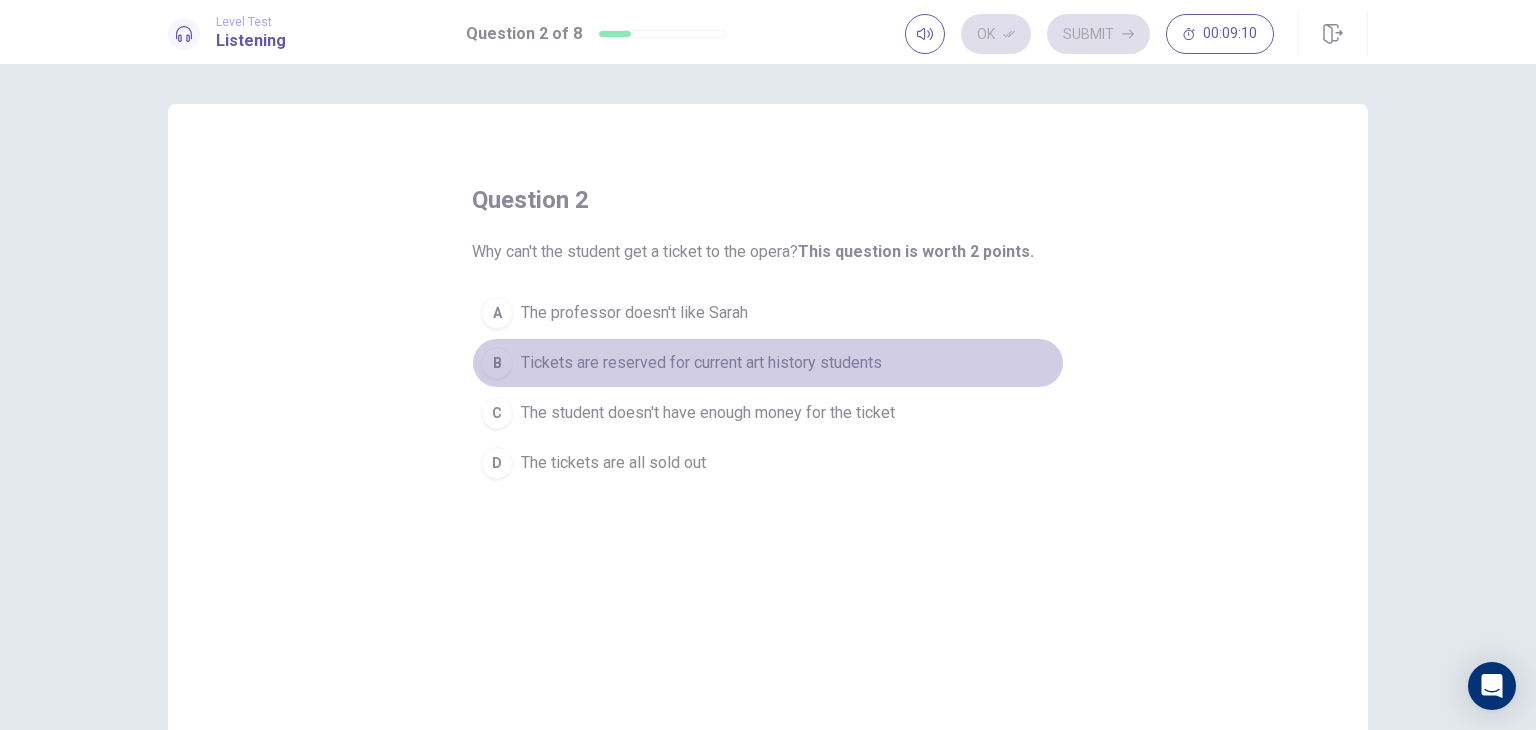 click on "B" at bounding box center [497, 363] 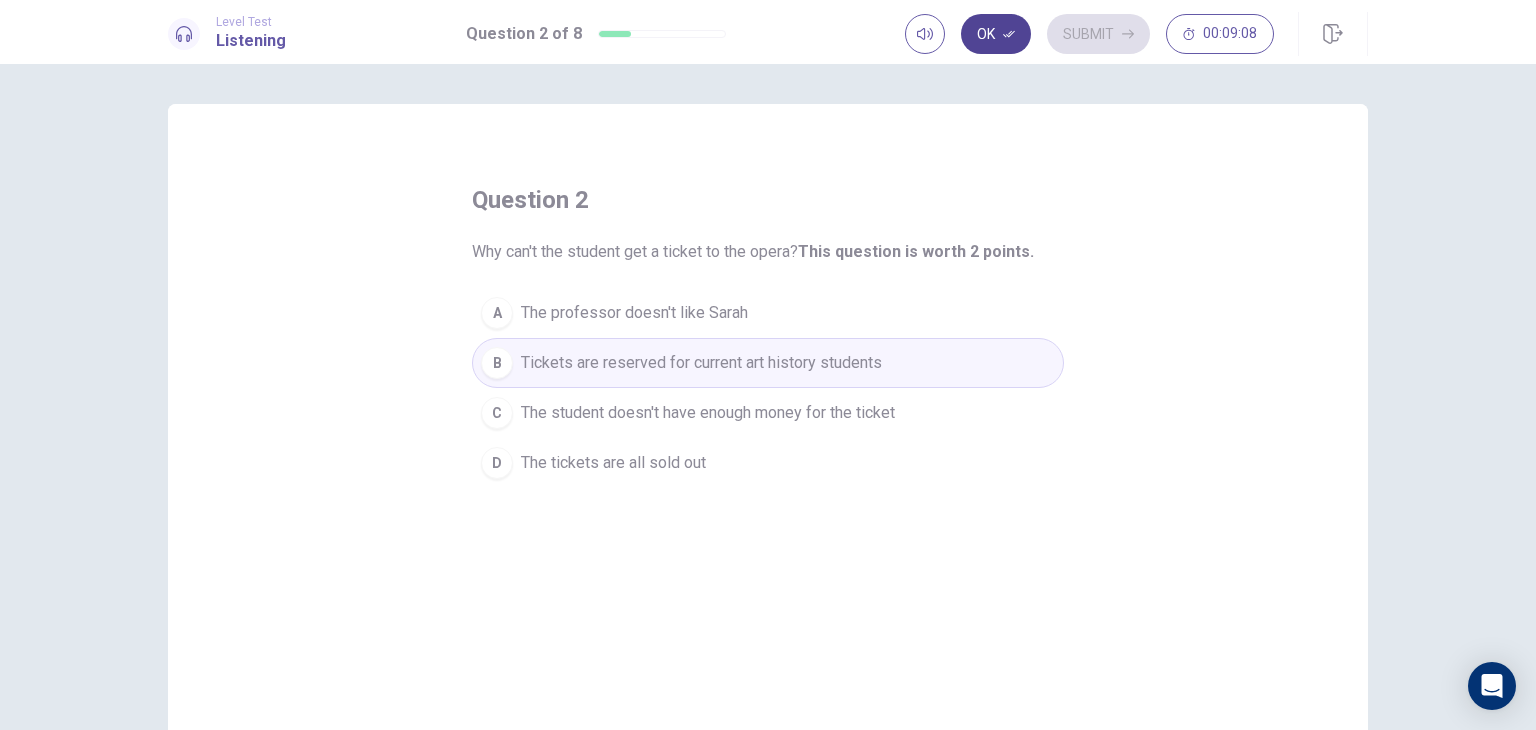 click on "Ok" at bounding box center (996, 34) 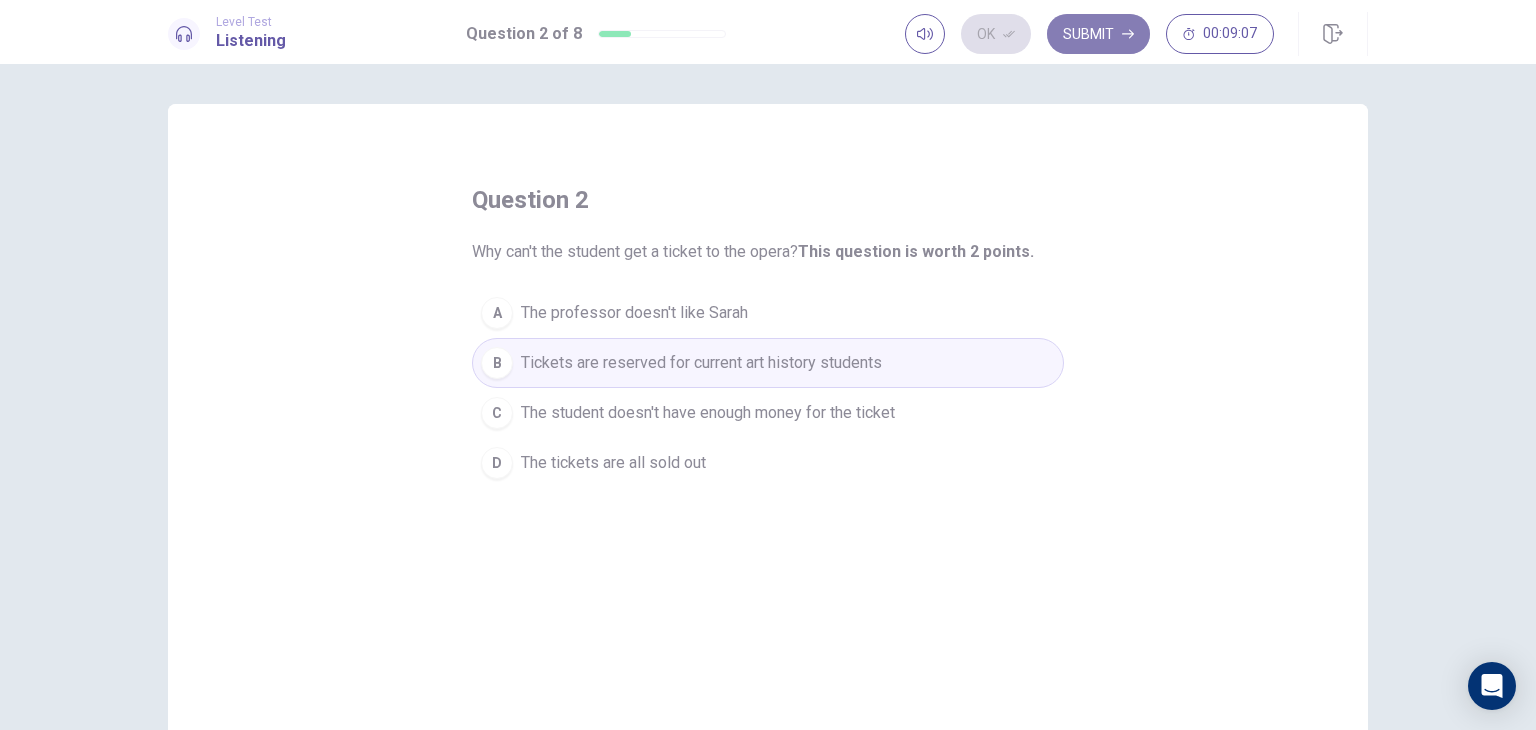 click on "Submit" at bounding box center [1098, 34] 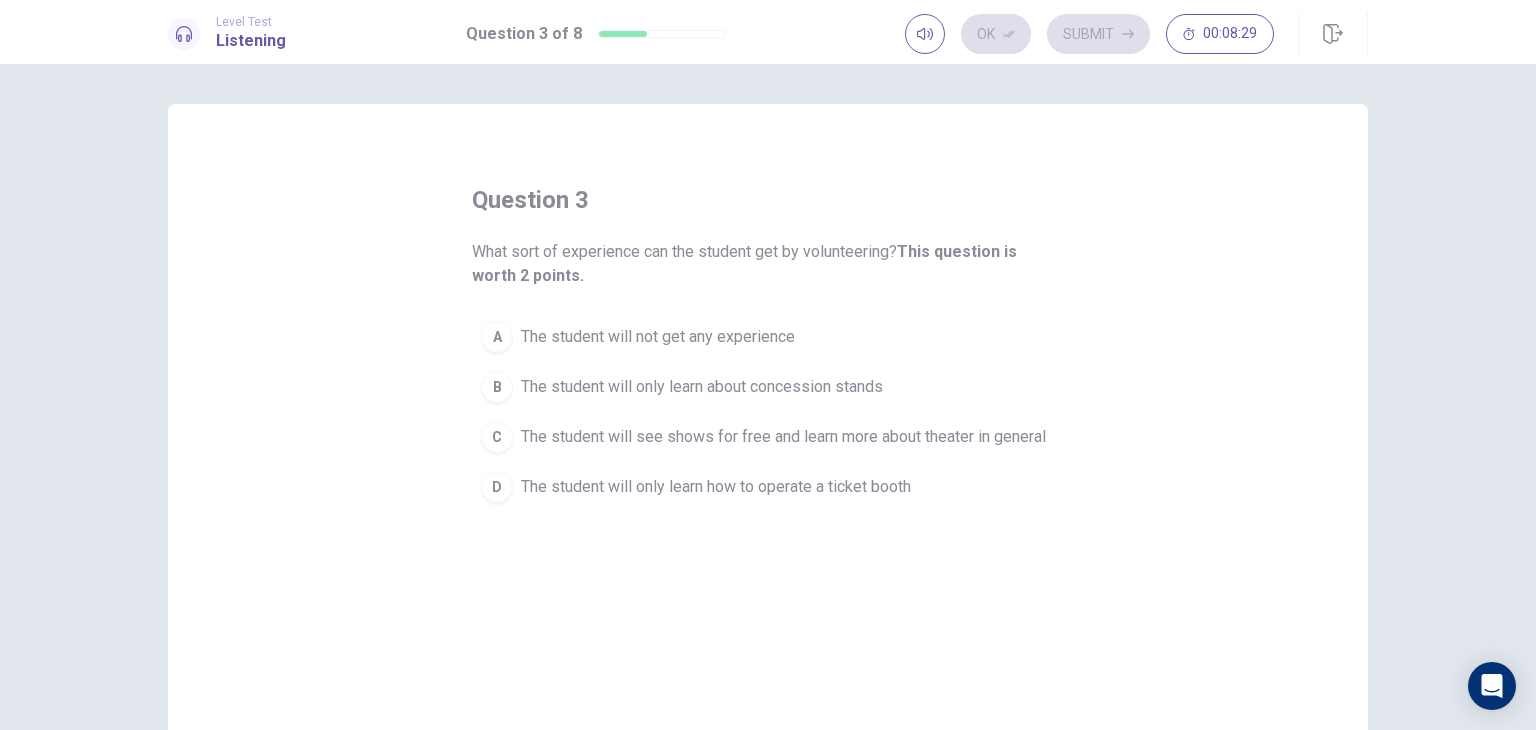 click on "C" at bounding box center (497, 437) 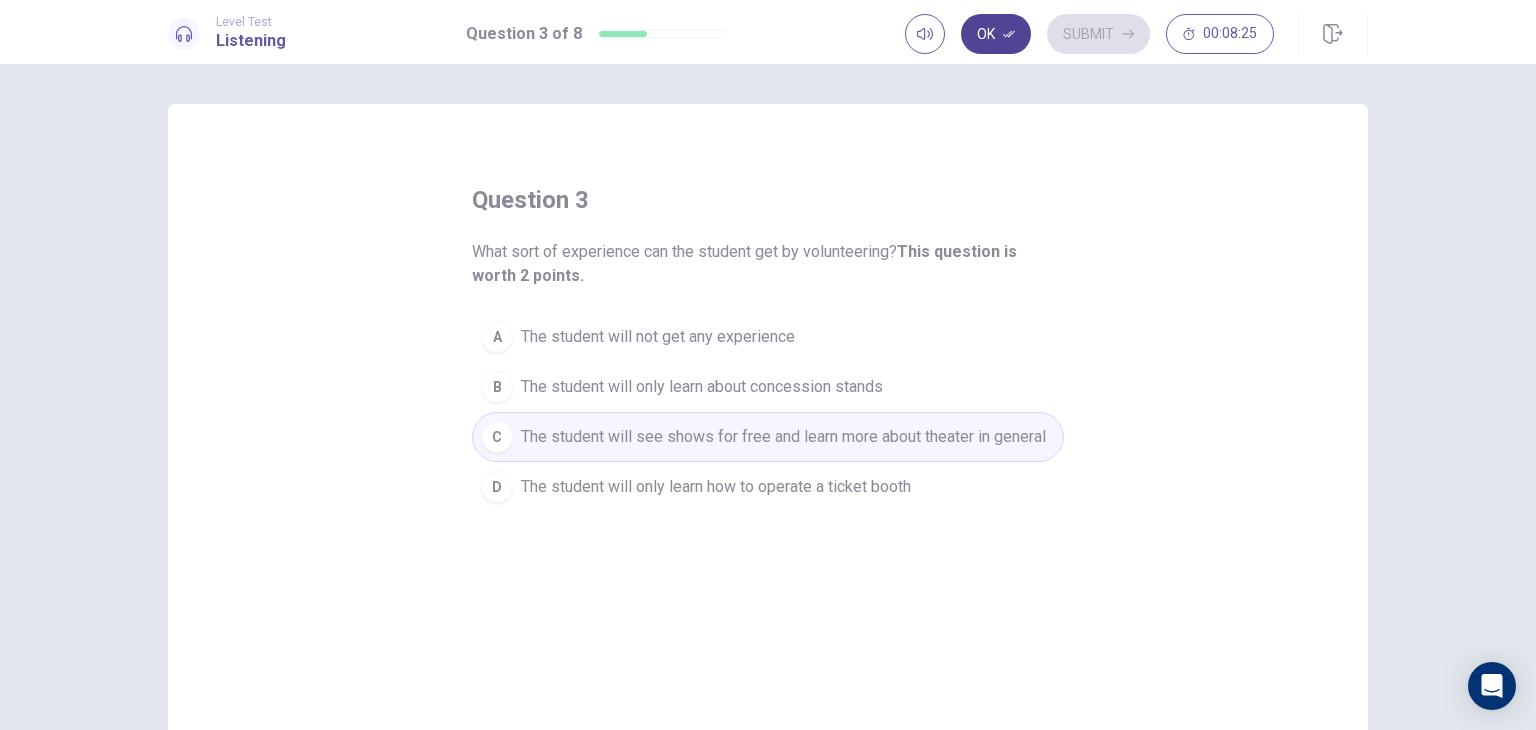 click on "Ok" at bounding box center [996, 34] 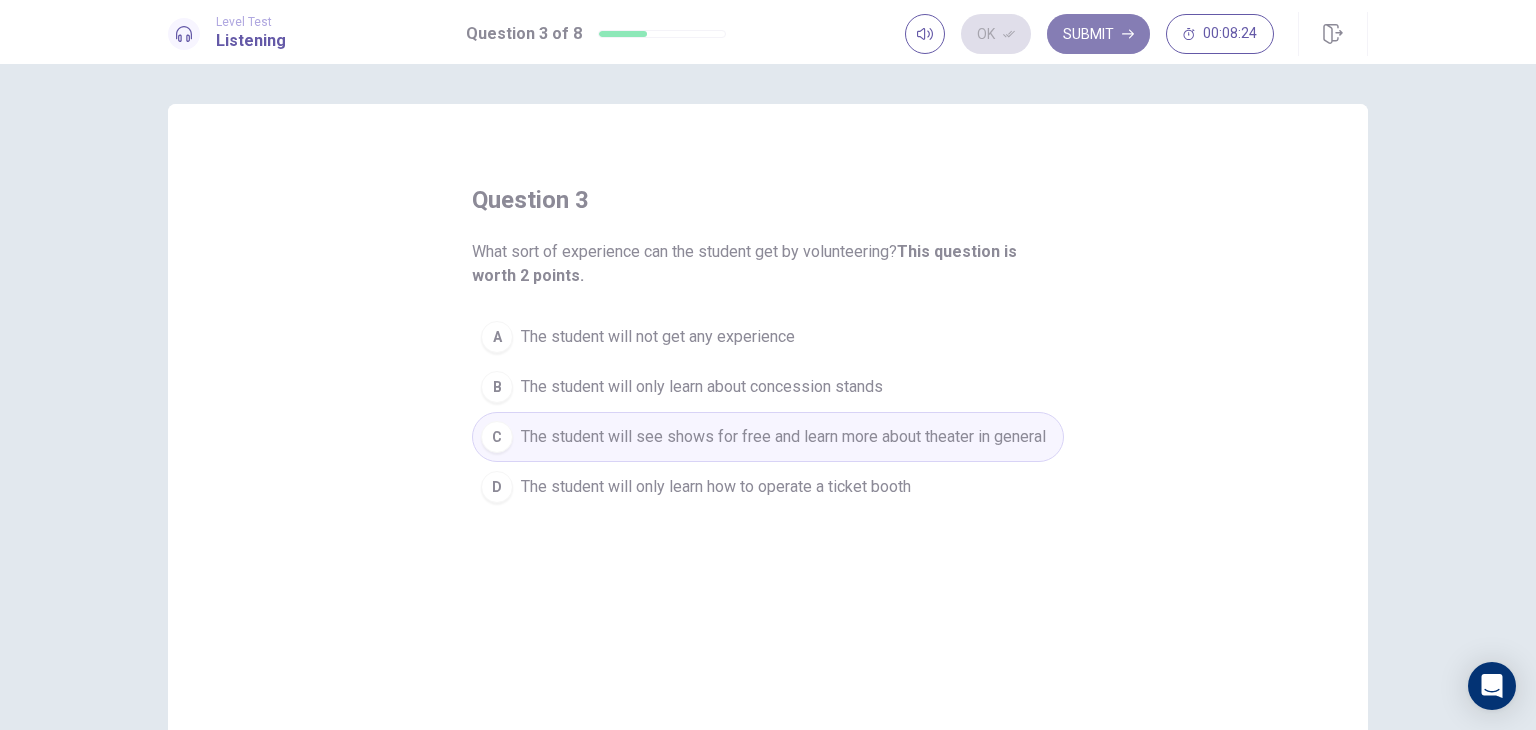 click on "Submit" at bounding box center (1098, 34) 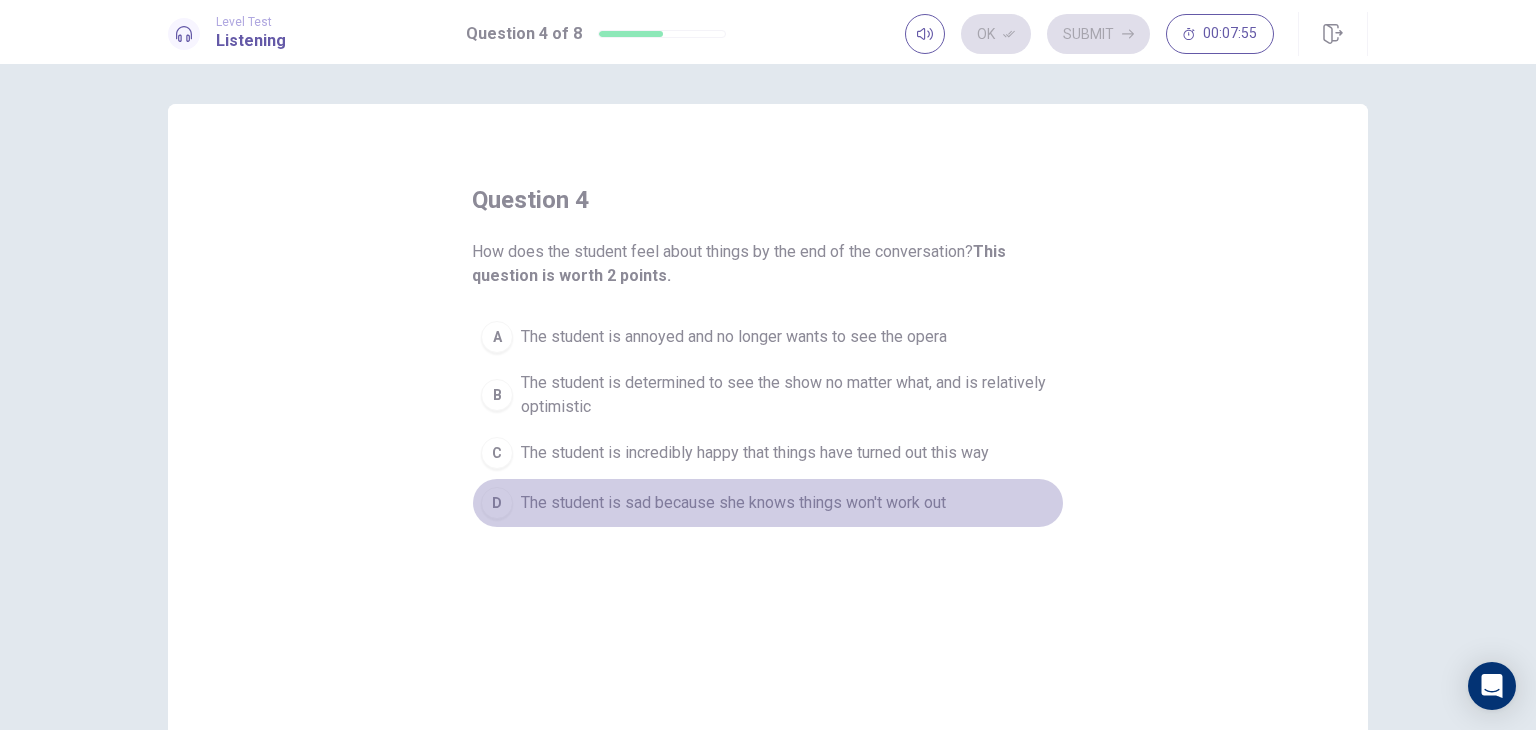 click on "D" at bounding box center [497, 503] 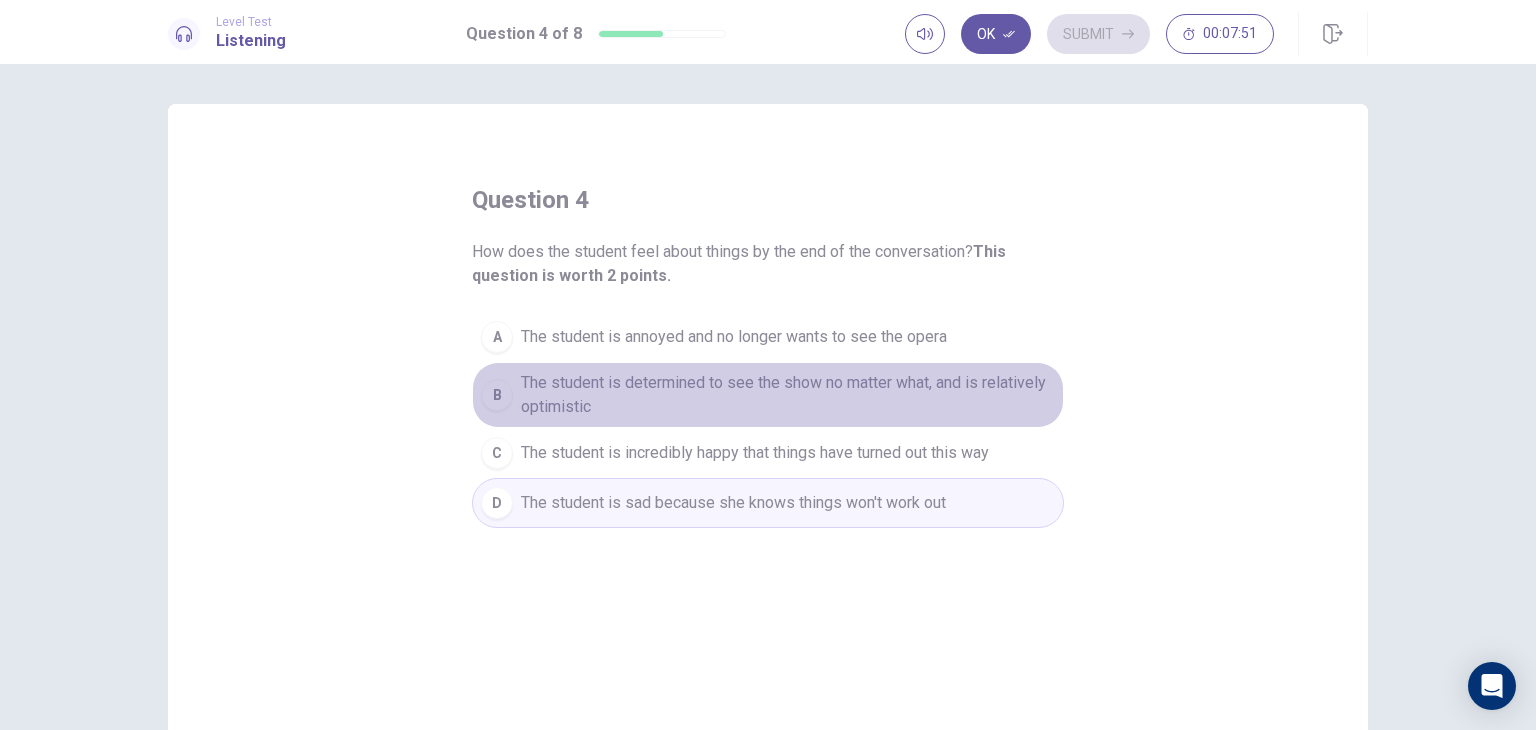 click on "The student is determined to see the show no matter what, and is relatively optimistic" at bounding box center [788, 395] 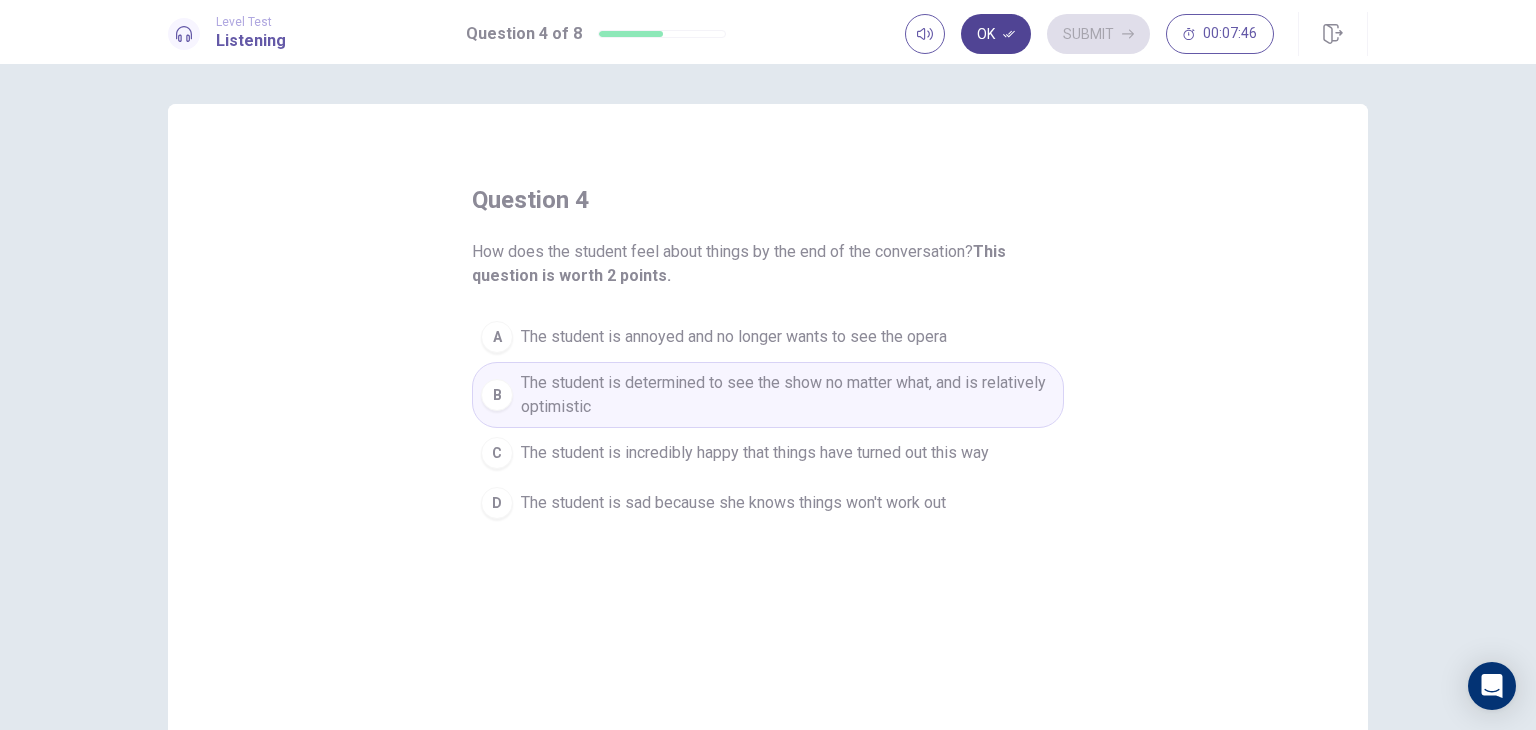 click on "Ok" at bounding box center [996, 34] 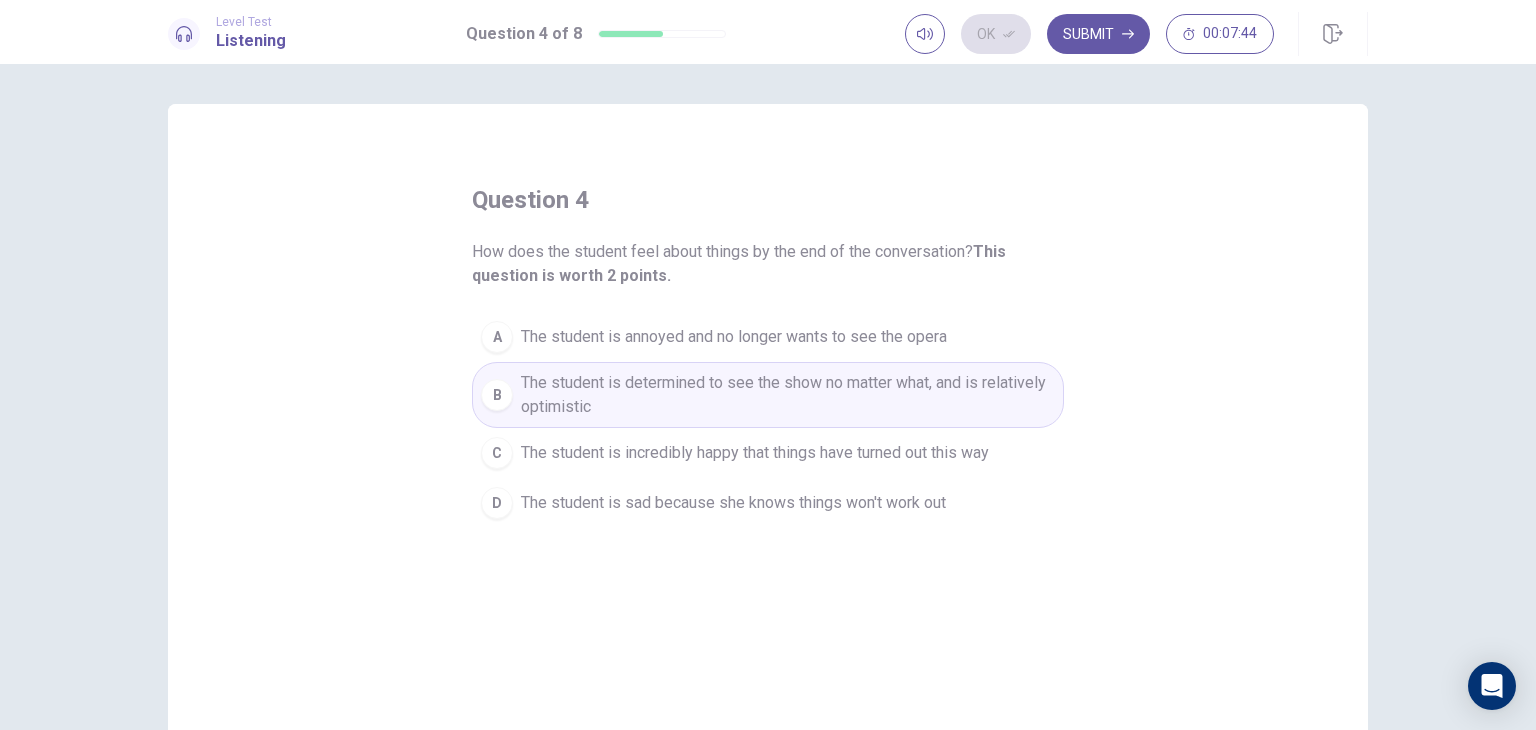 click on "The student is sad because she knows things won't work out" at bounding box center (733, 503) 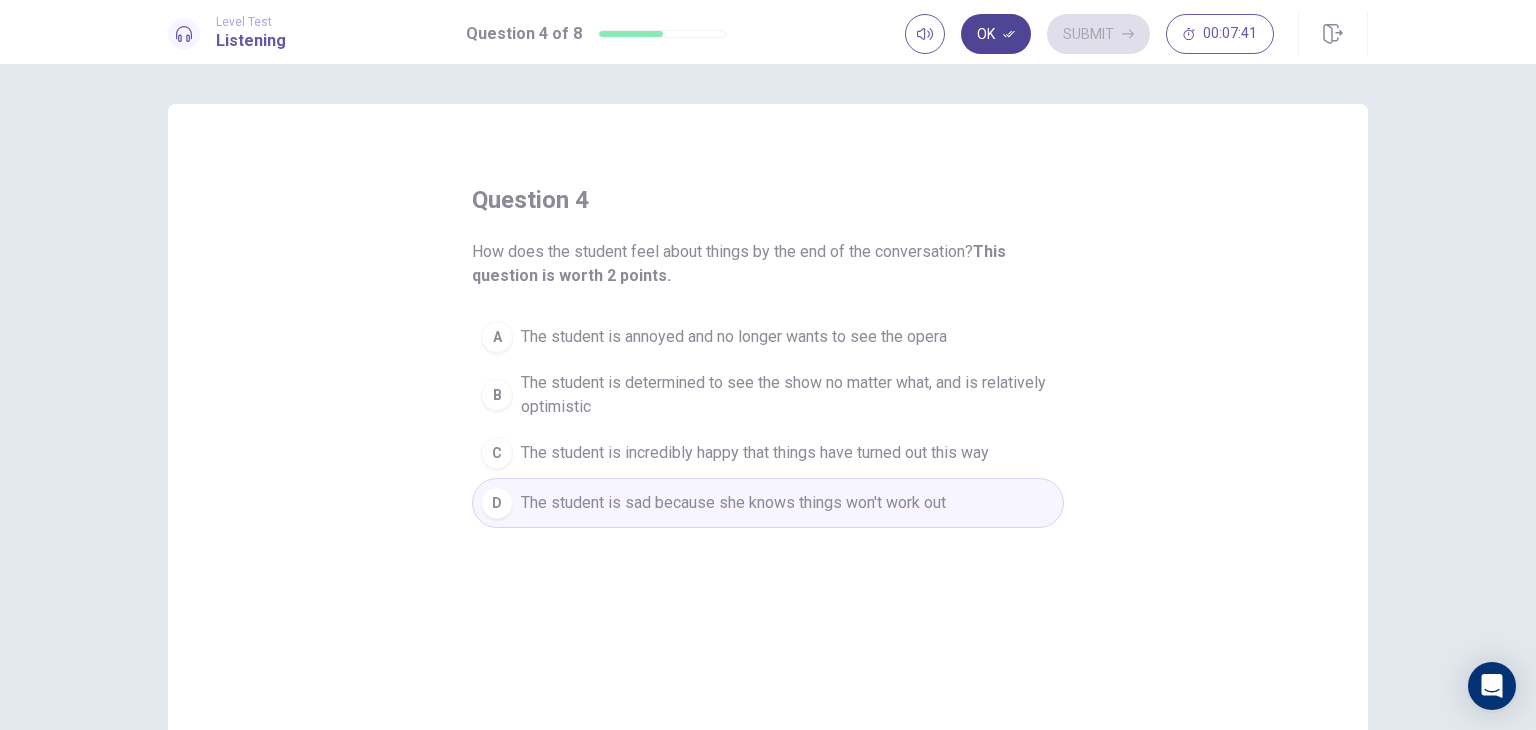 click on "Ok" at bounding box center (996, 34) 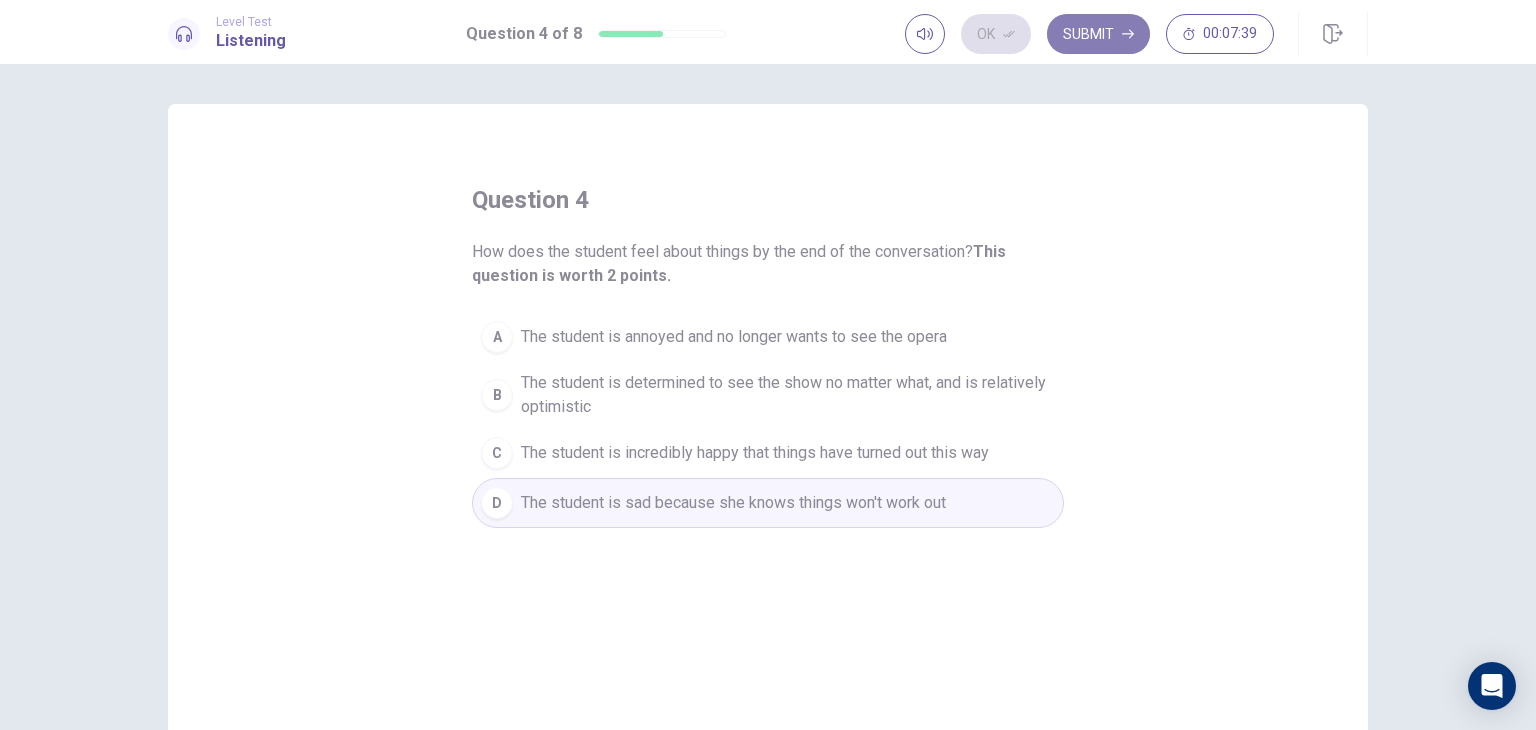 click 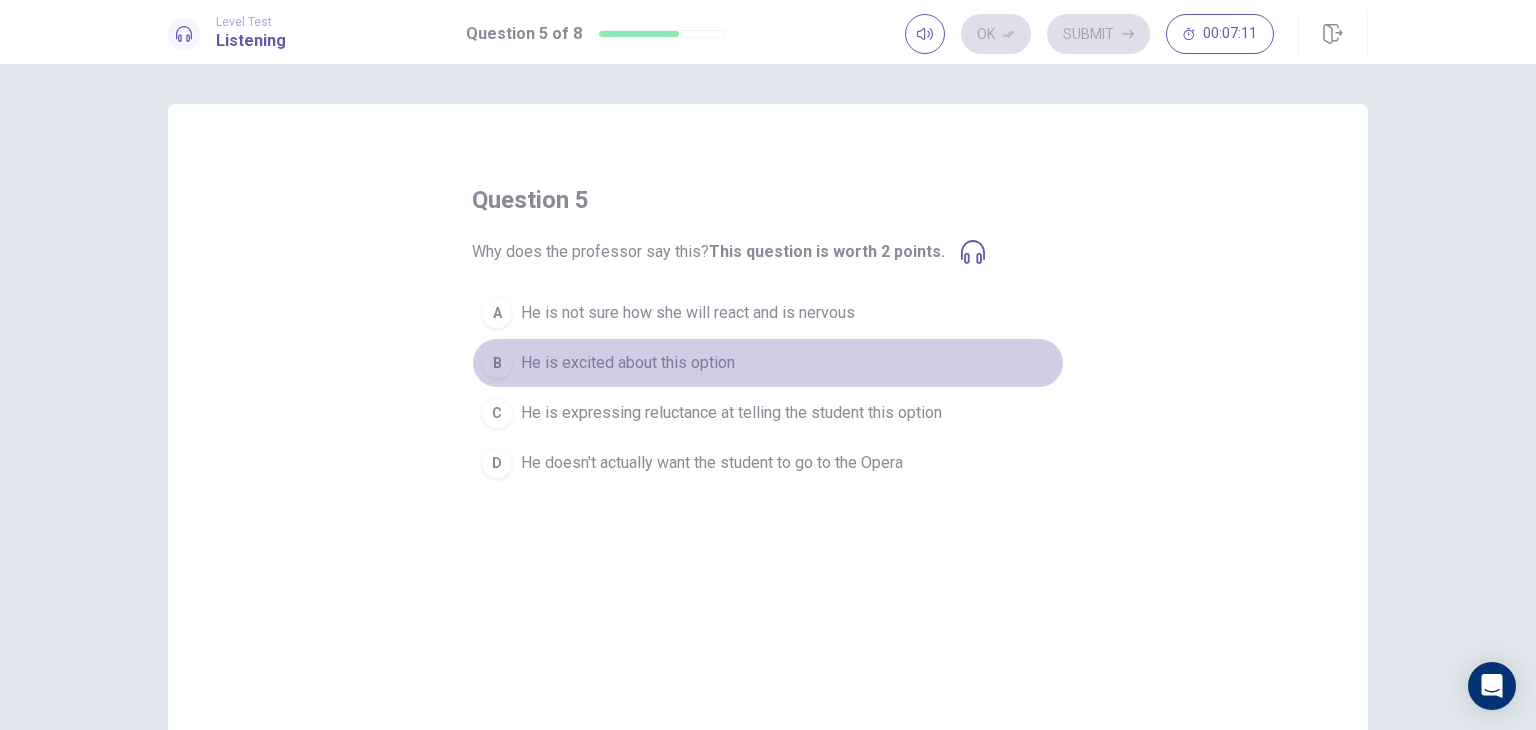 click on "B" at bounding box center (497, 363) 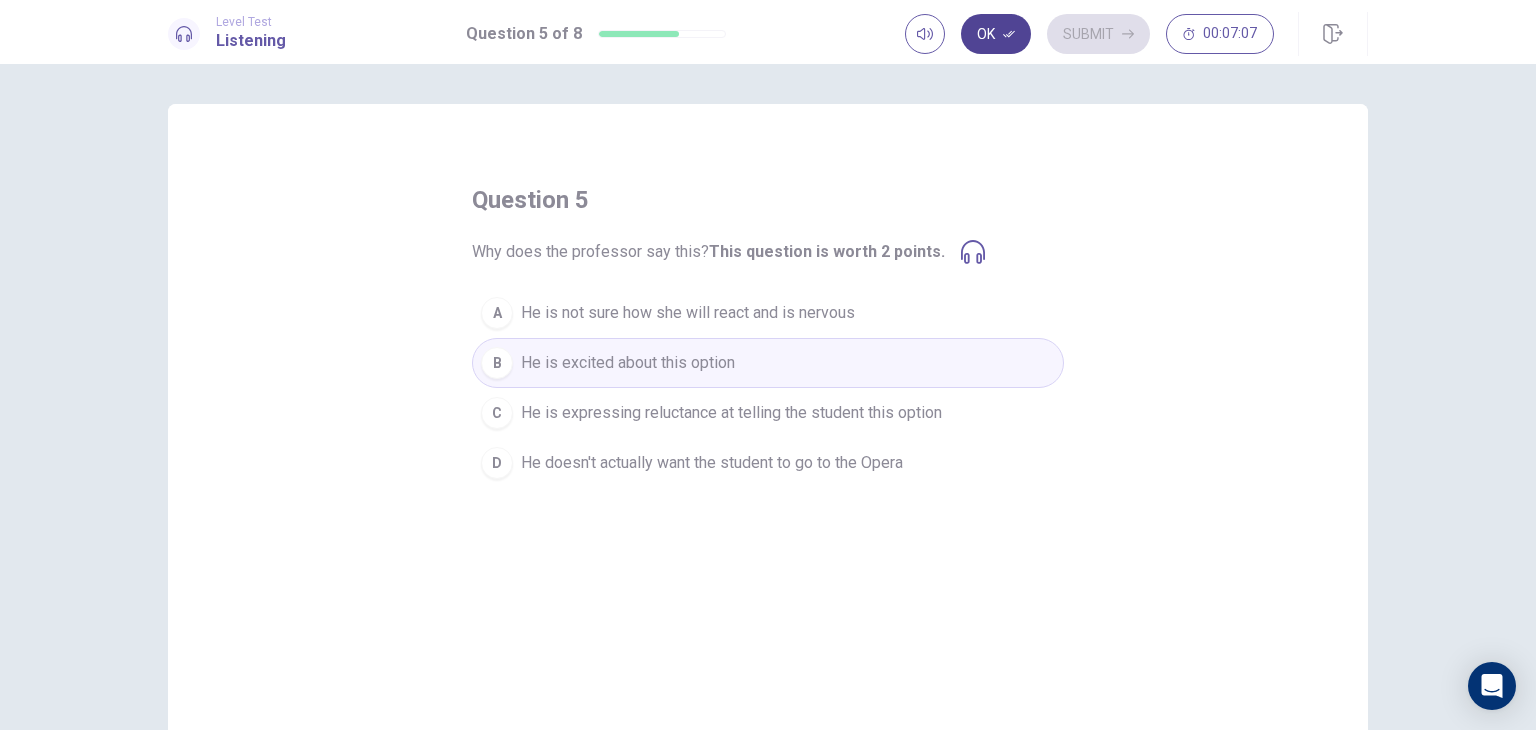 click on "Ok" at bounding box center [996, 34] 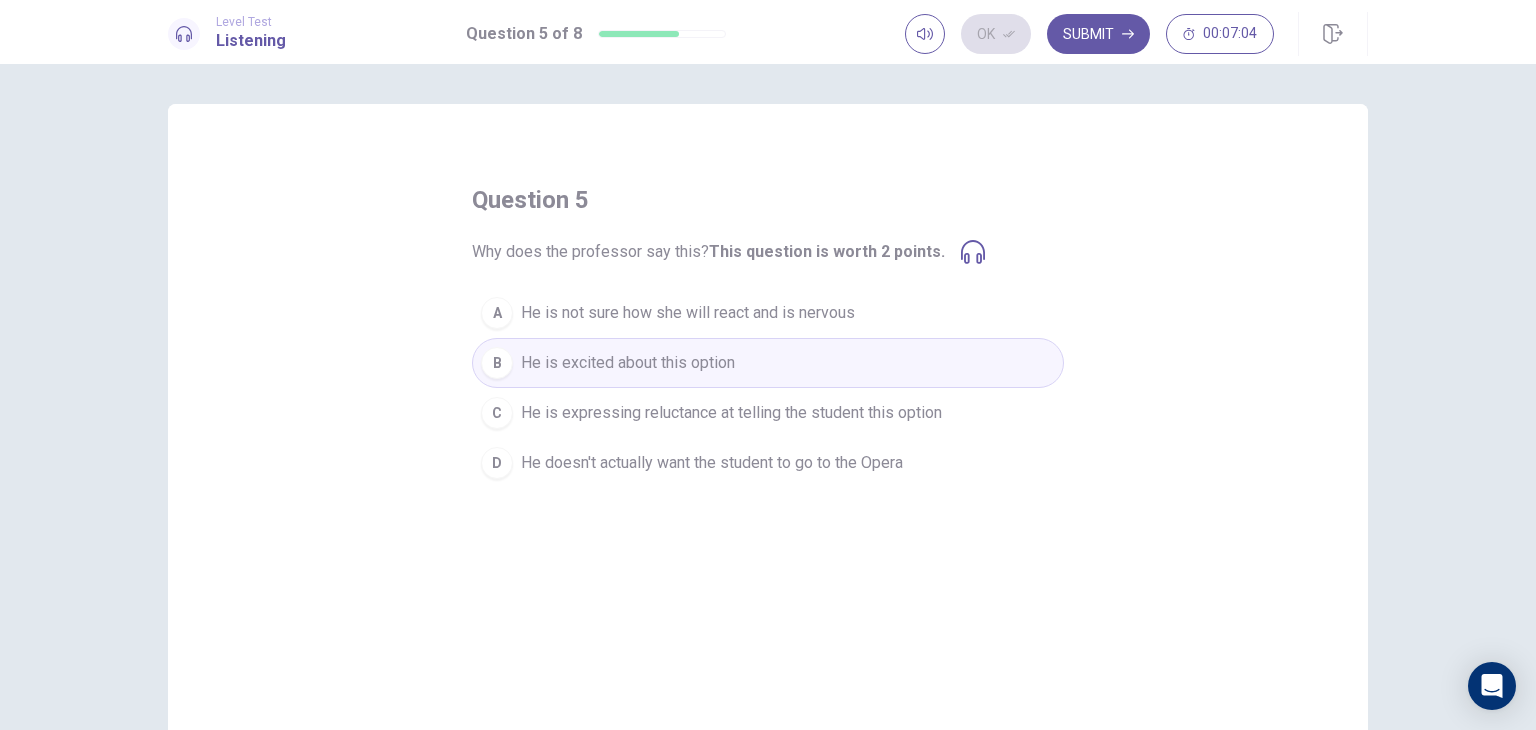 drag, startPoint x: 1084, startPoint y: 39, endPoint x: 940, endPoint y: 126, distance: 168.2409 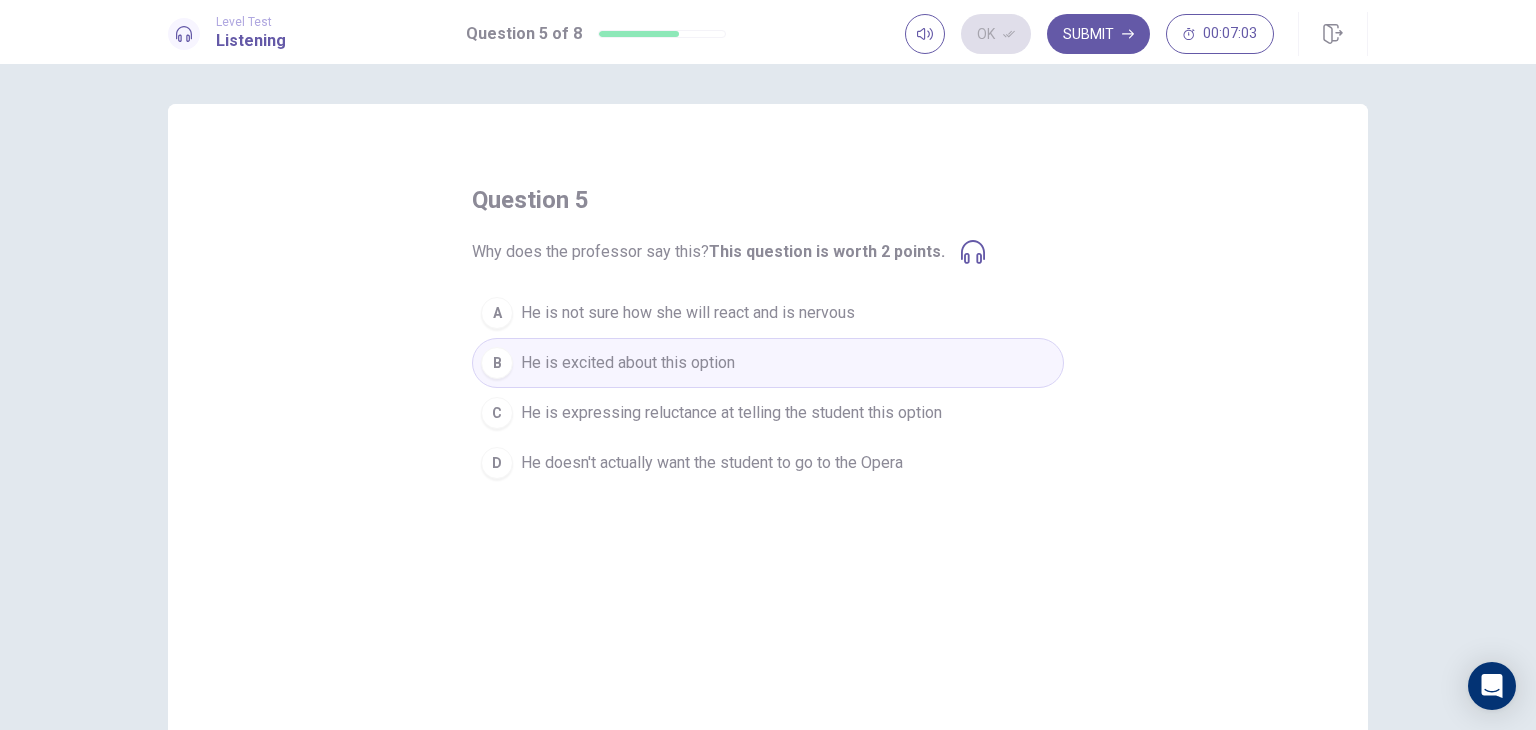 click on "He is not sure how she will react and is nervous" at bounding box center (688, 313) 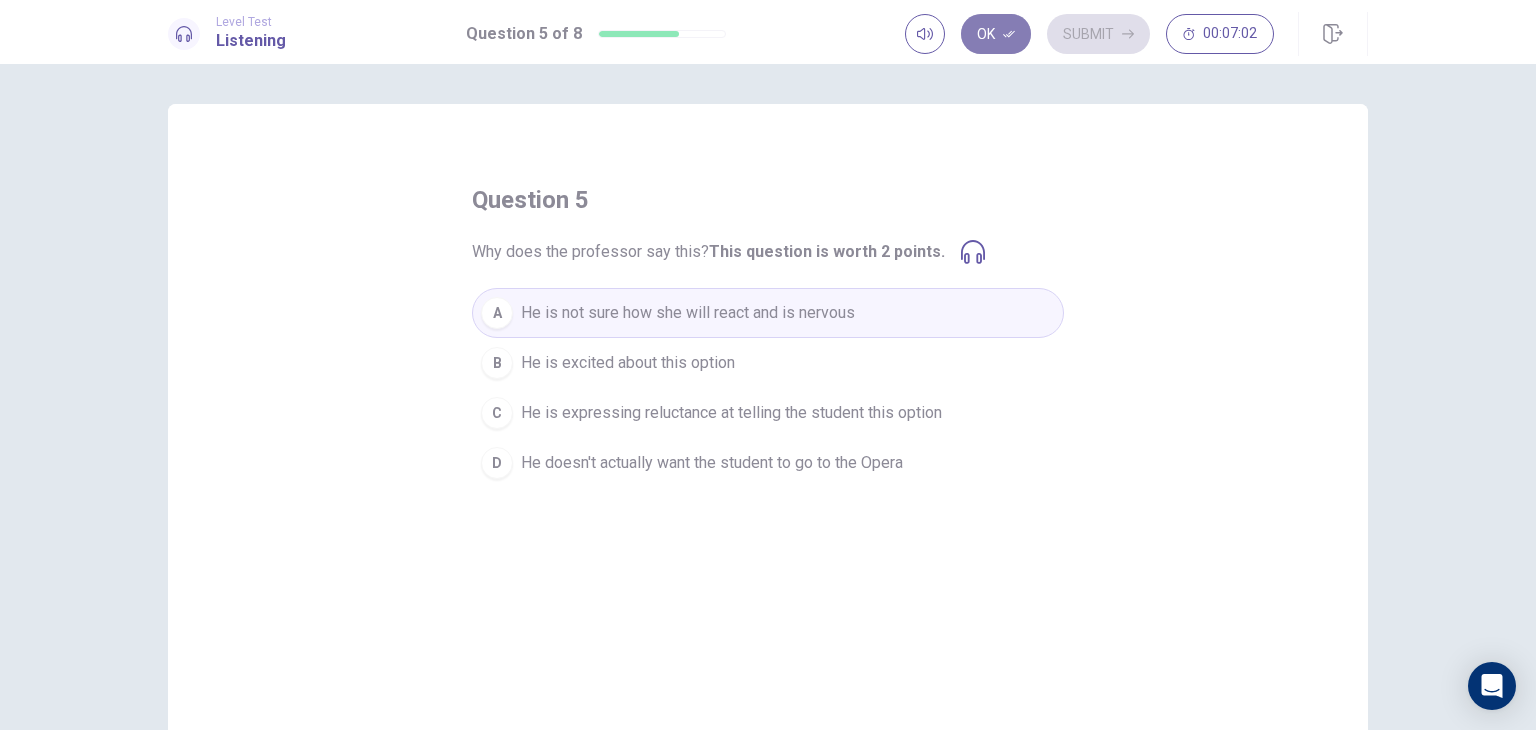 click on "Ok" at bounding box center [996, 34] 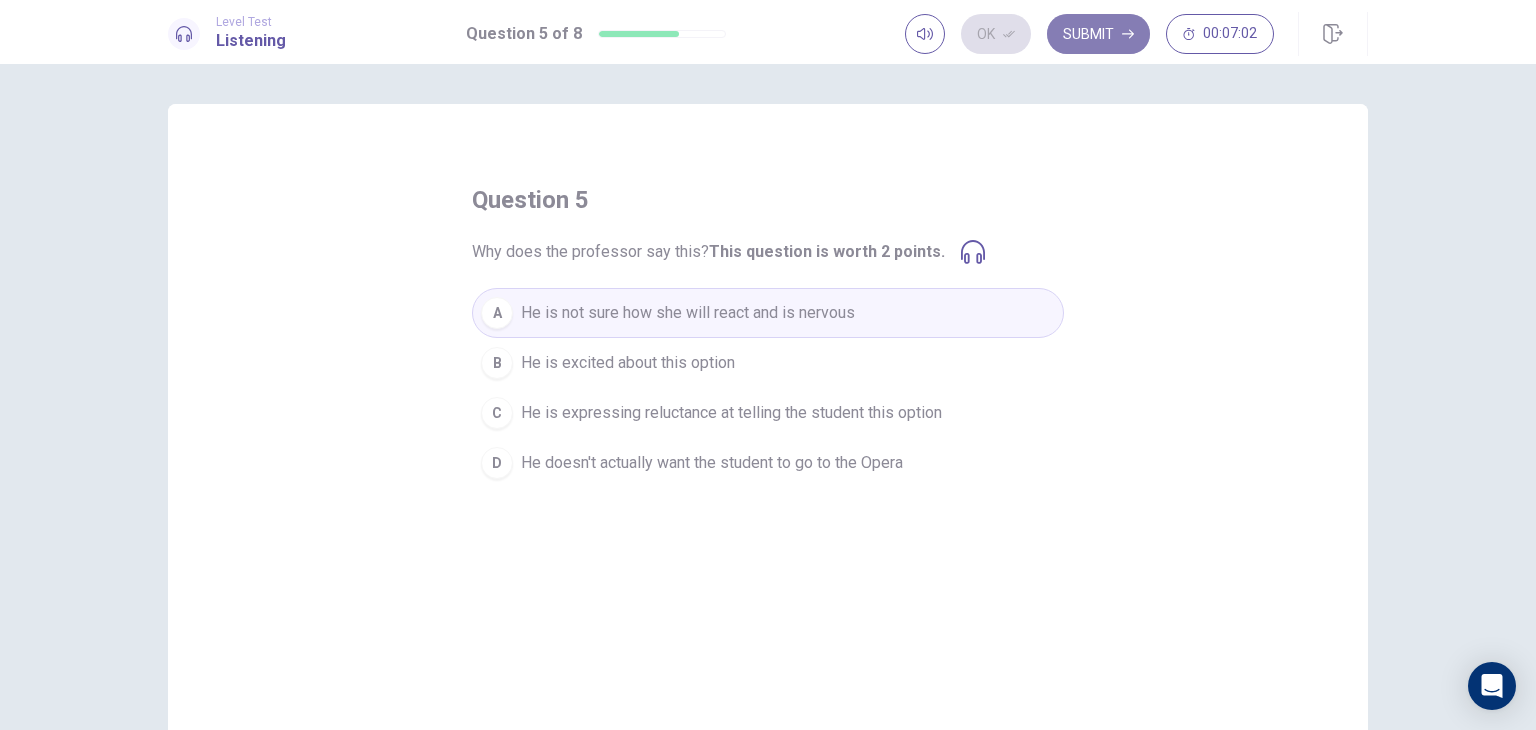 click on "Submit" at bounding box center (1098, 34) 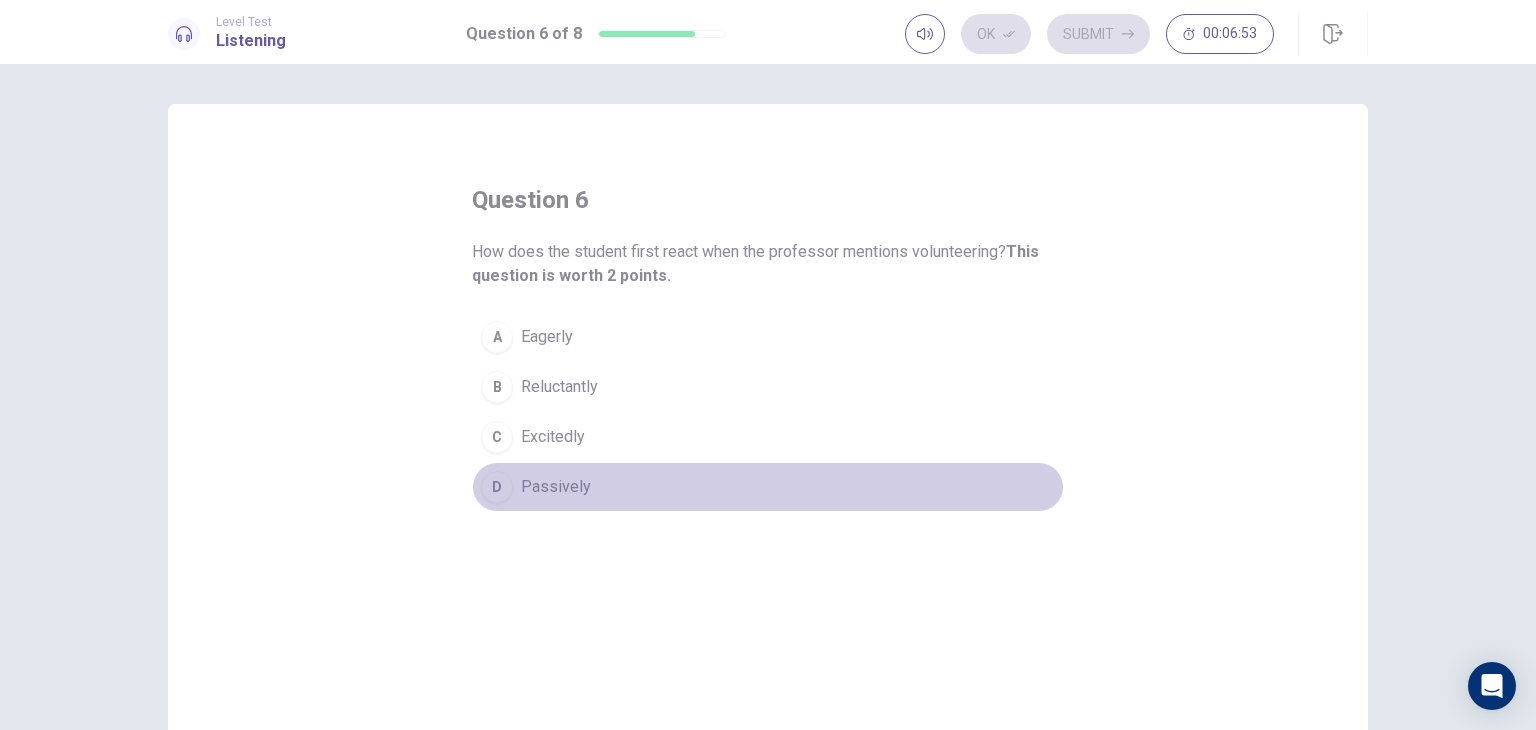 click on "Passively" at bounding box center [556, 487] 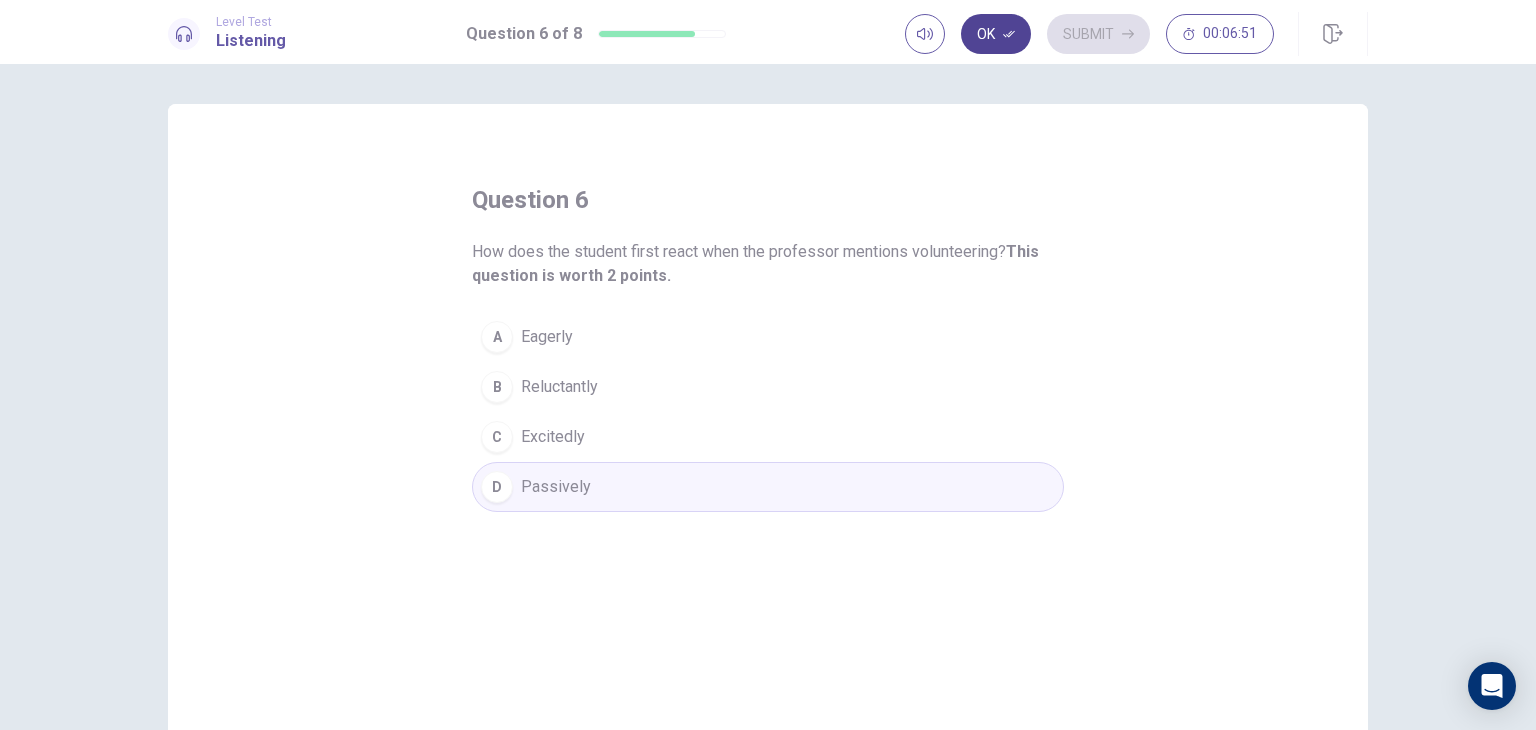 click on "Ok" at bounding box center (996, 34) 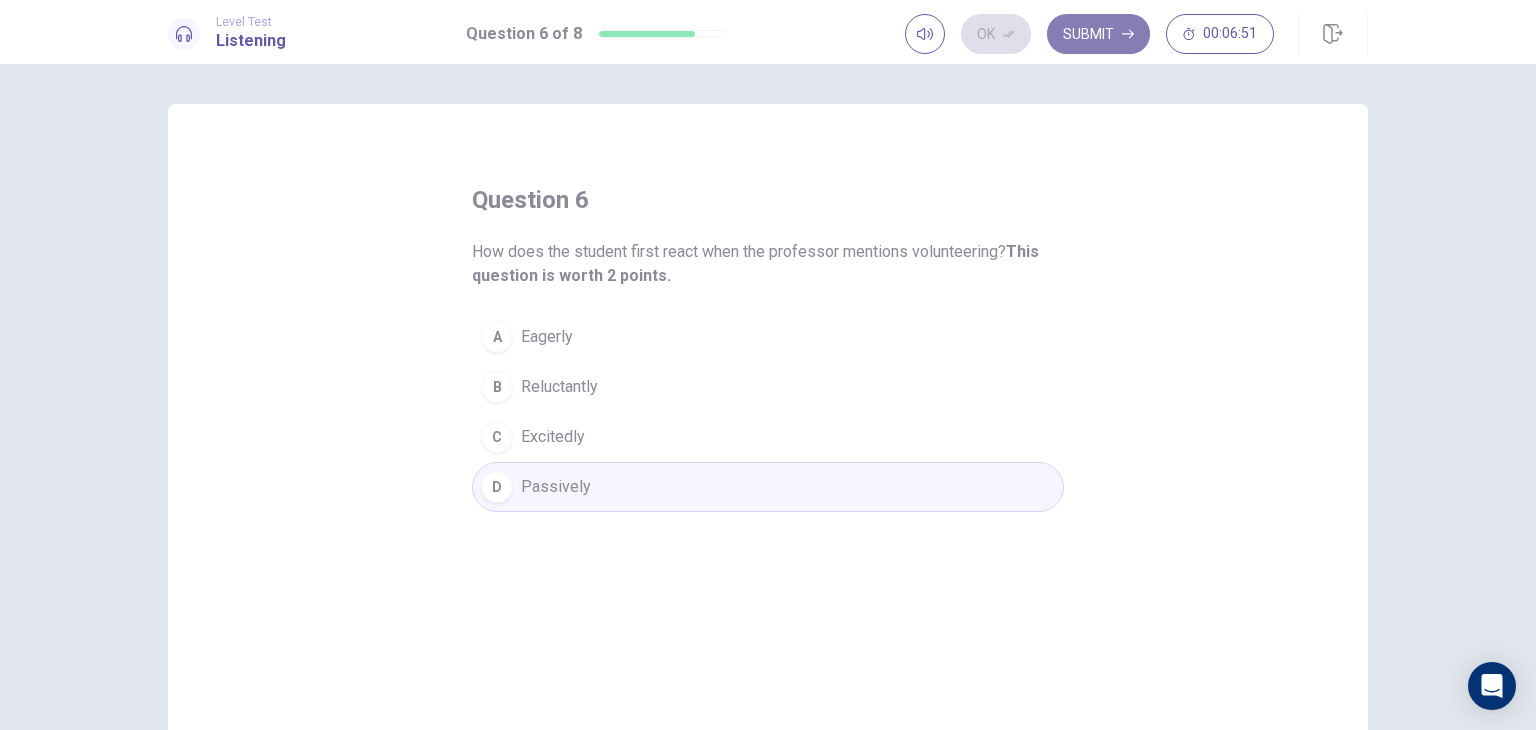 click on "Submit" at bounding box center [1098, 34] 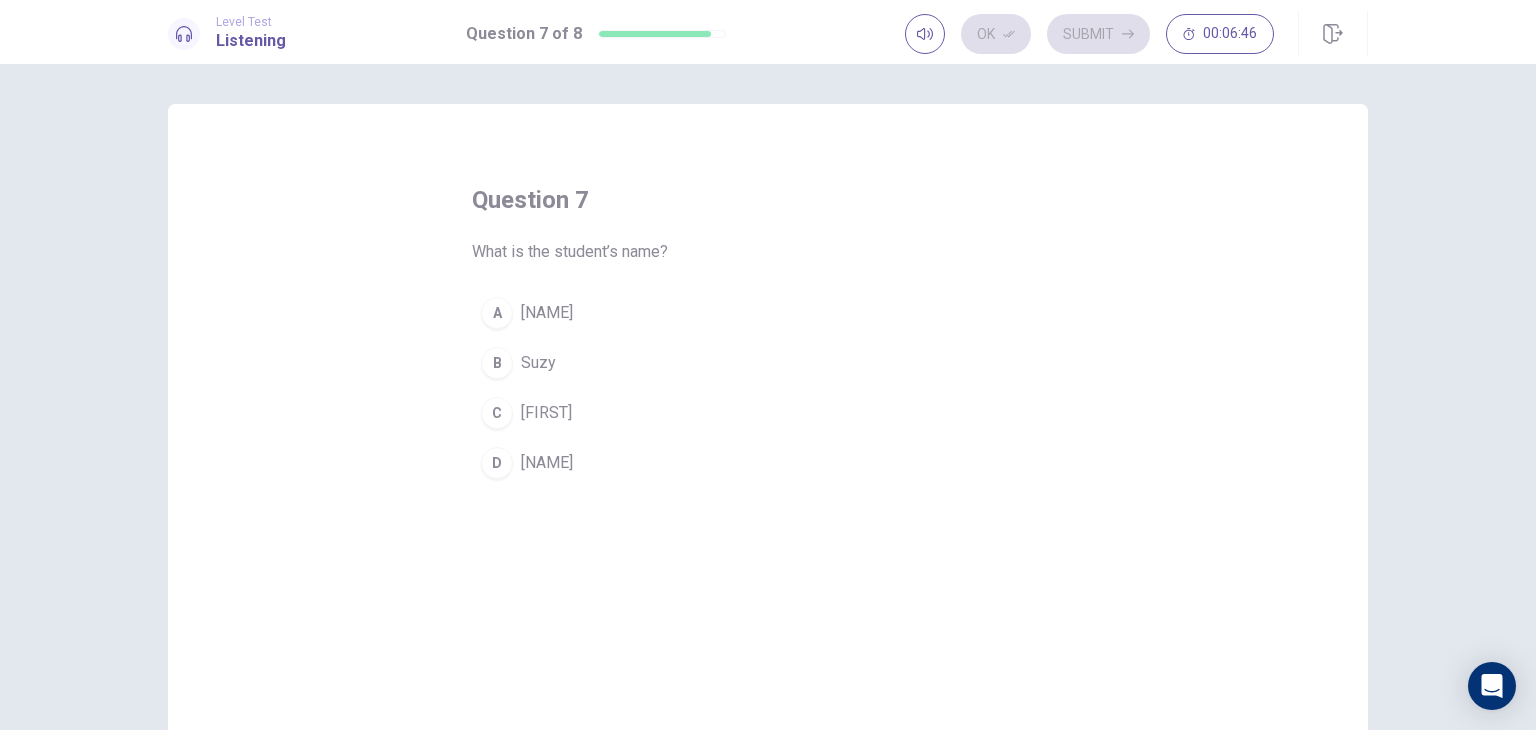 click on "A" at bounding box center [497, 313] 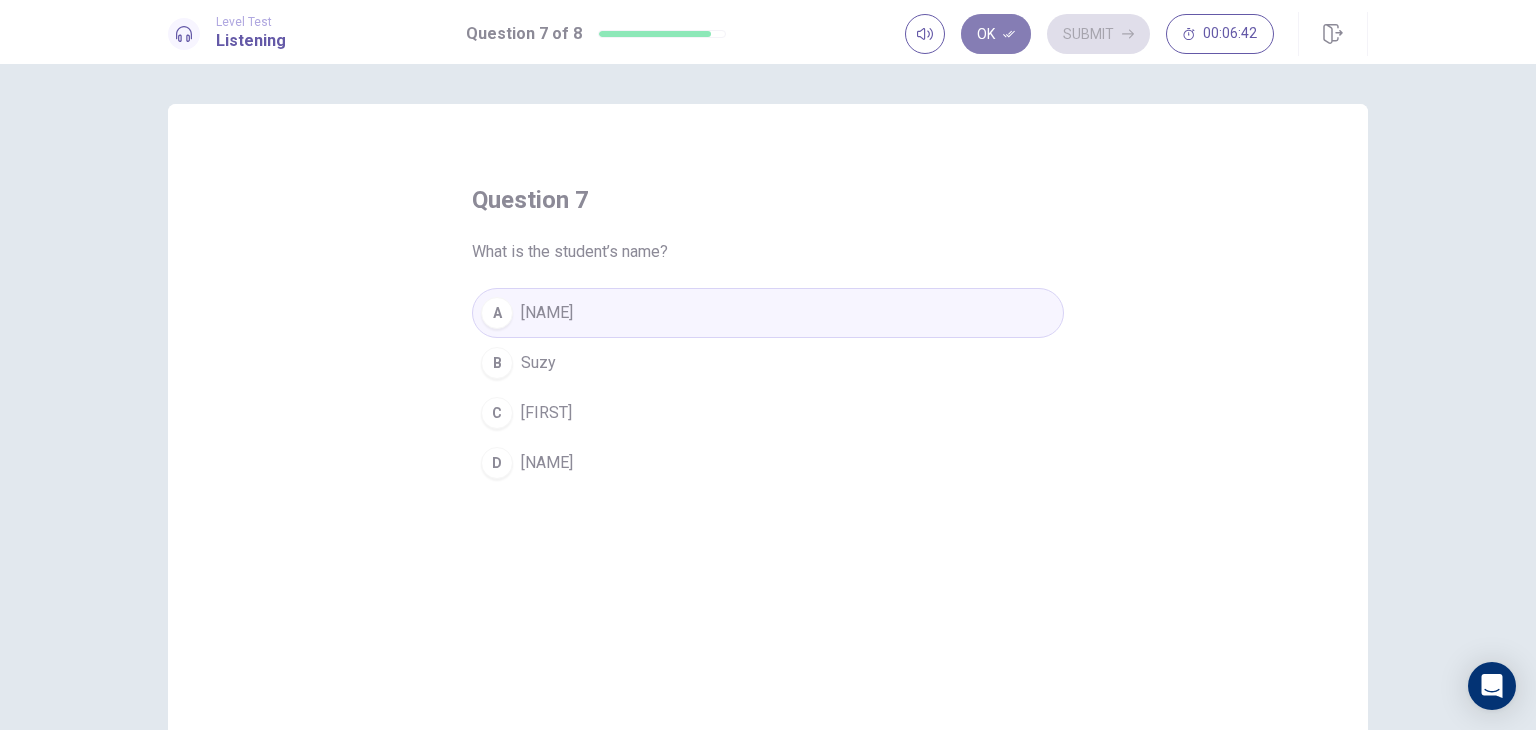 click on "Ok" at bounding box center [996, 34] 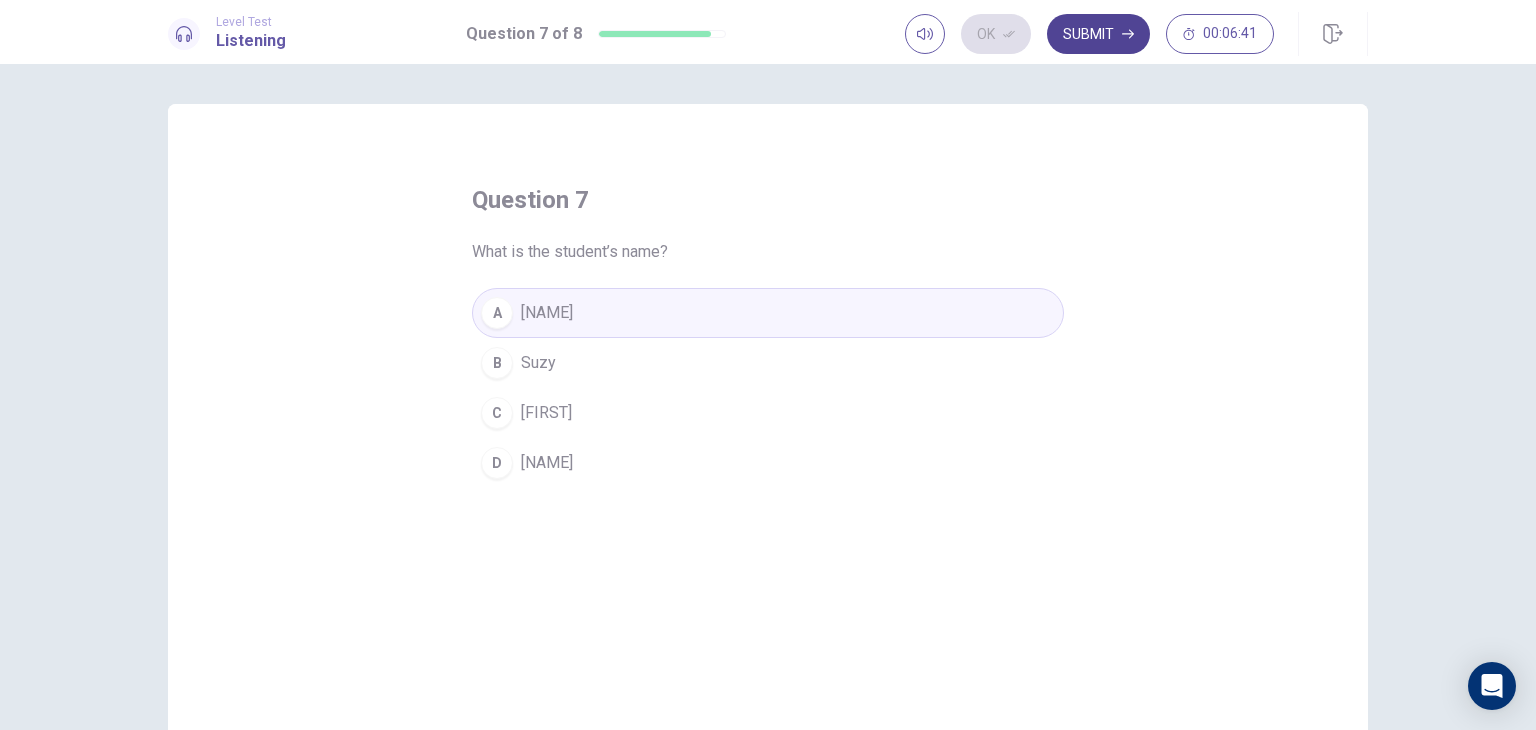 click on "Submit" at bounding box center (1098, 34) 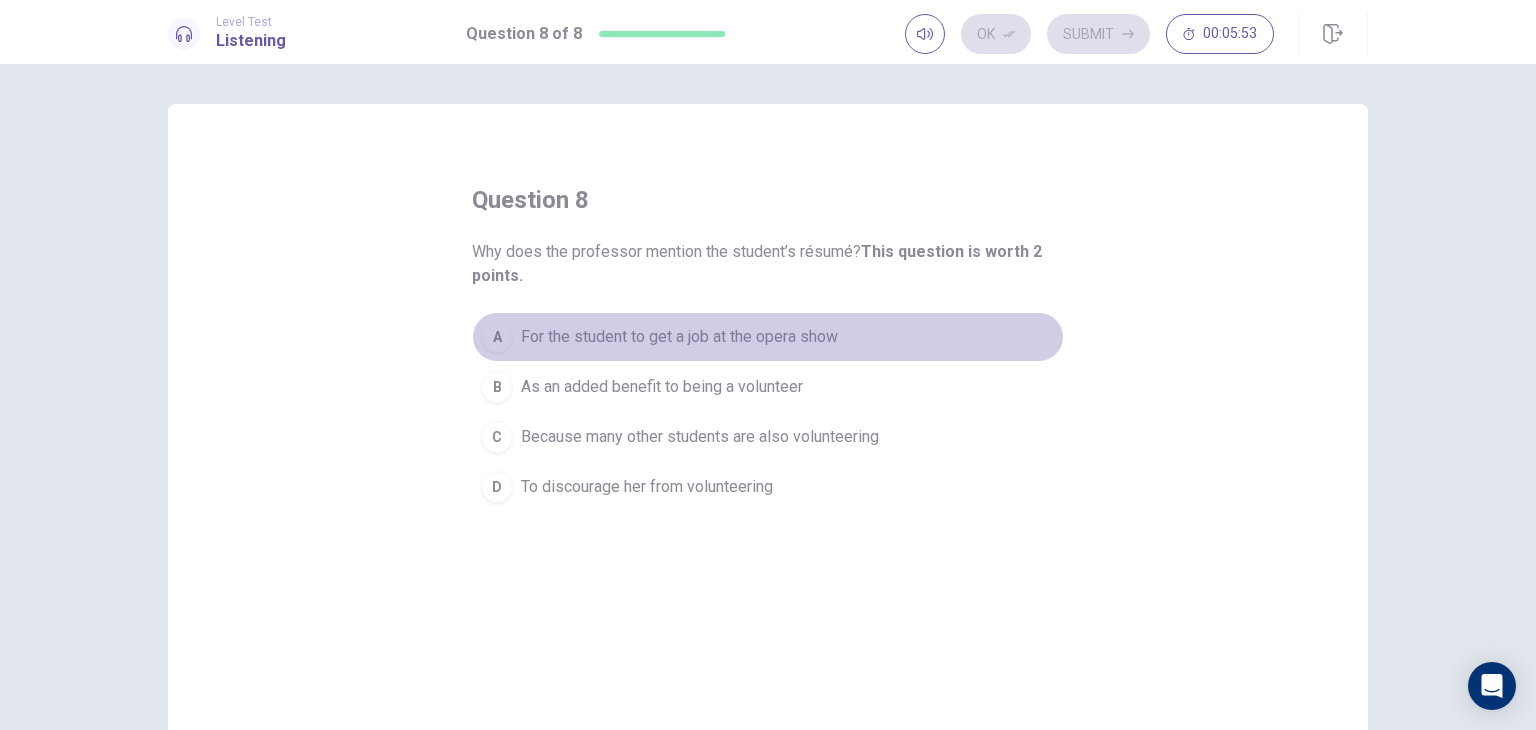 click on "A" at bounding box center [497, 337] 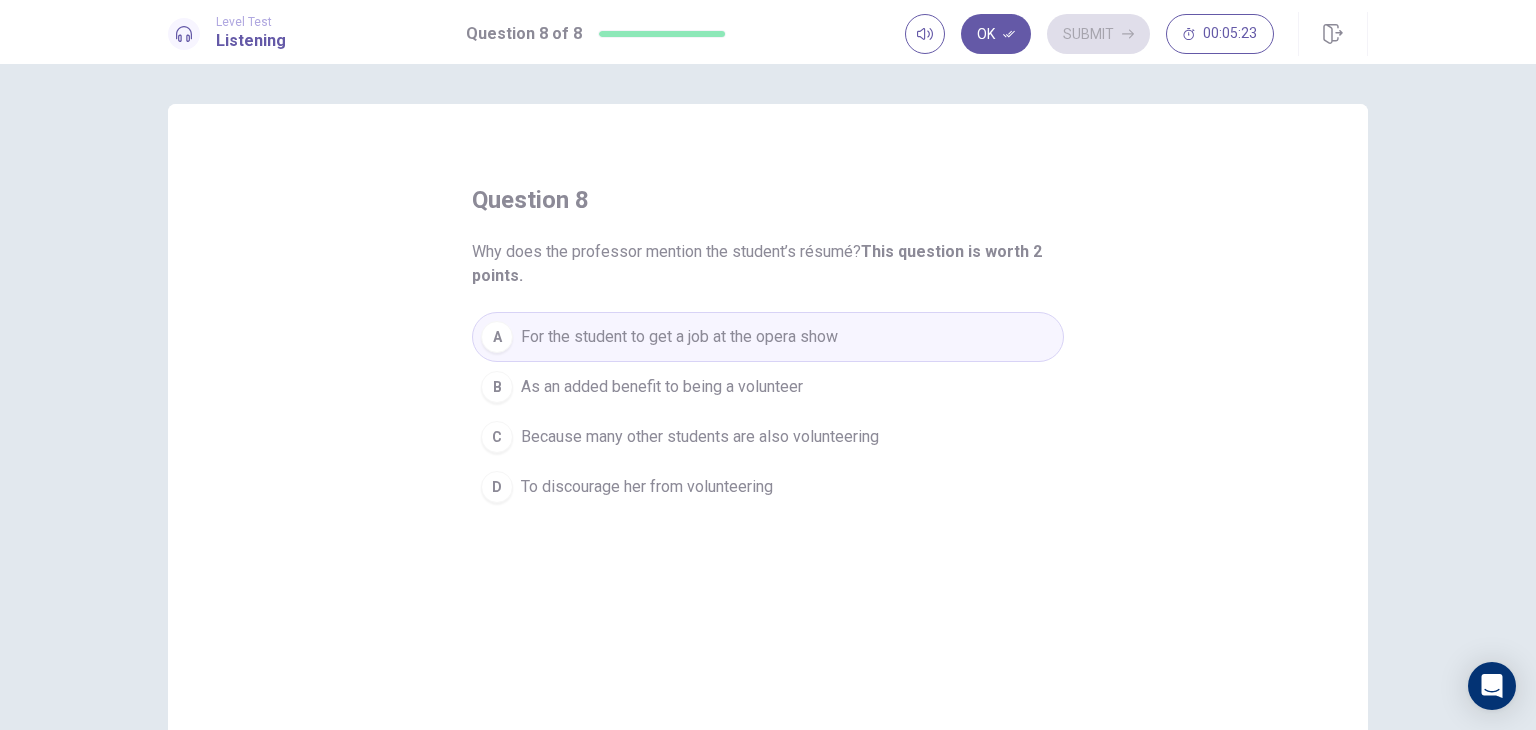 click on "As an added benefit to being a volunteer" at bounding box center (662, 387) 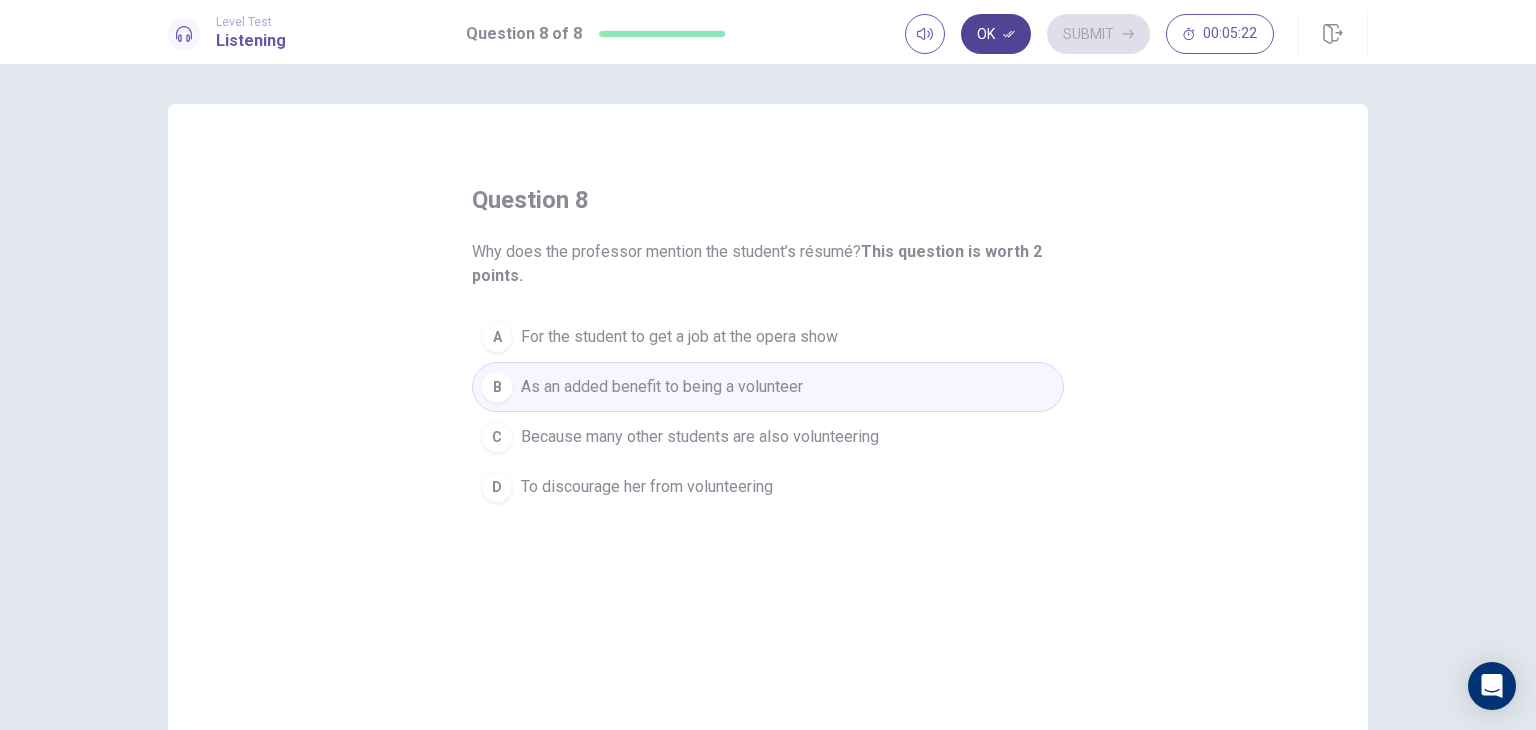 click on "Ok" at bounding box center (996, 34) 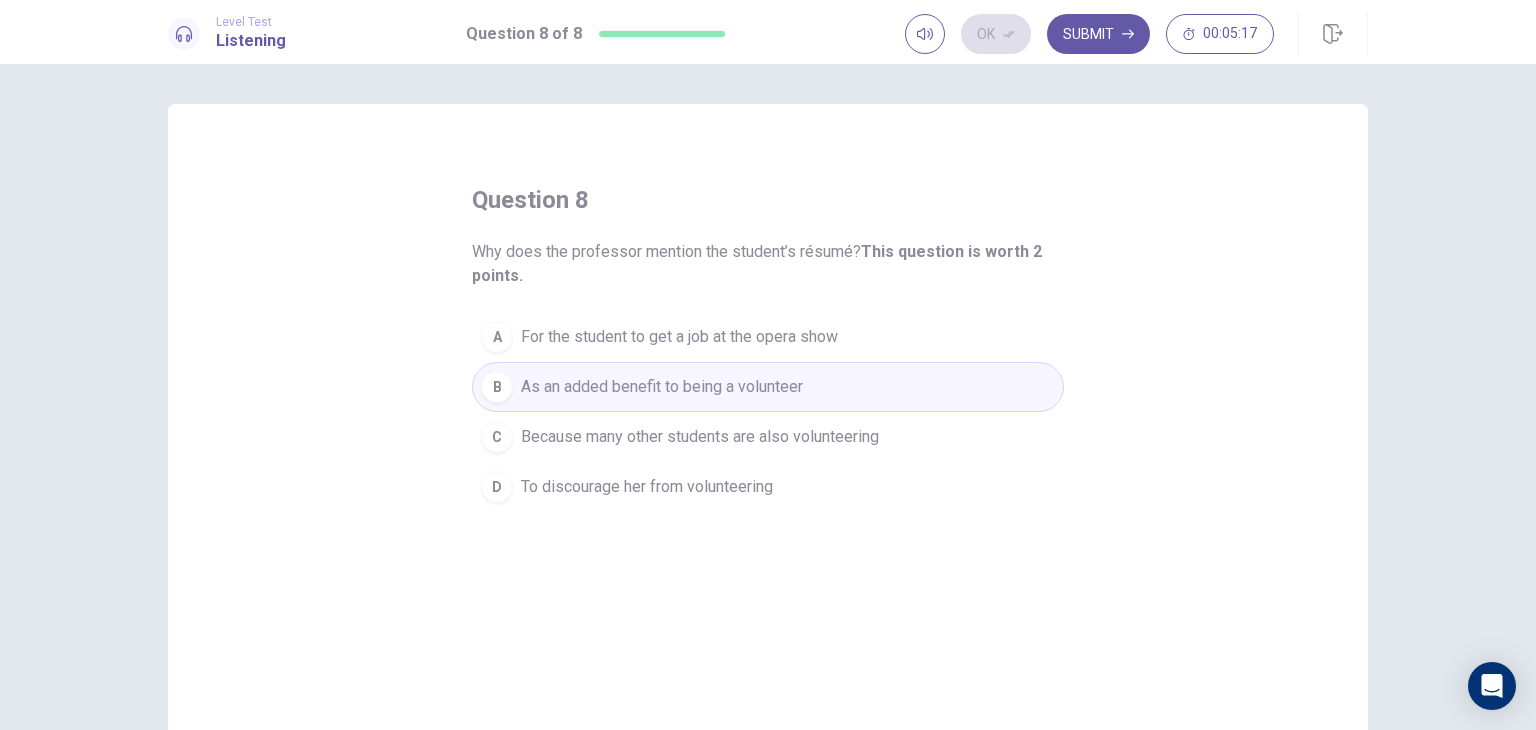 drag, startPoint x: 1084, startPoint y: 33, endPoint x: 1052, endPoint y: 338, distance: 306.6741 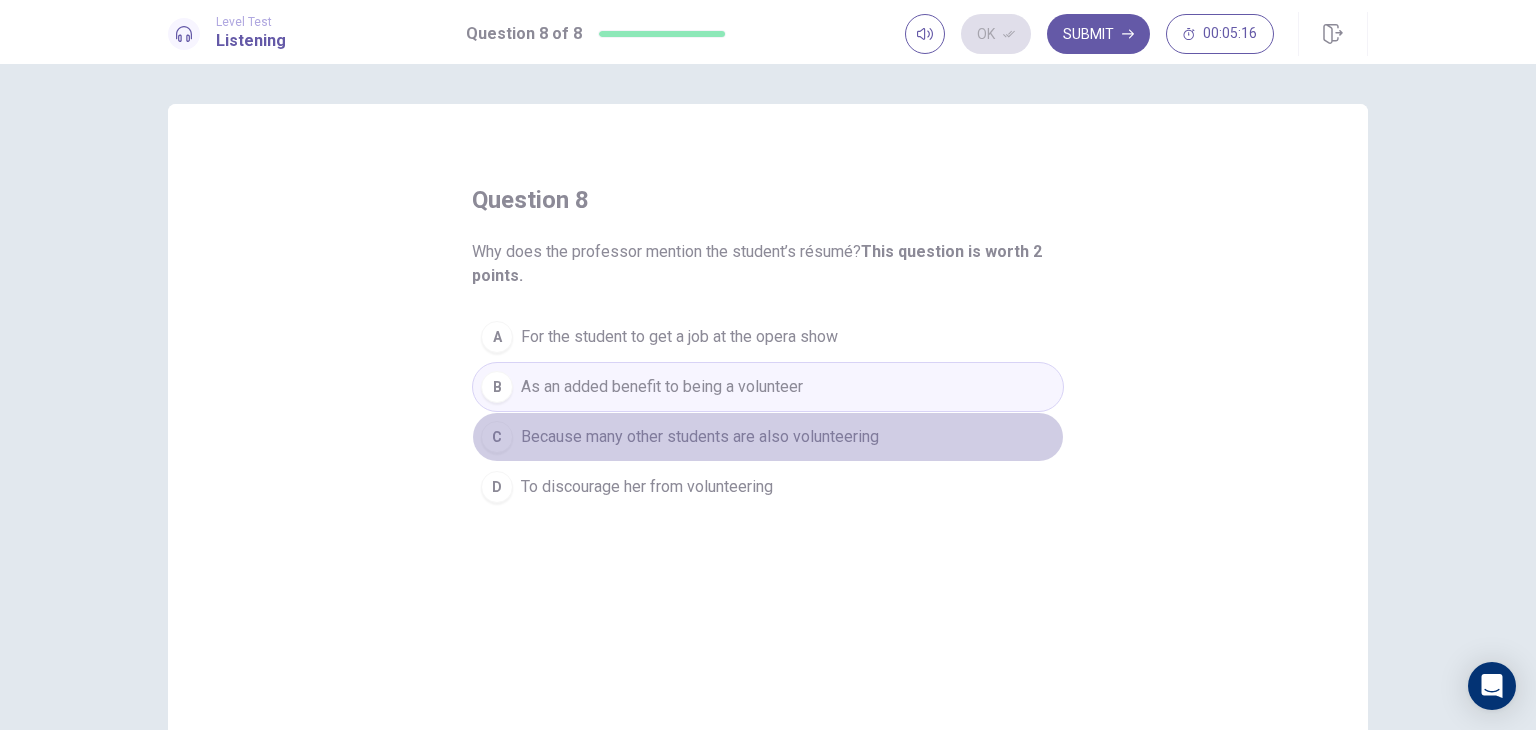 click on "Because many other students are also volunteering" at bounding box center (700, 437) 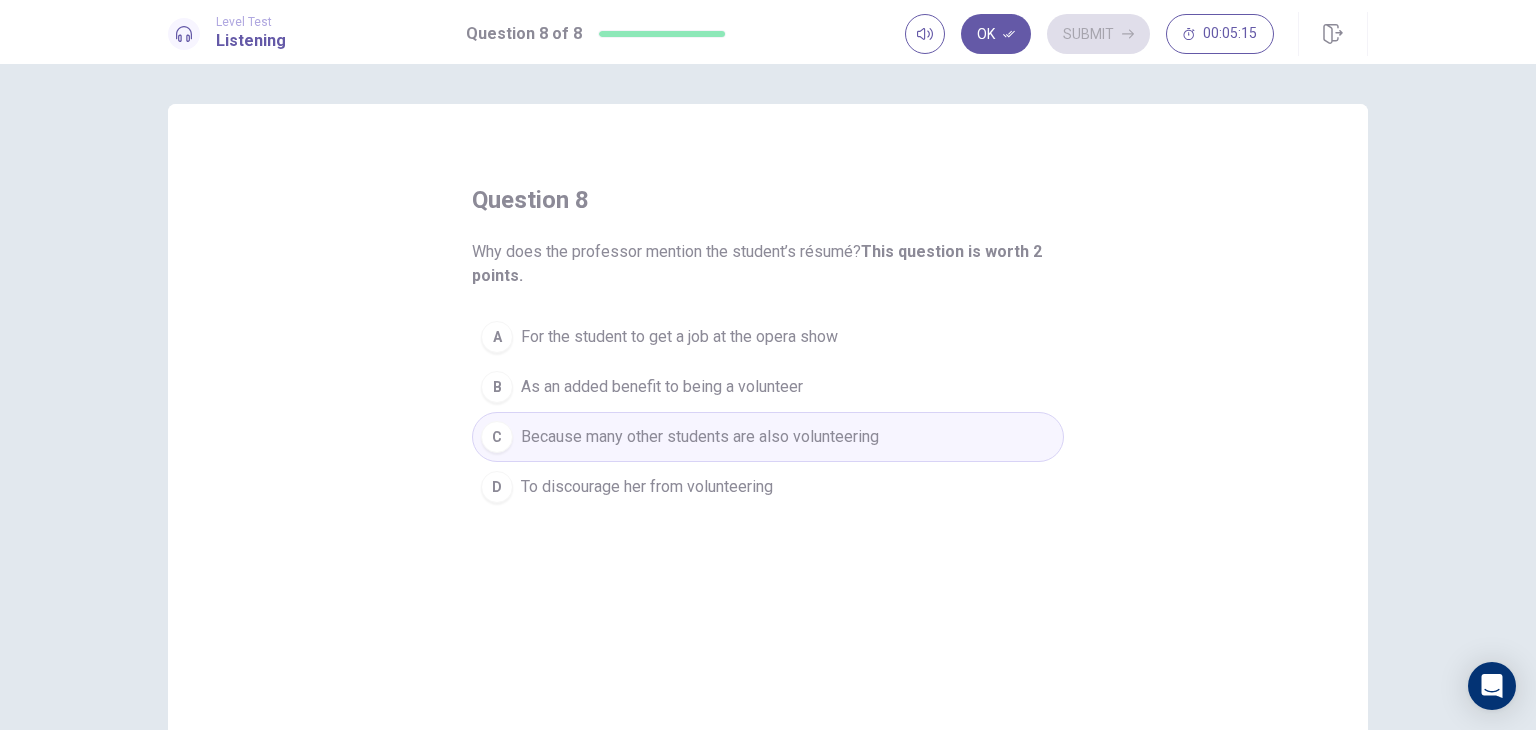 click on "Level Test   Listening Question 8 of 8 Ok Submit 00:05:15" at bounding box center [768, 32] 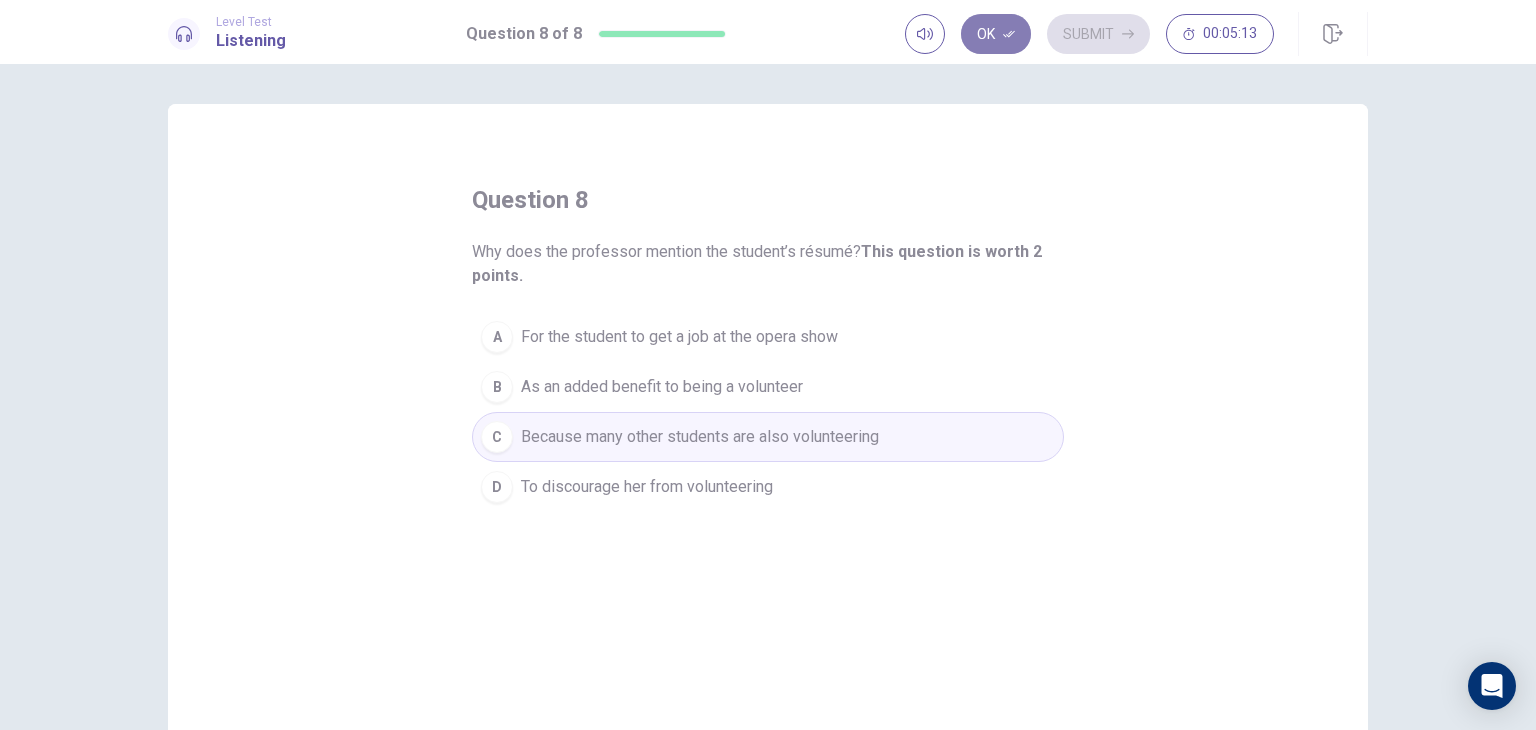 click on "Ok" at bounding box center [996, 34] 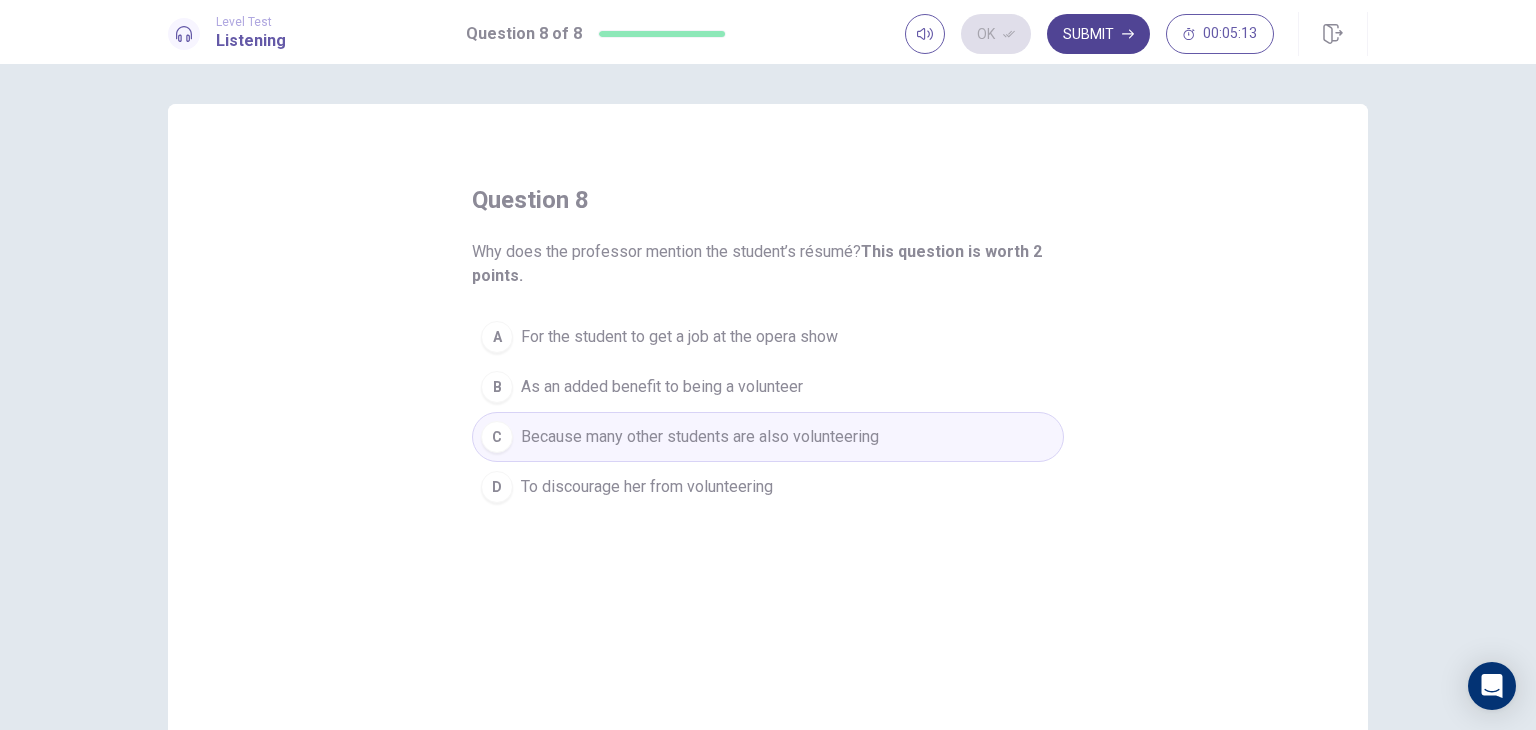 click on "Submit" at bounding box center (1098, 34) 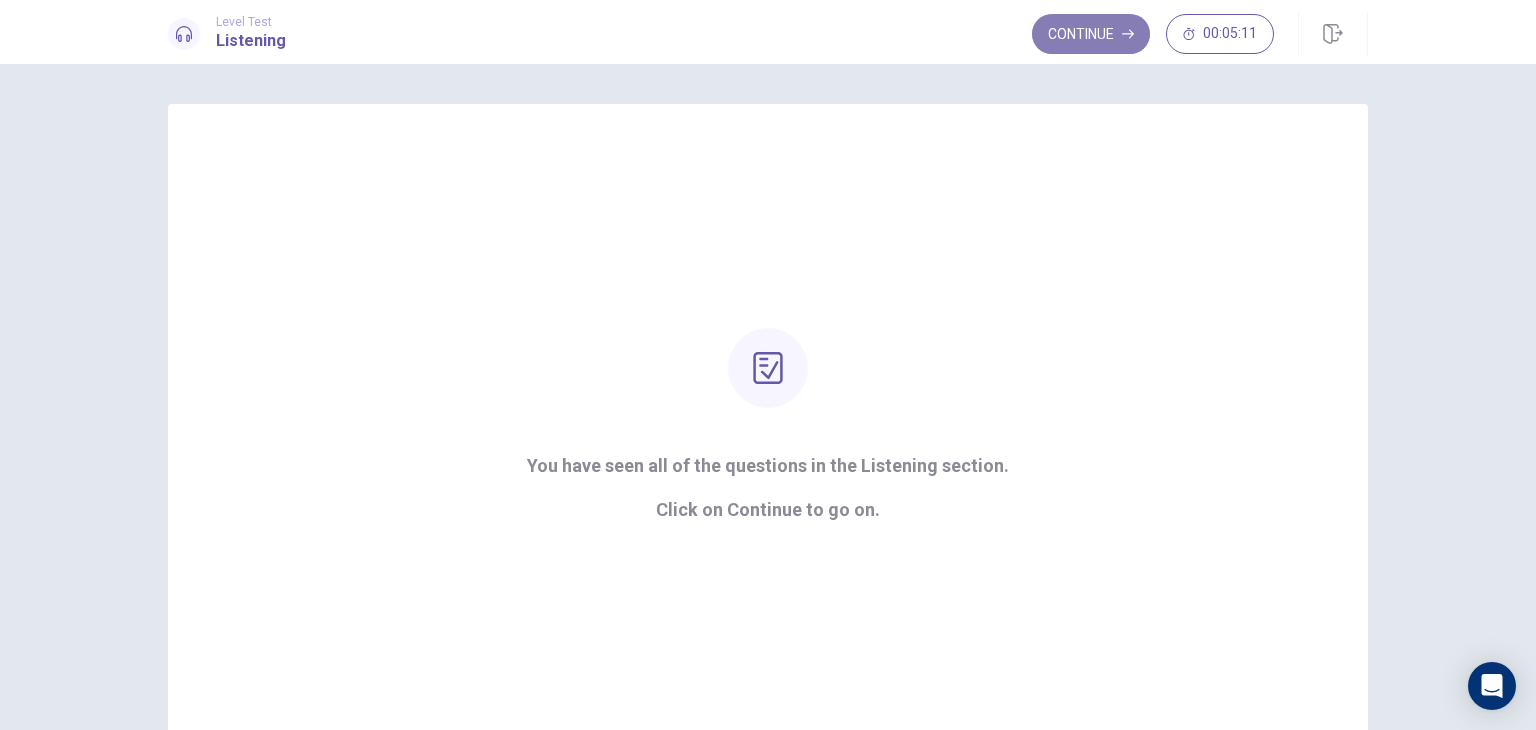 click on "Continue" at bounding box center (1091, 34) 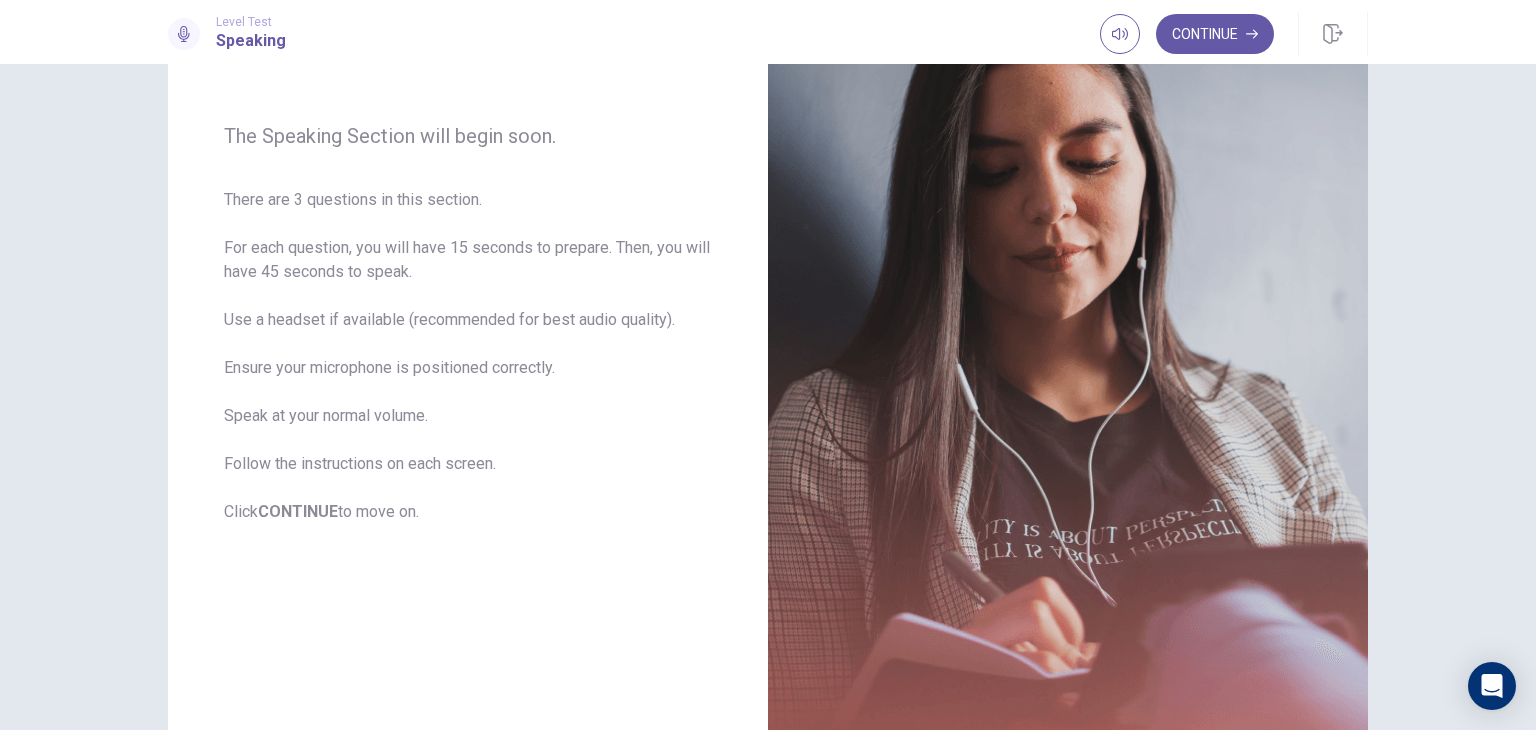 scroll, scrollTop: 213, scrollLeft: 0, axis: vertical 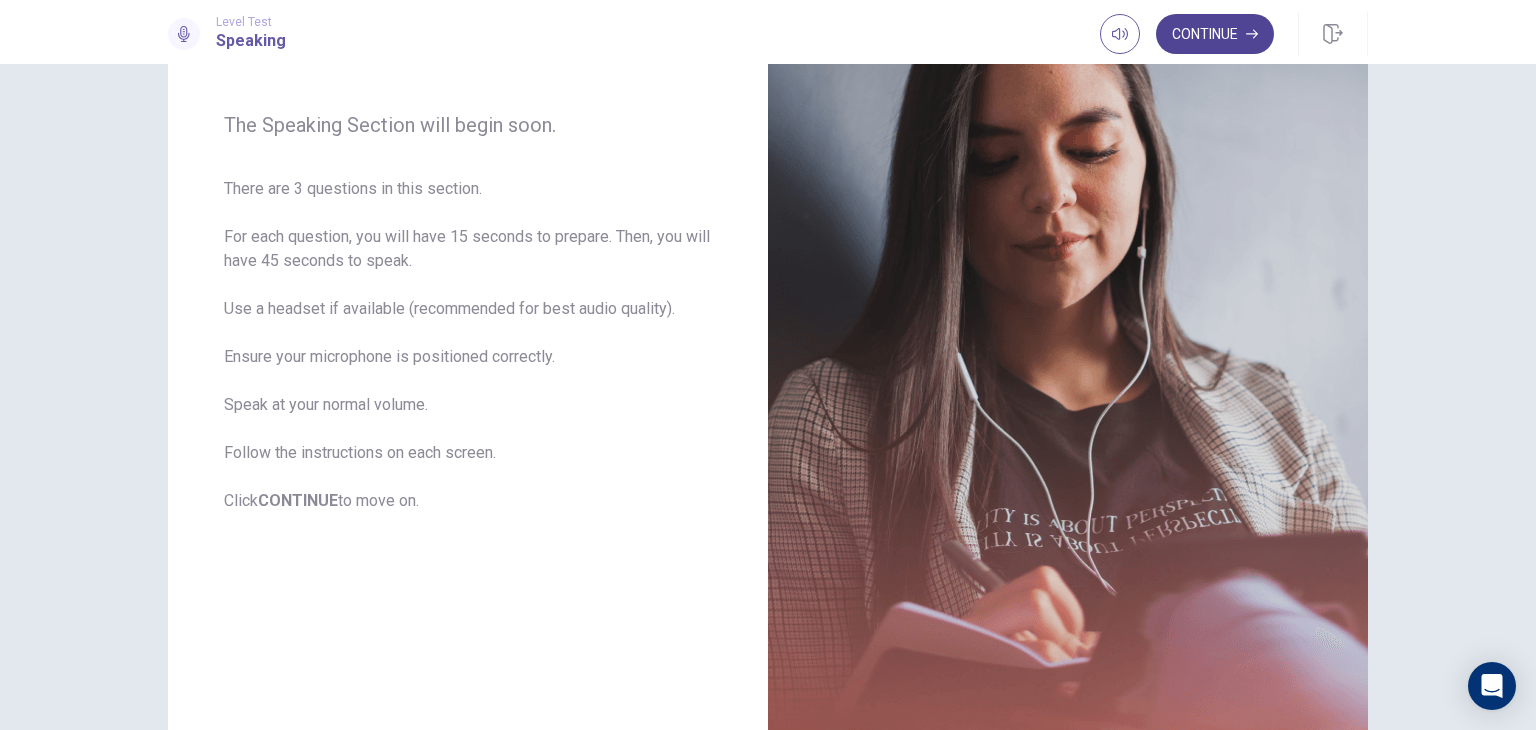 click on "Continue" at bounding box center (1215, 34) 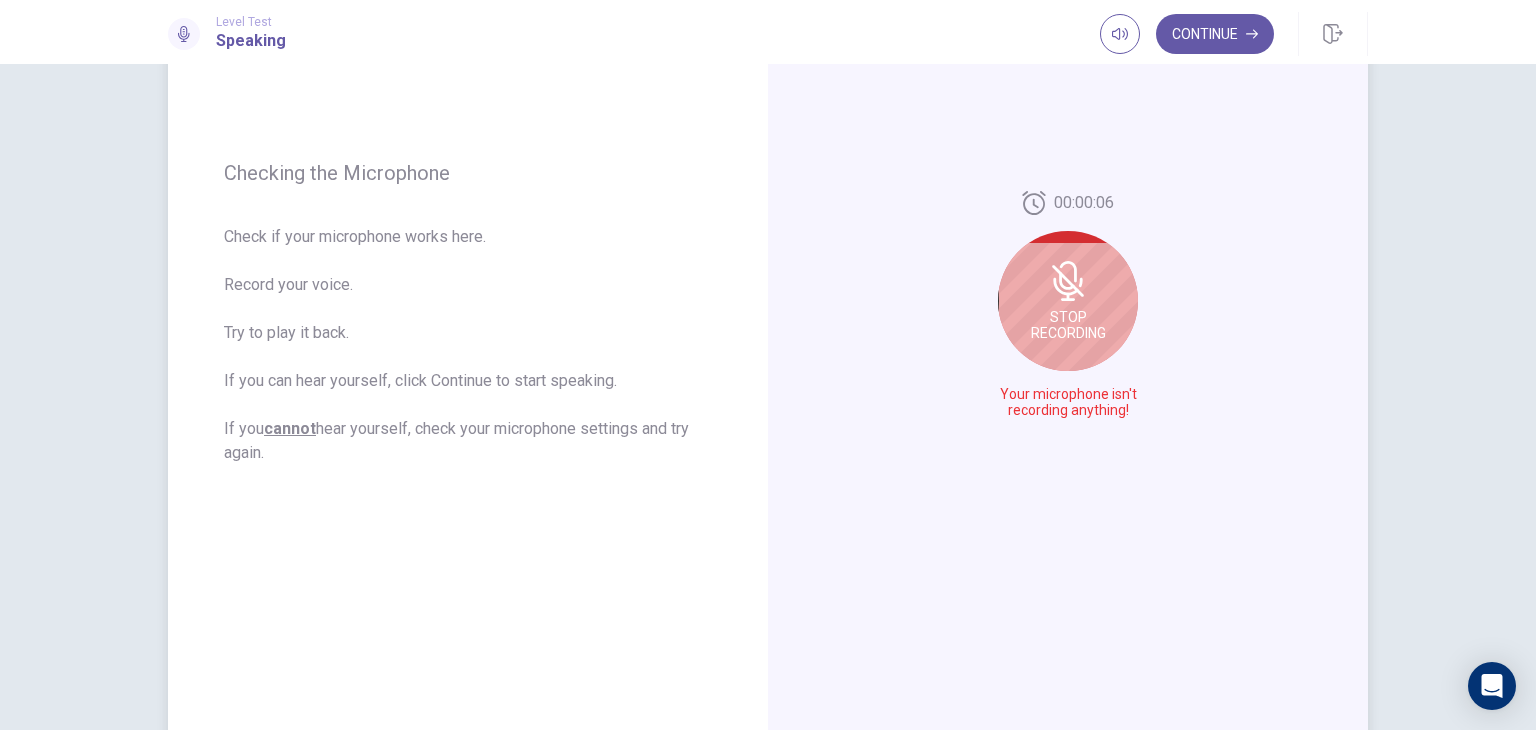 click on "Stop   Recording" at bounding box center [1068, 325] 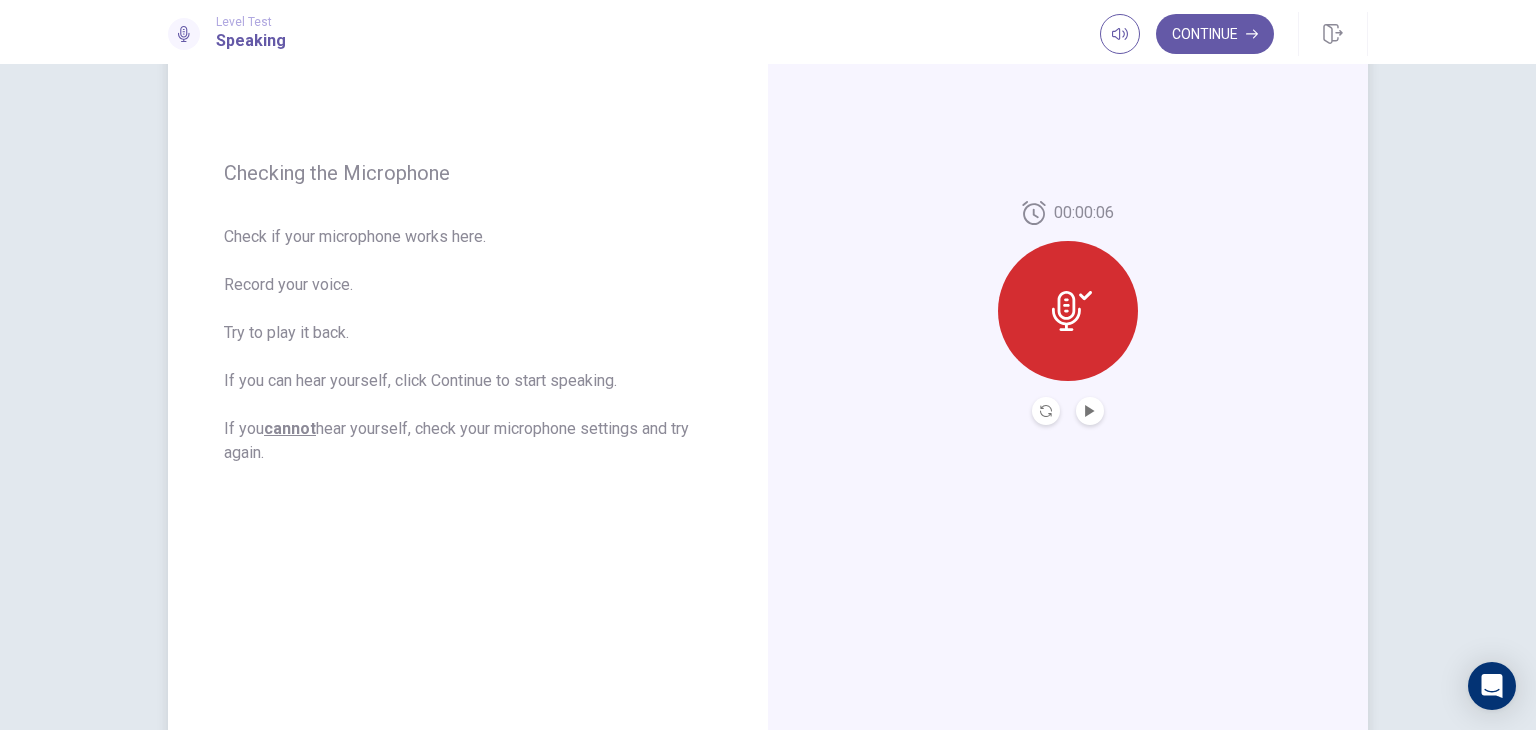 click 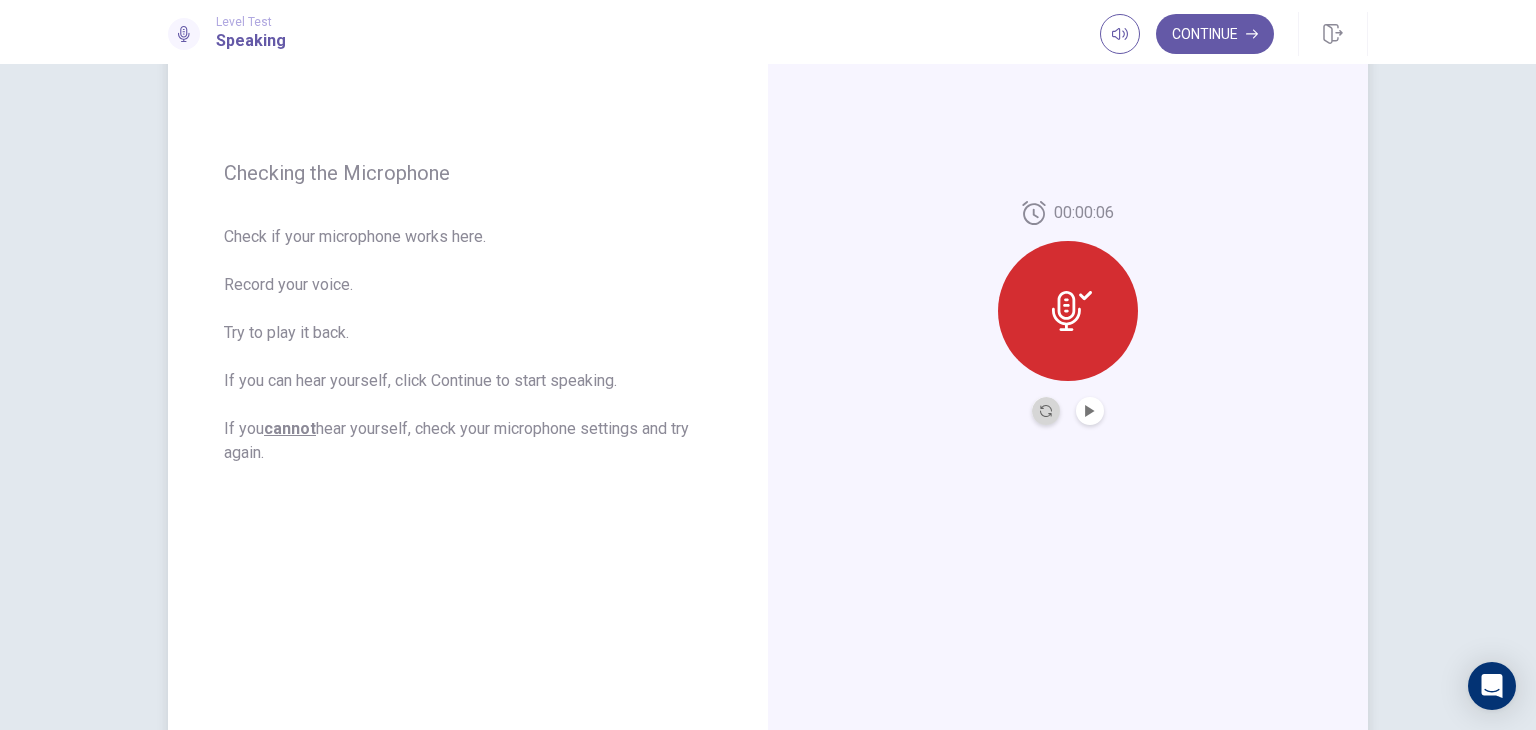 click at bounding box center [1046, 411] 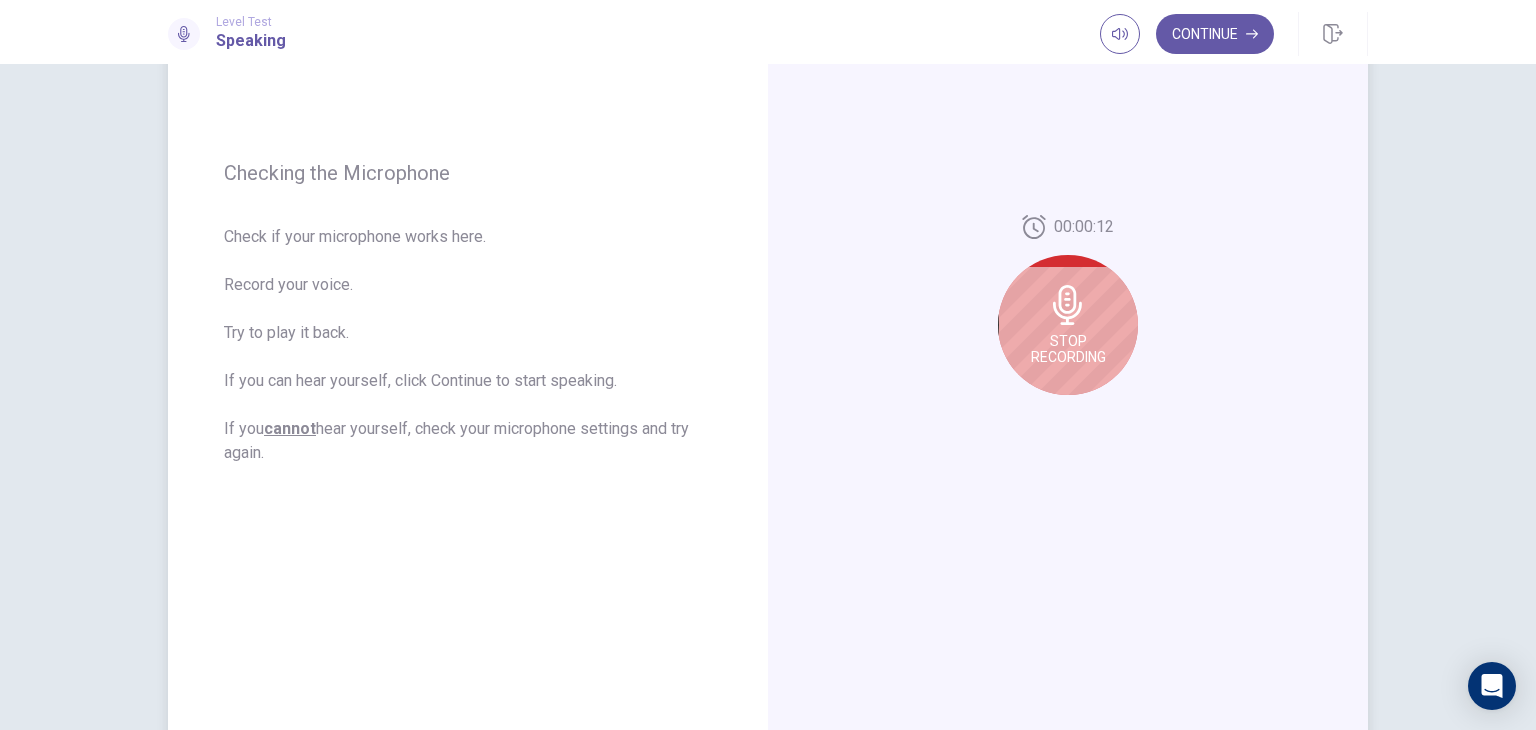 drag, startPoint x: 1044, startPoint y: 330, endPoint x: 955, endPoint y: 394, distance: 109.62208 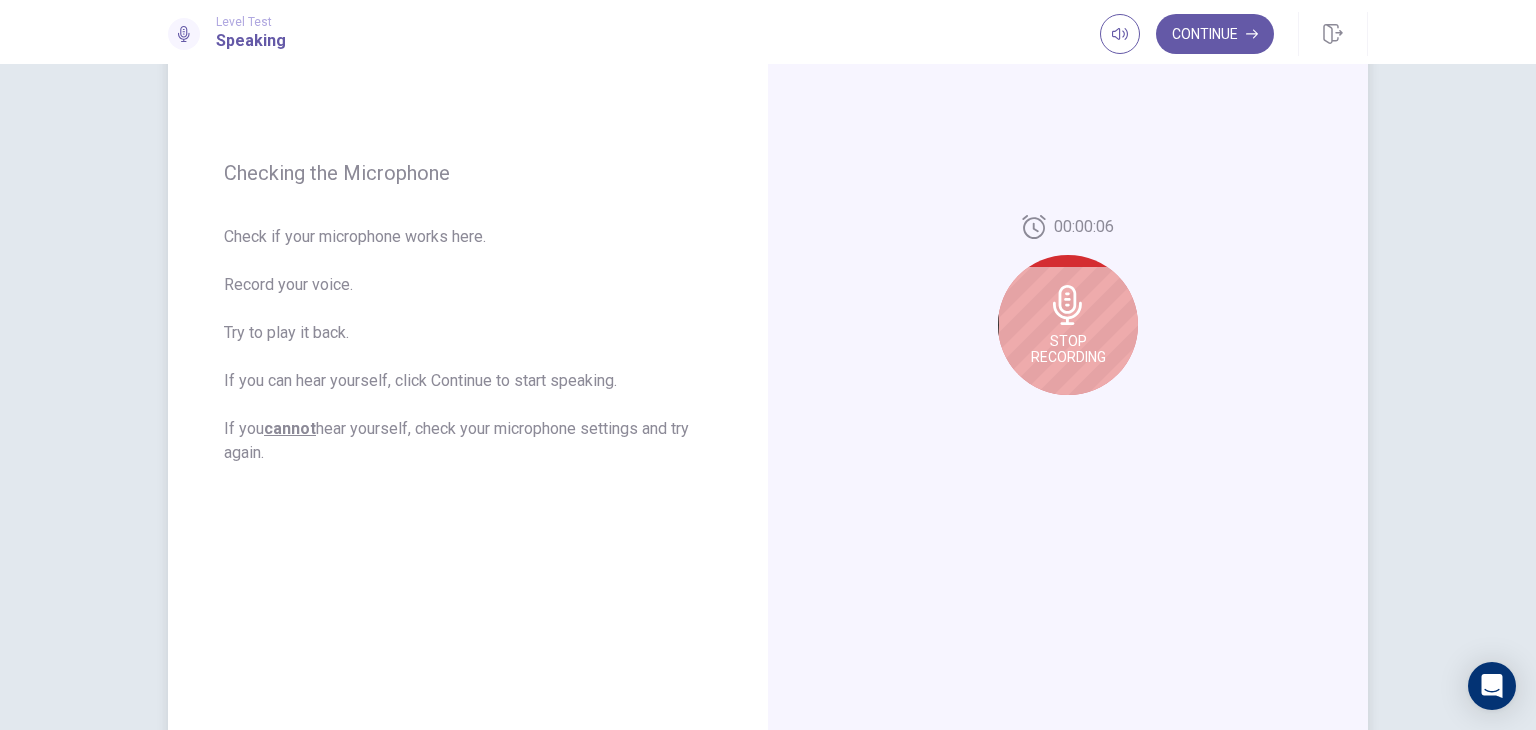 click on "Stop   Recording" at bounding box center [1068, 325] 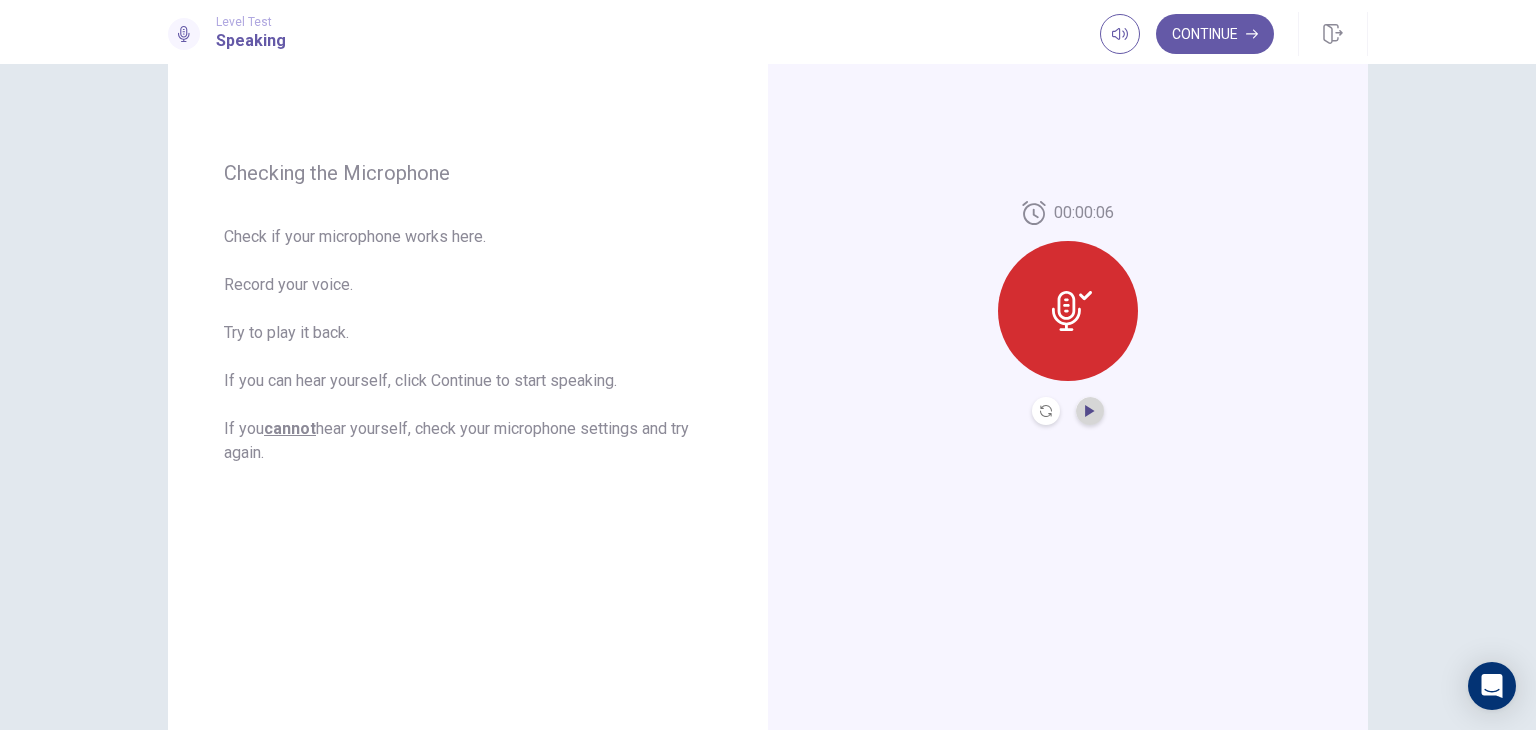 click 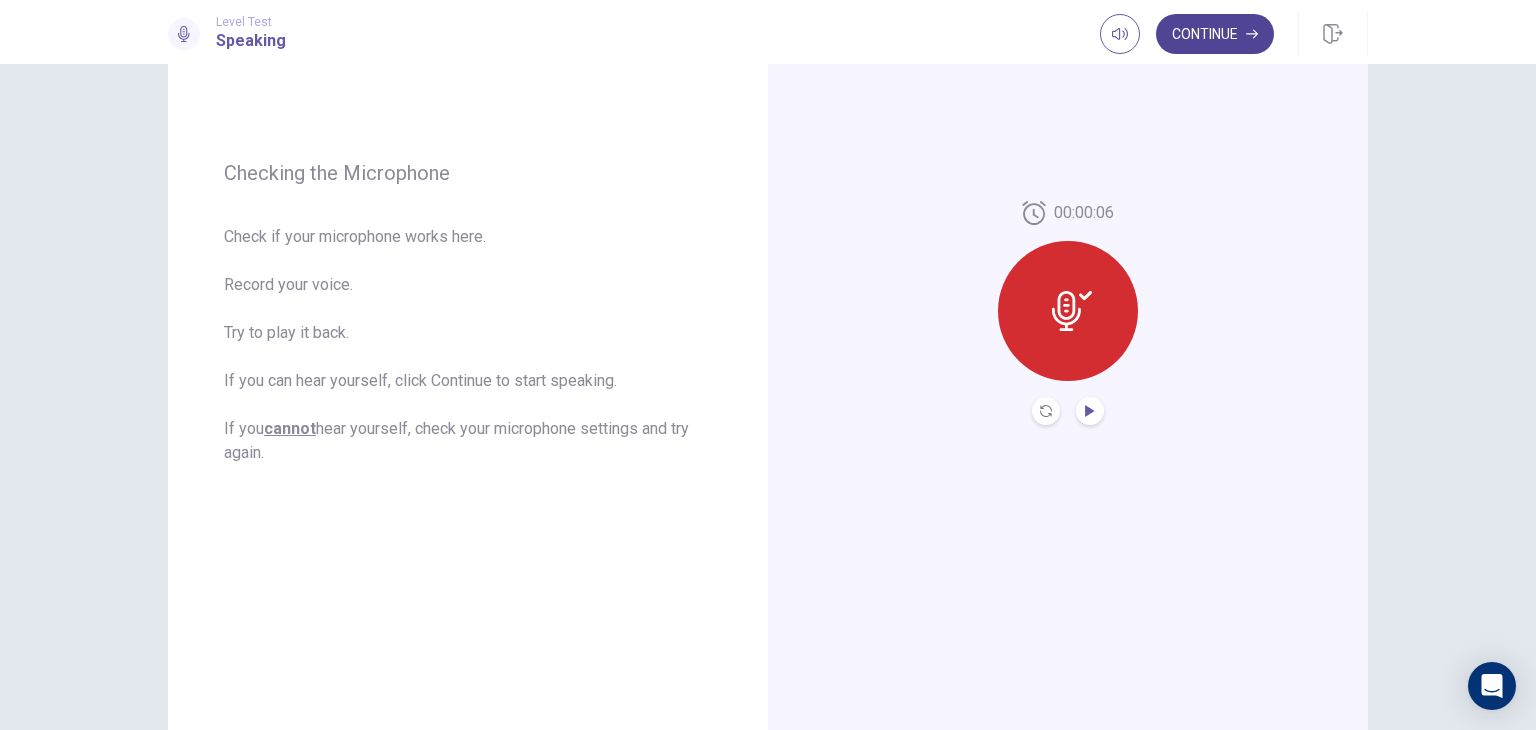 click on "Continue" at bounding box center [1215, 34] 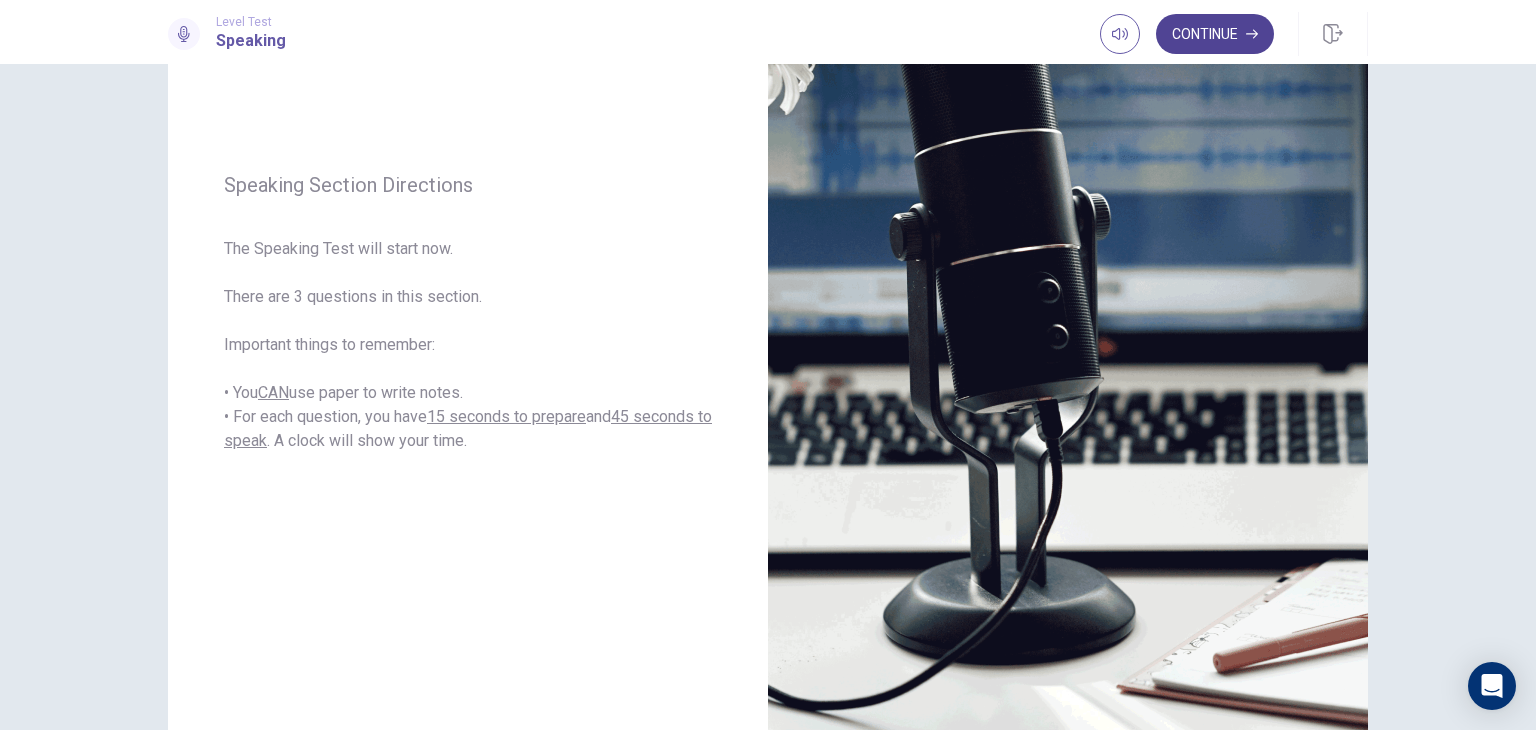 click on "Continue" at bounding box center [1215, 34] 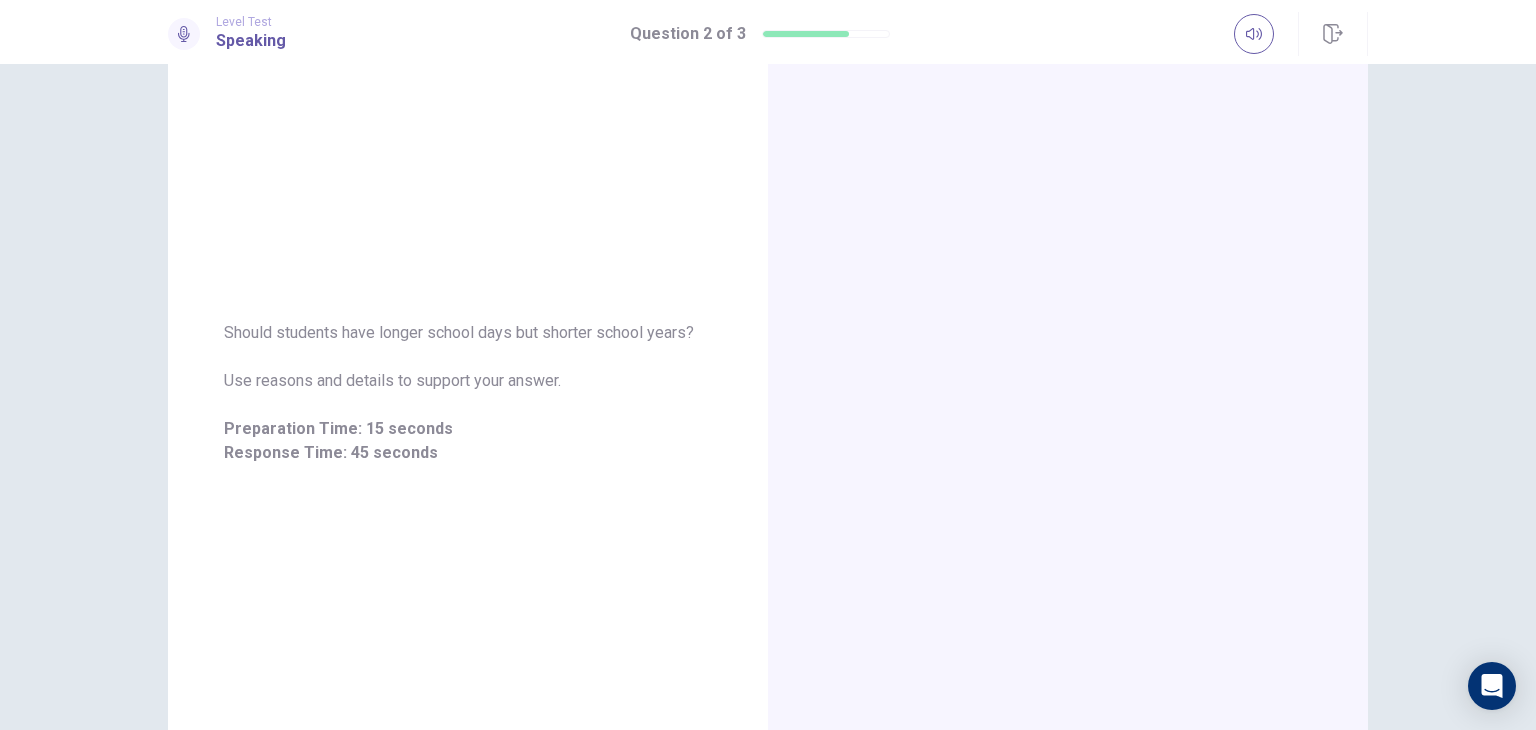 scroll, scrollTop: 227, scrollLeft: 0, axis: vertical 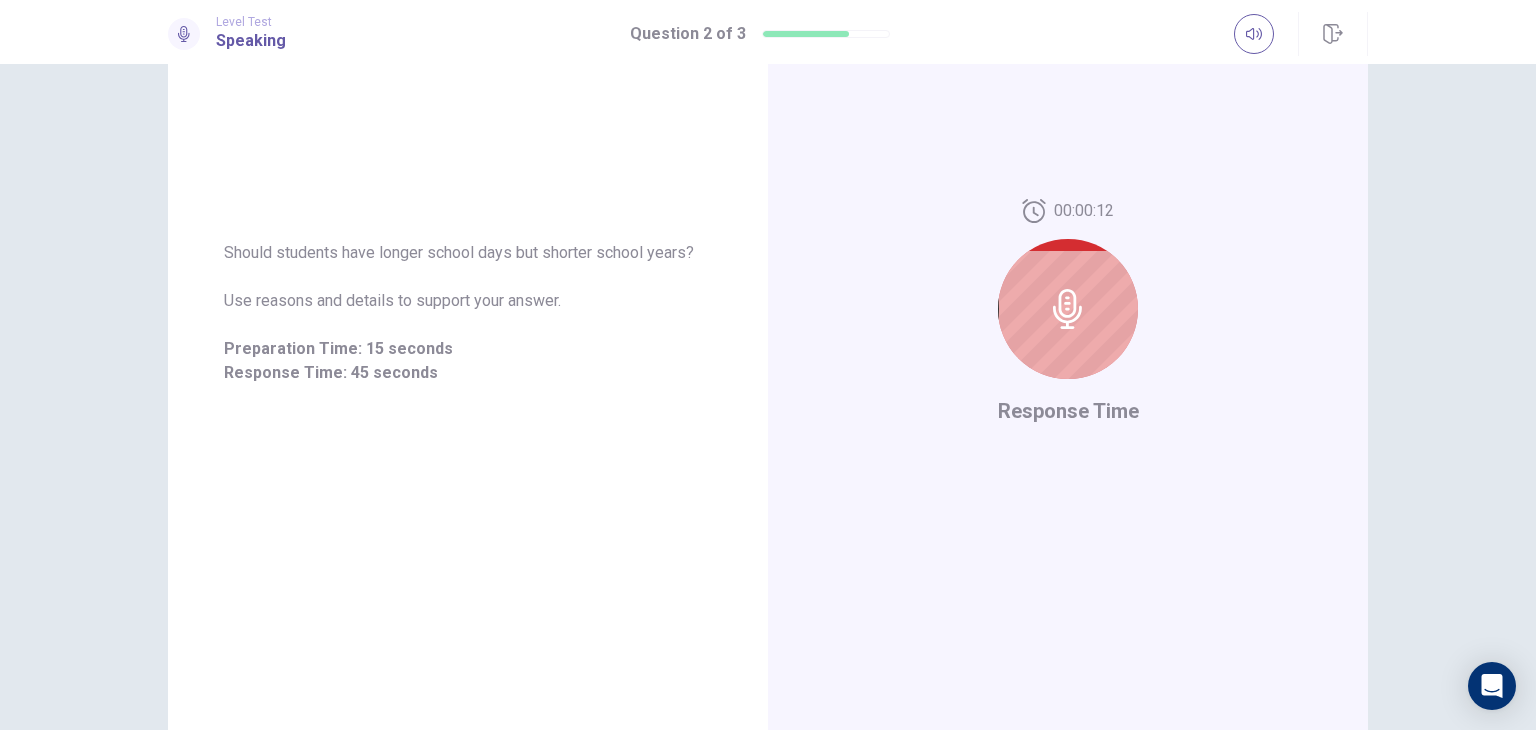 click on "00:00:12 Response Time" at bounding box center [1068, 313] 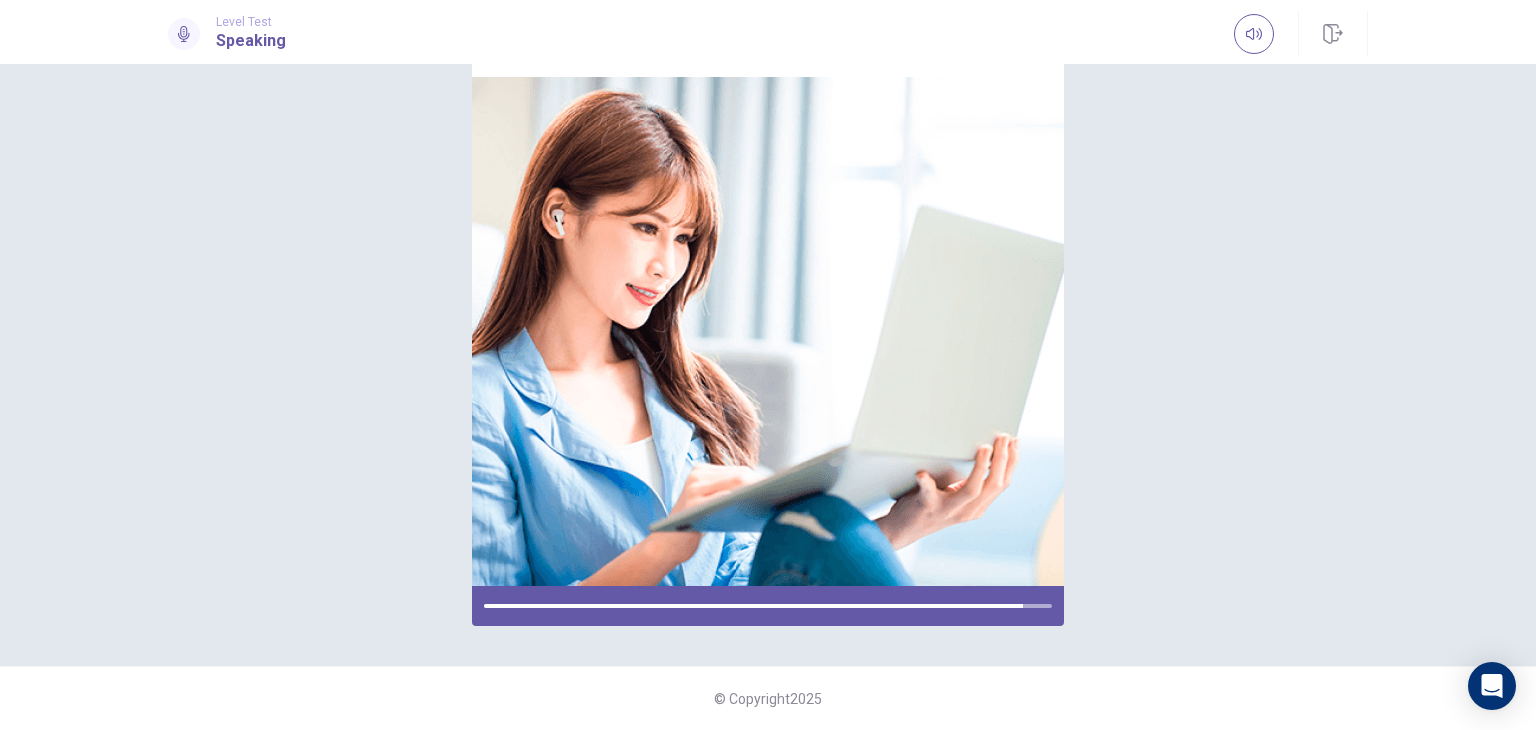 scroll, scrollTop: 227, scrollLeft: 0, axis: vertical 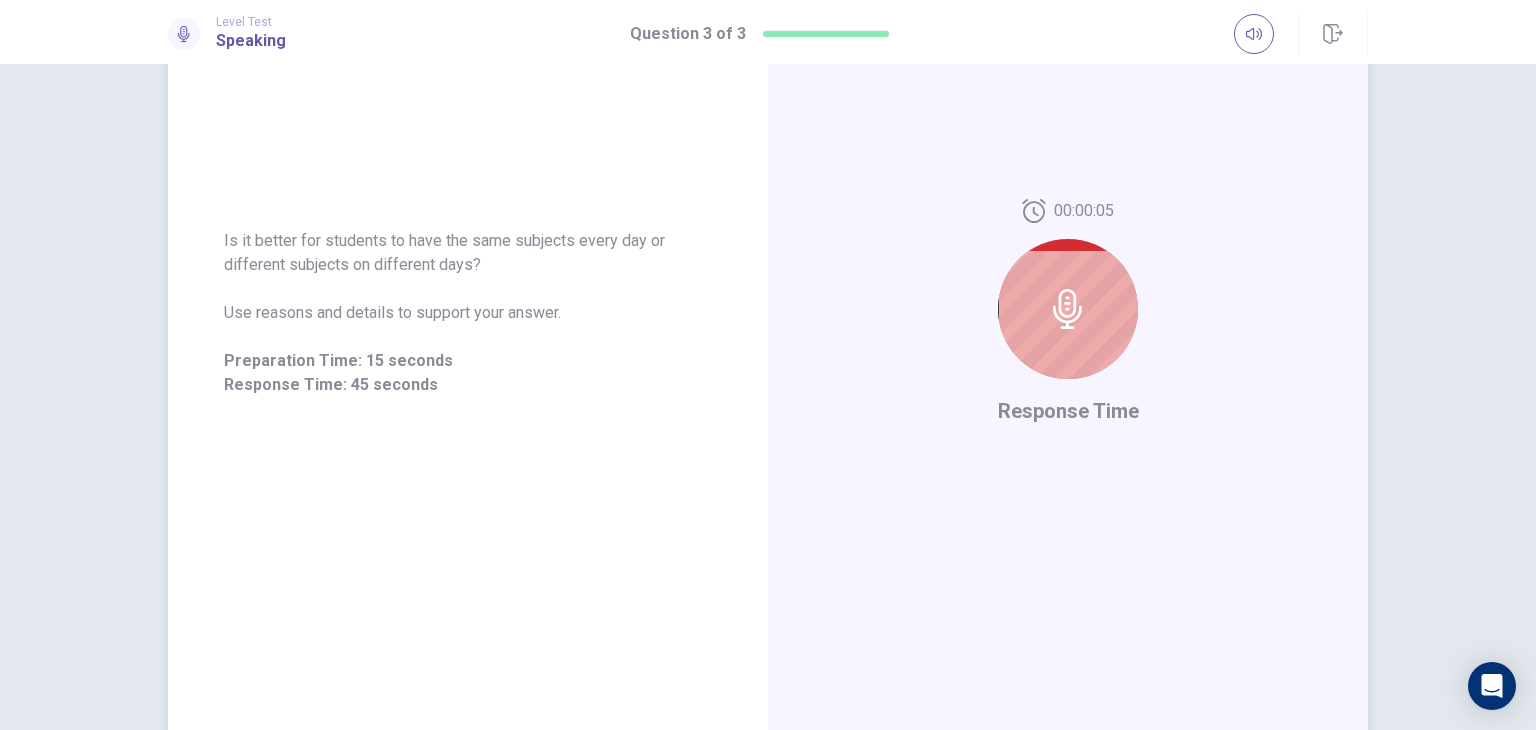click at bounding box center (1068, 309) 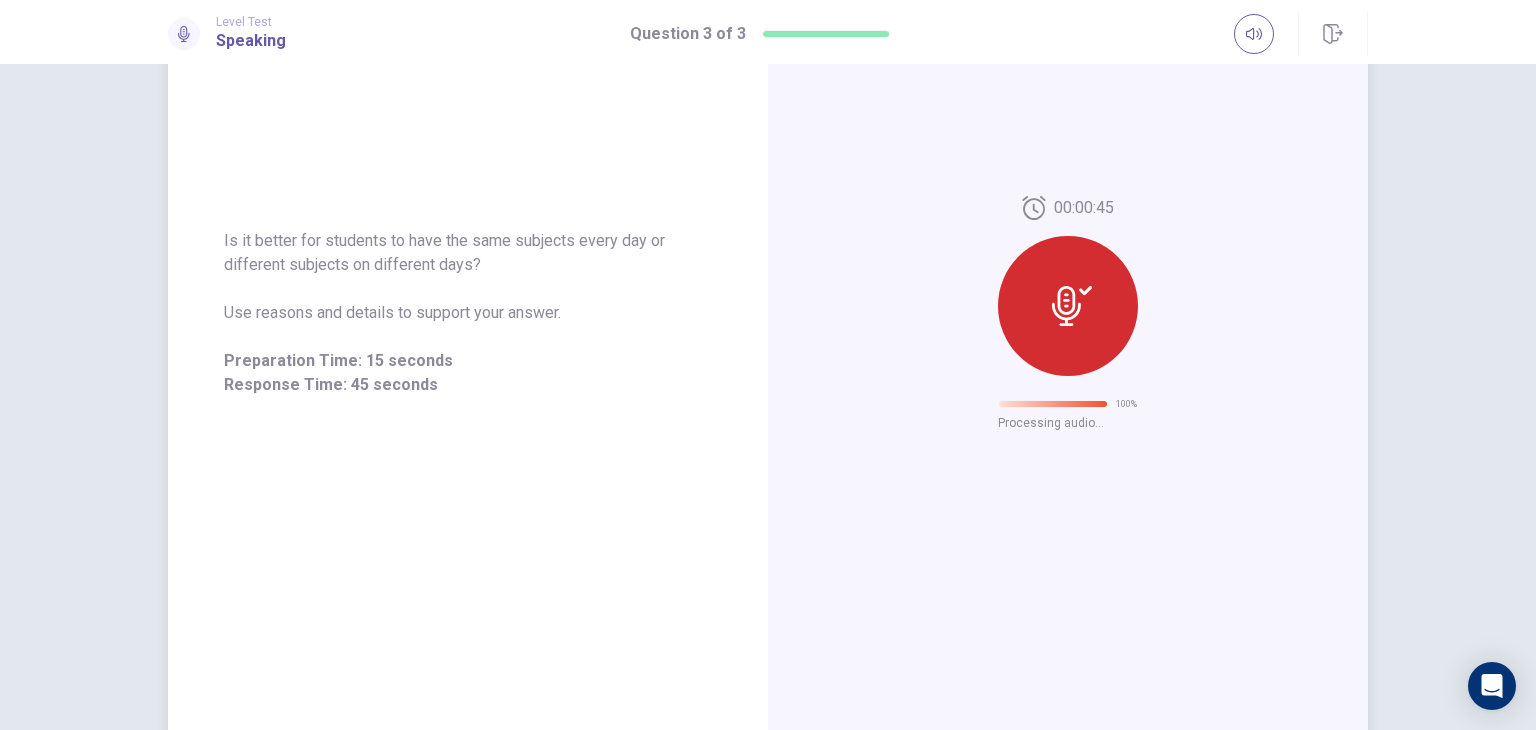 scroll, scrollTop: 0, scrollLeft: 0, axis: both 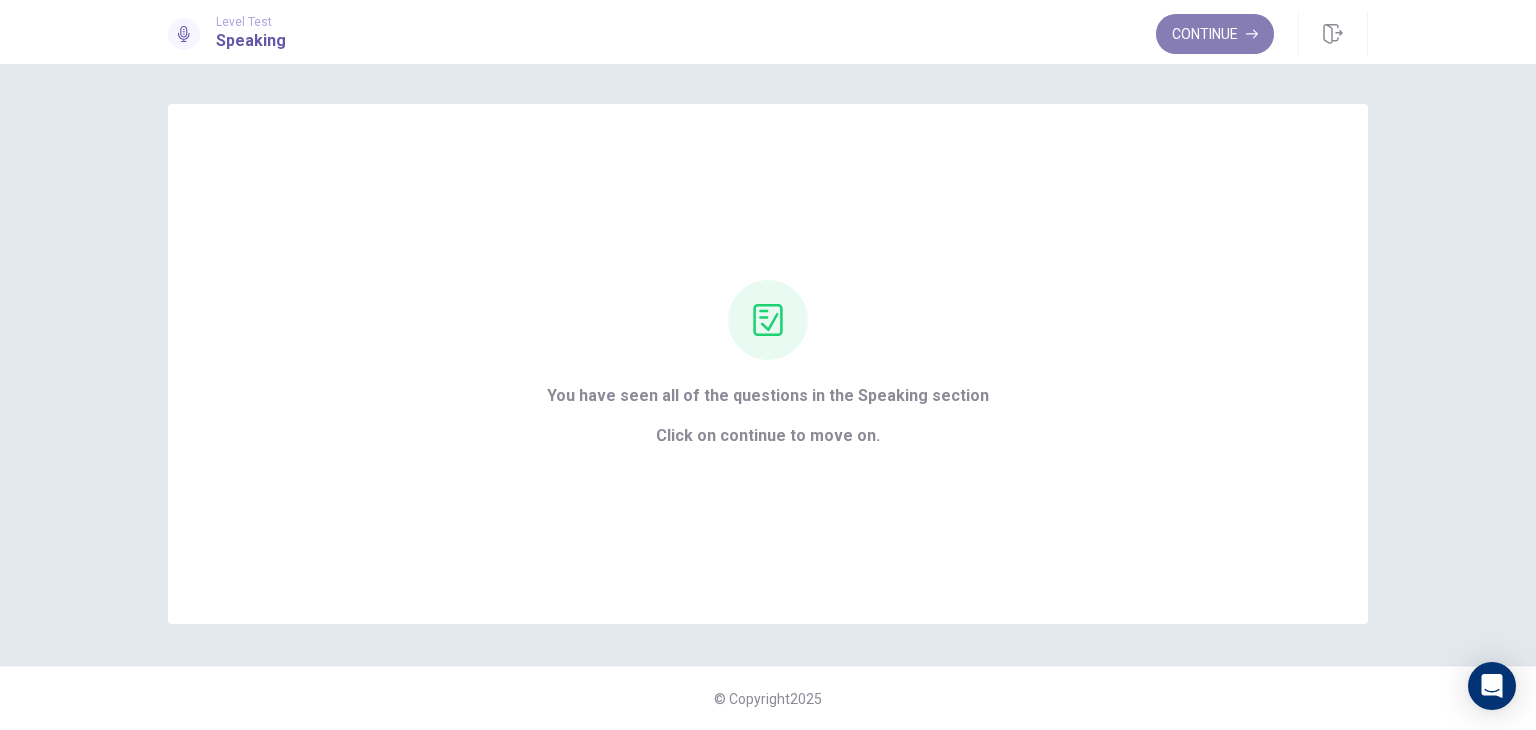 click on "Continue" at bounding box center [1215, 34] 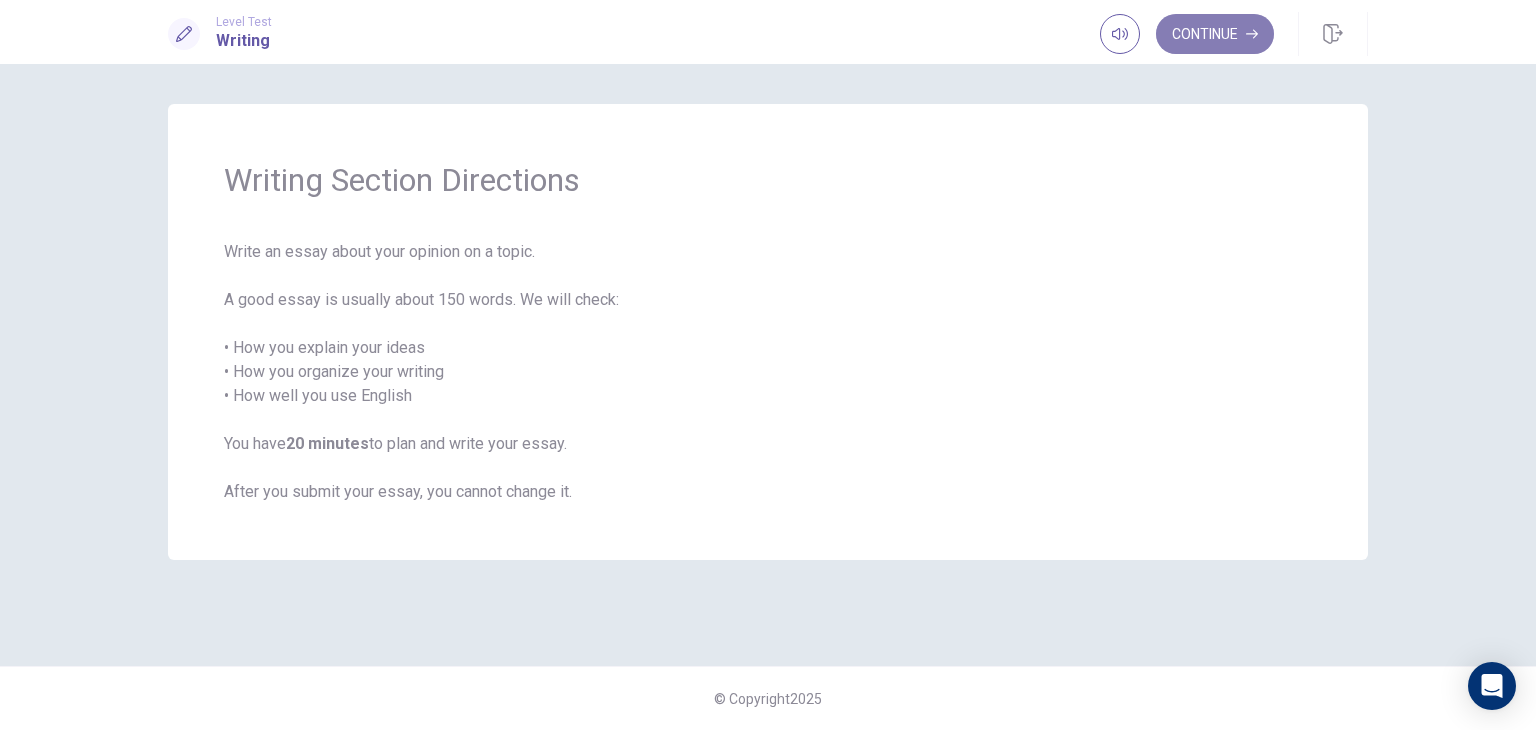 click on "Continue" at bounding box center [1215, 34] 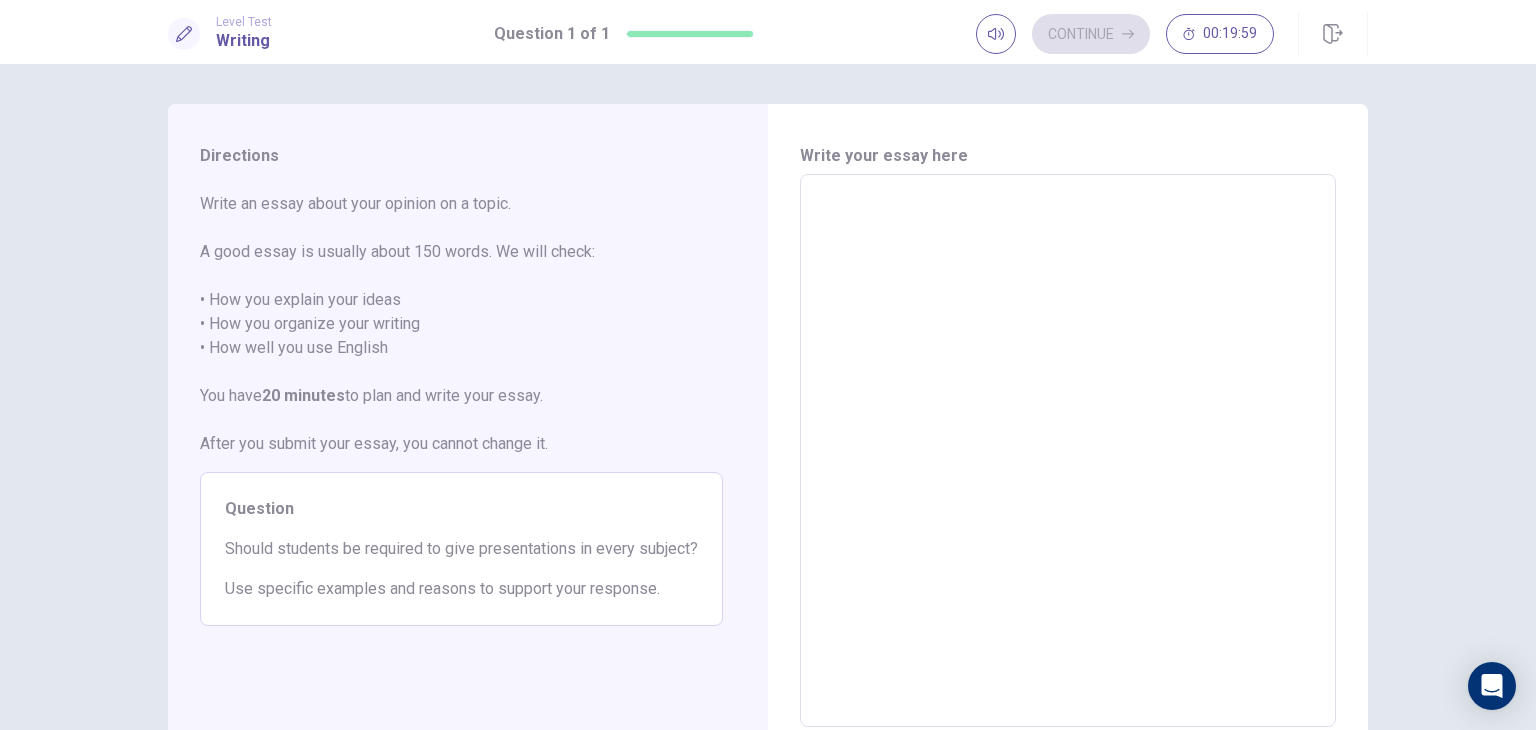 click on "* ​" at bounding box center [1068, 450] 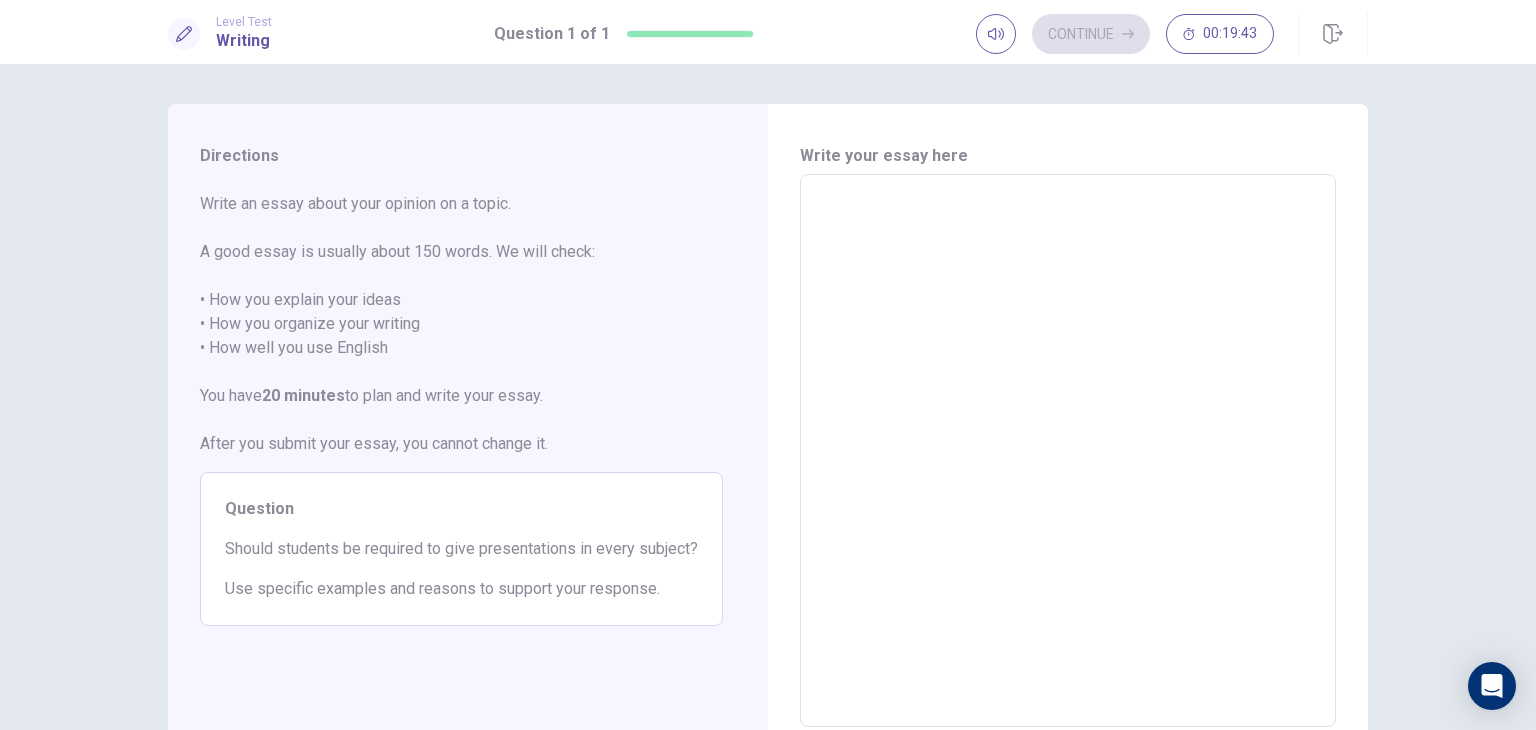 type on "*" 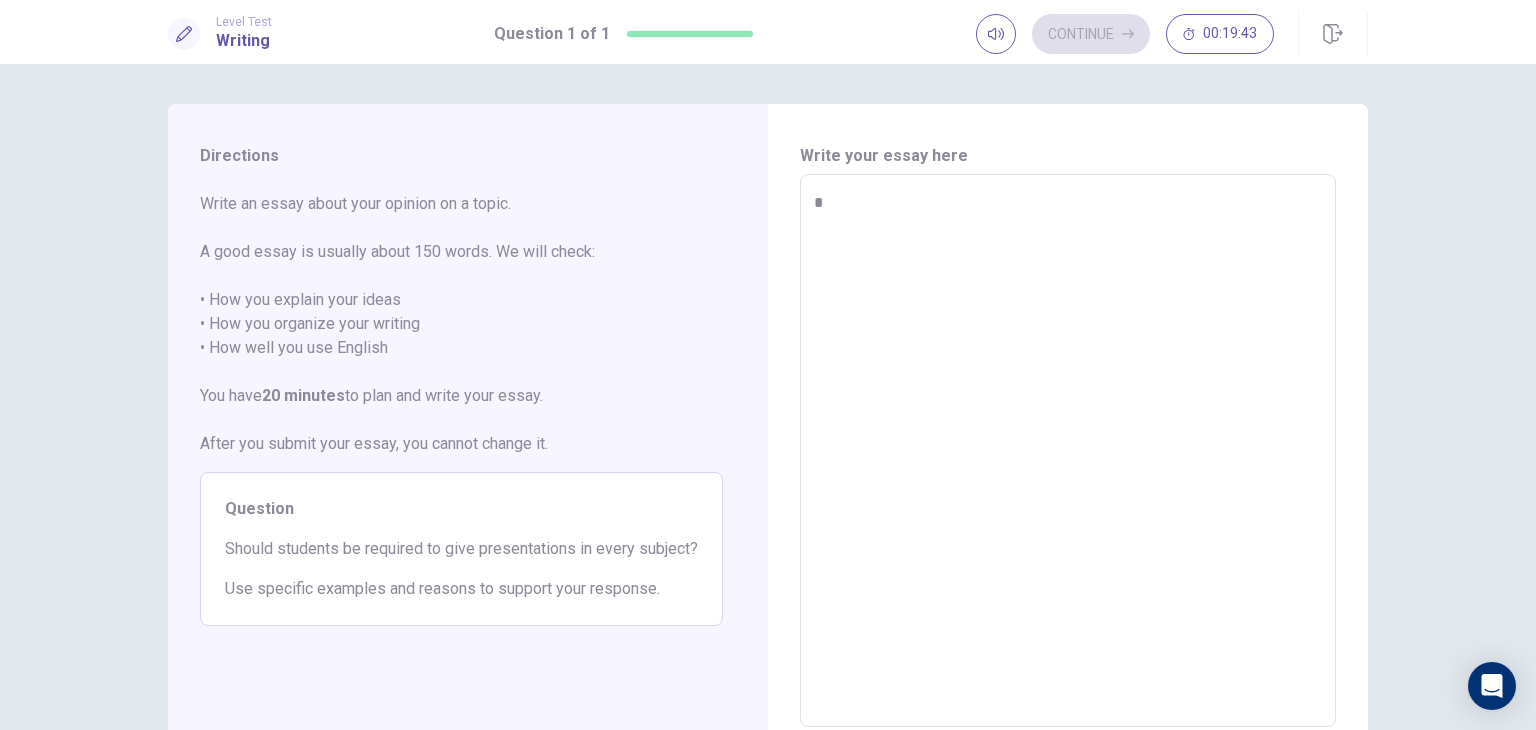 type on "*" 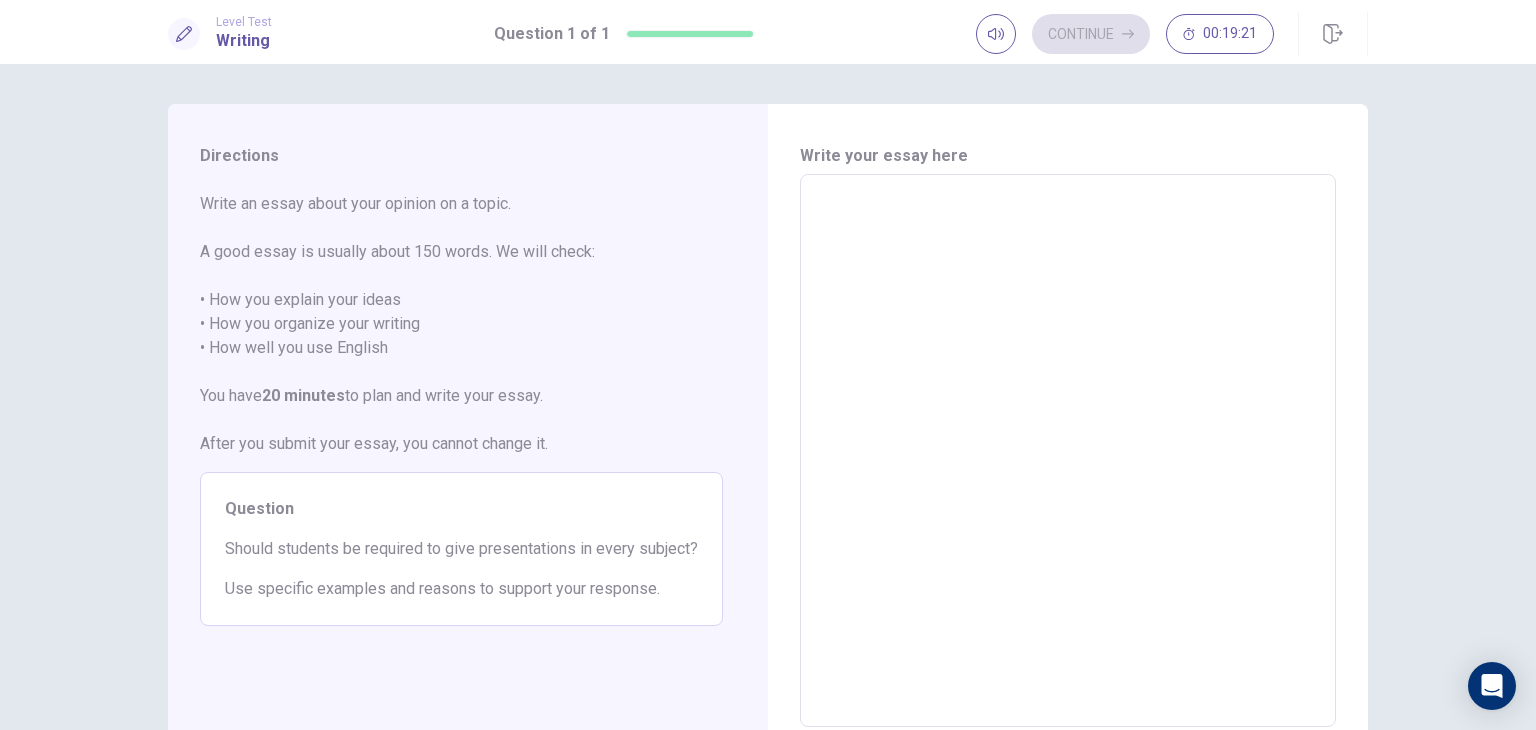 type on "*" 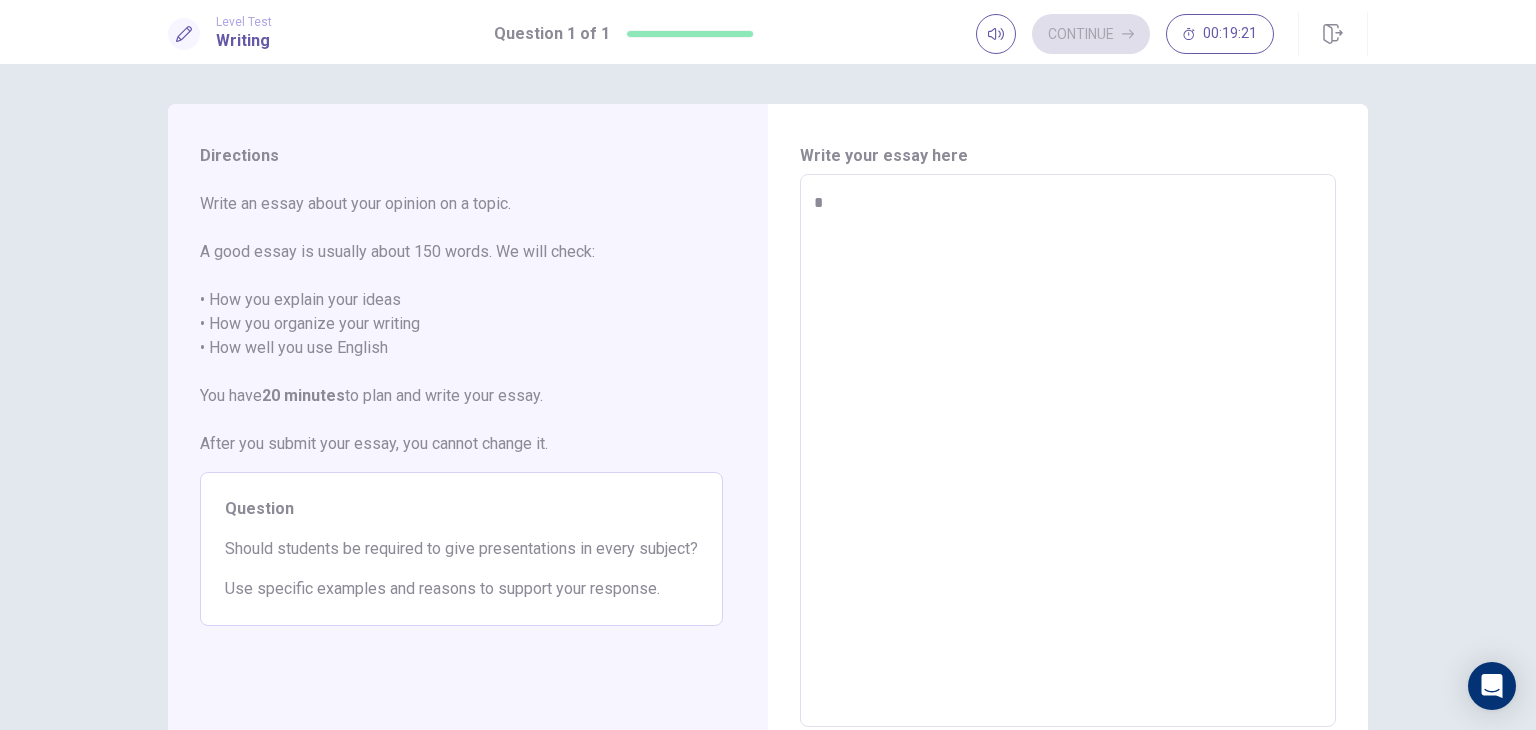 type on "*" 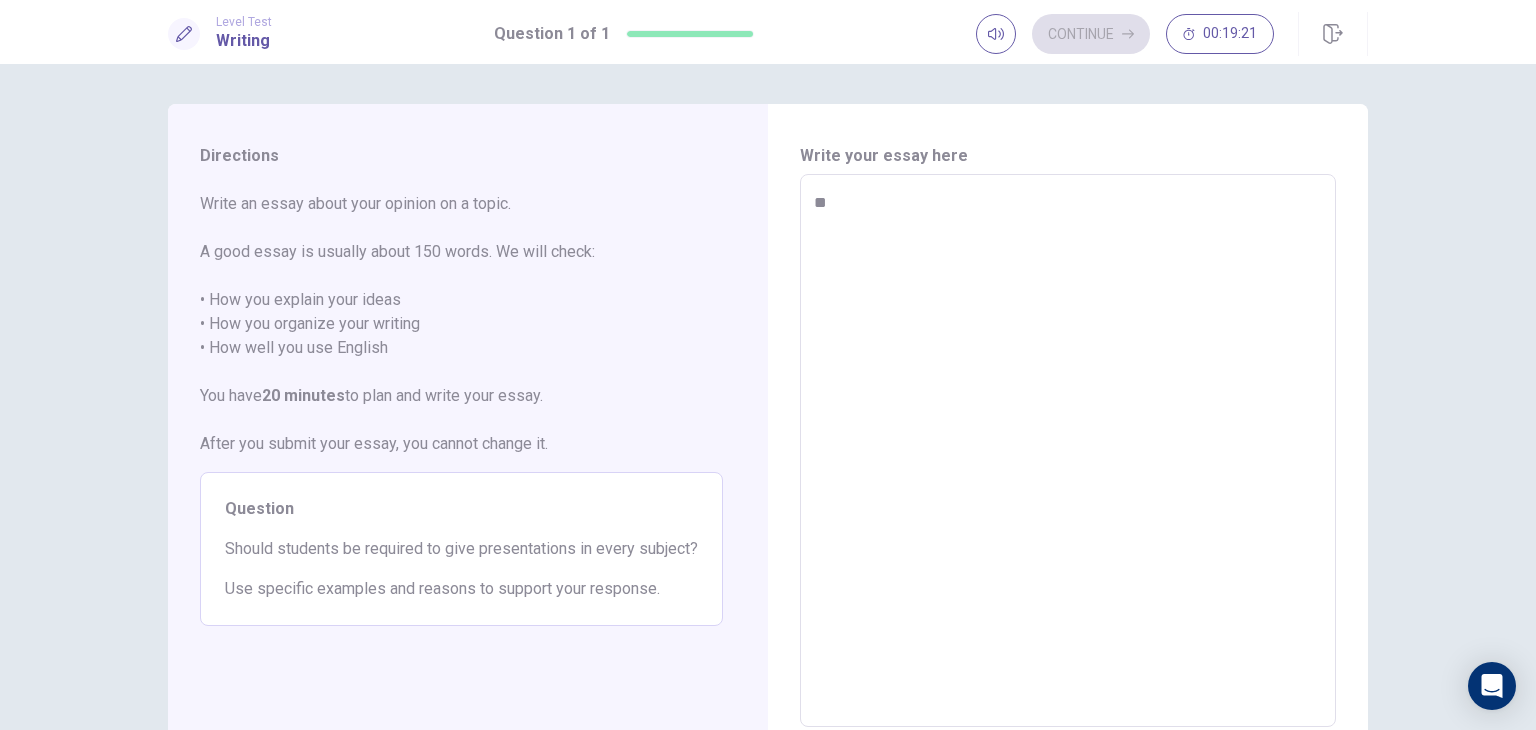 type on "*" 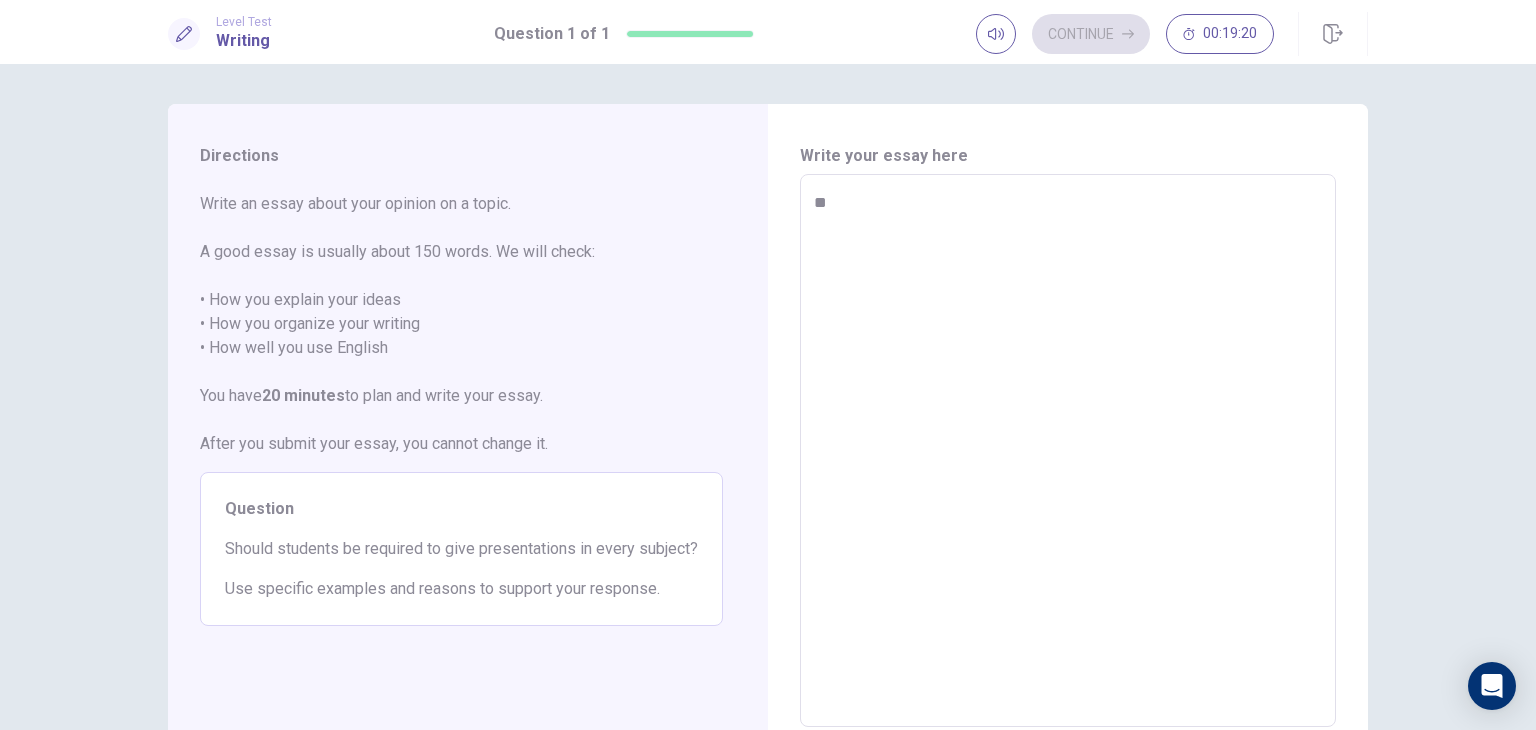 type on "***" 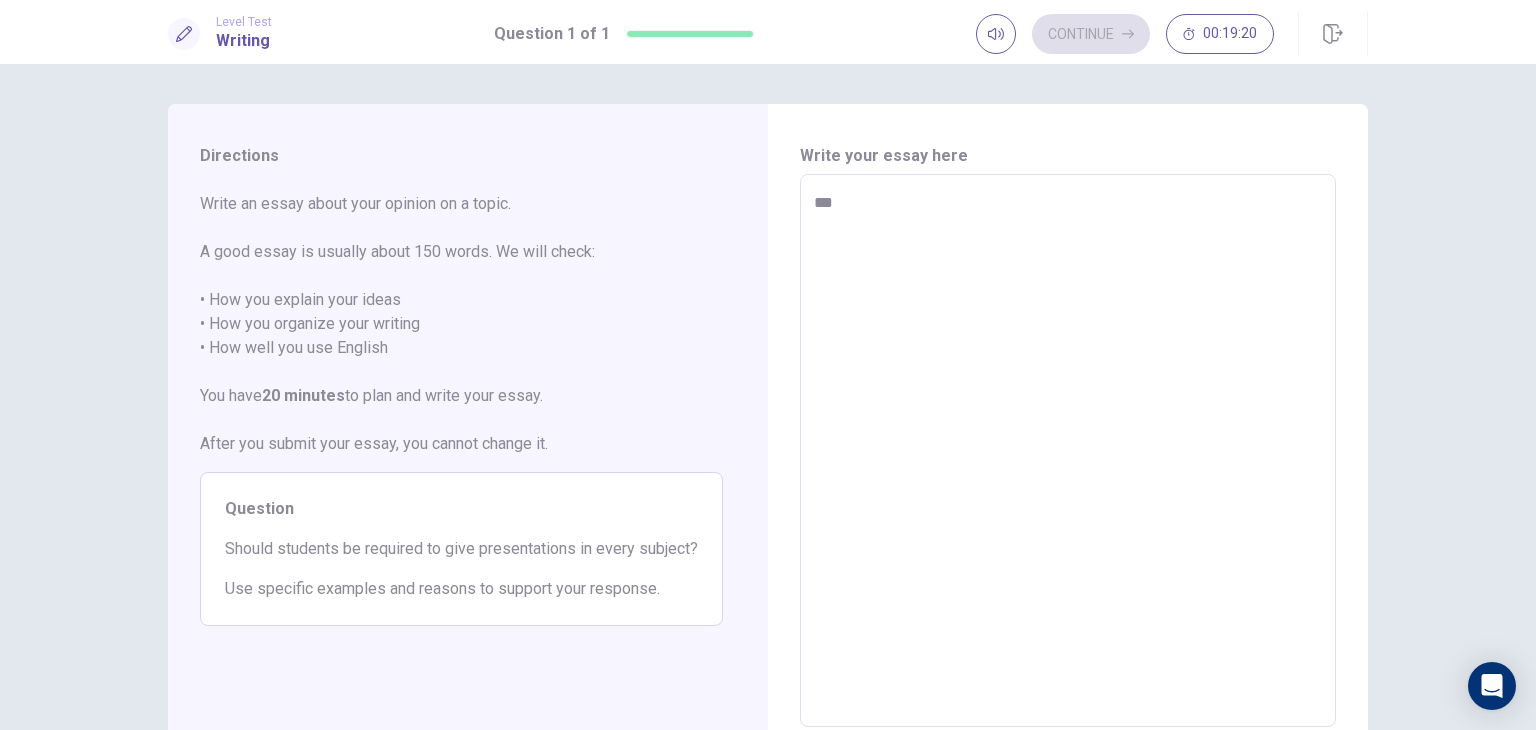 type on "*" 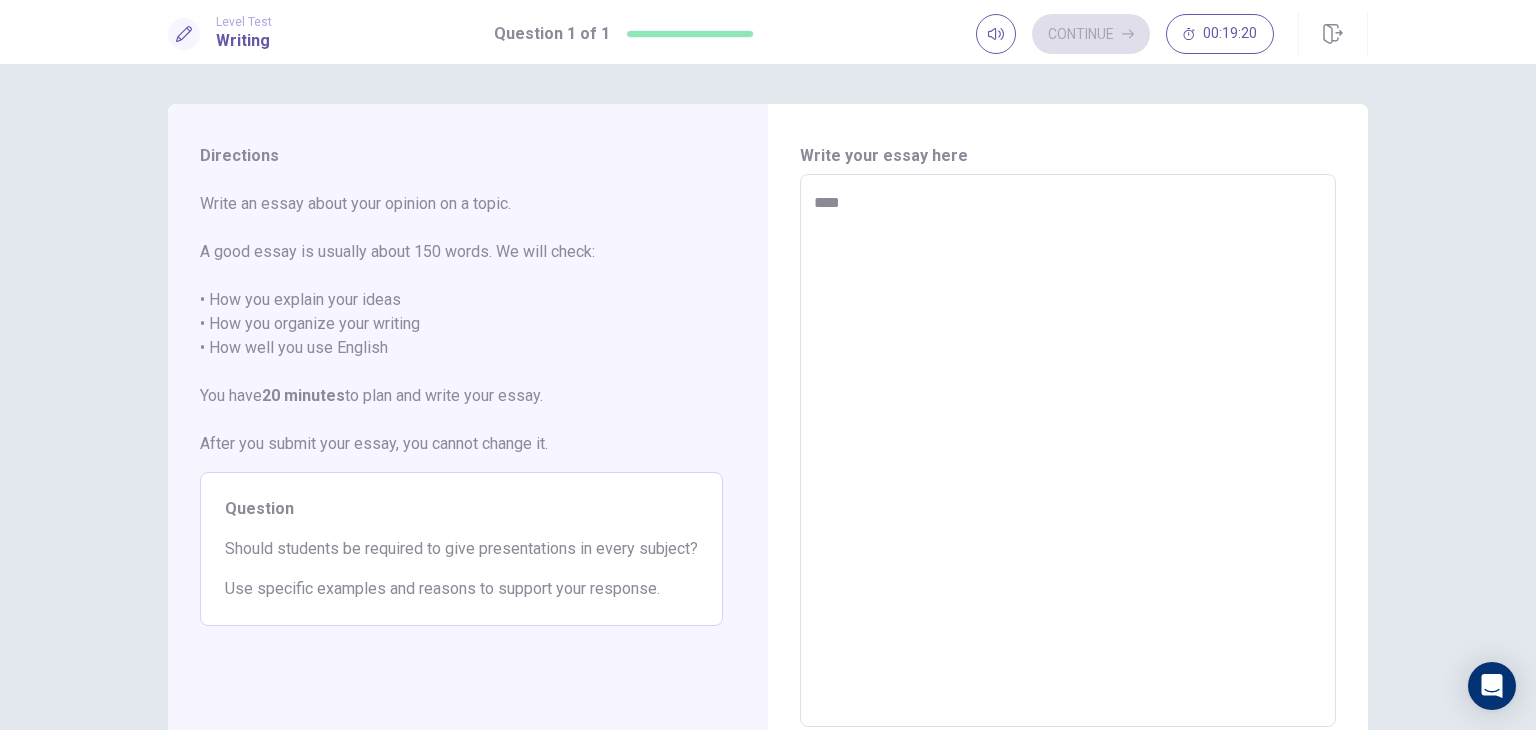 type on "*" 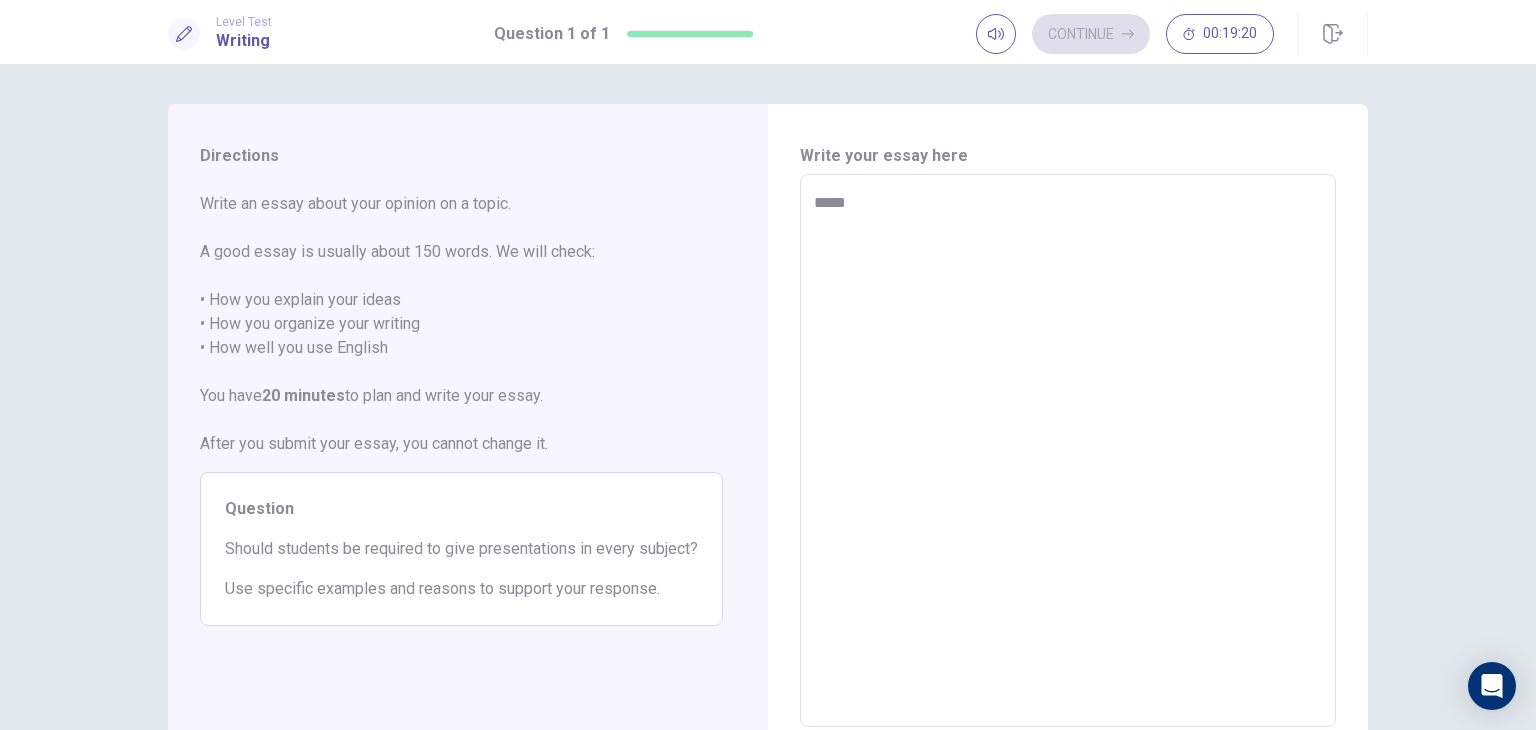 type on "*" 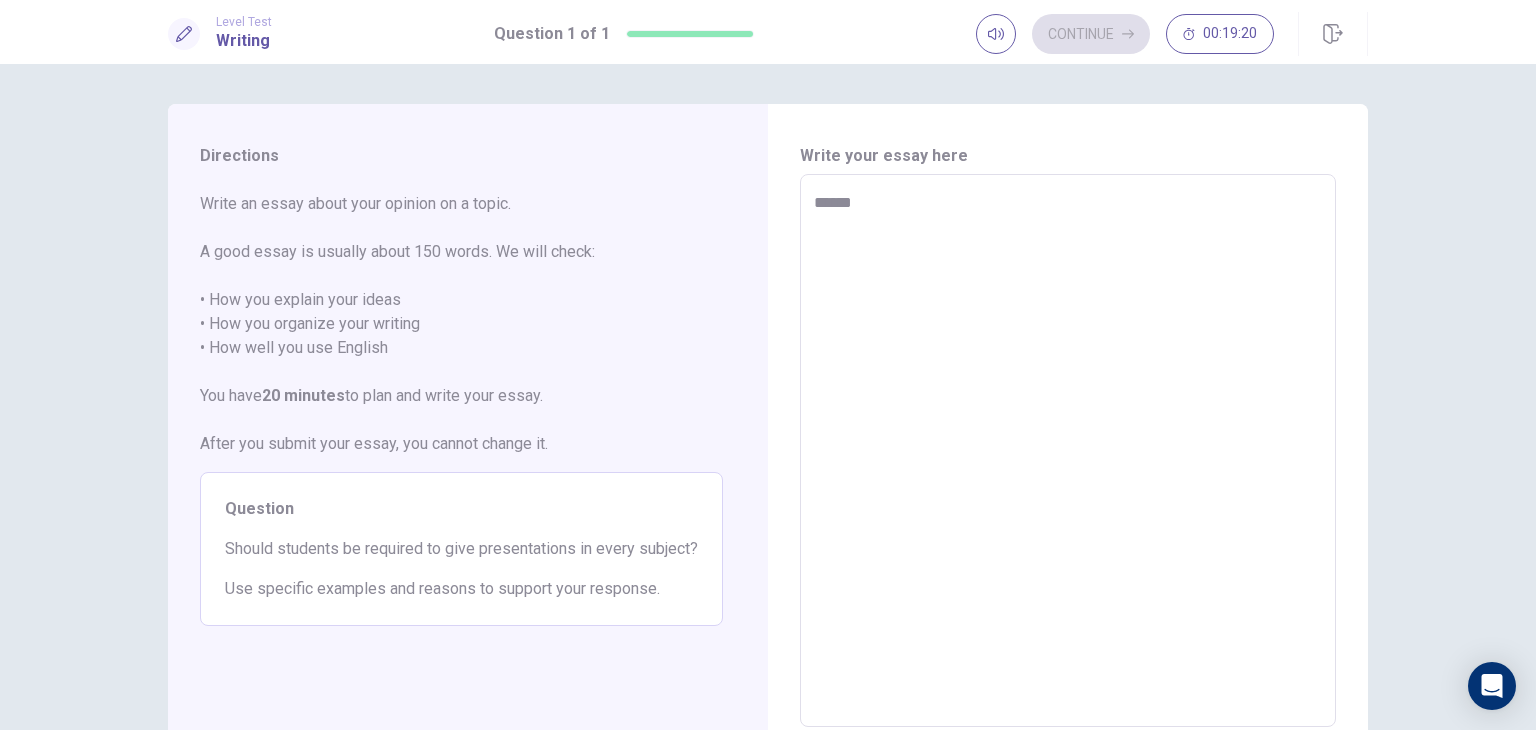 type on "*" 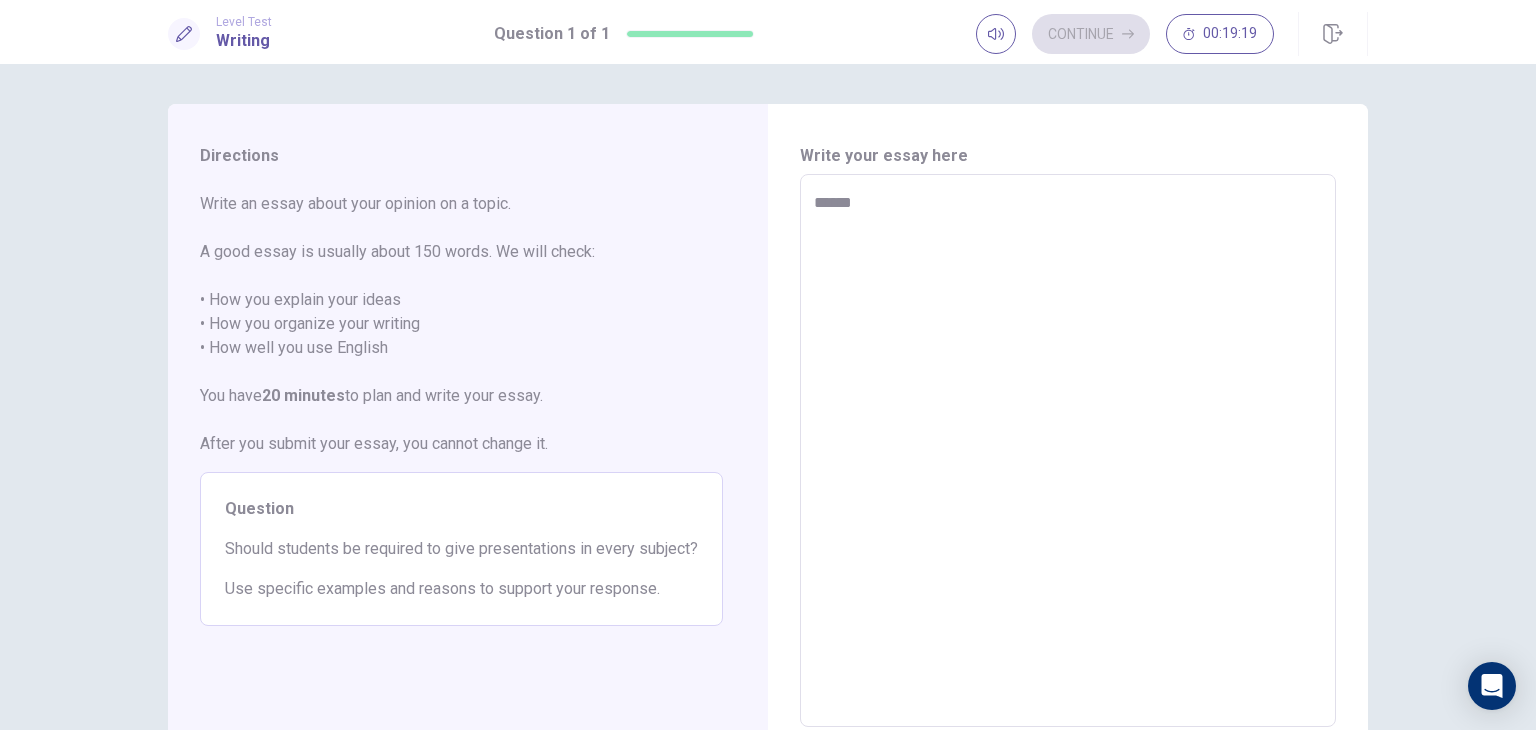 type on "*******" 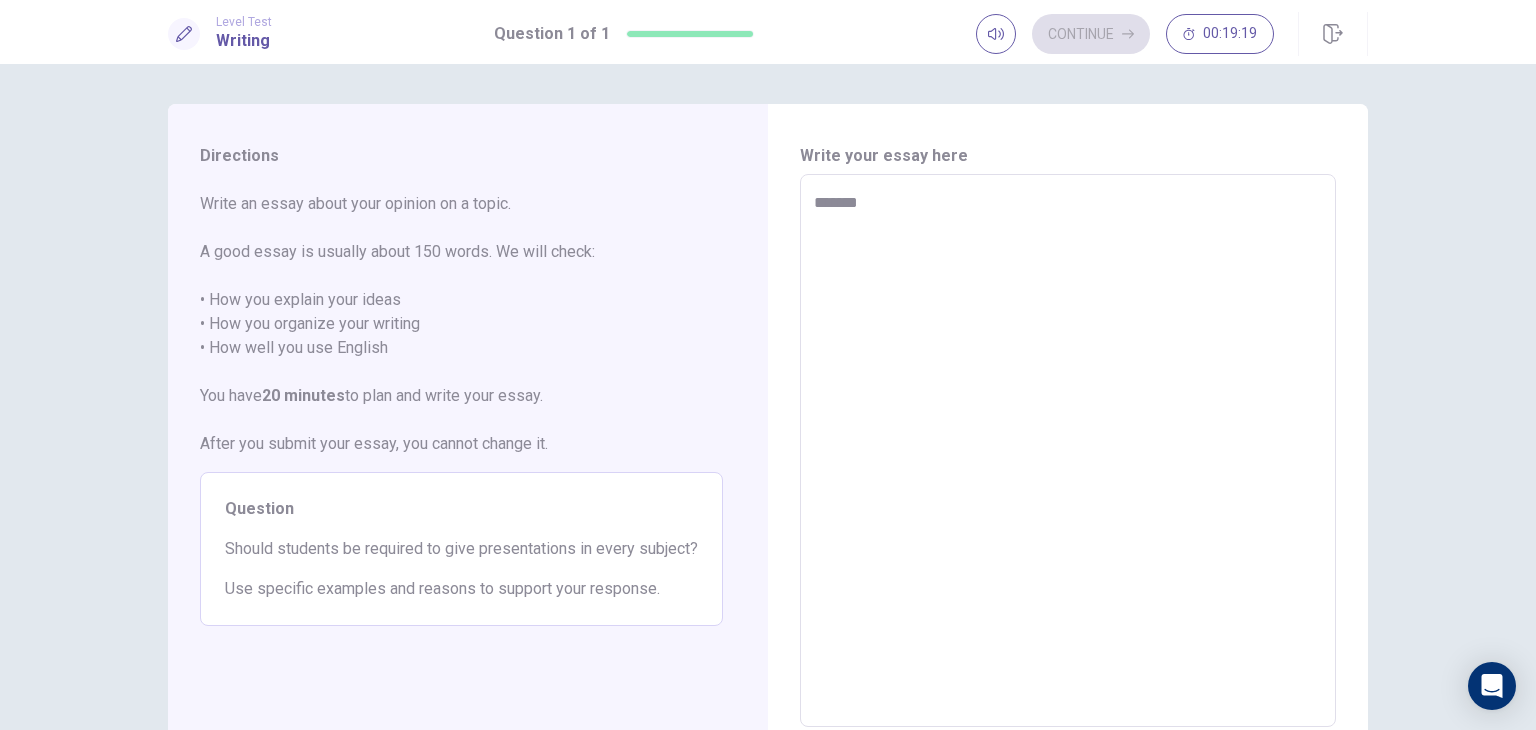 type on "*" 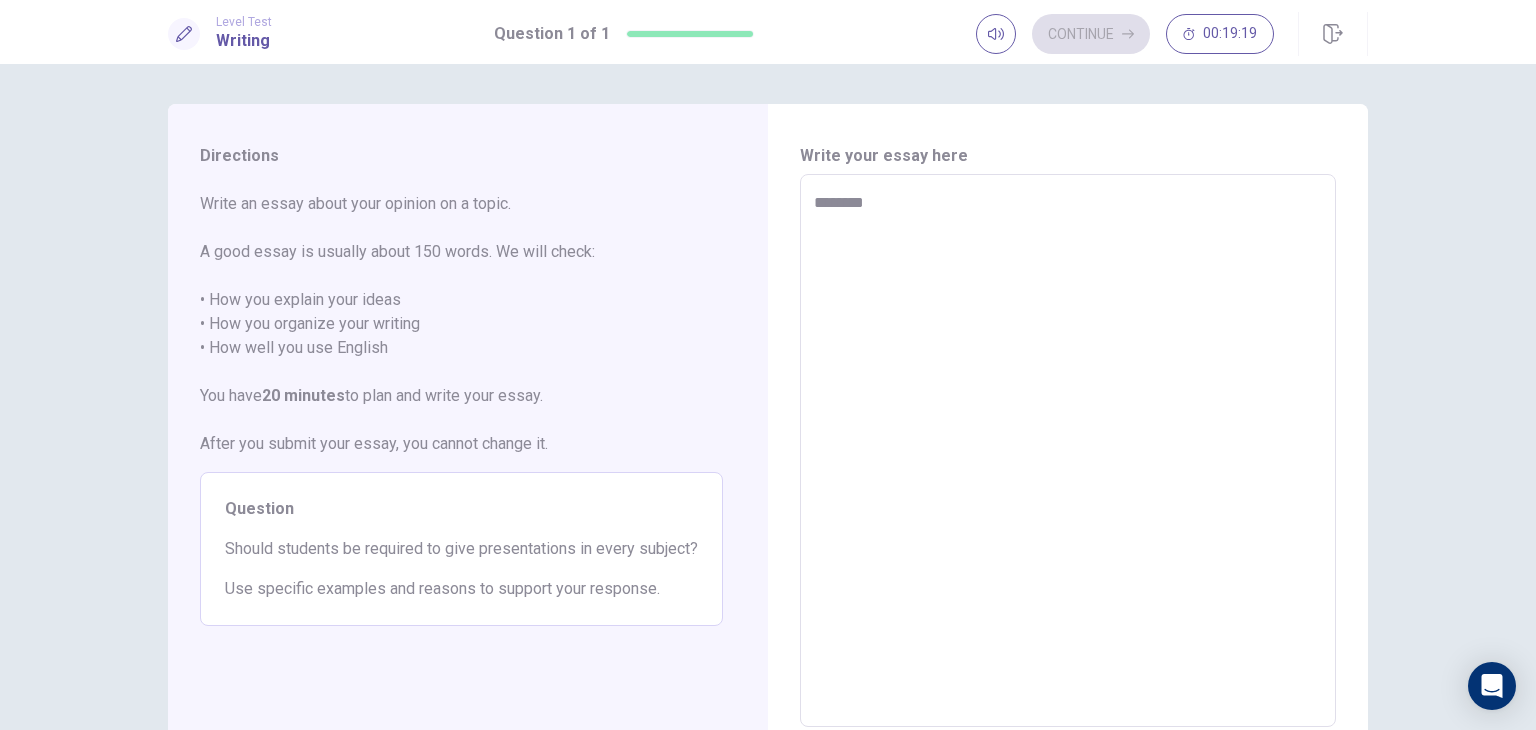 type on "*" 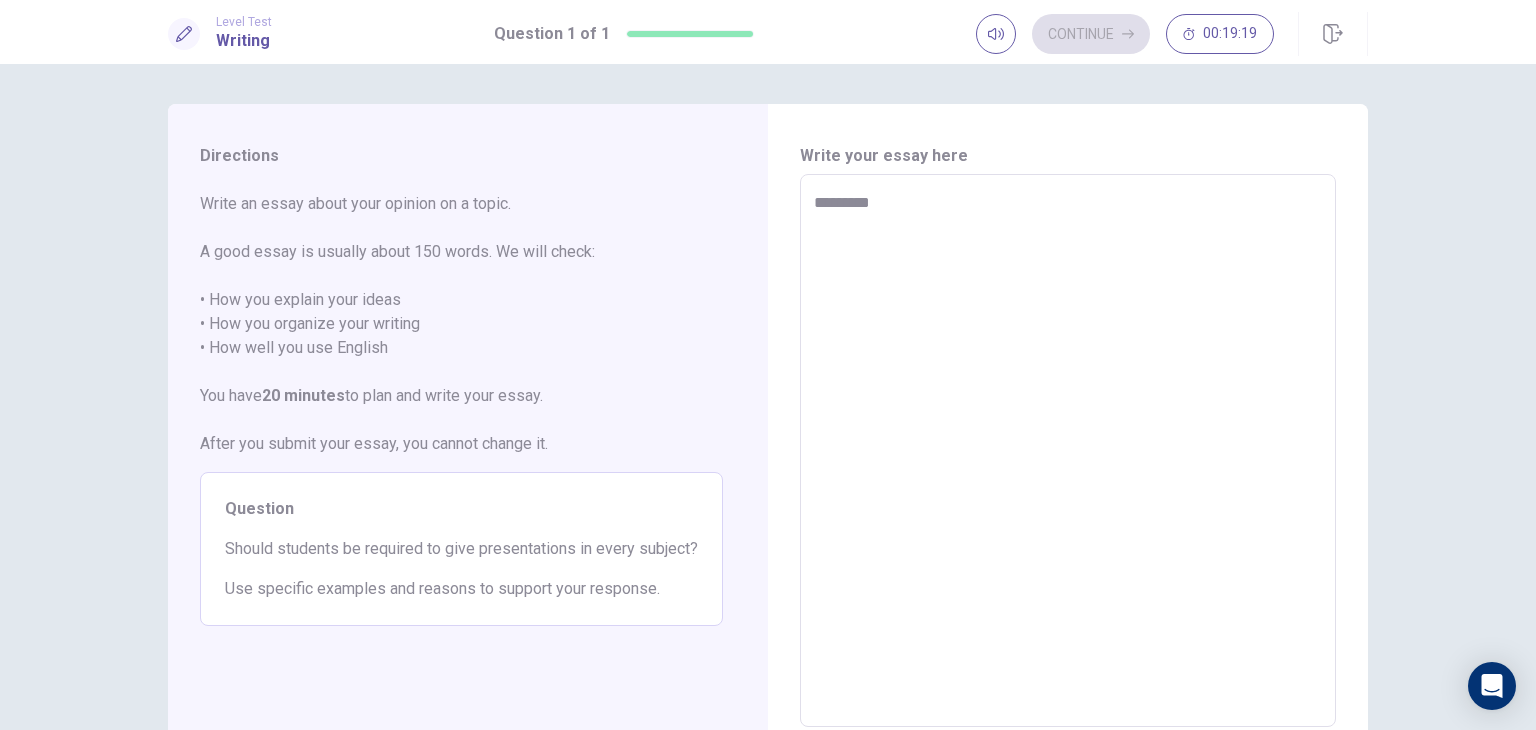 type on "*" 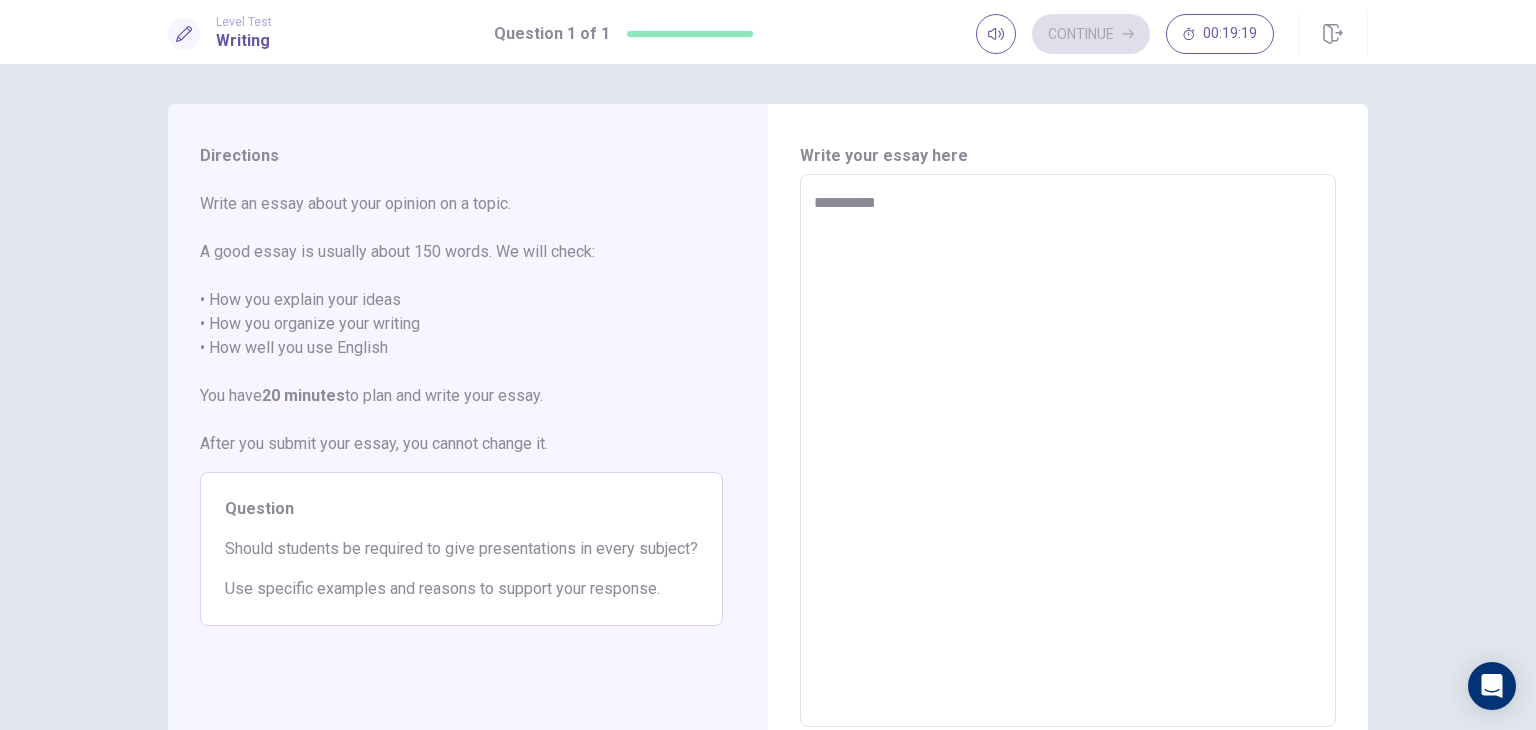 type on "*" 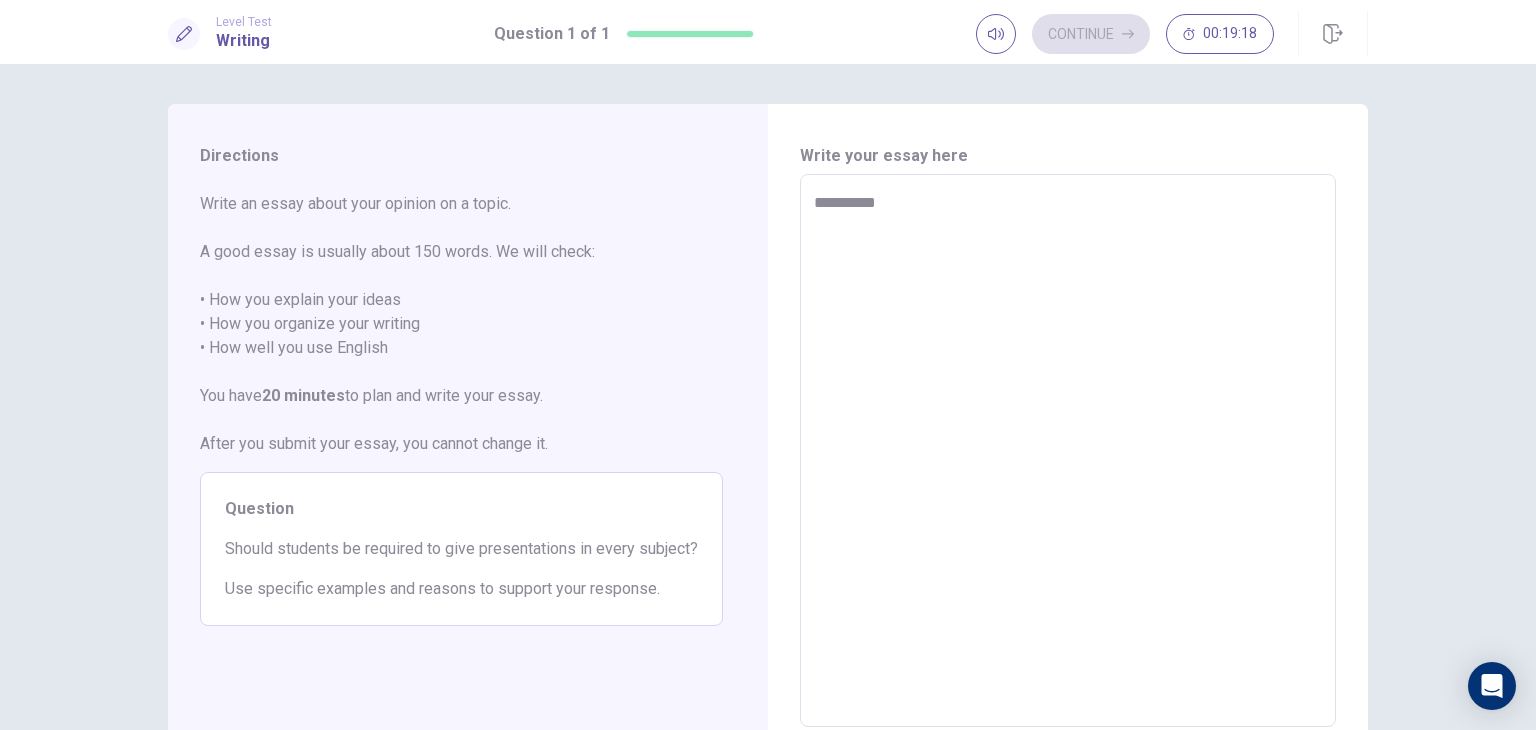 type on "**********" 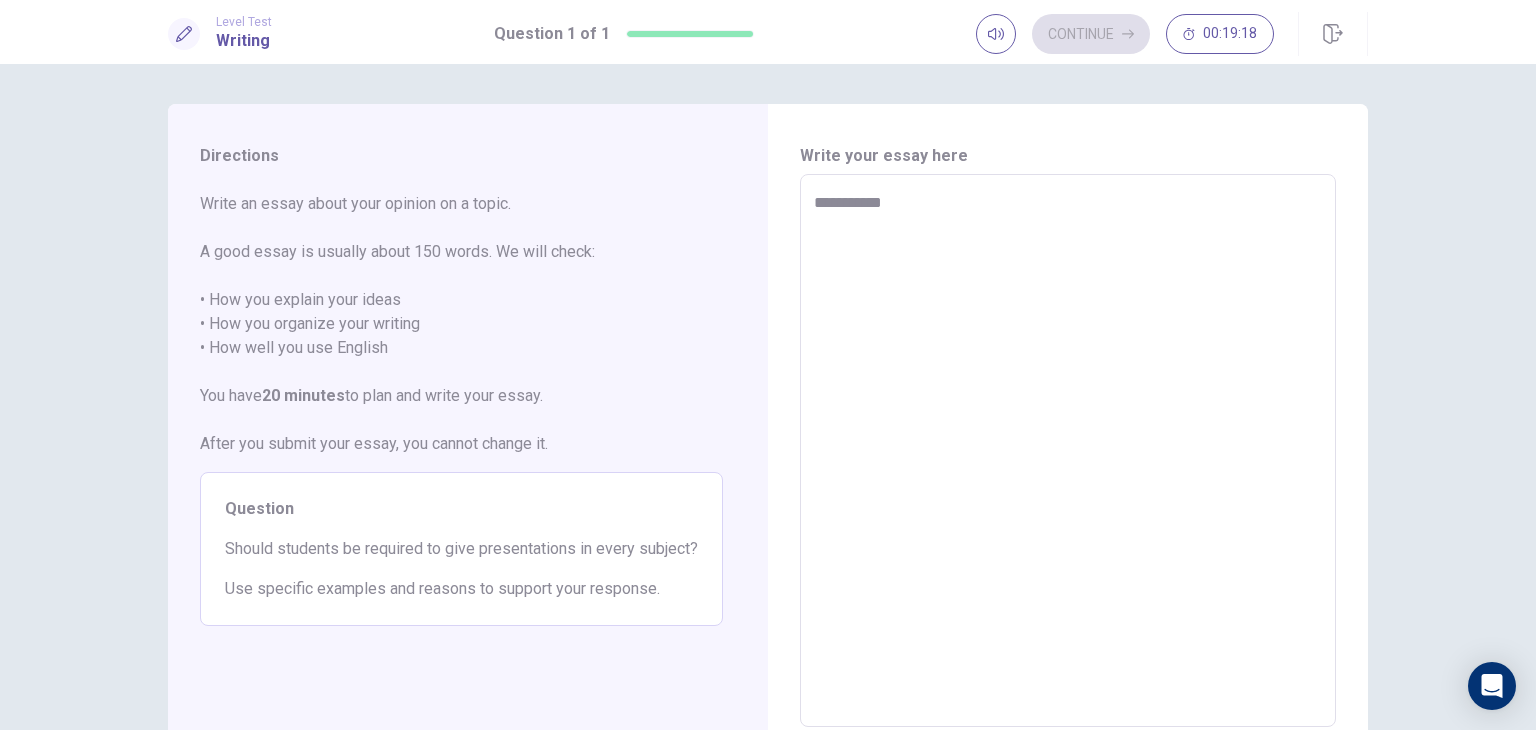 type on "*" 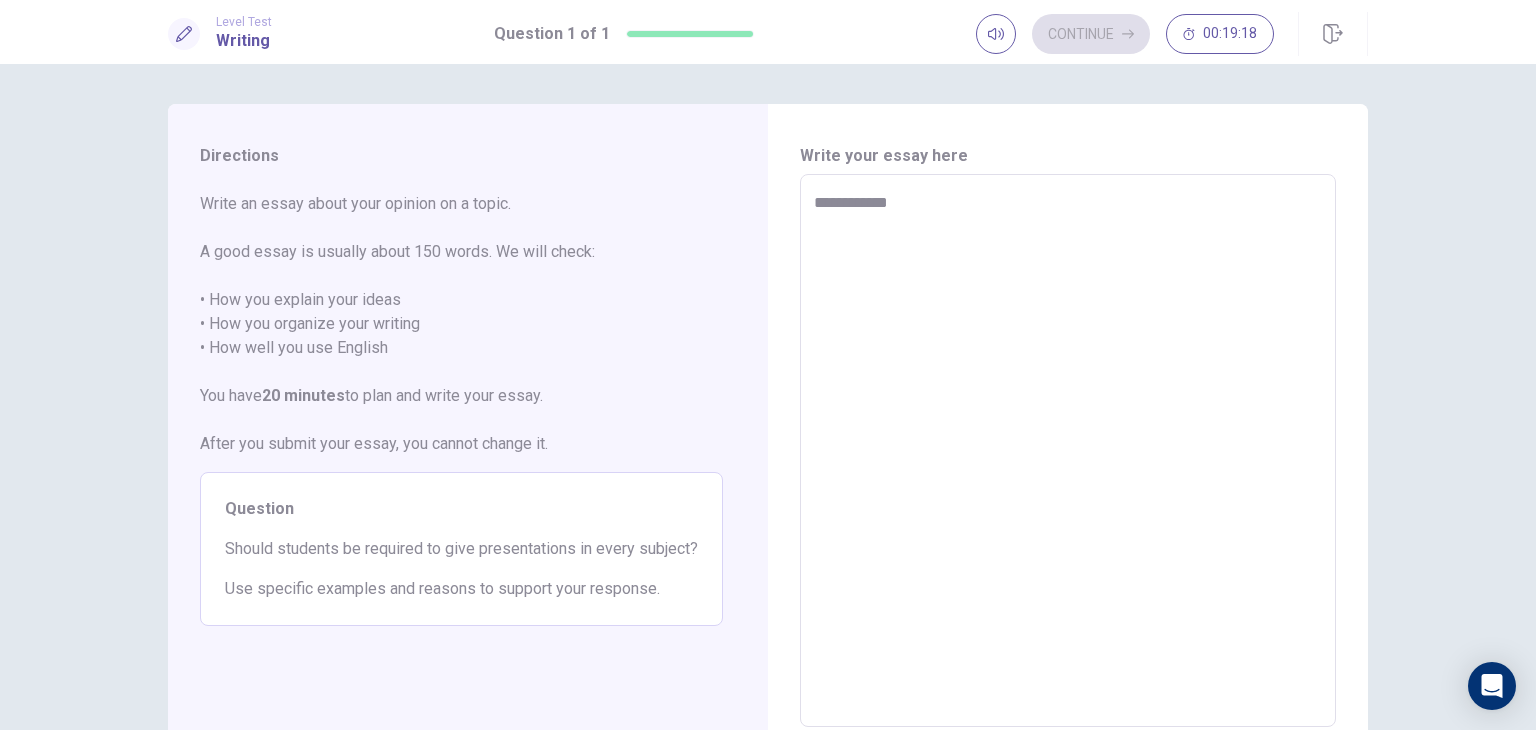type on "*" 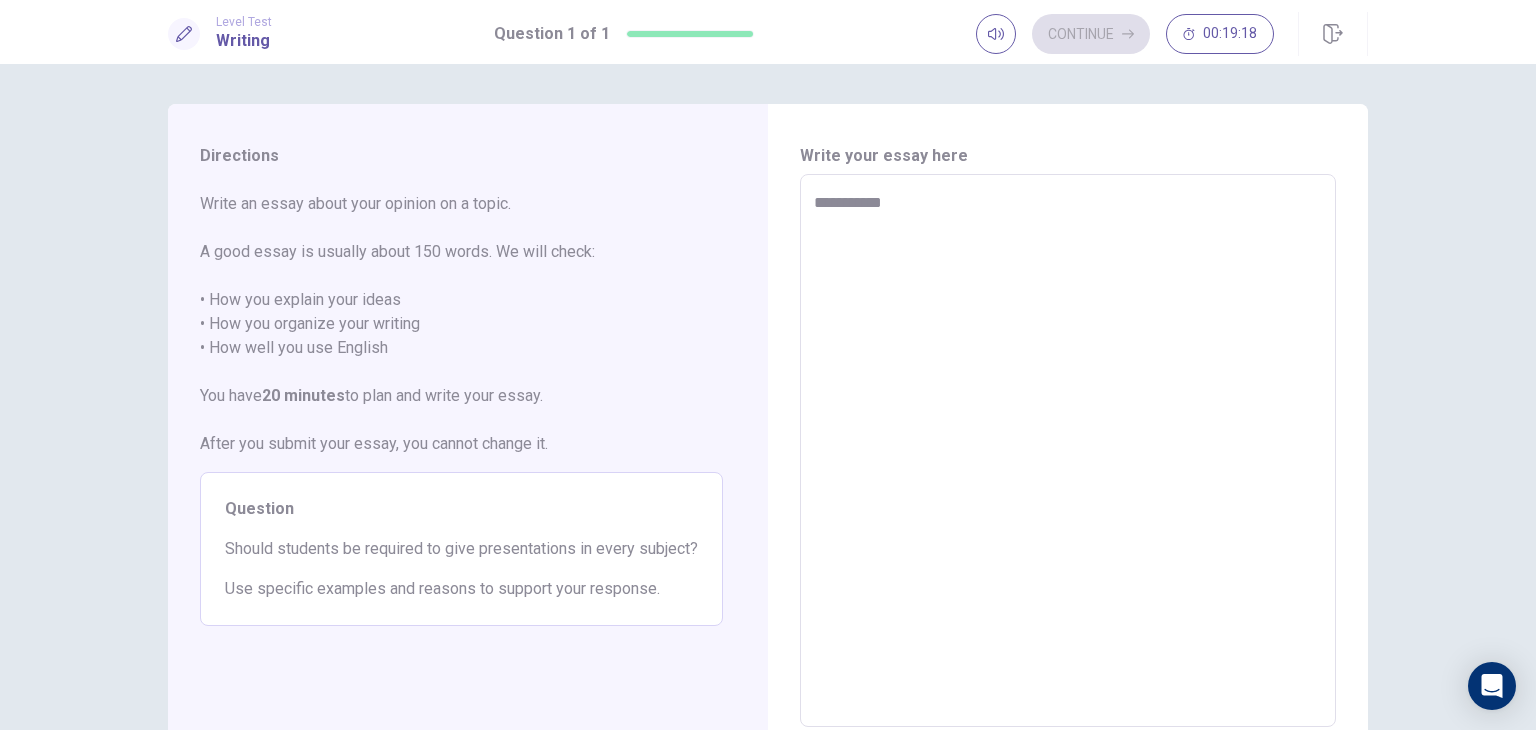 type on "*" 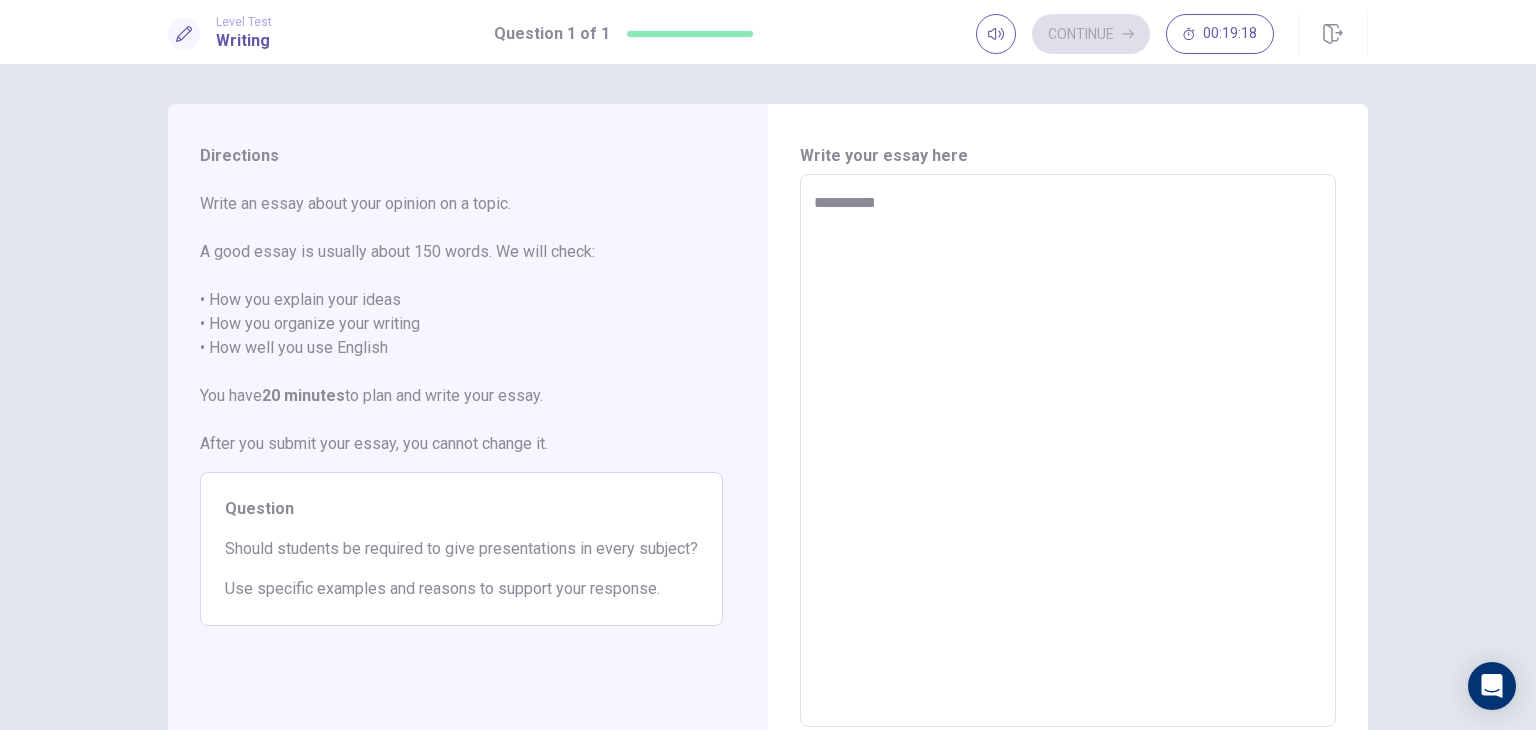 type on "*" 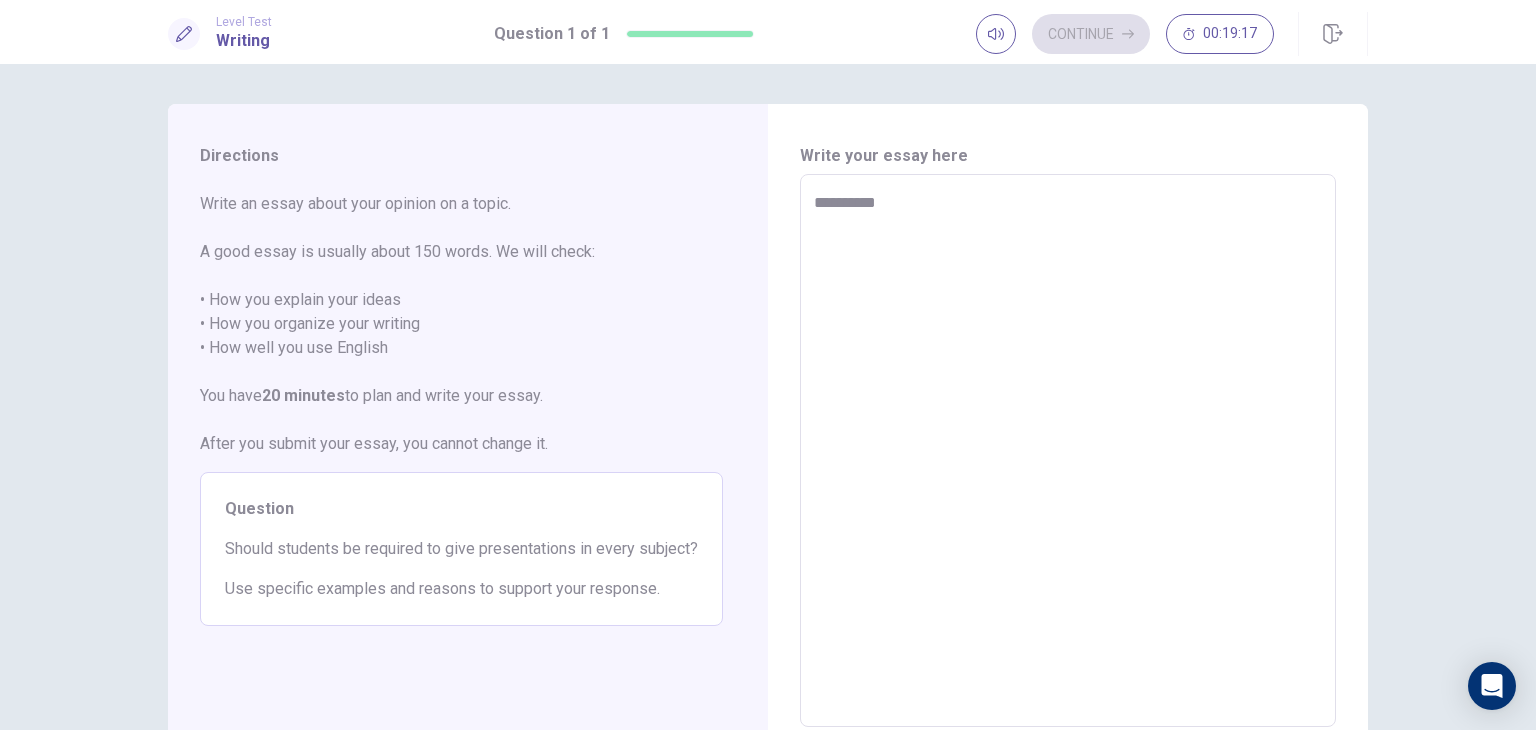 type on "**********" 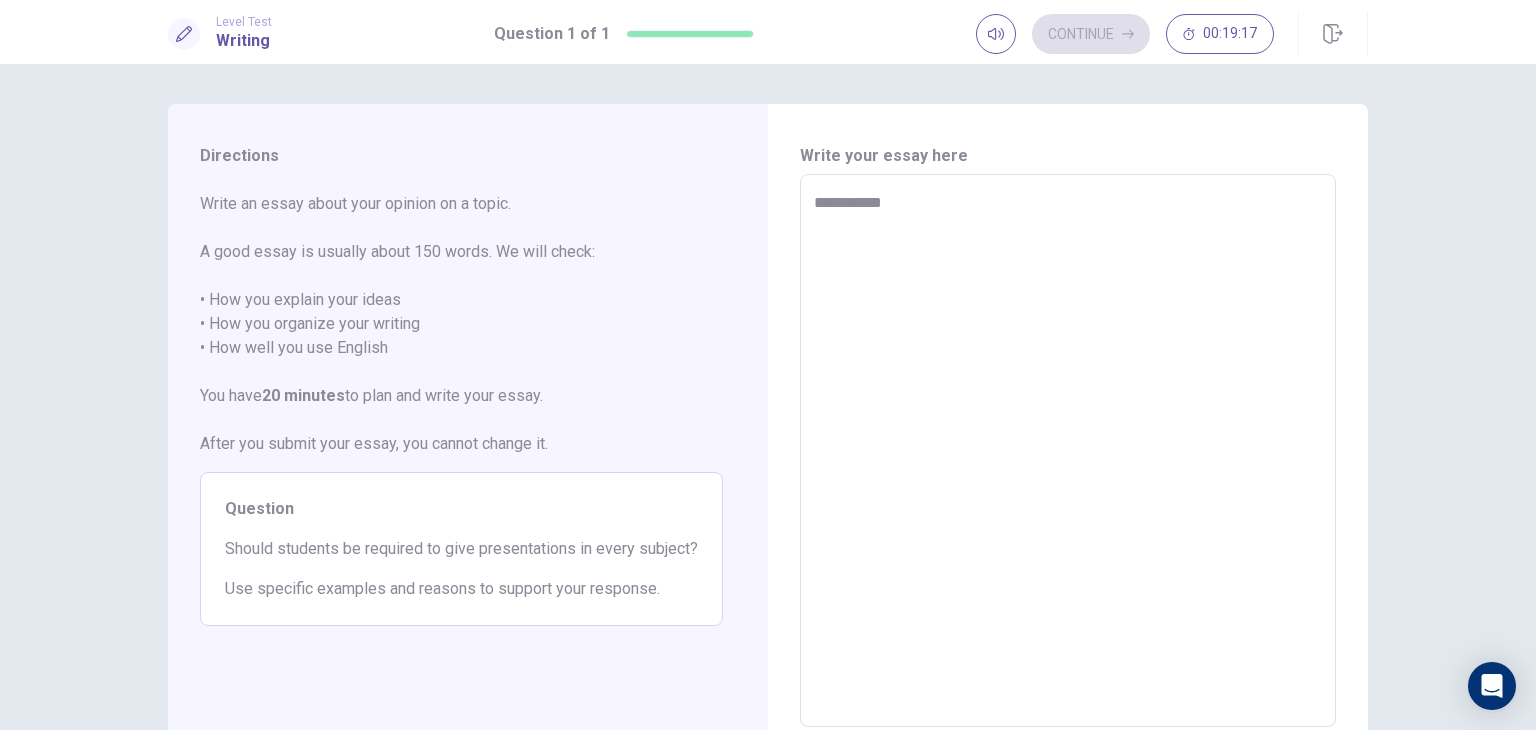 type on "*" 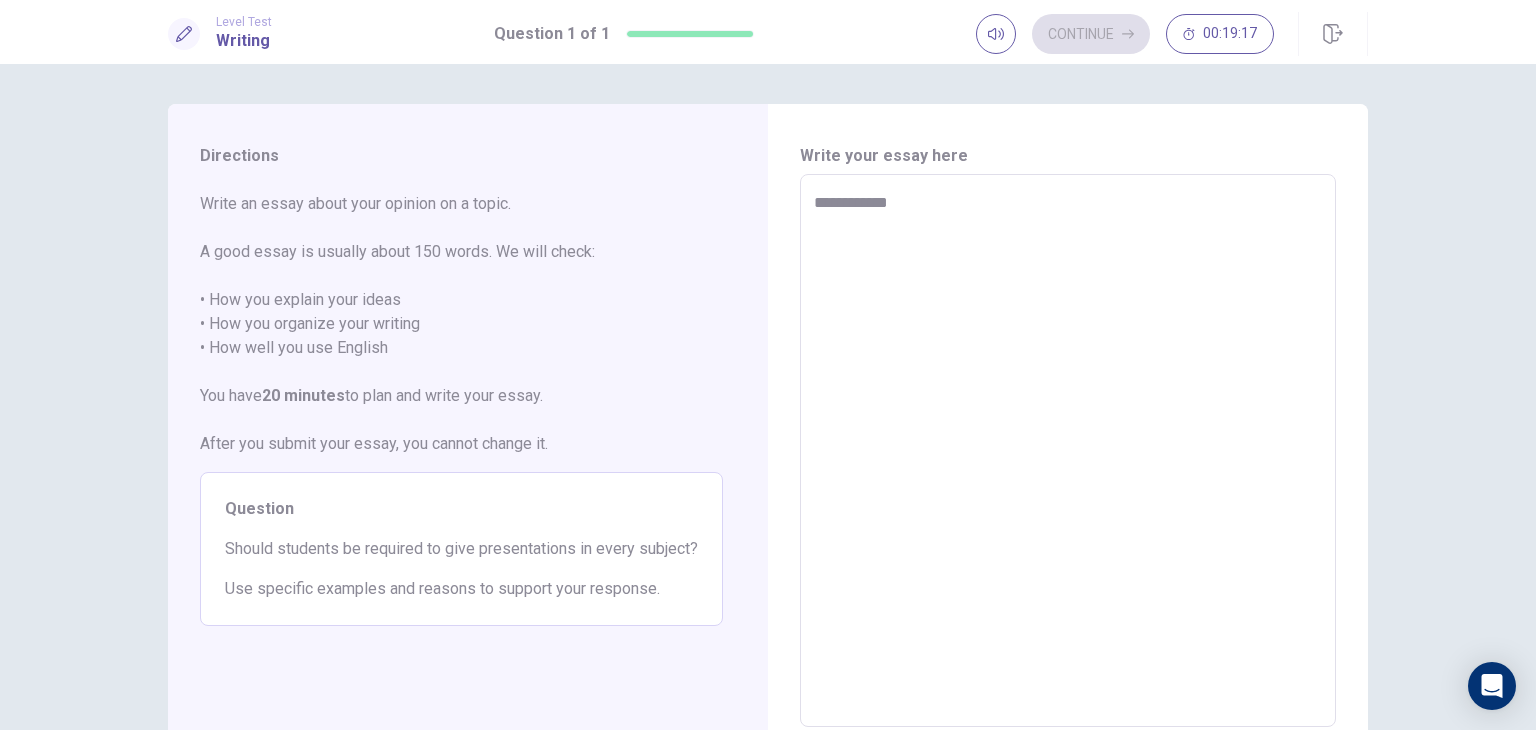 type on "*" 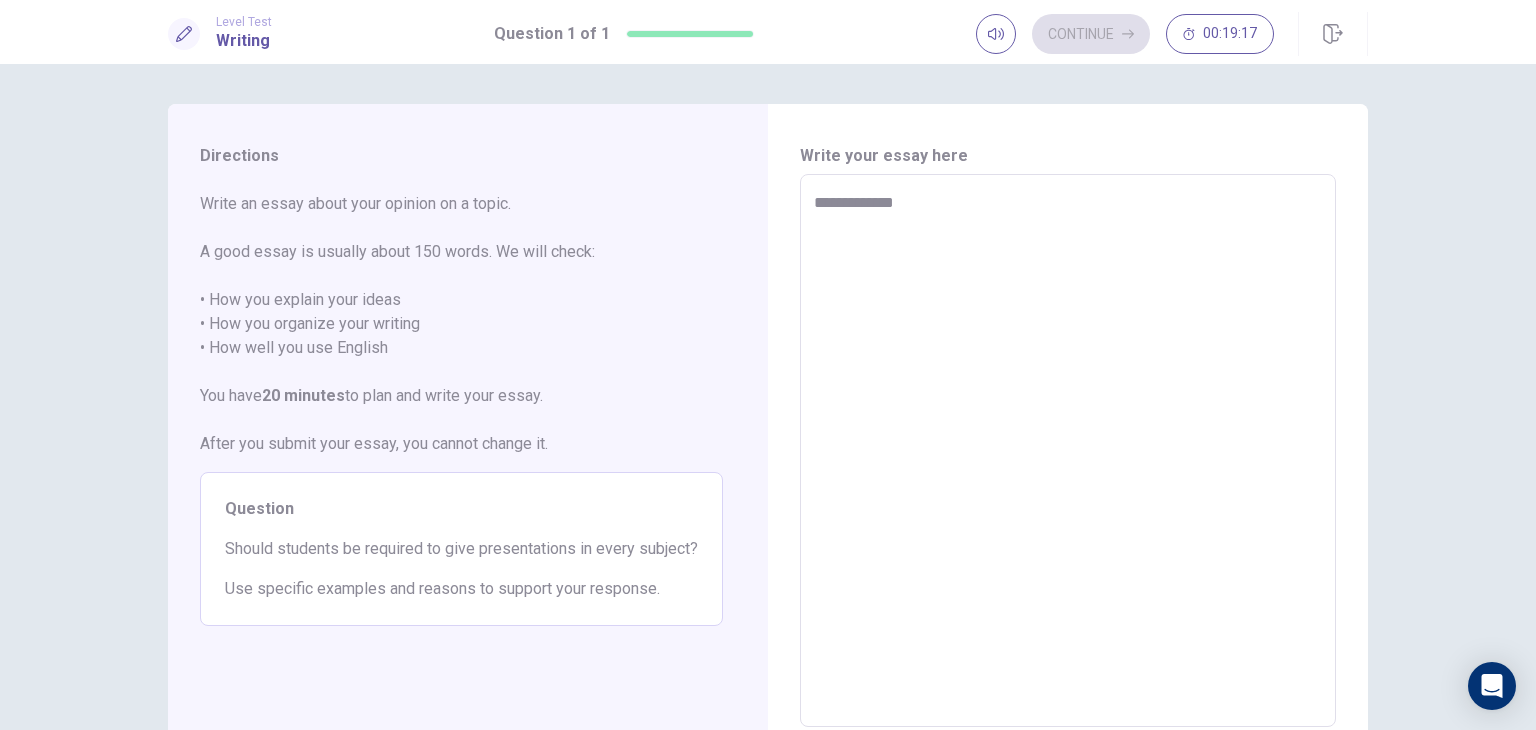 type on "*" 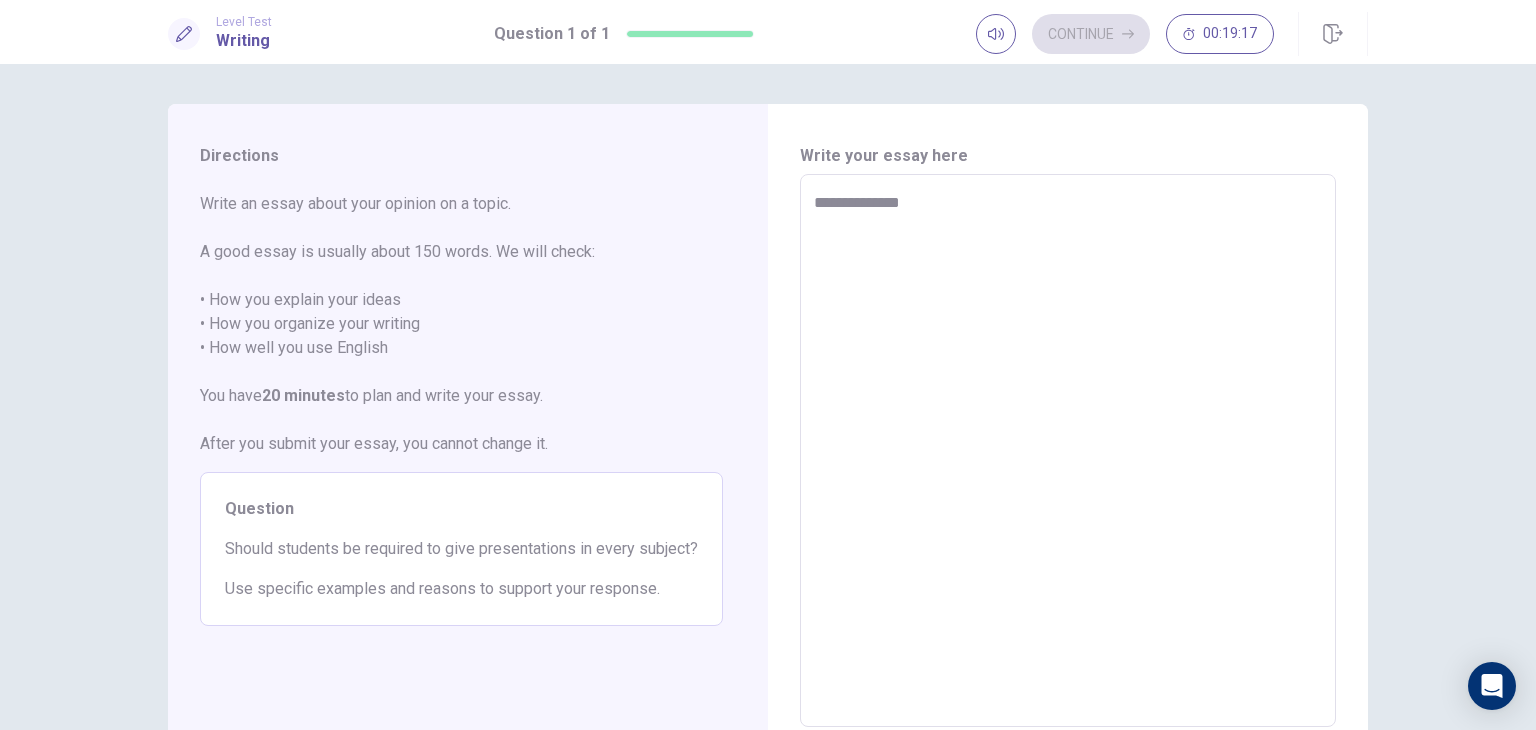 type on "*" 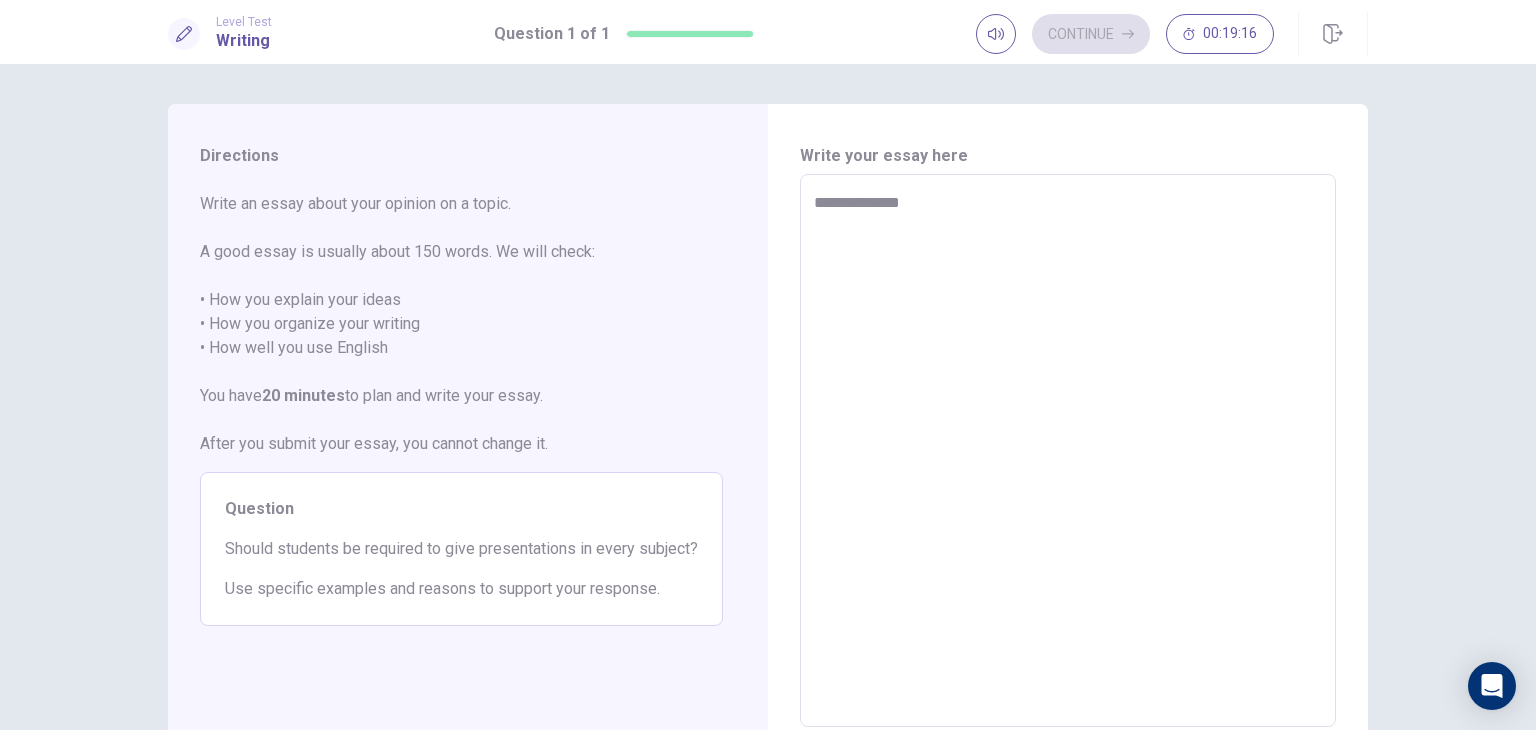 type on "**********" 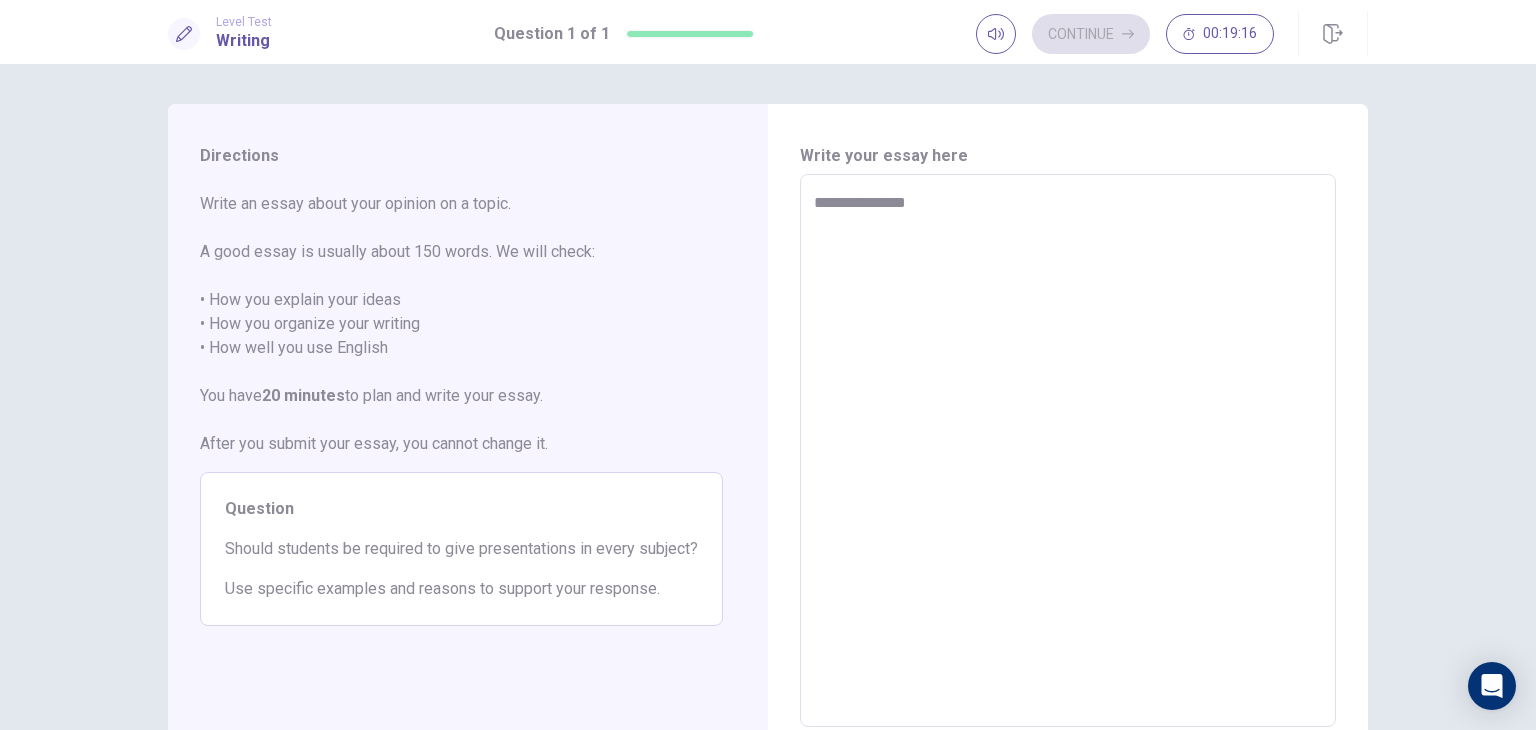 type on "*" 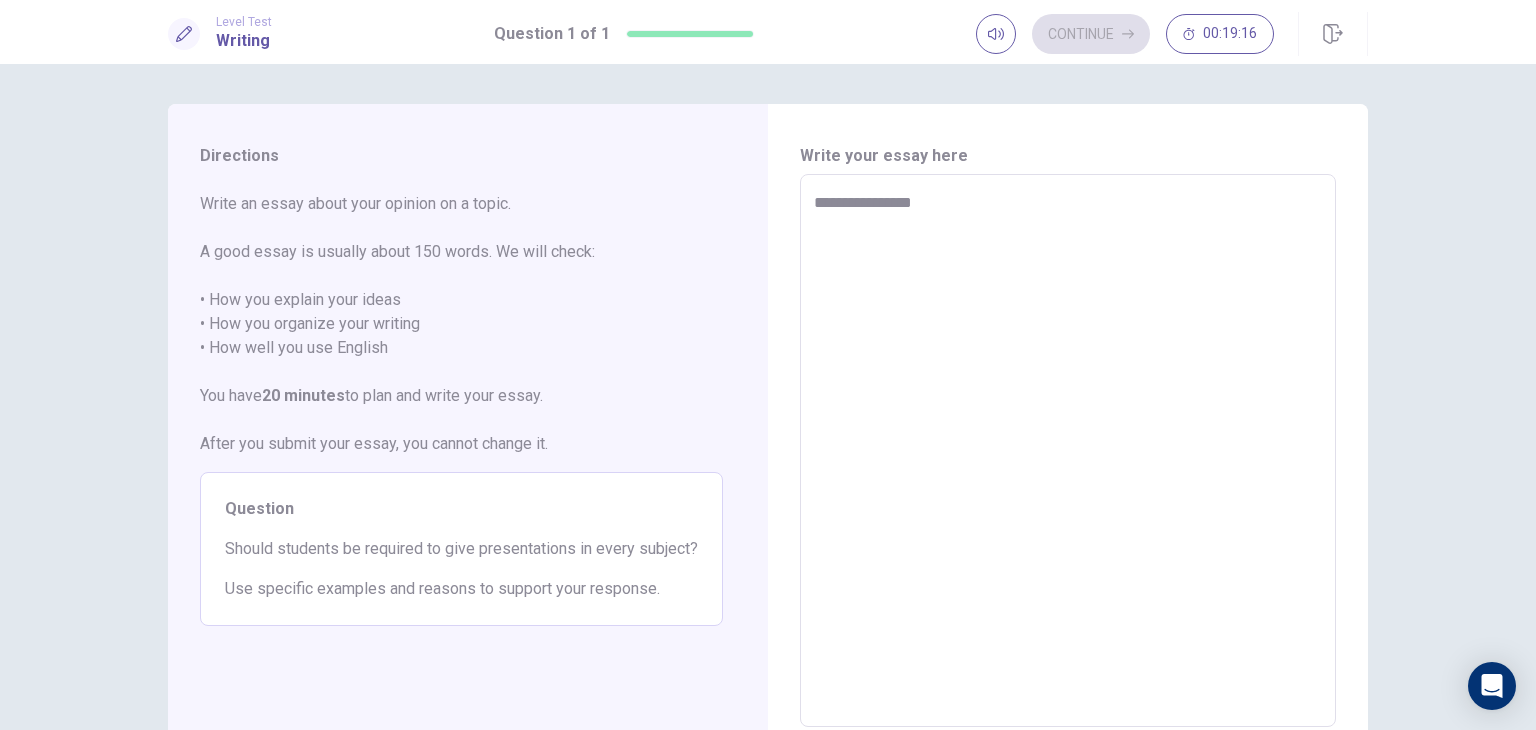 type on "*" 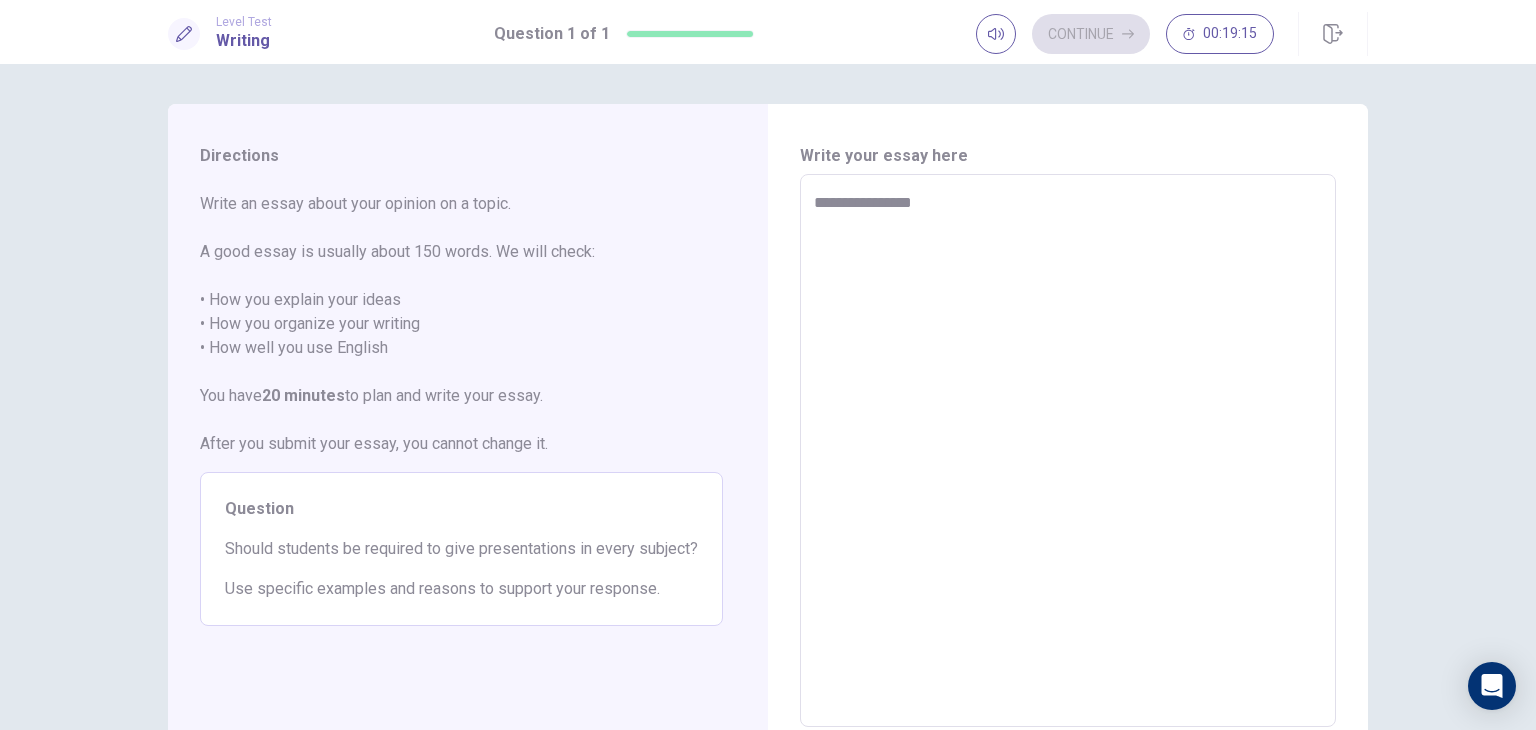 type on "**********" 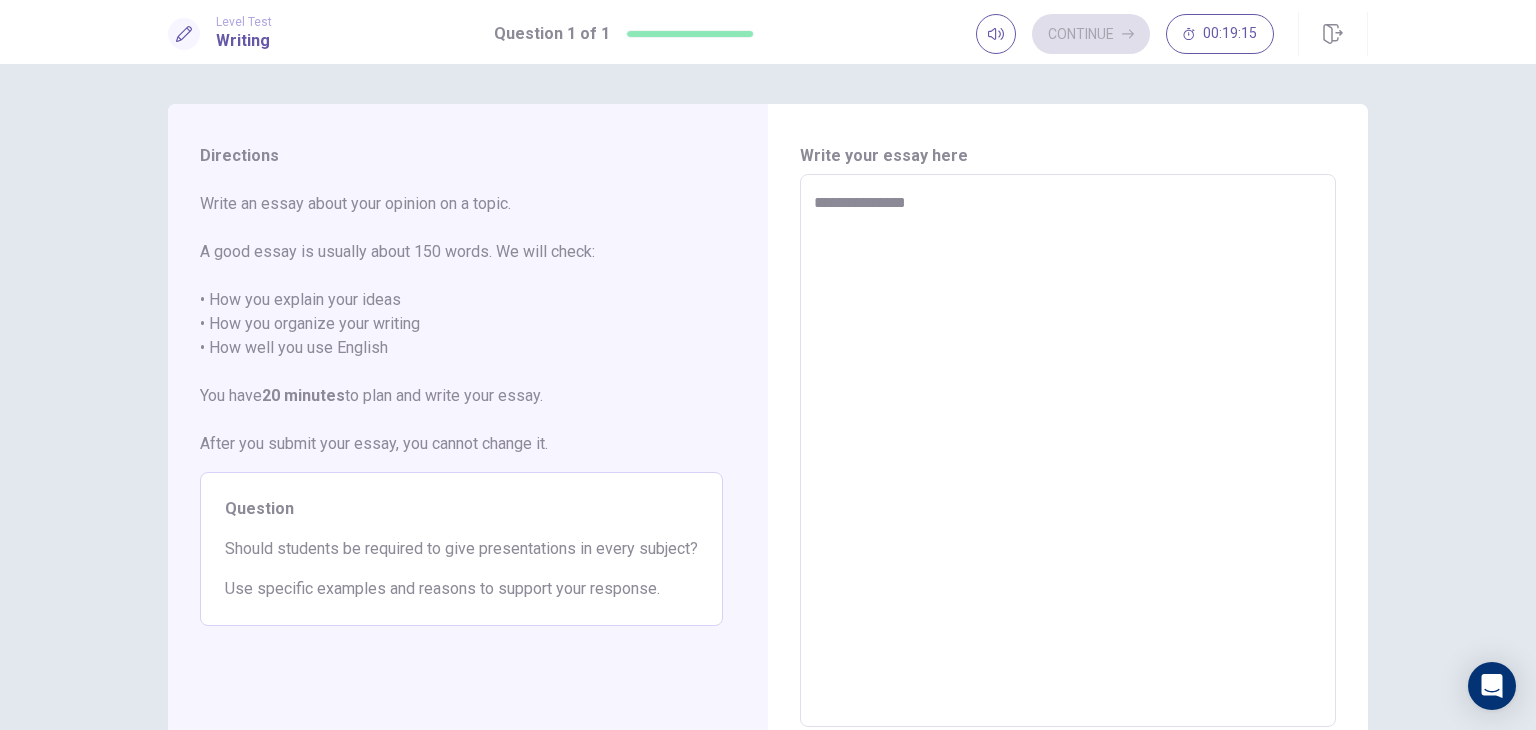 type on "*" 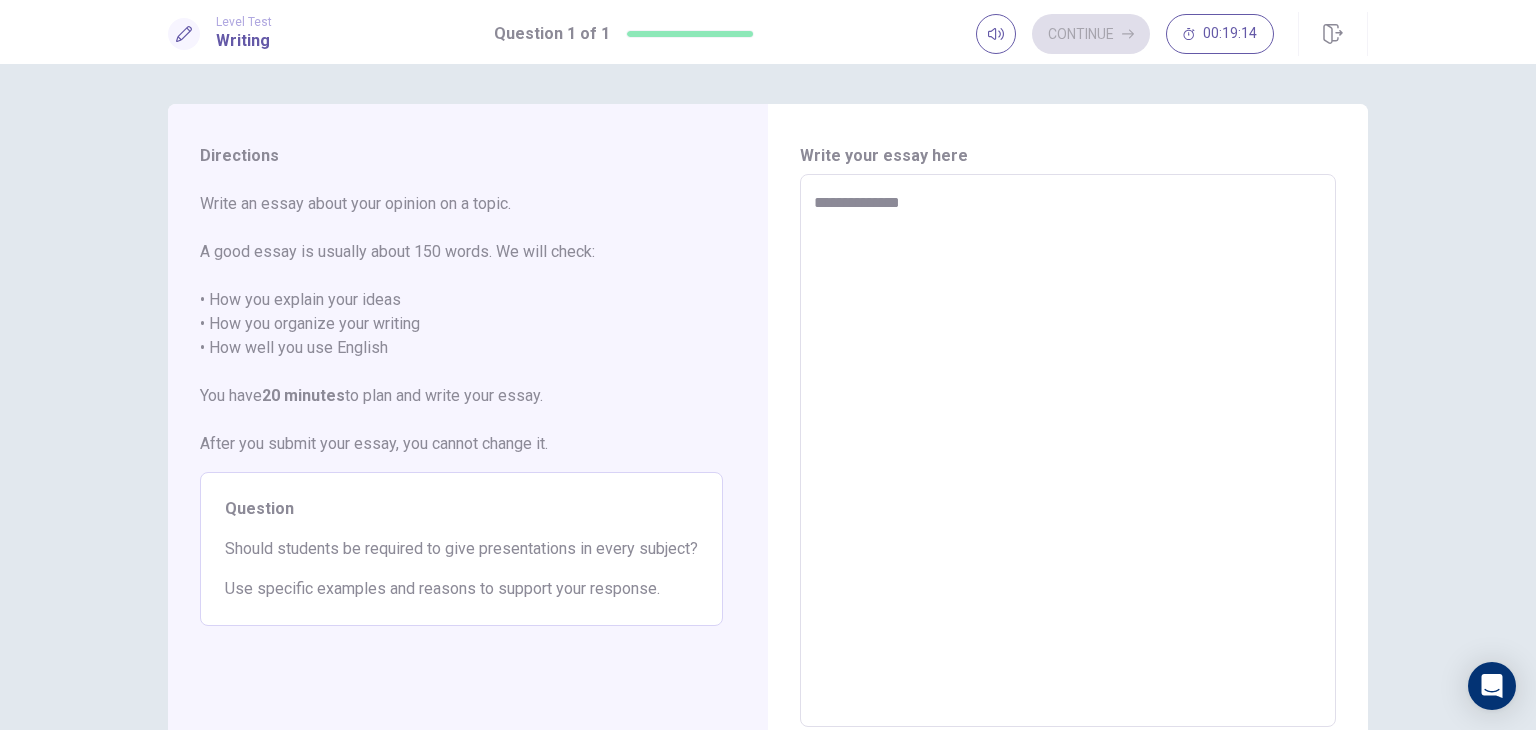 type on "*" 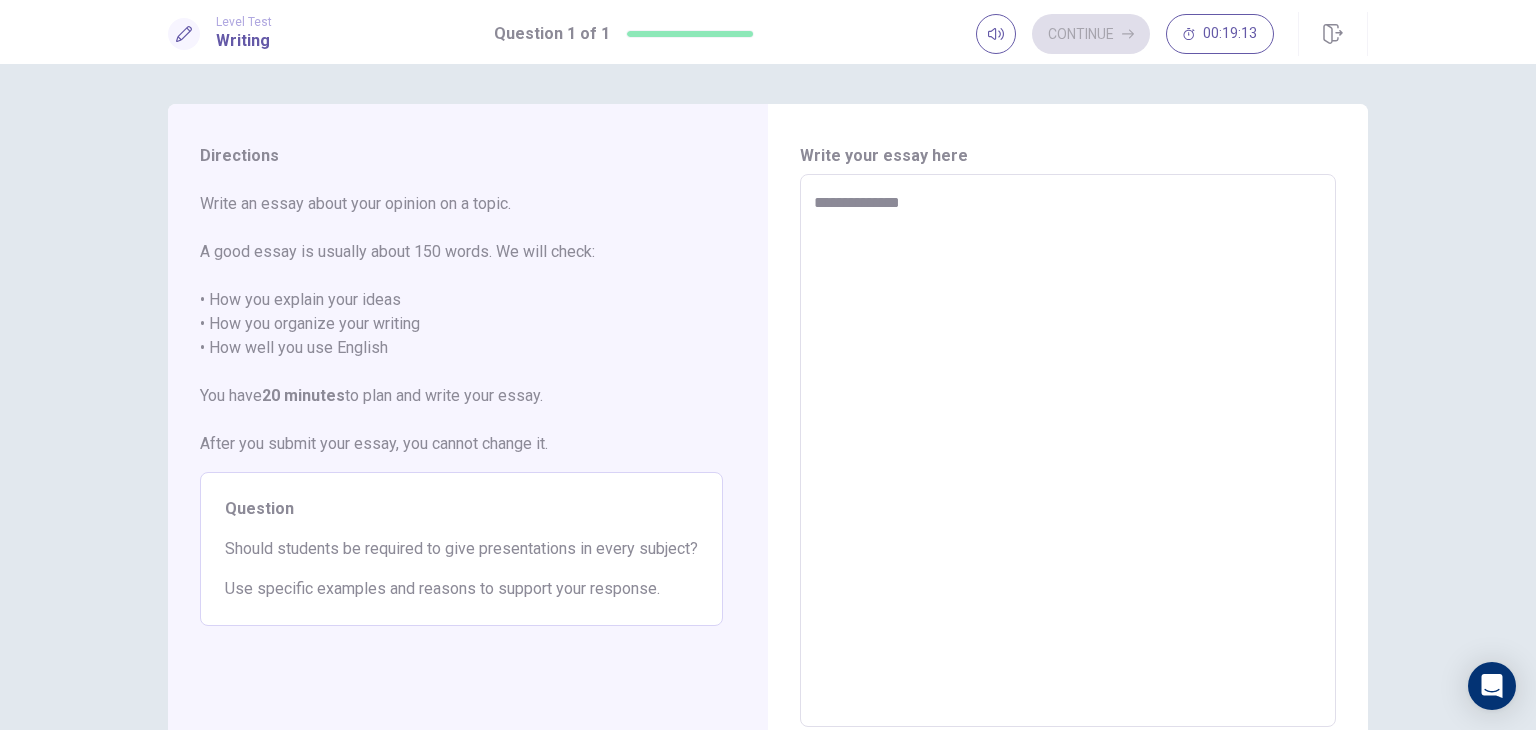 type on "**********" 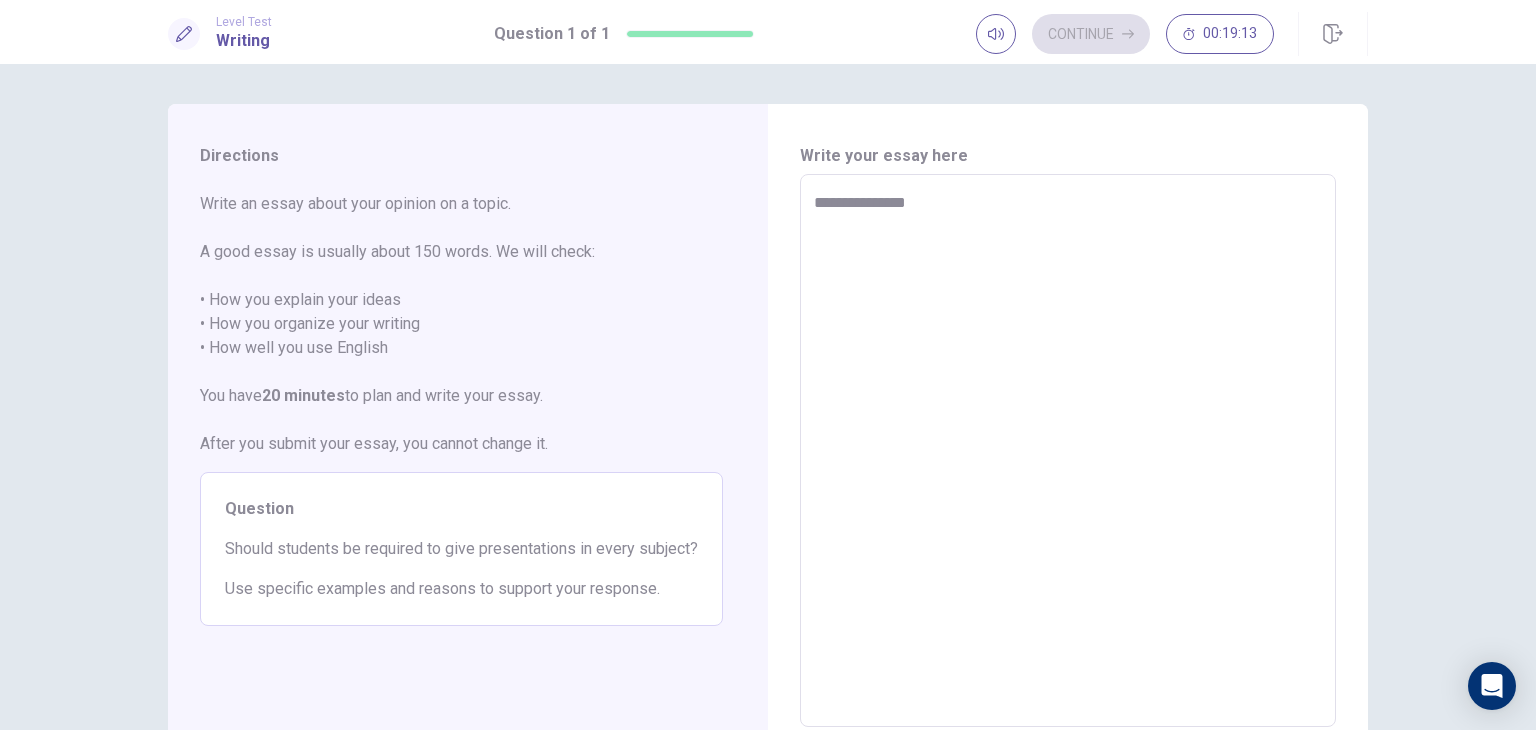 type on "*" 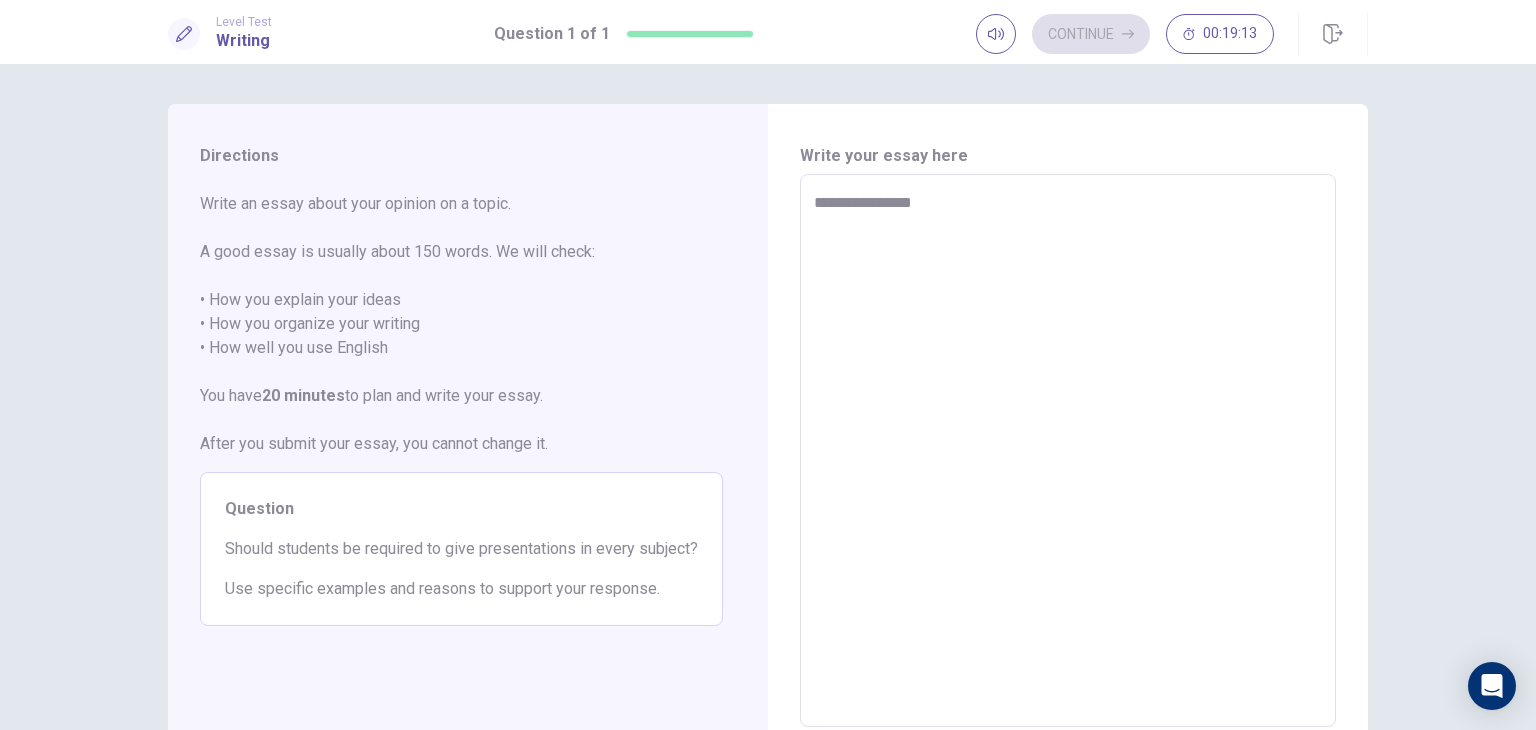 type on "*" 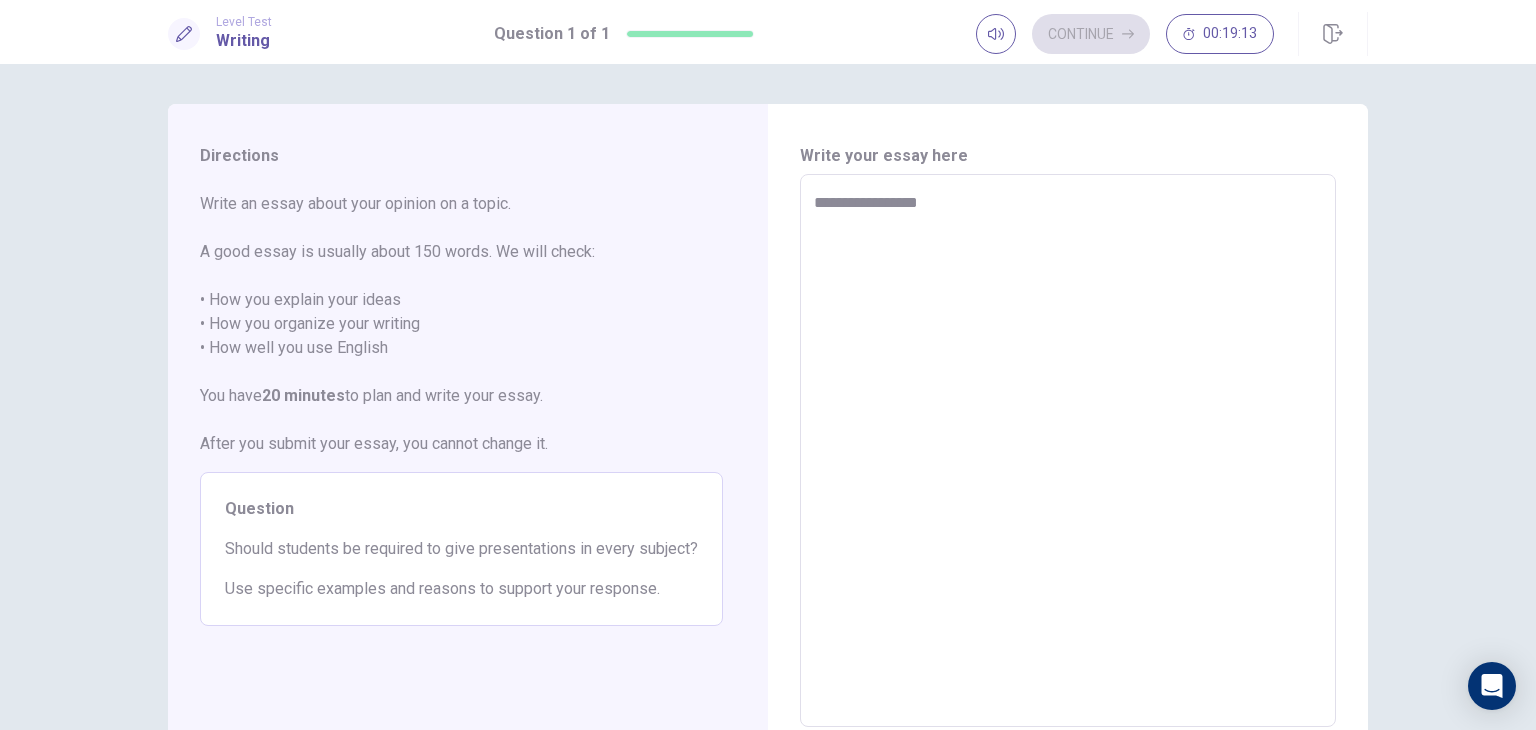 type on "*" 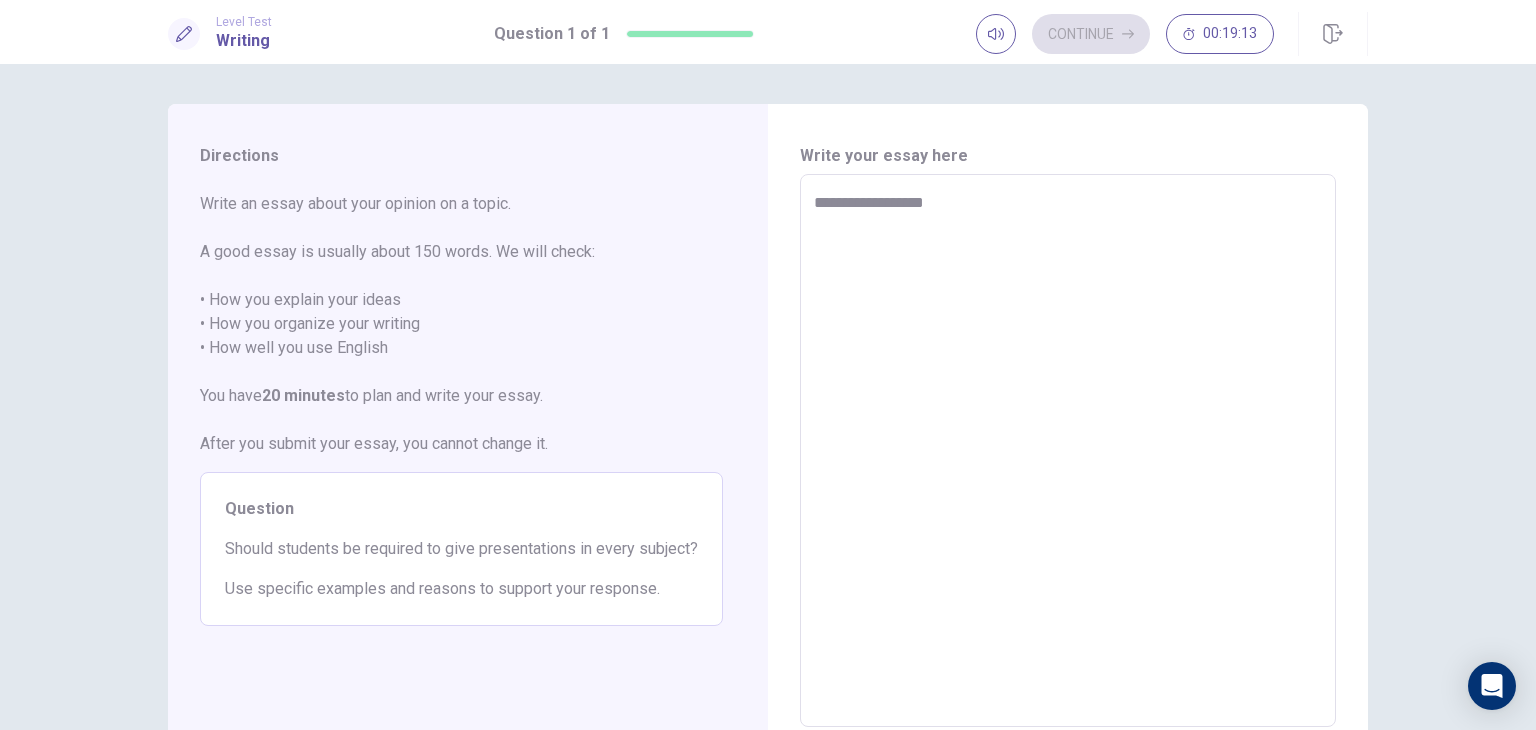 type on "*" 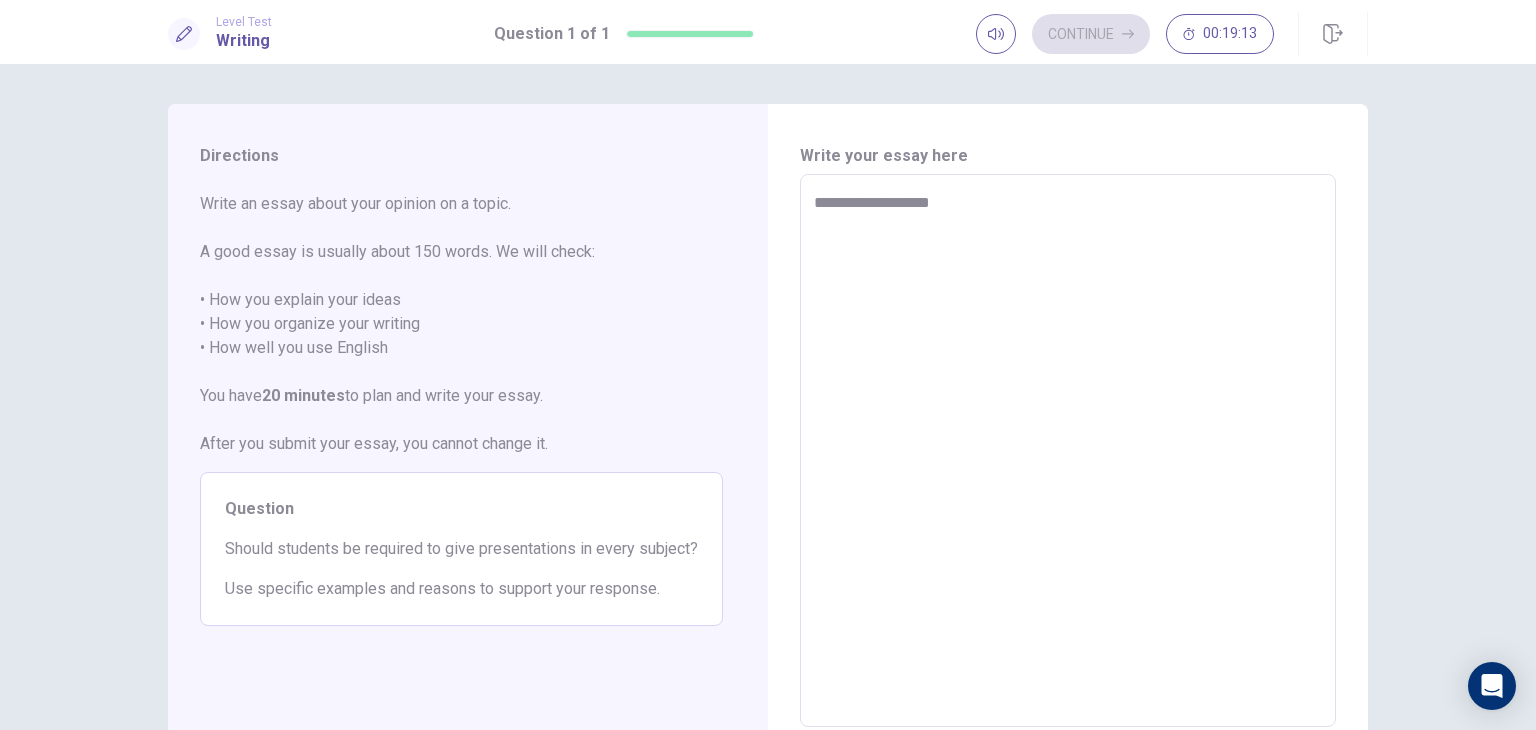 type on "*" 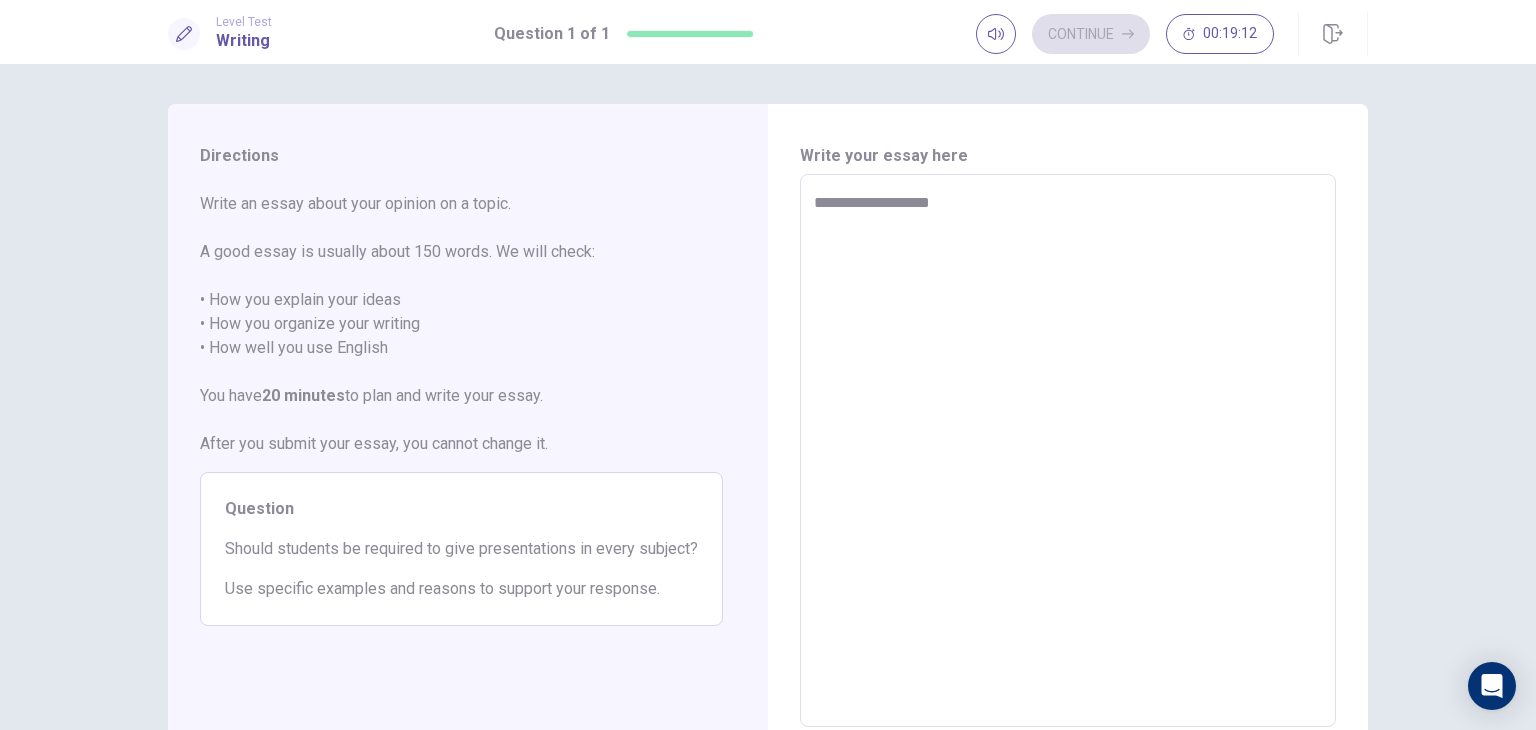 type on "**********" 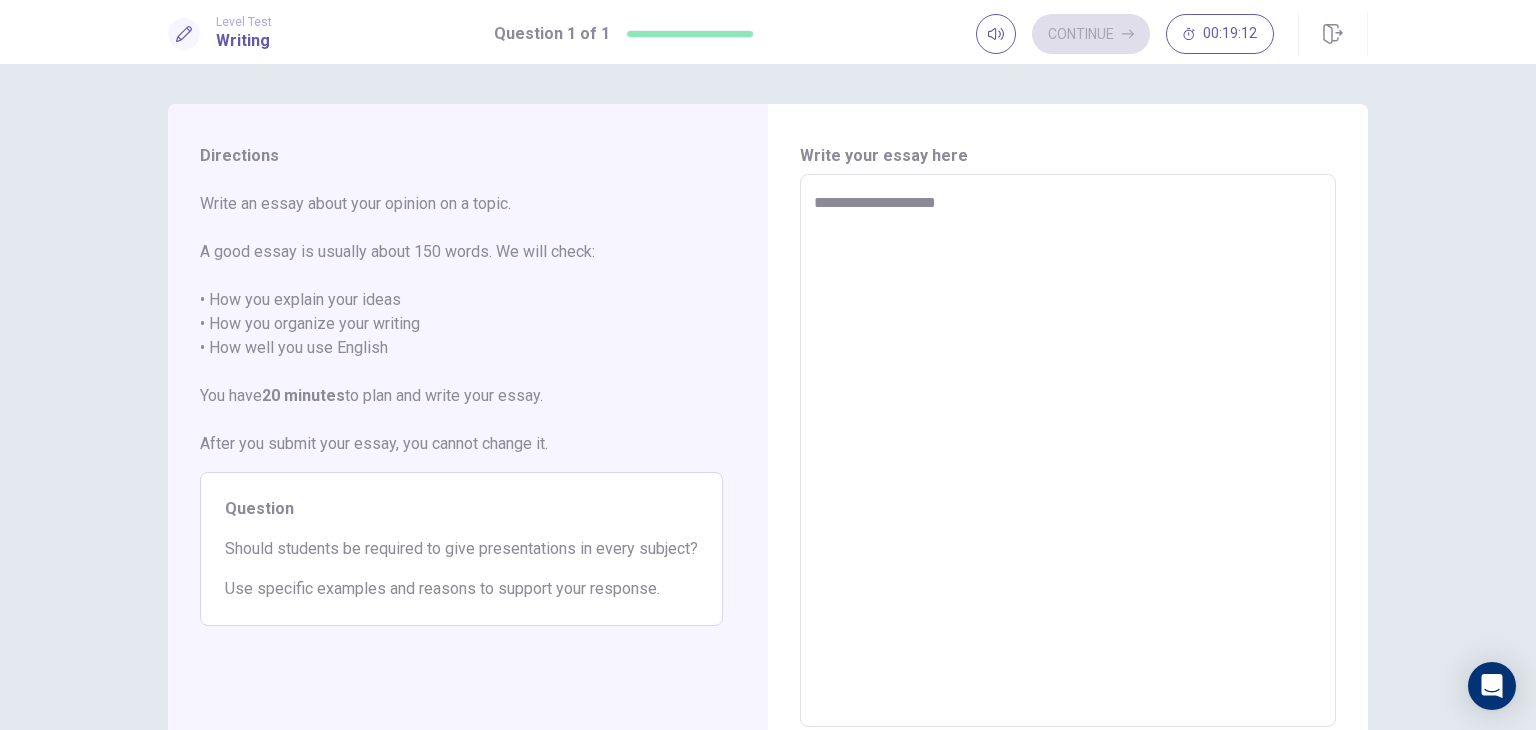 type on "*" 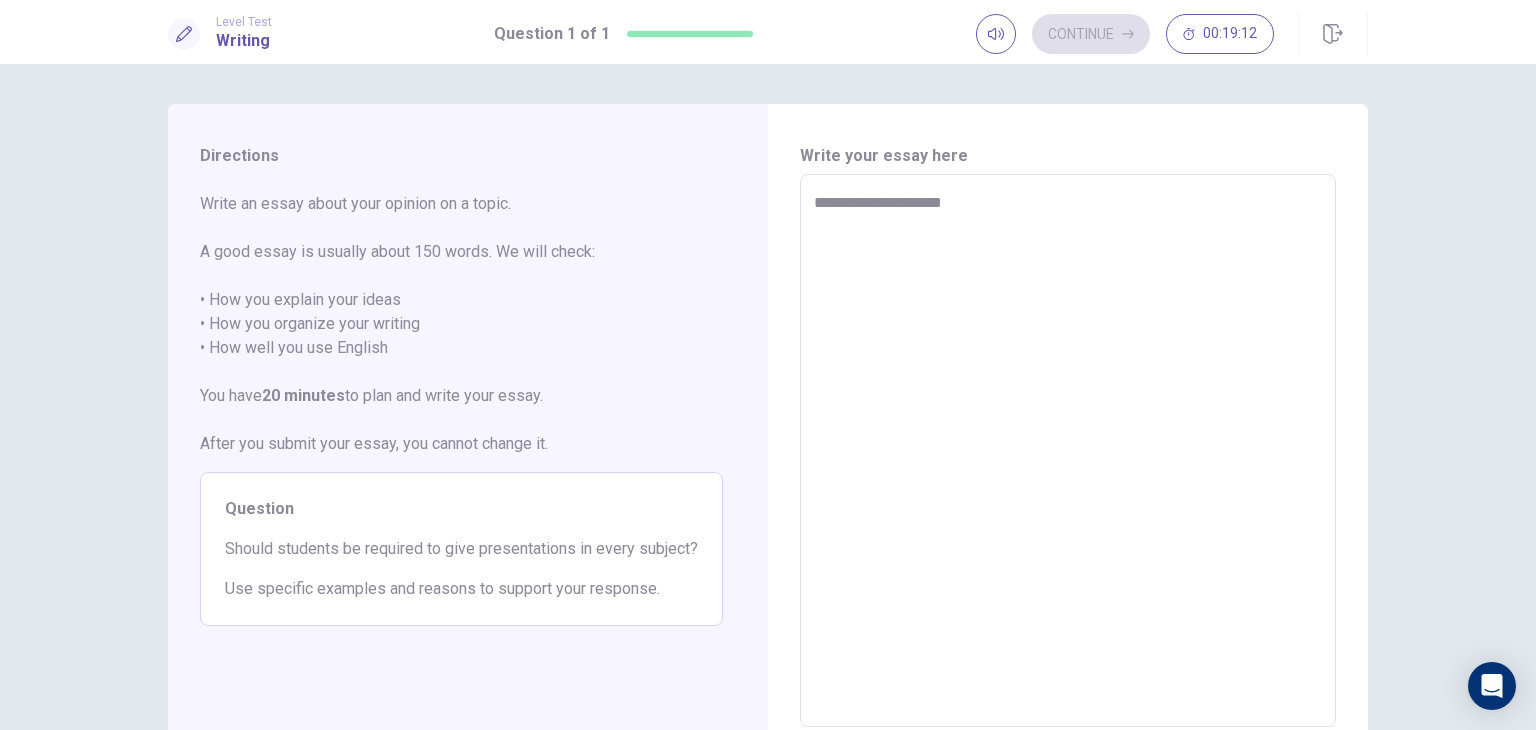 type on "*" 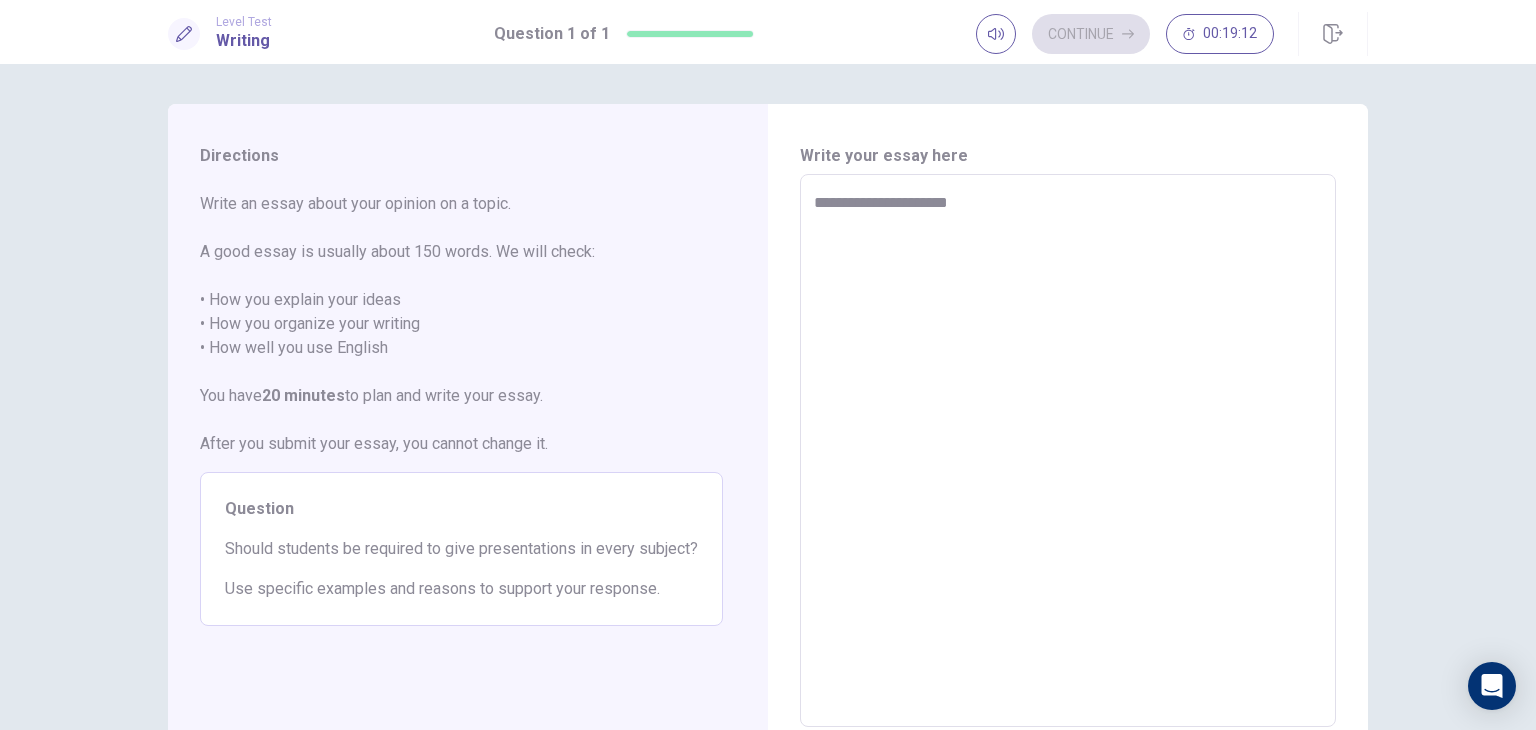 type on "*" 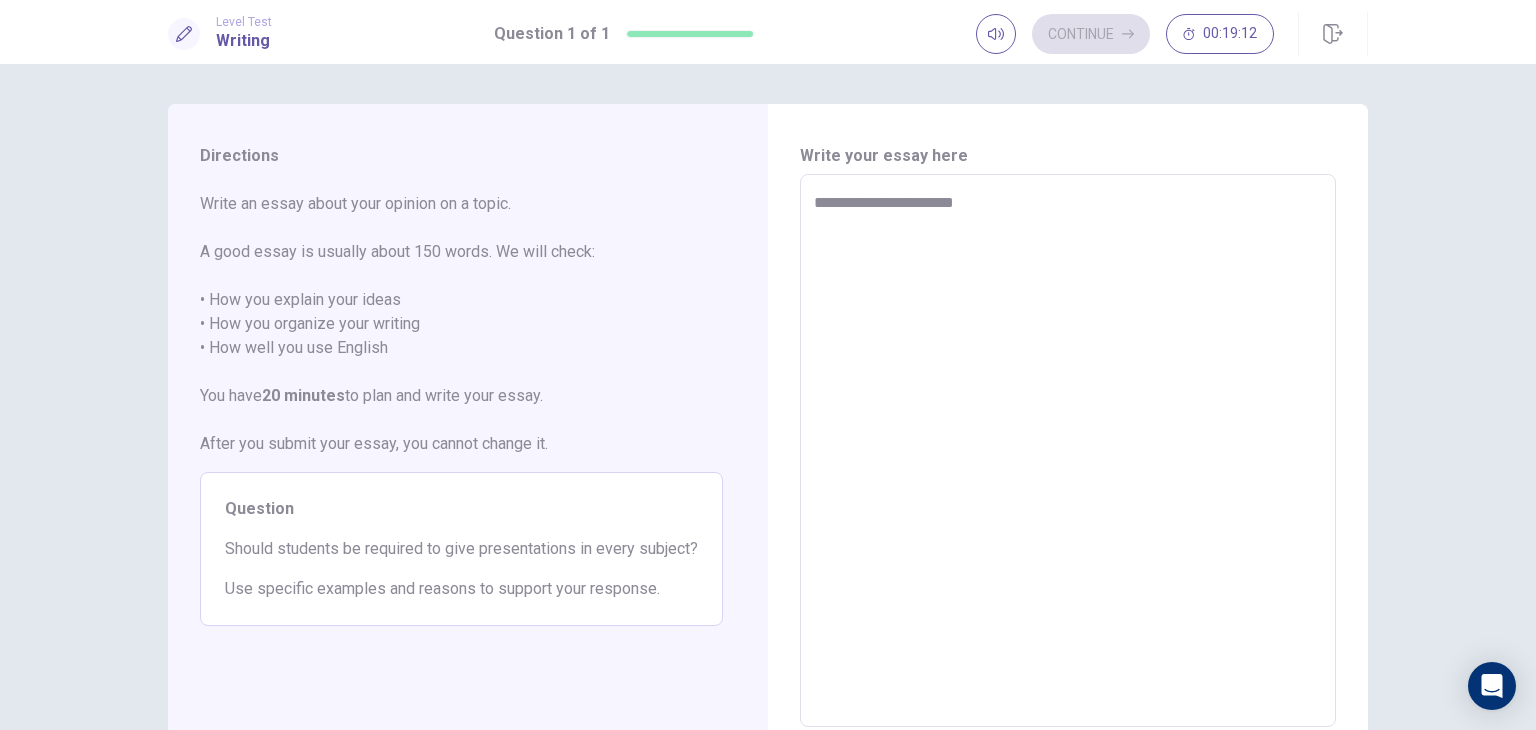type on "*" 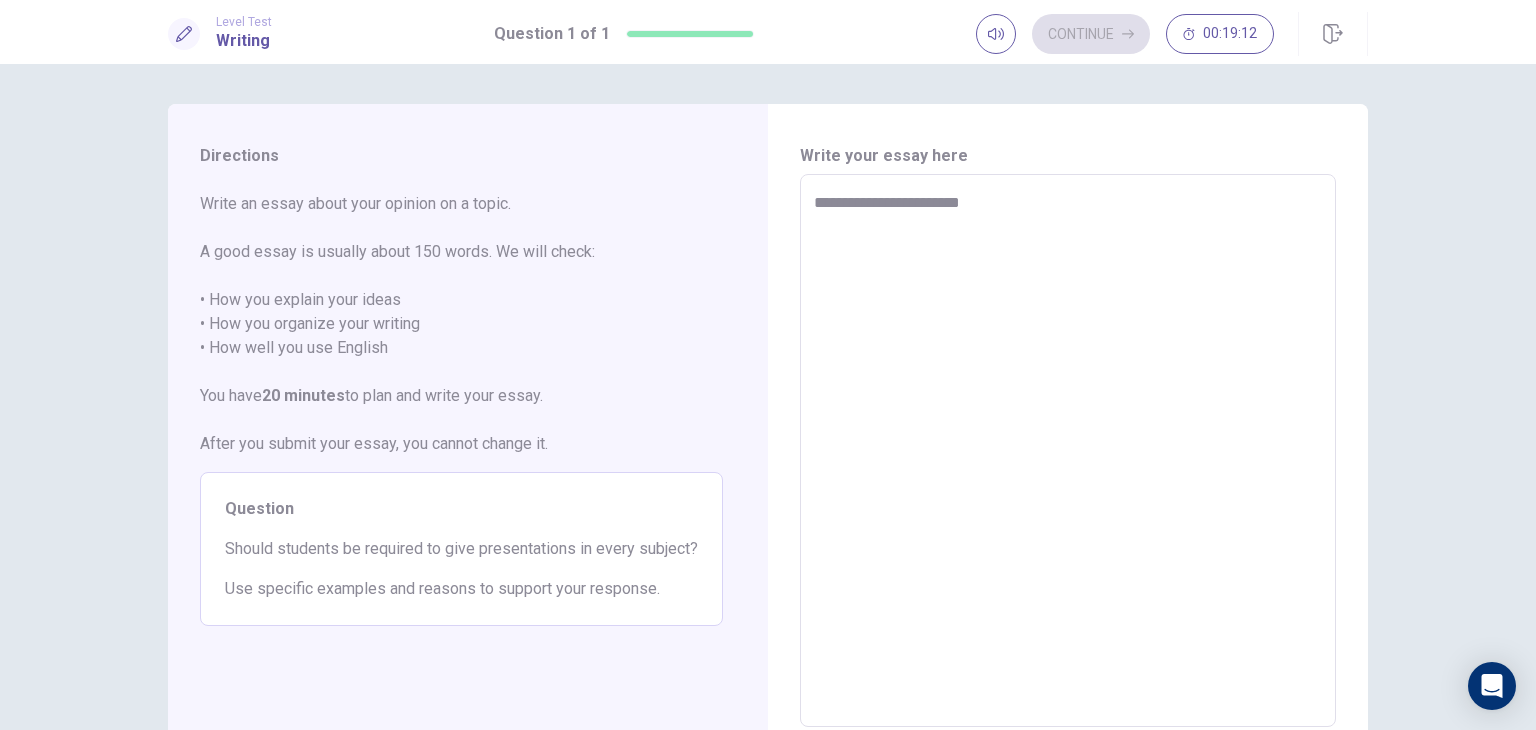 type on "*" 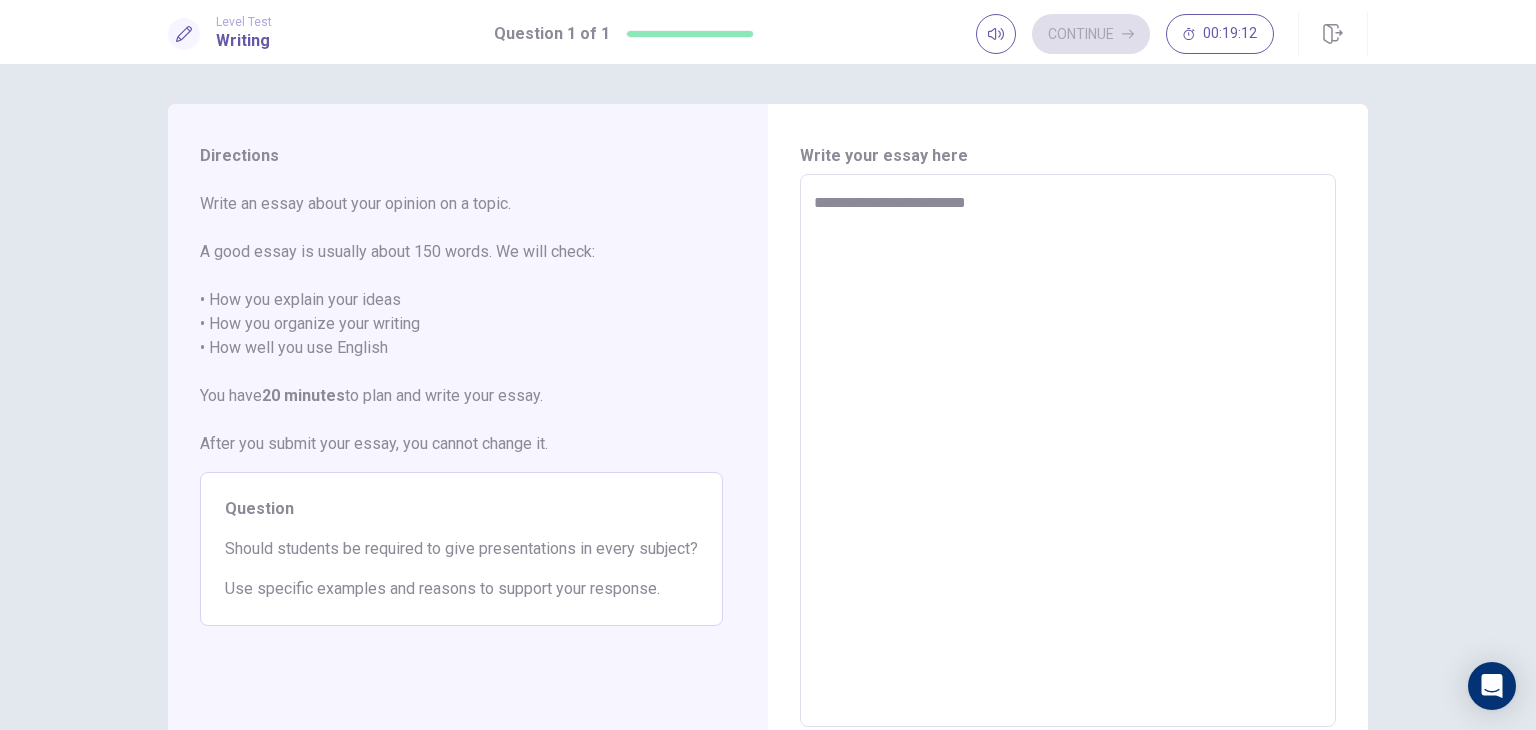 type on "*" 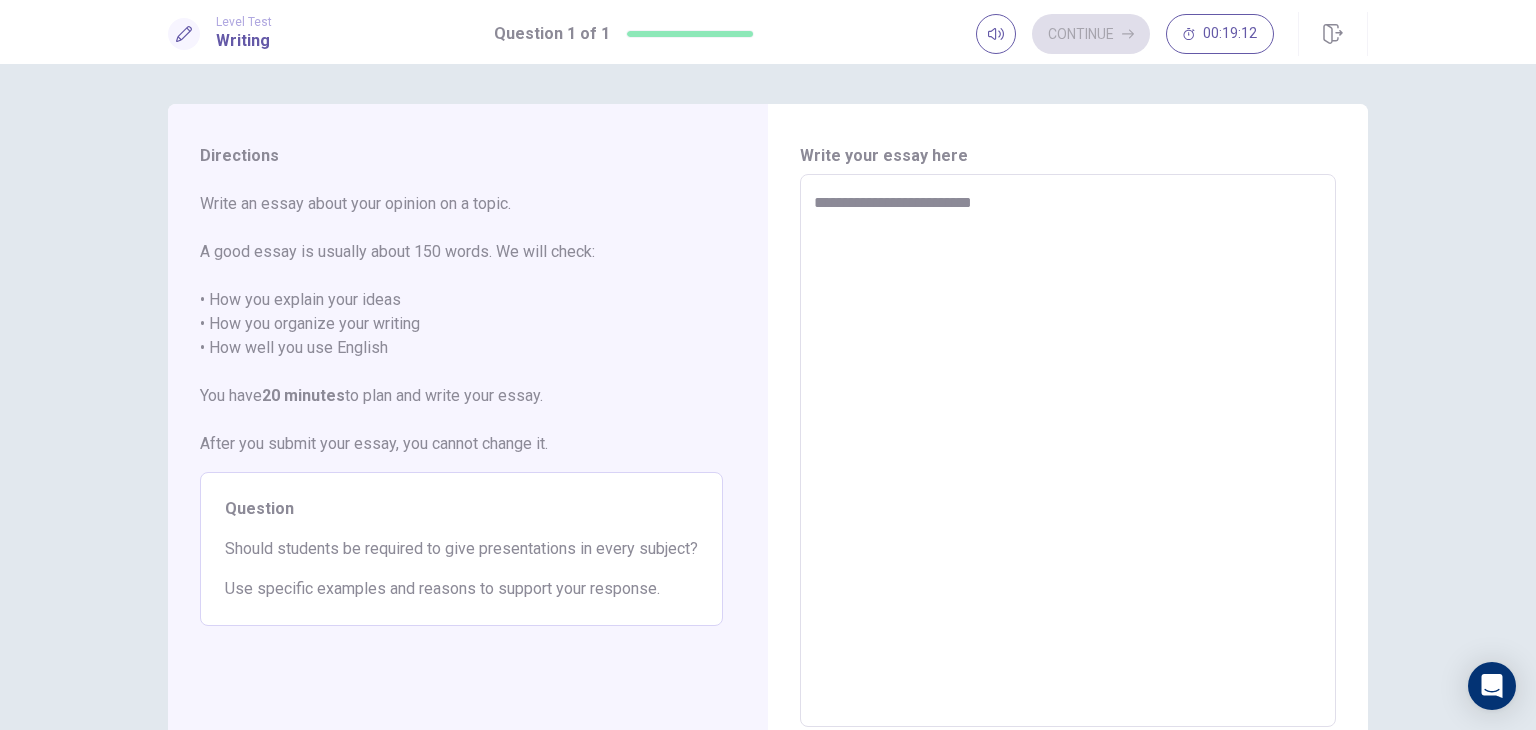 type on "*" 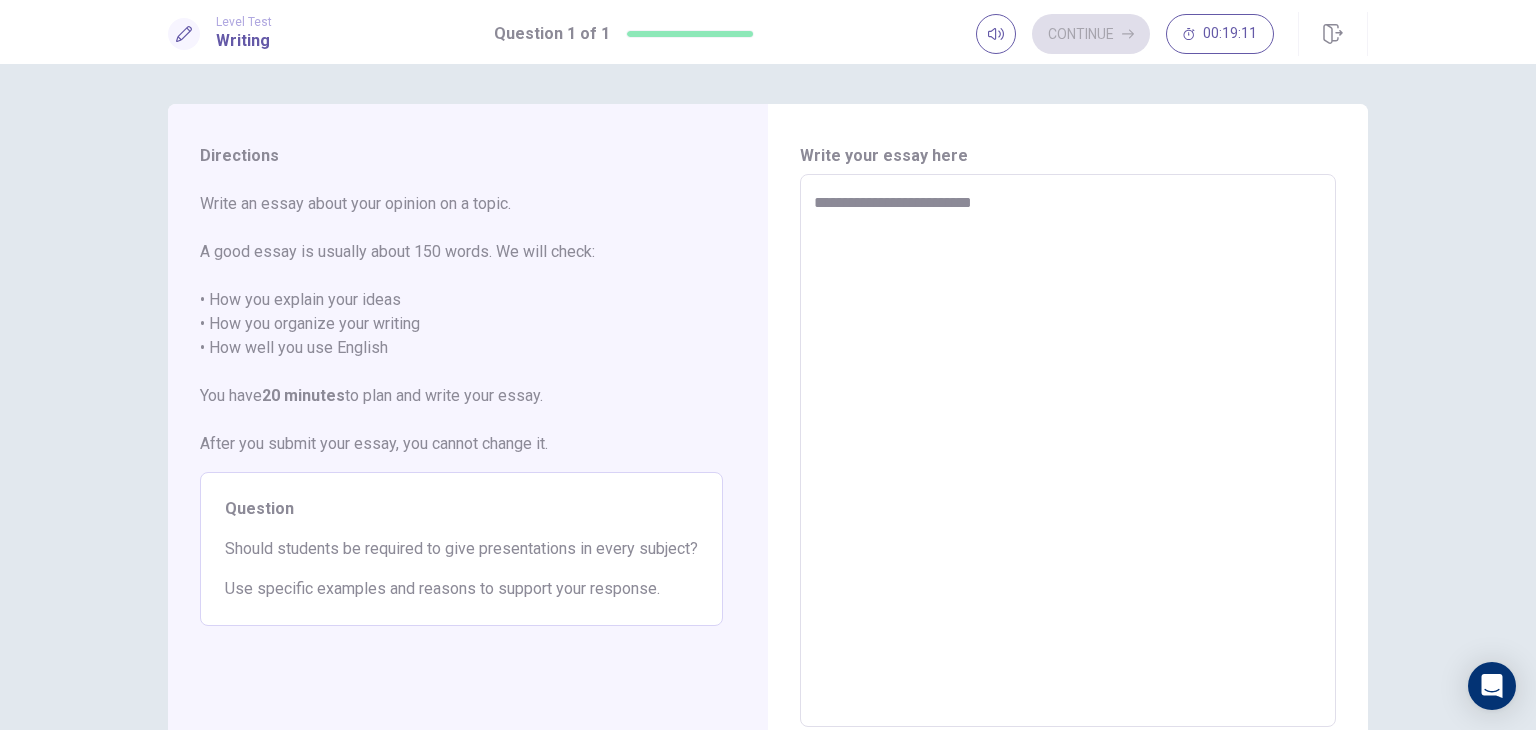 type on "**********" 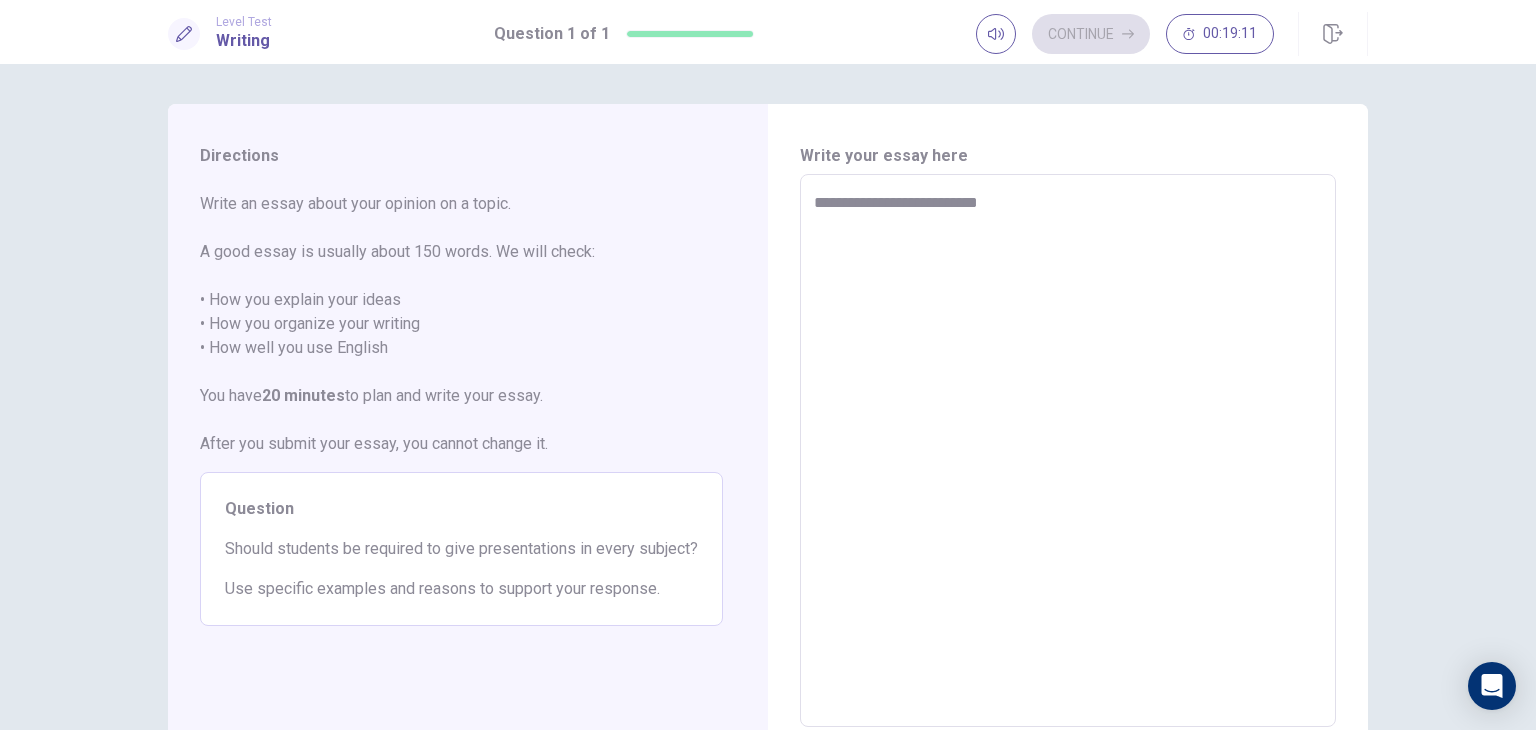 type on "*" 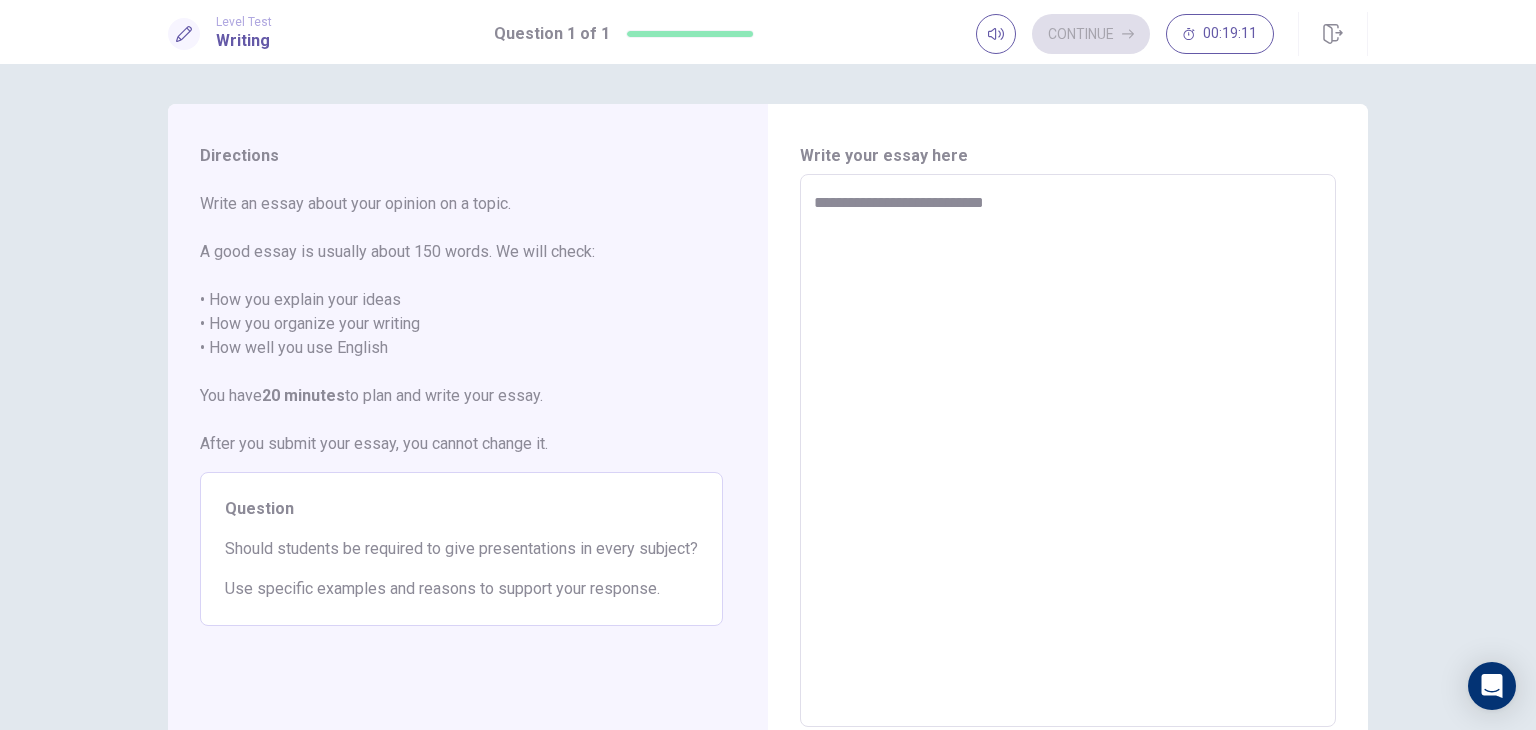 type on "*" 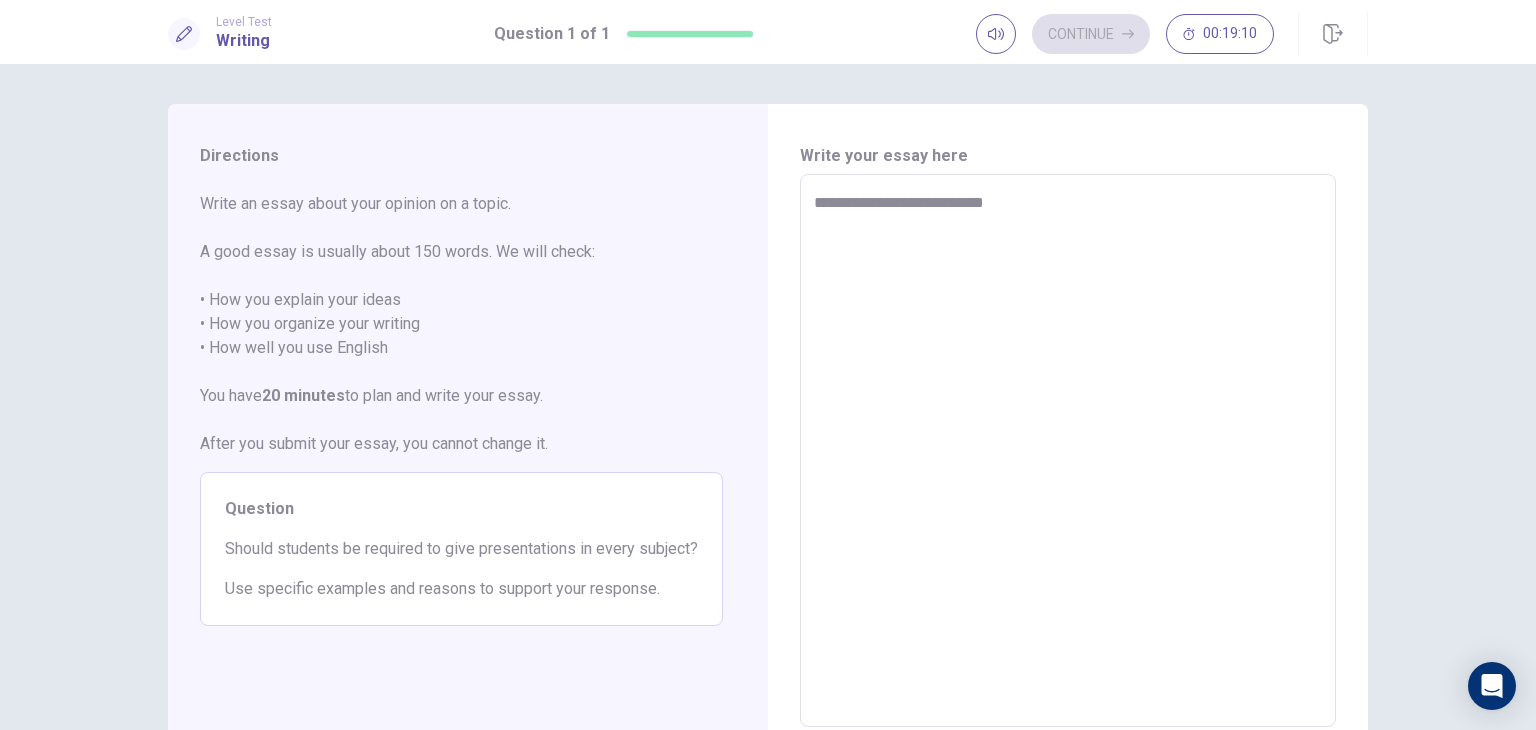 type on "**********" 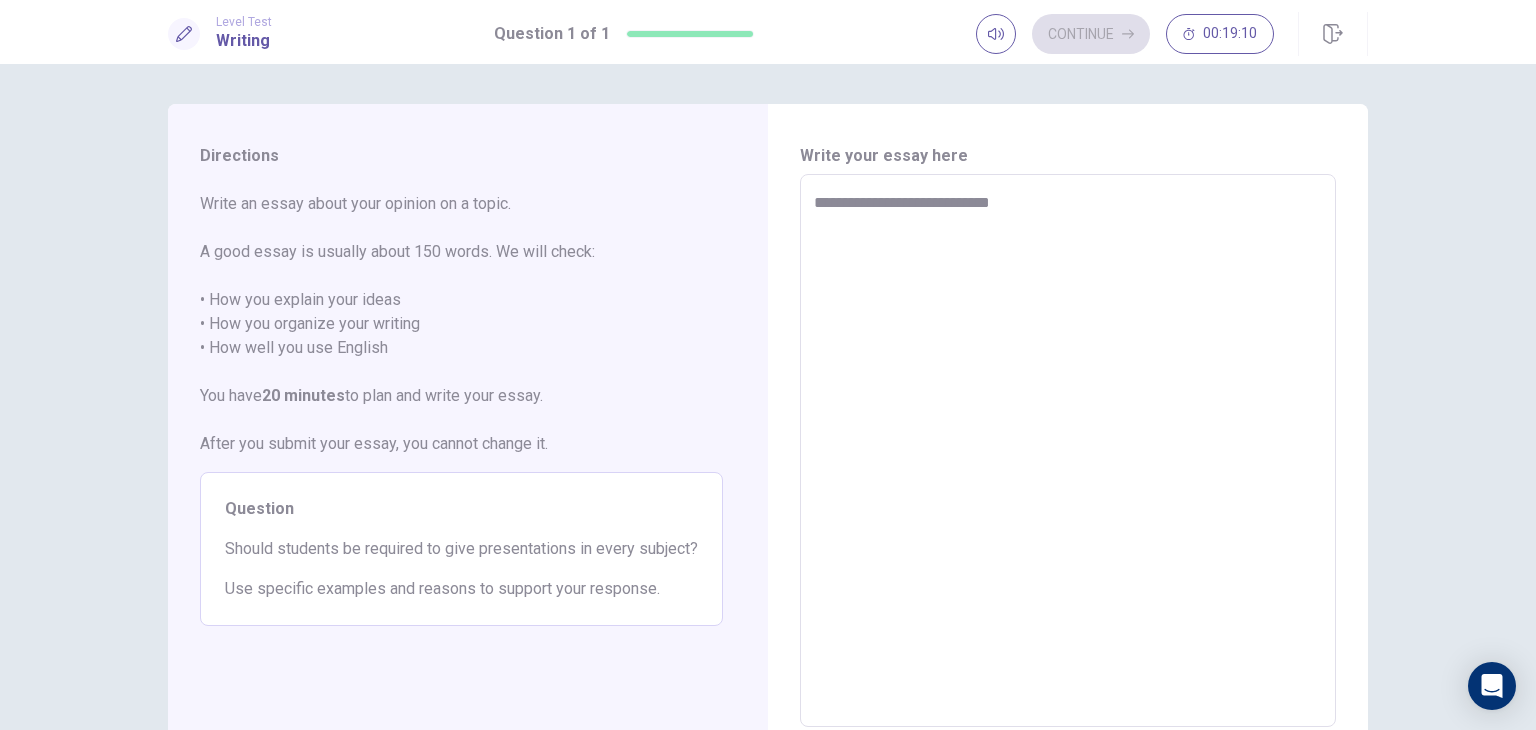 type on "*" 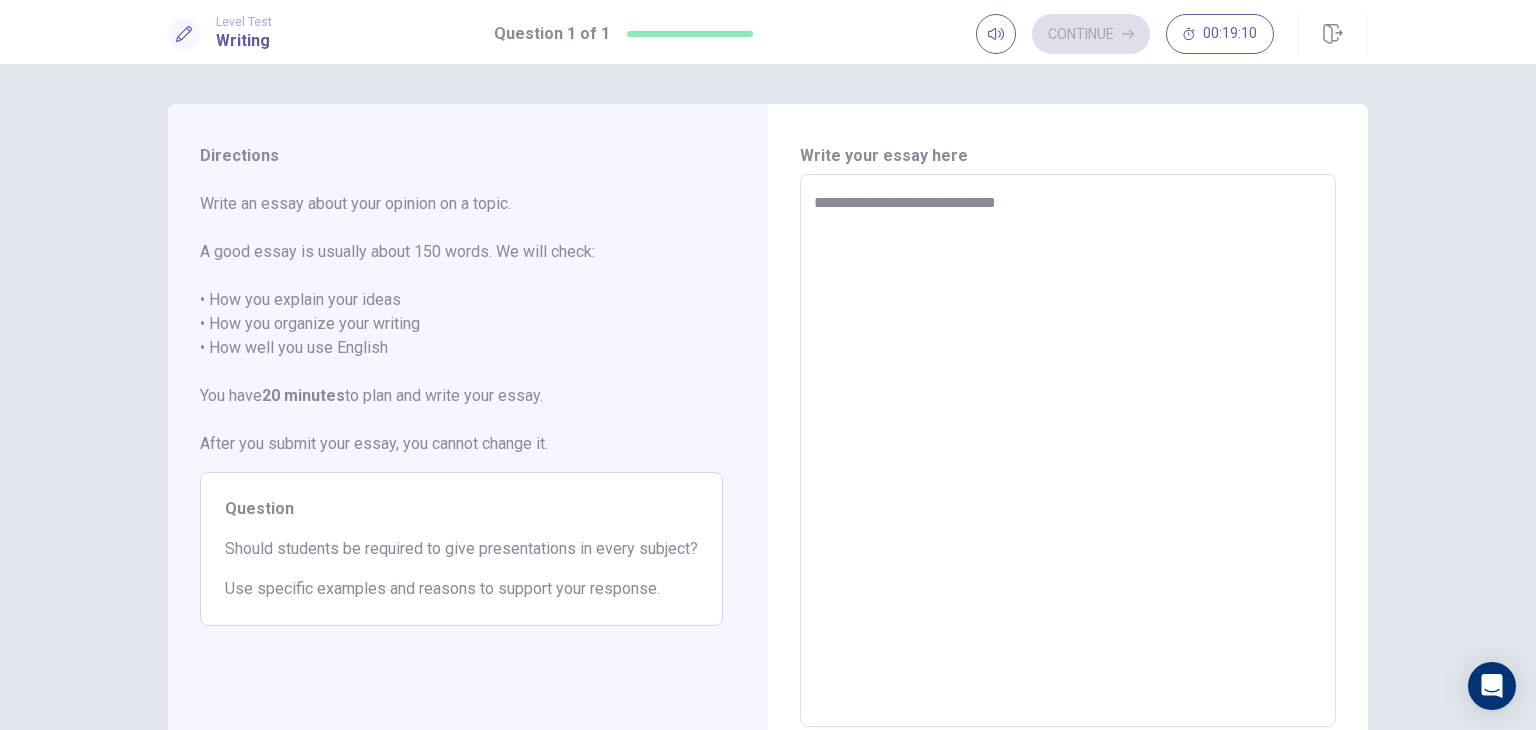 type on "*" 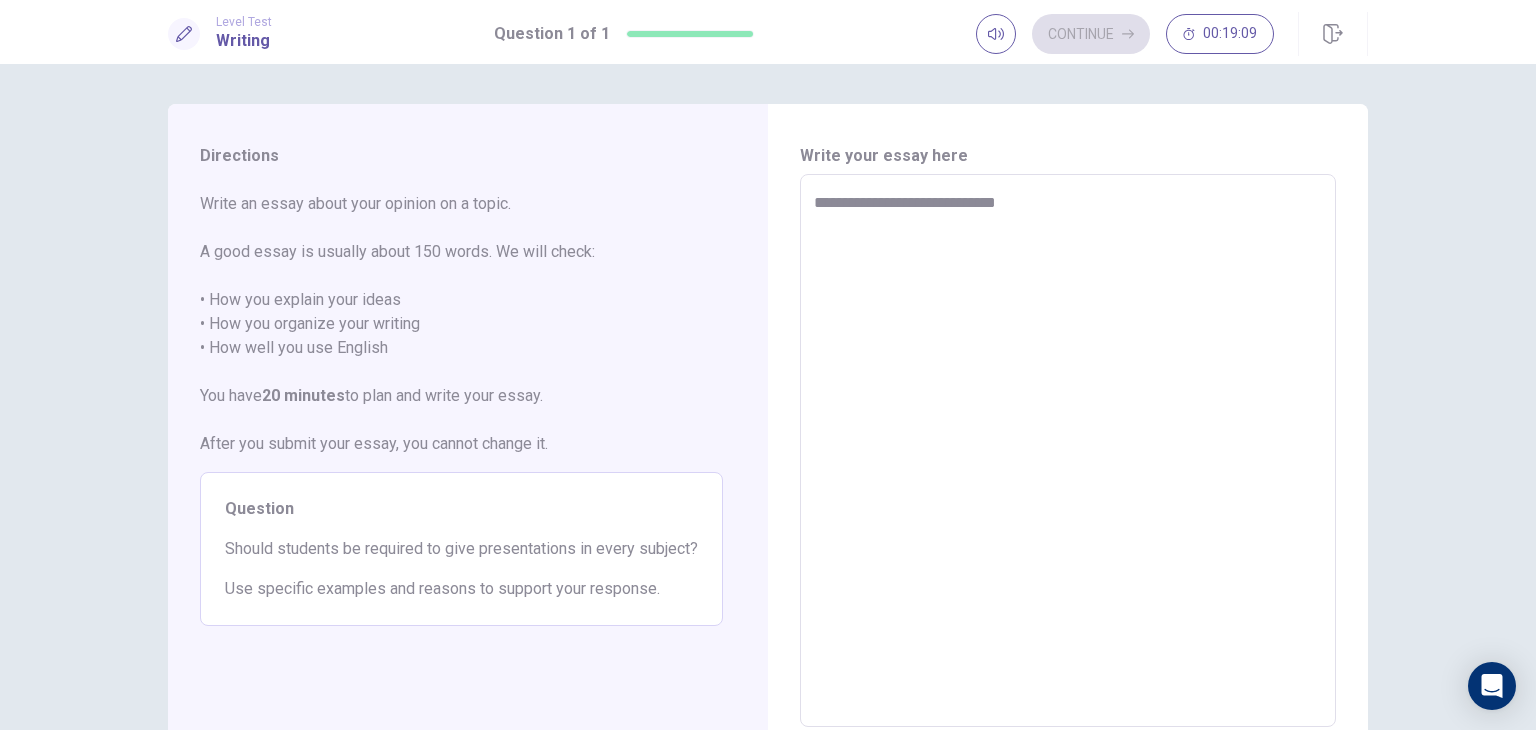 type on "**********" 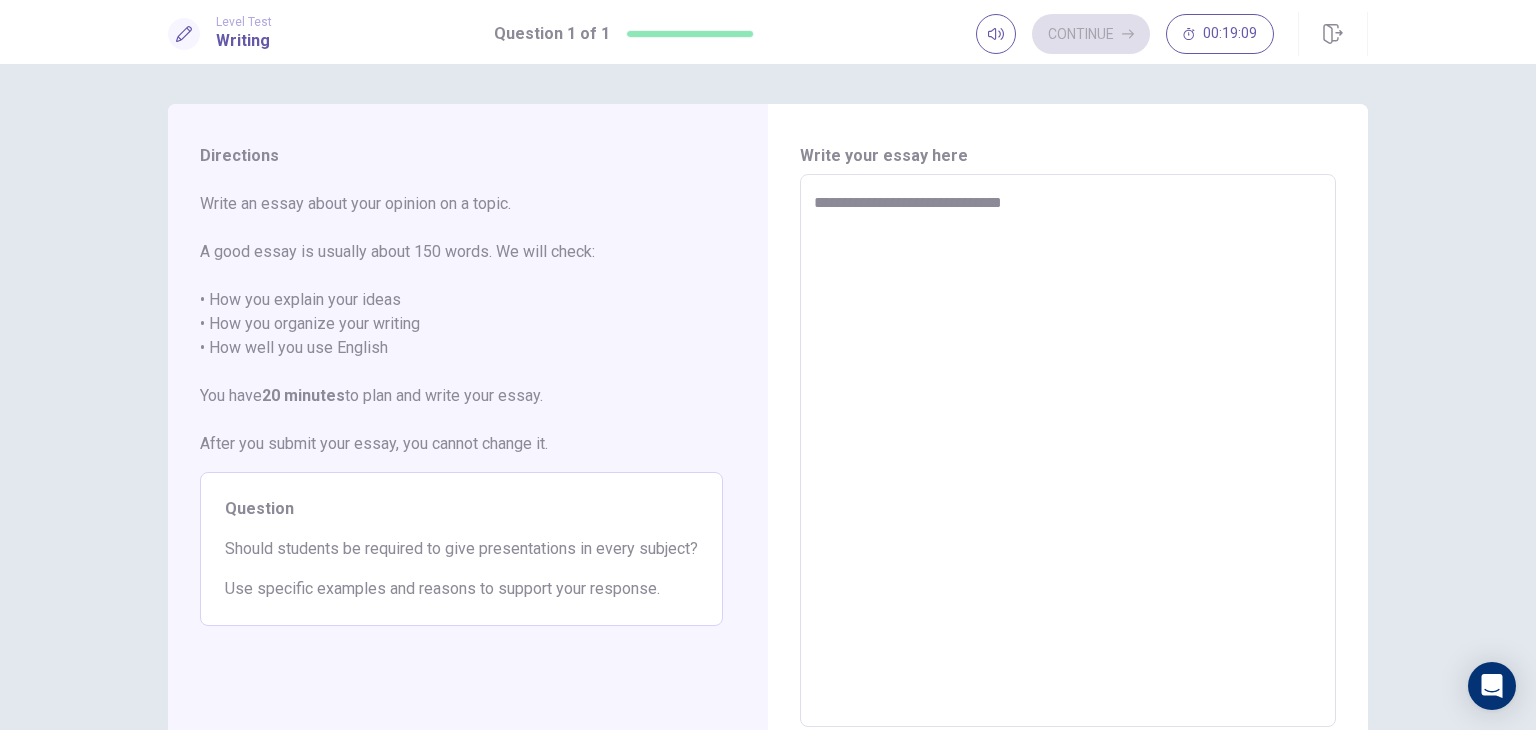type on "*" 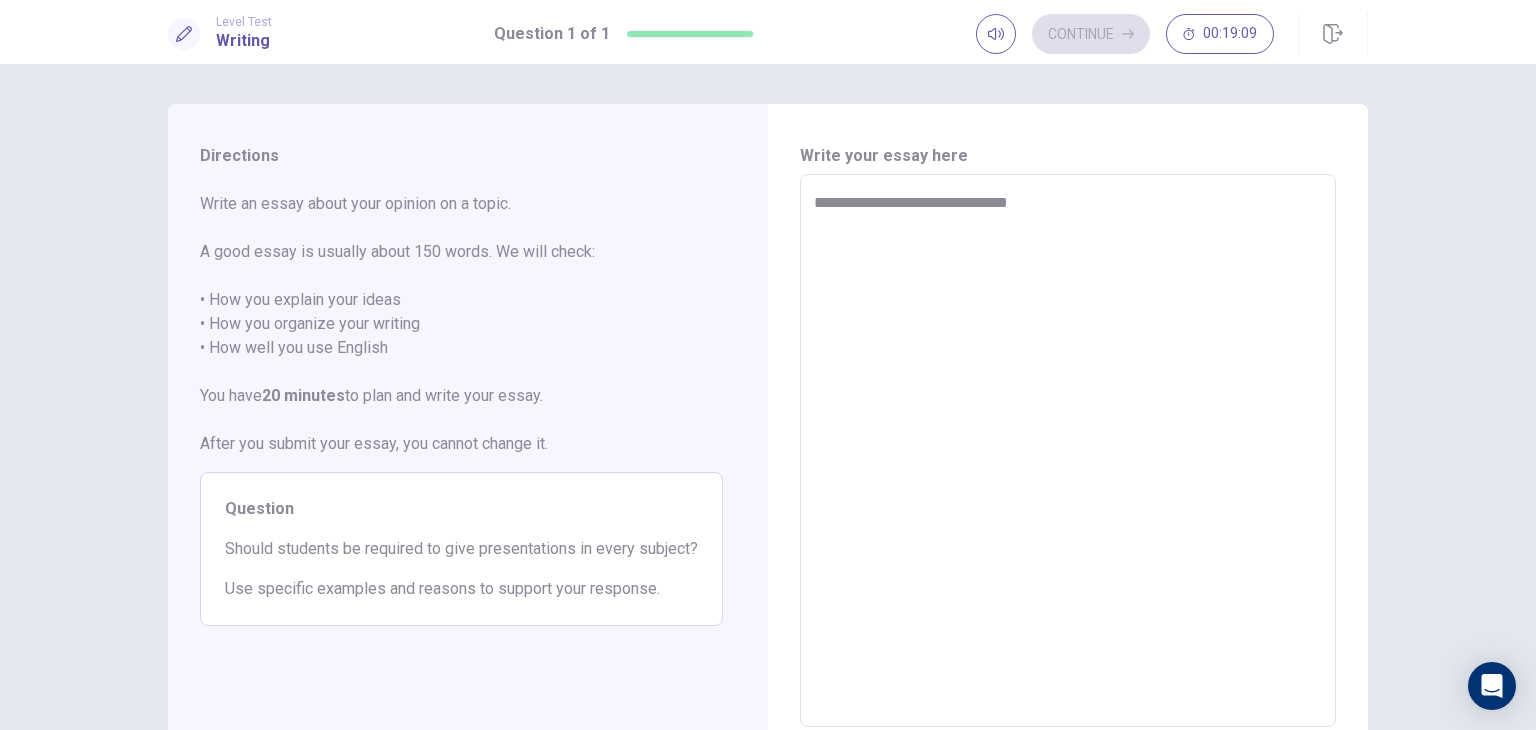 type on "*" 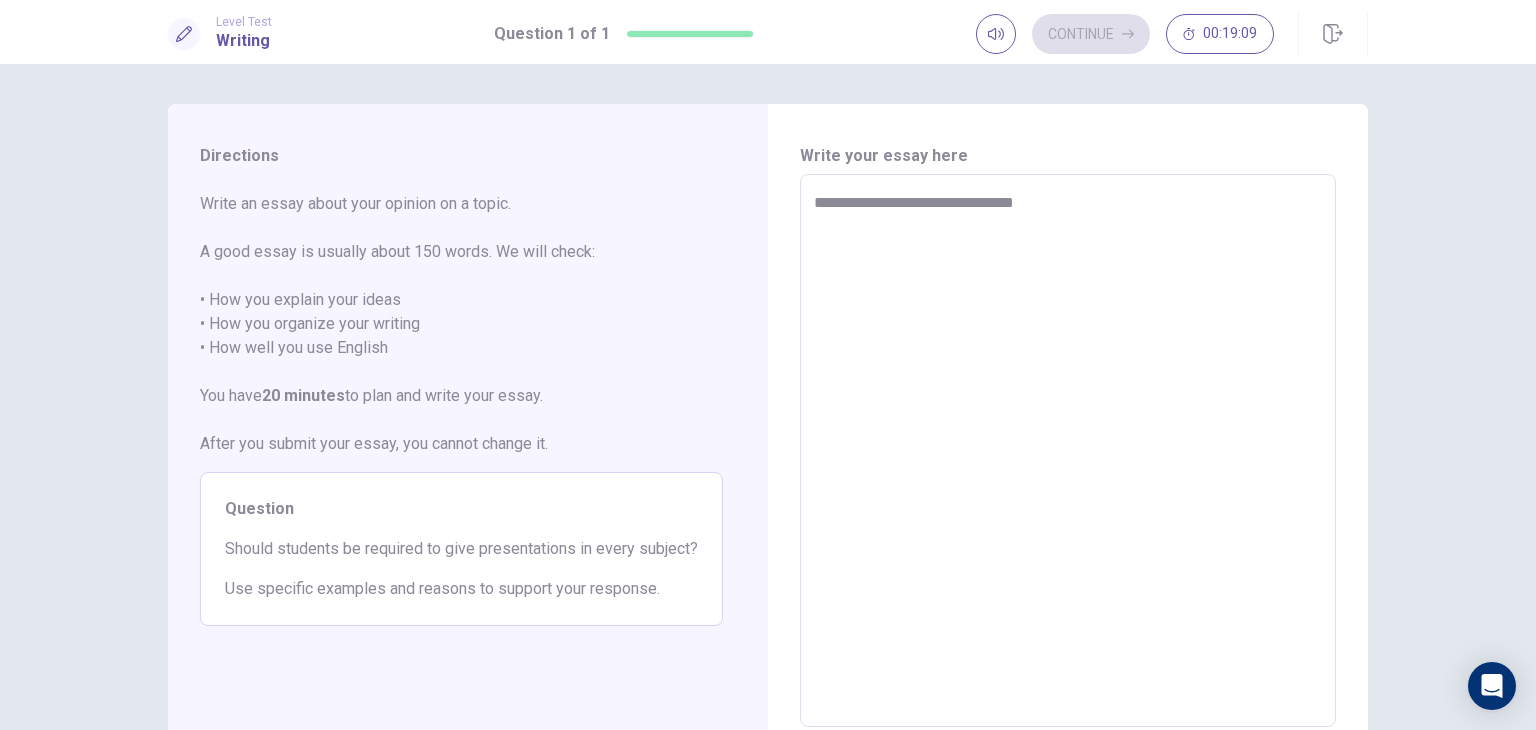 type on "*" 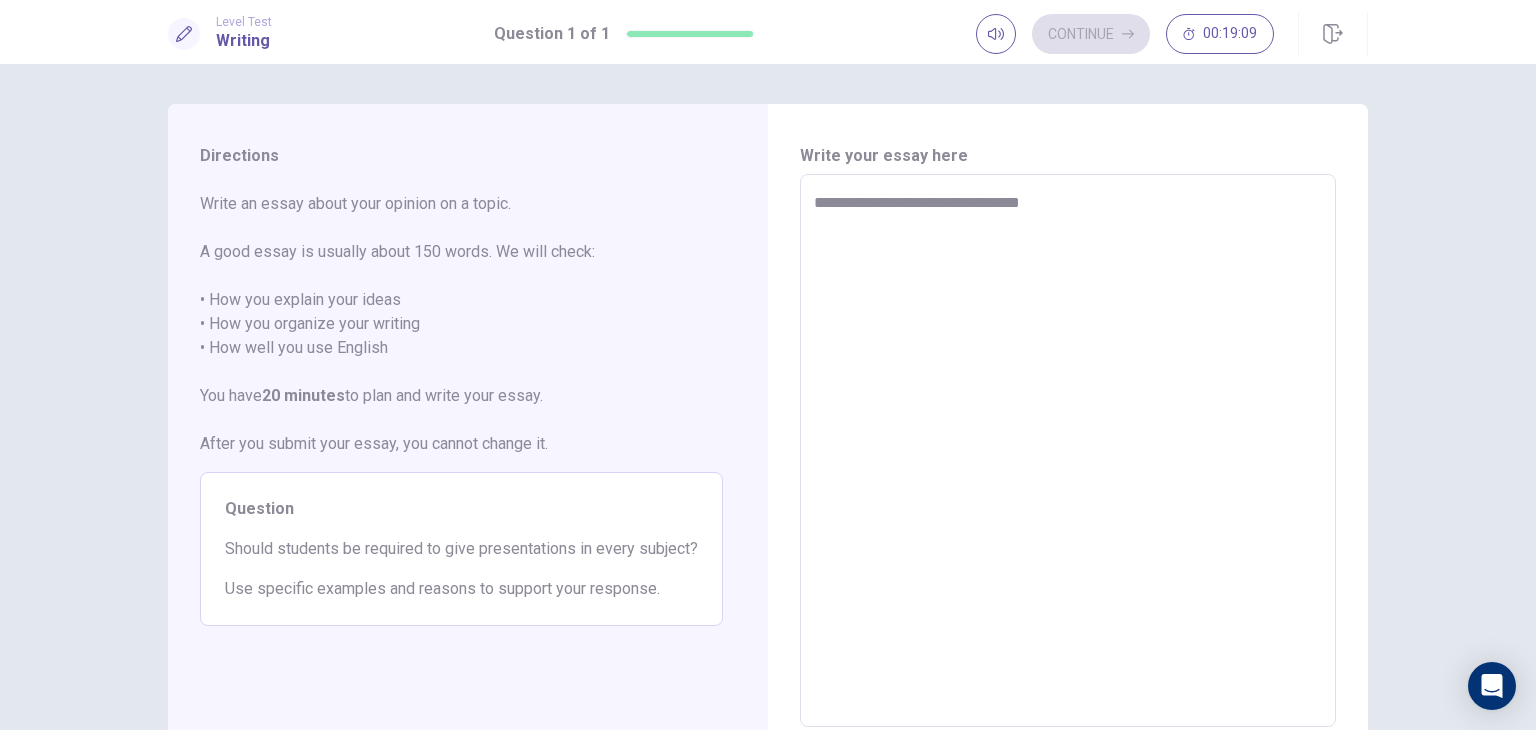 type on "*" 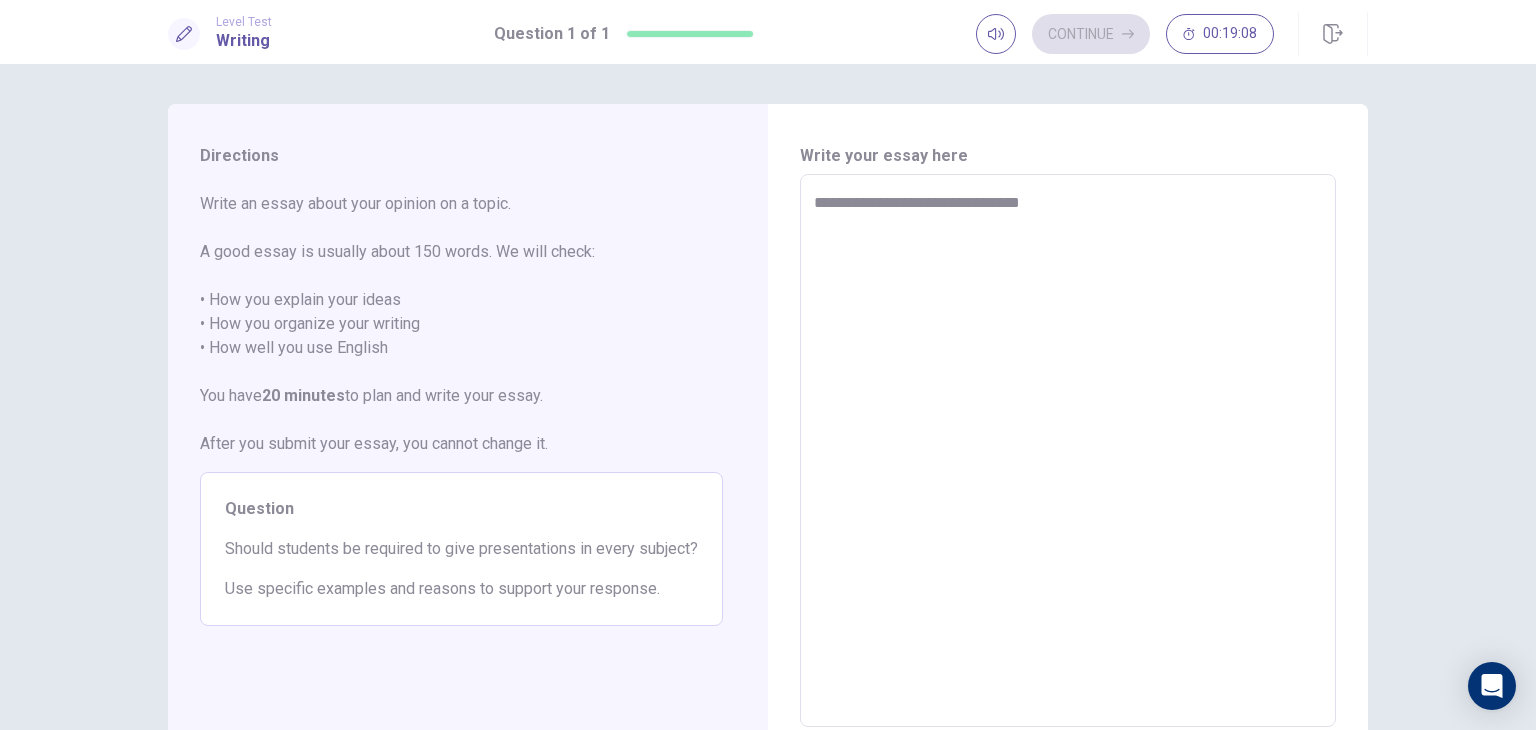 type on "**********" 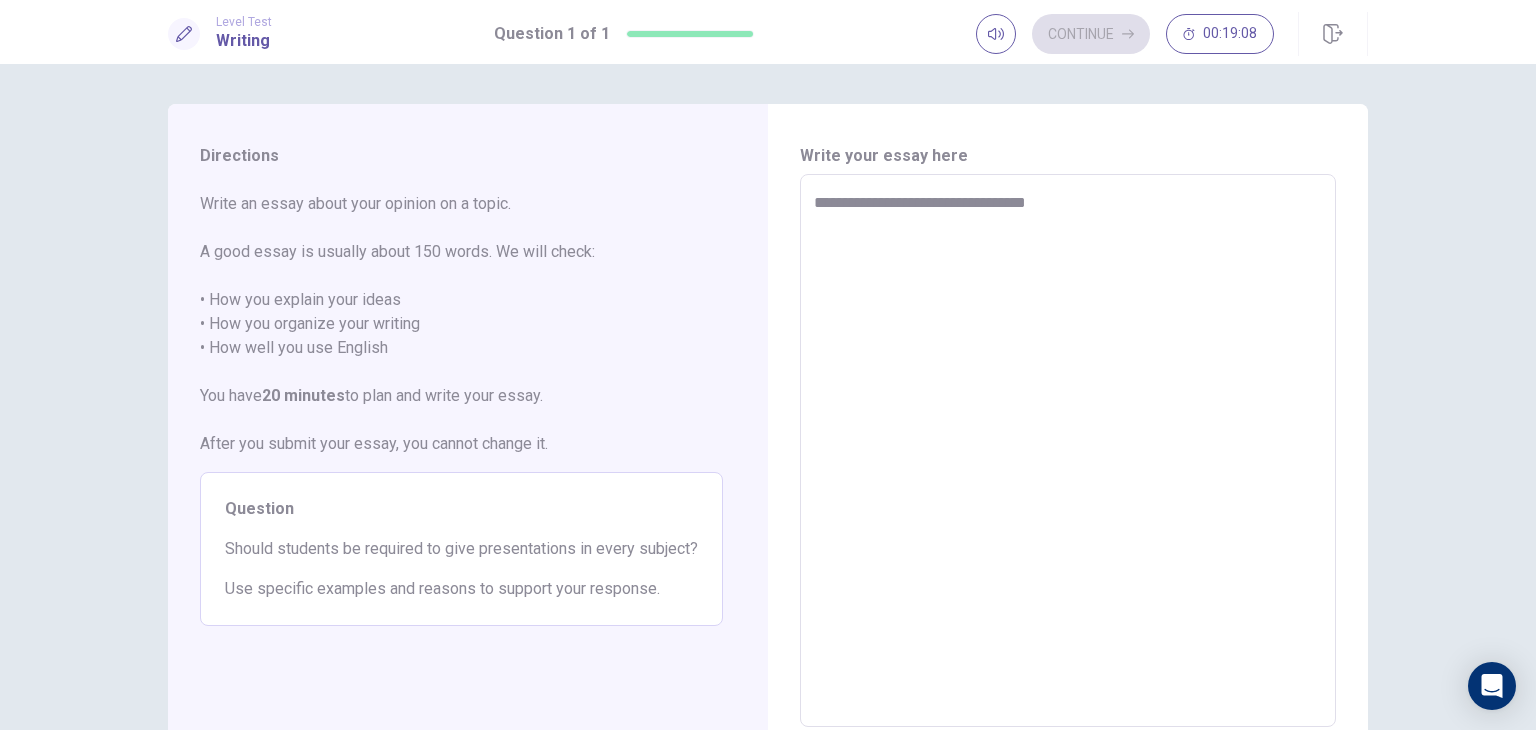type on "*" 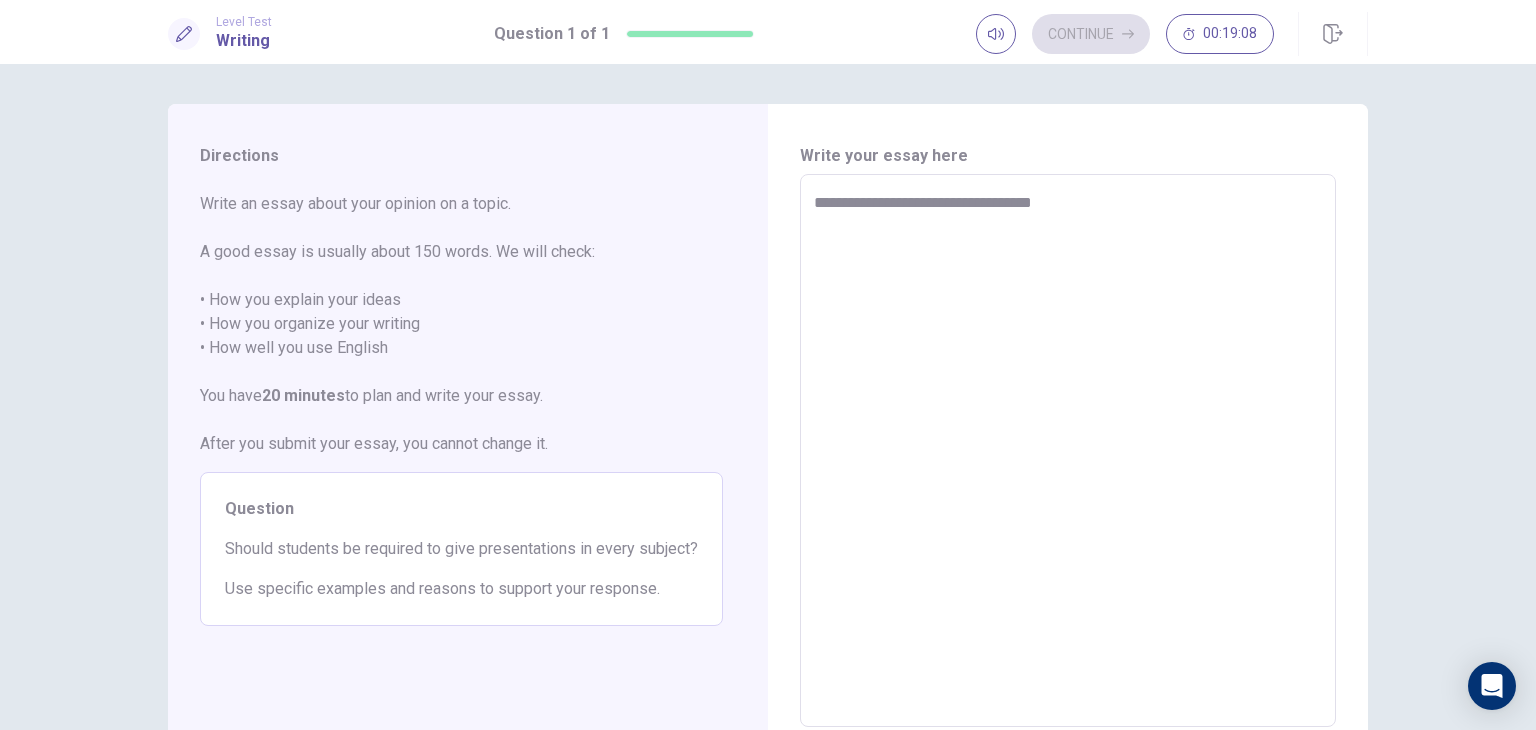 type on "*" 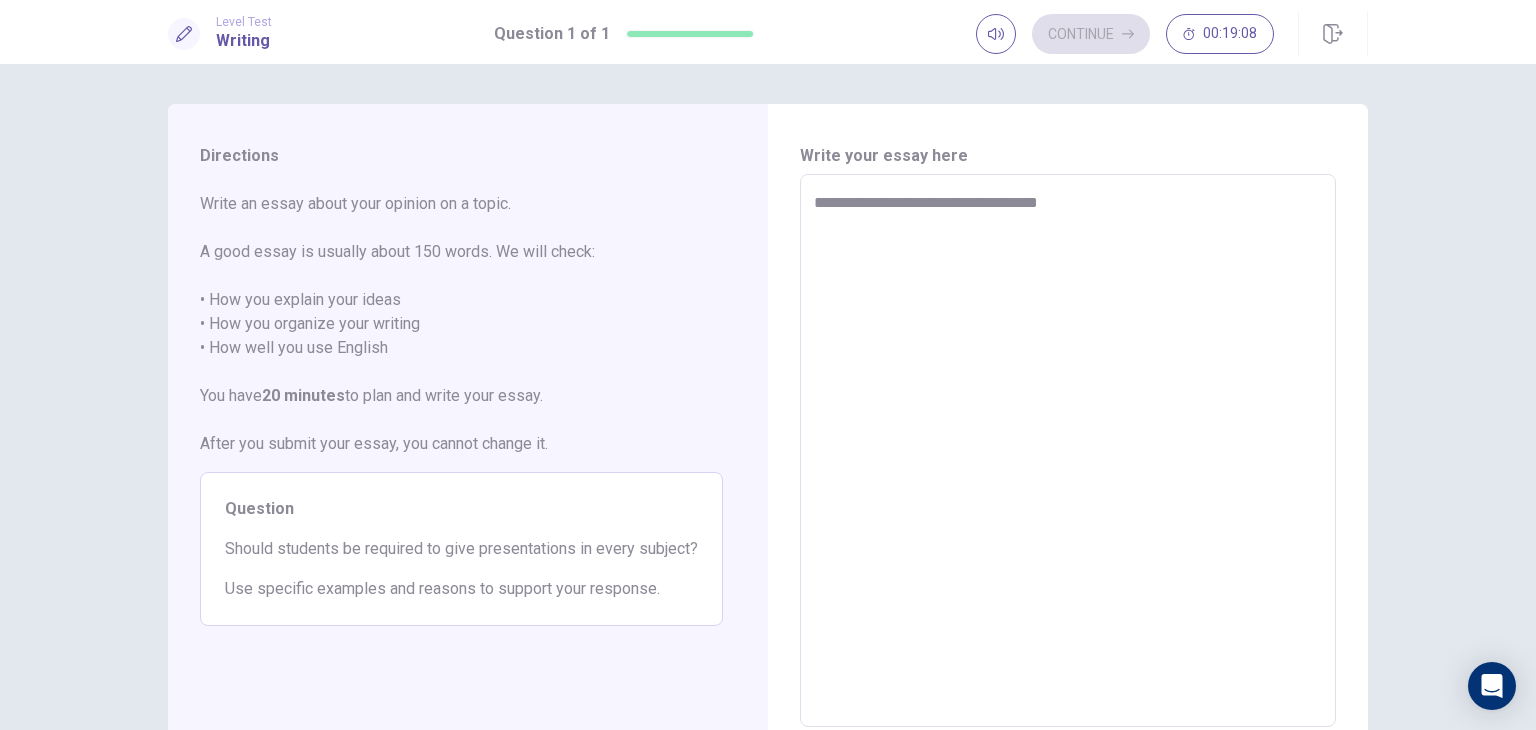 type on "*" 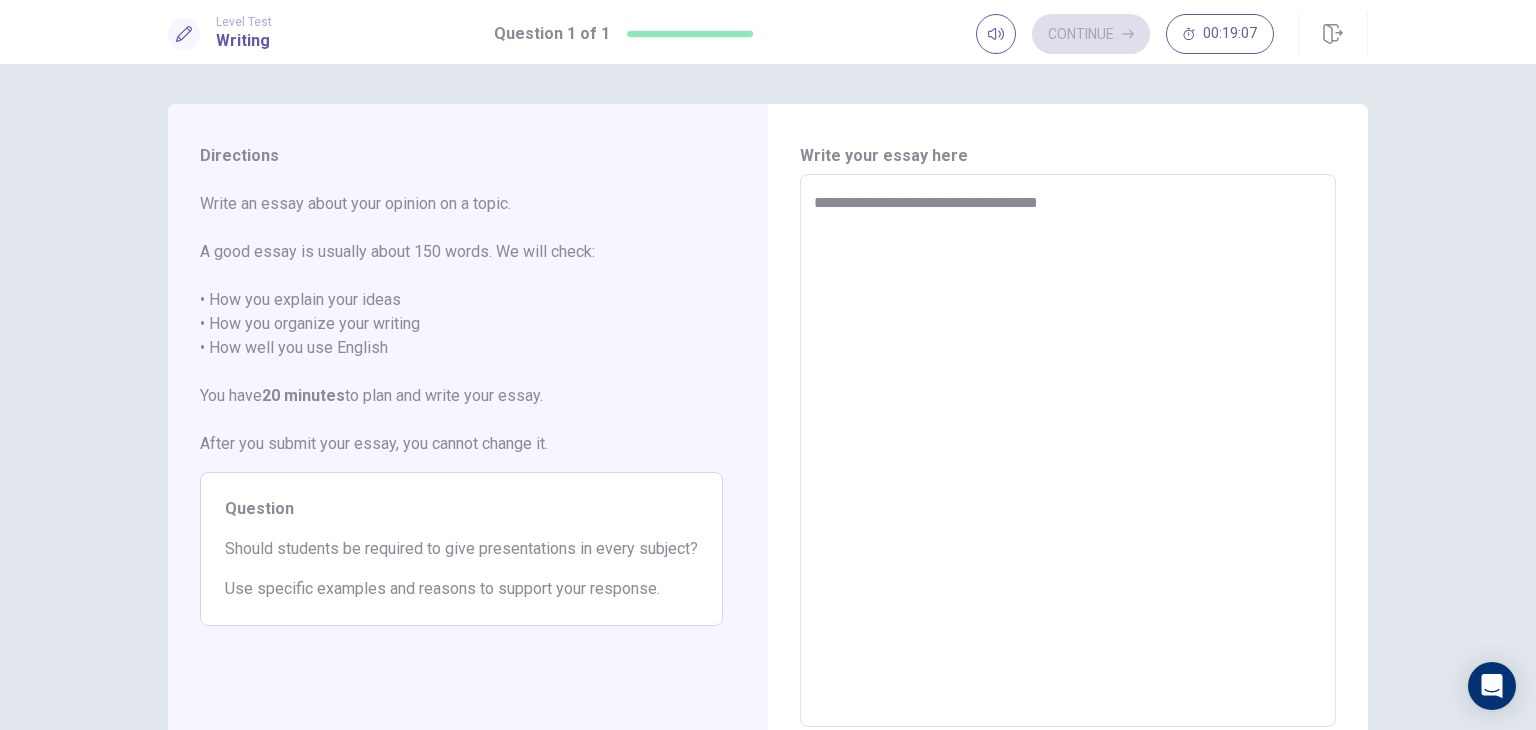 type on "**********" 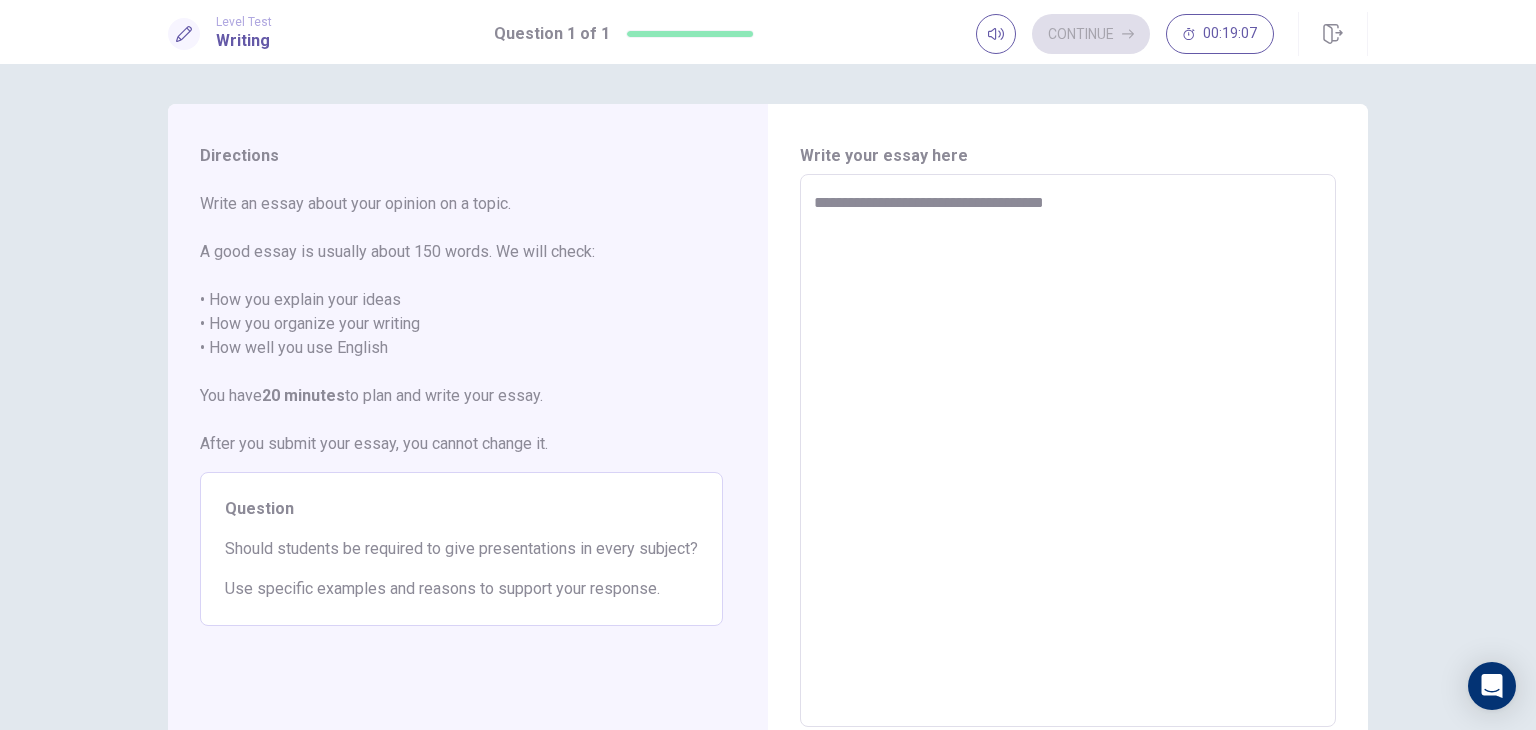 type on "*" 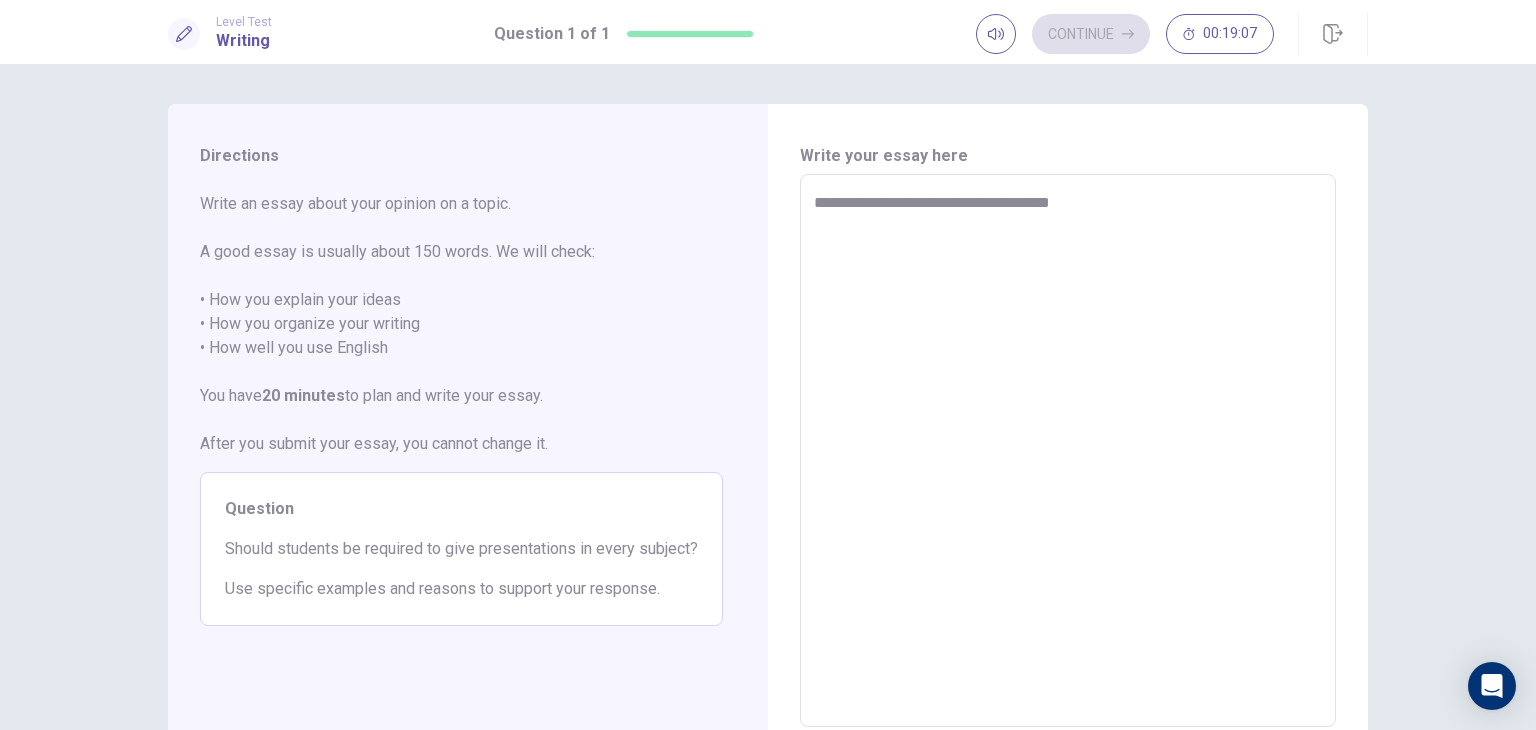 type on "*" 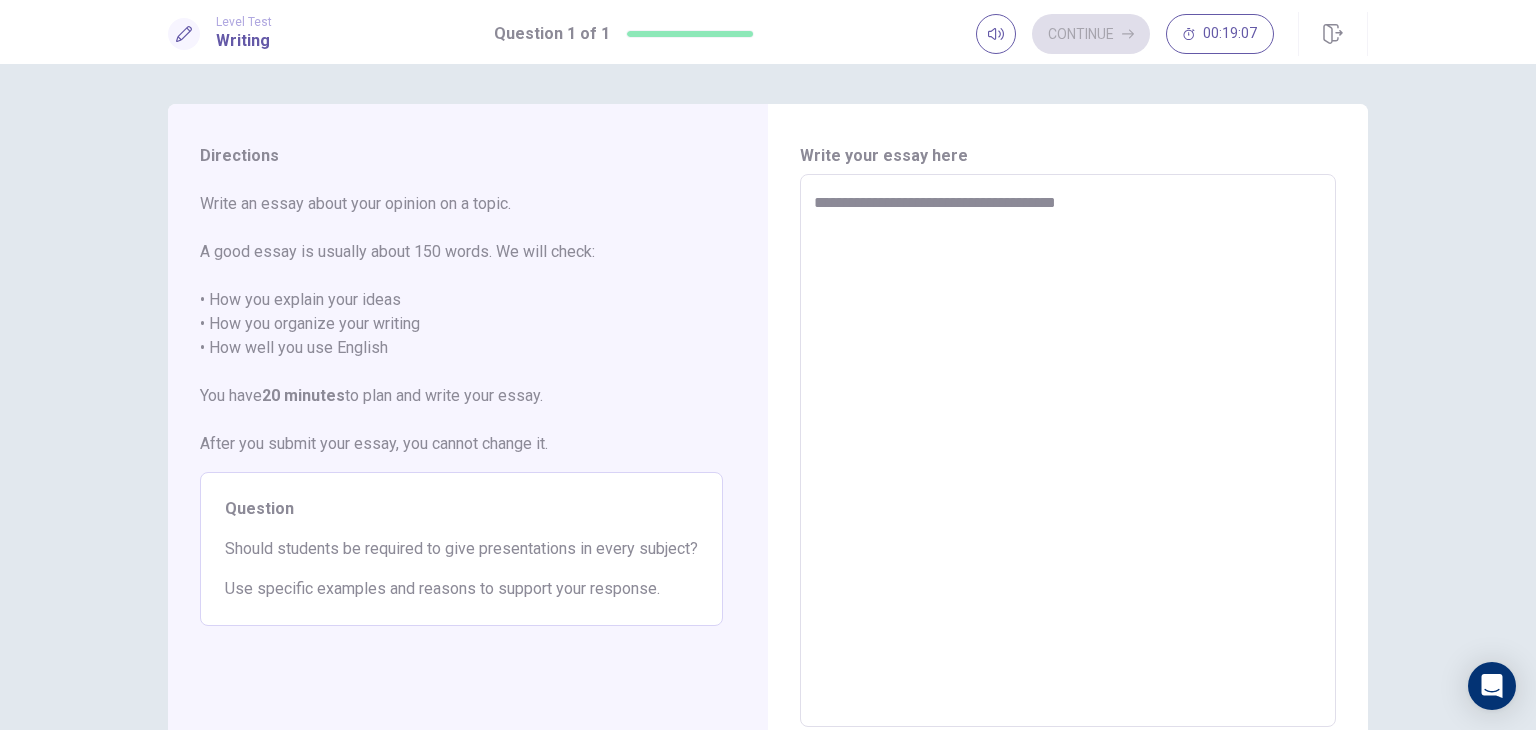 type on "*" 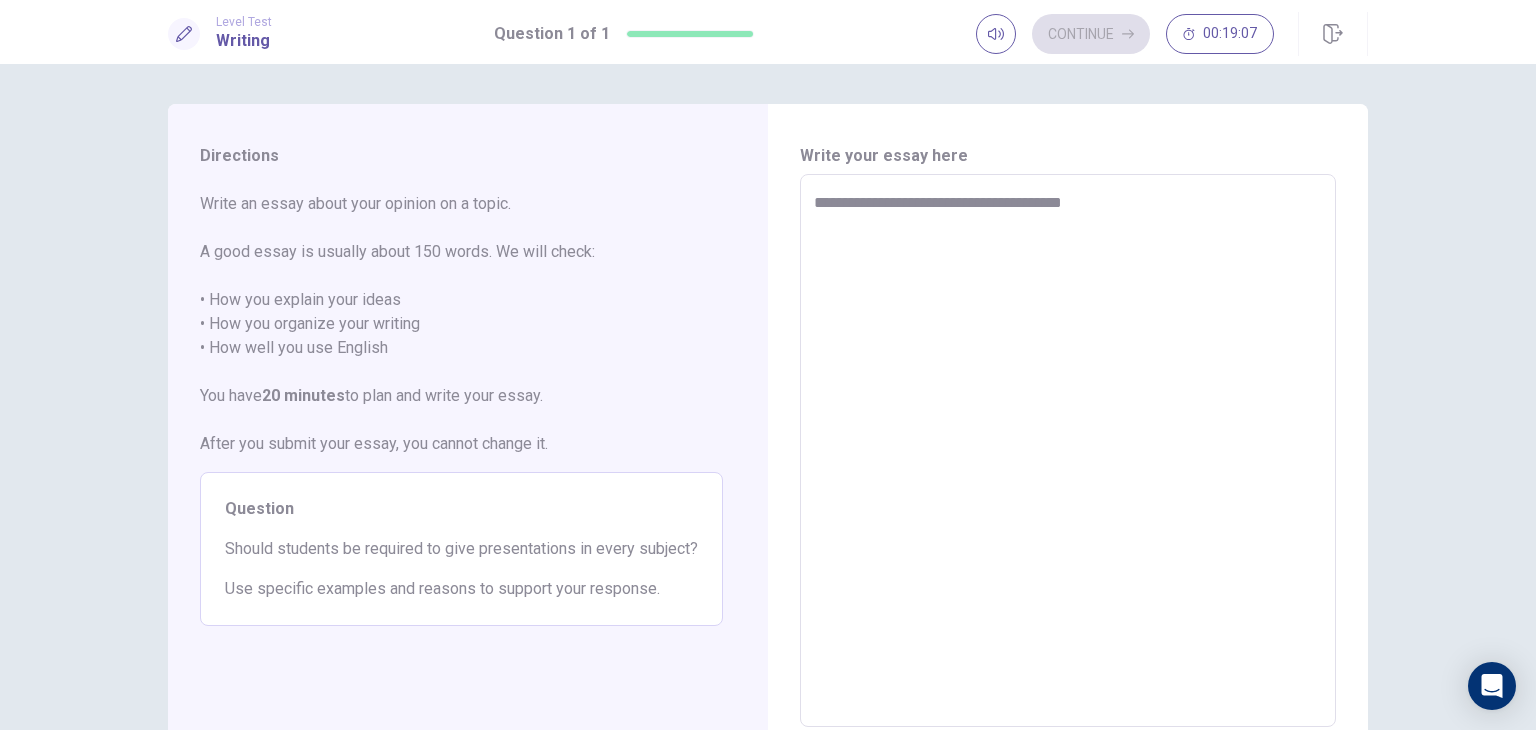 type on "*" 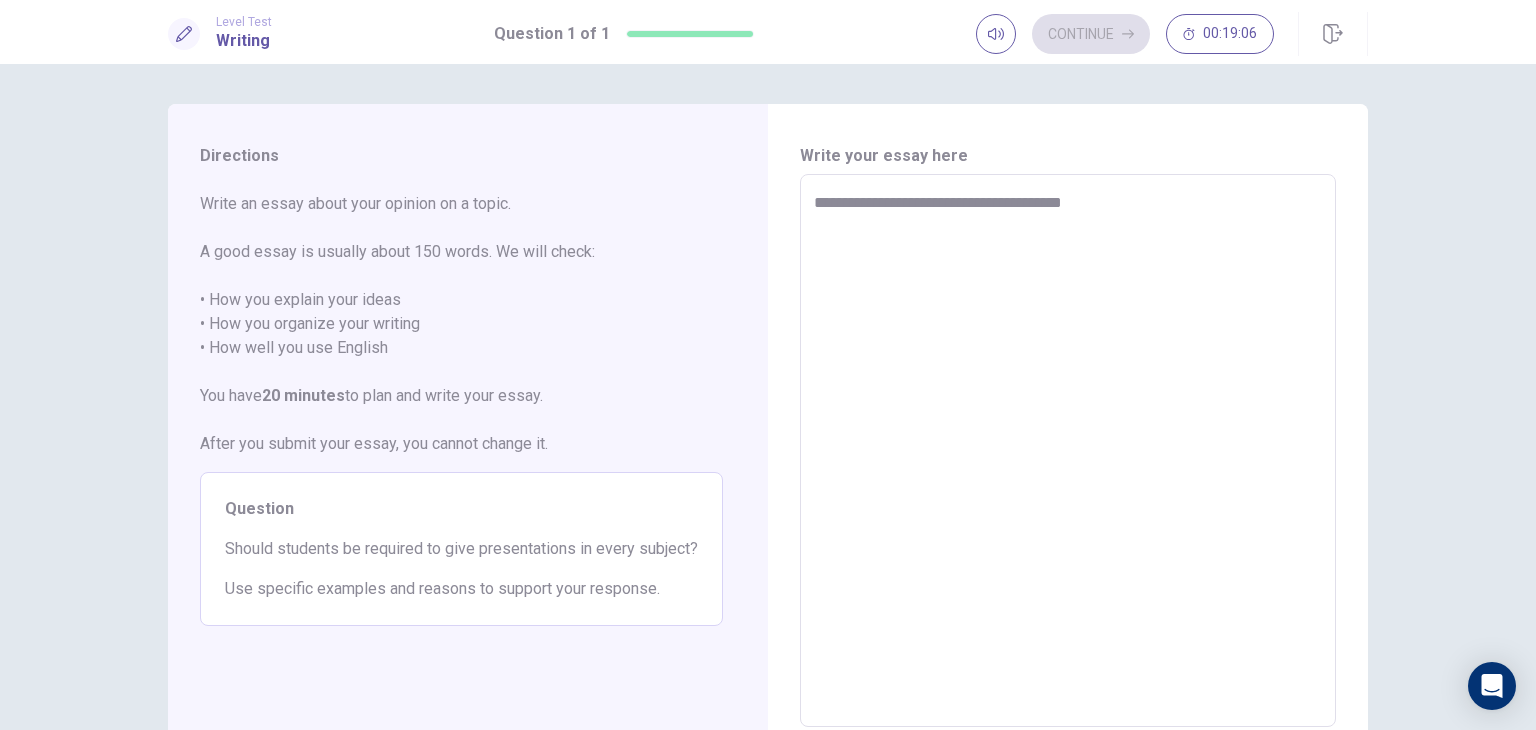 type on "**********" 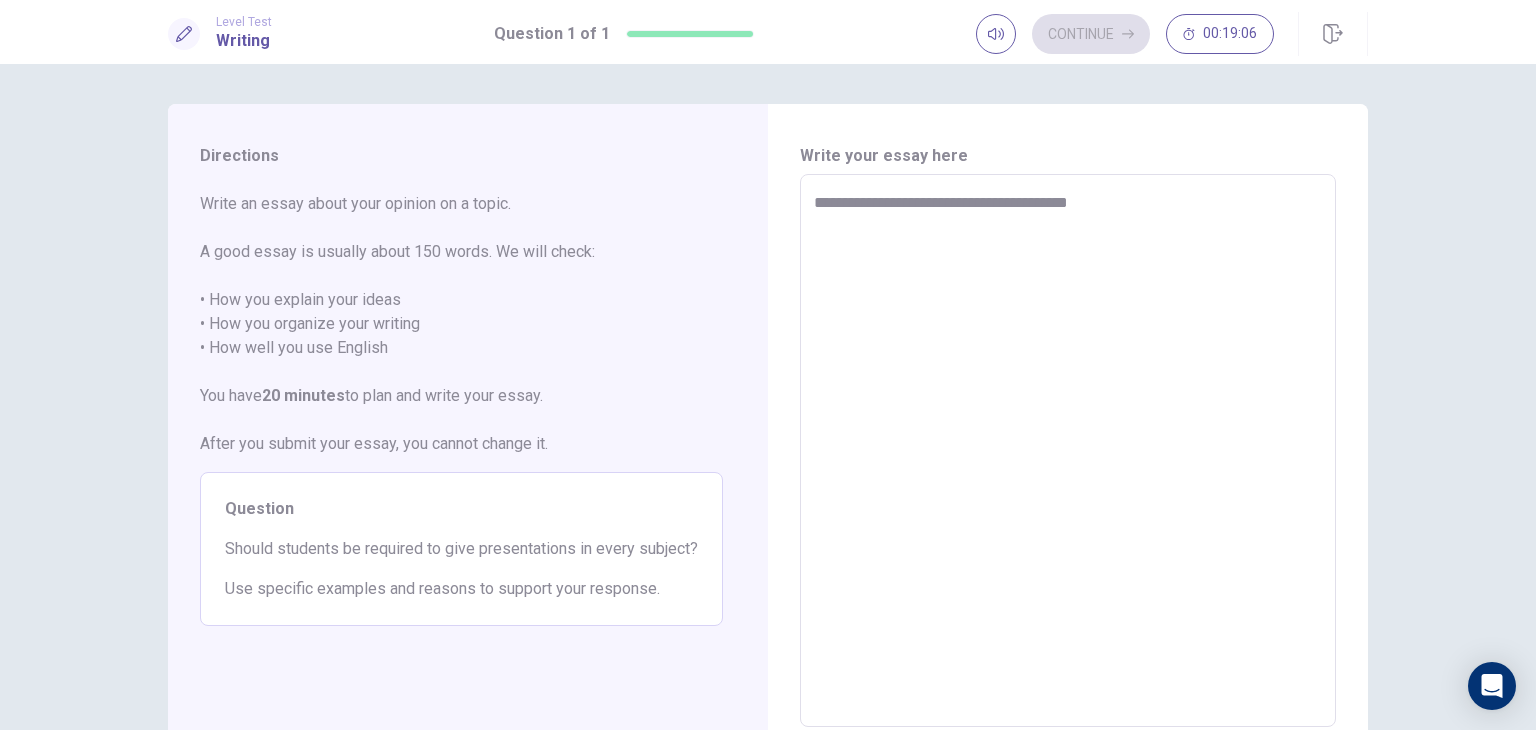 type on "*" 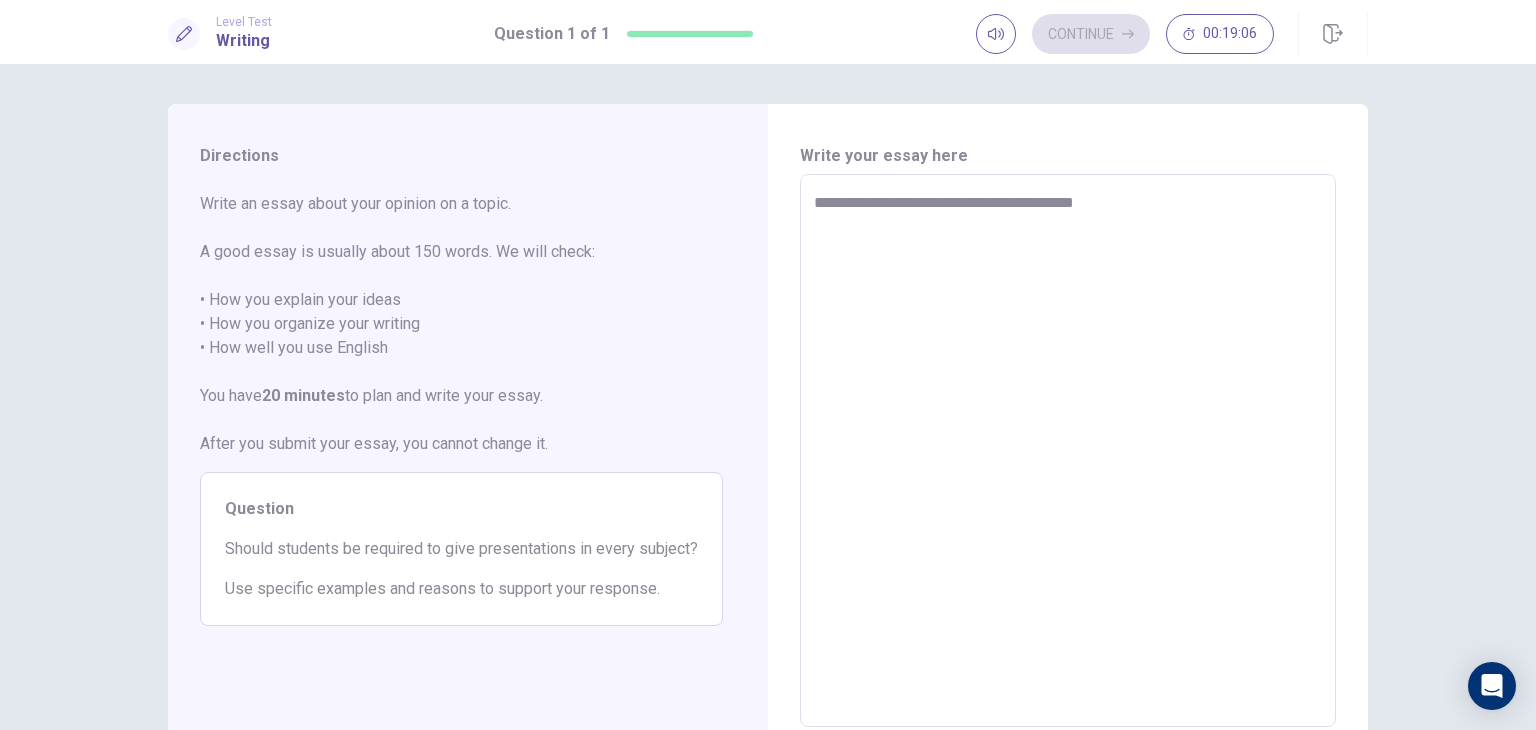 type on "*" 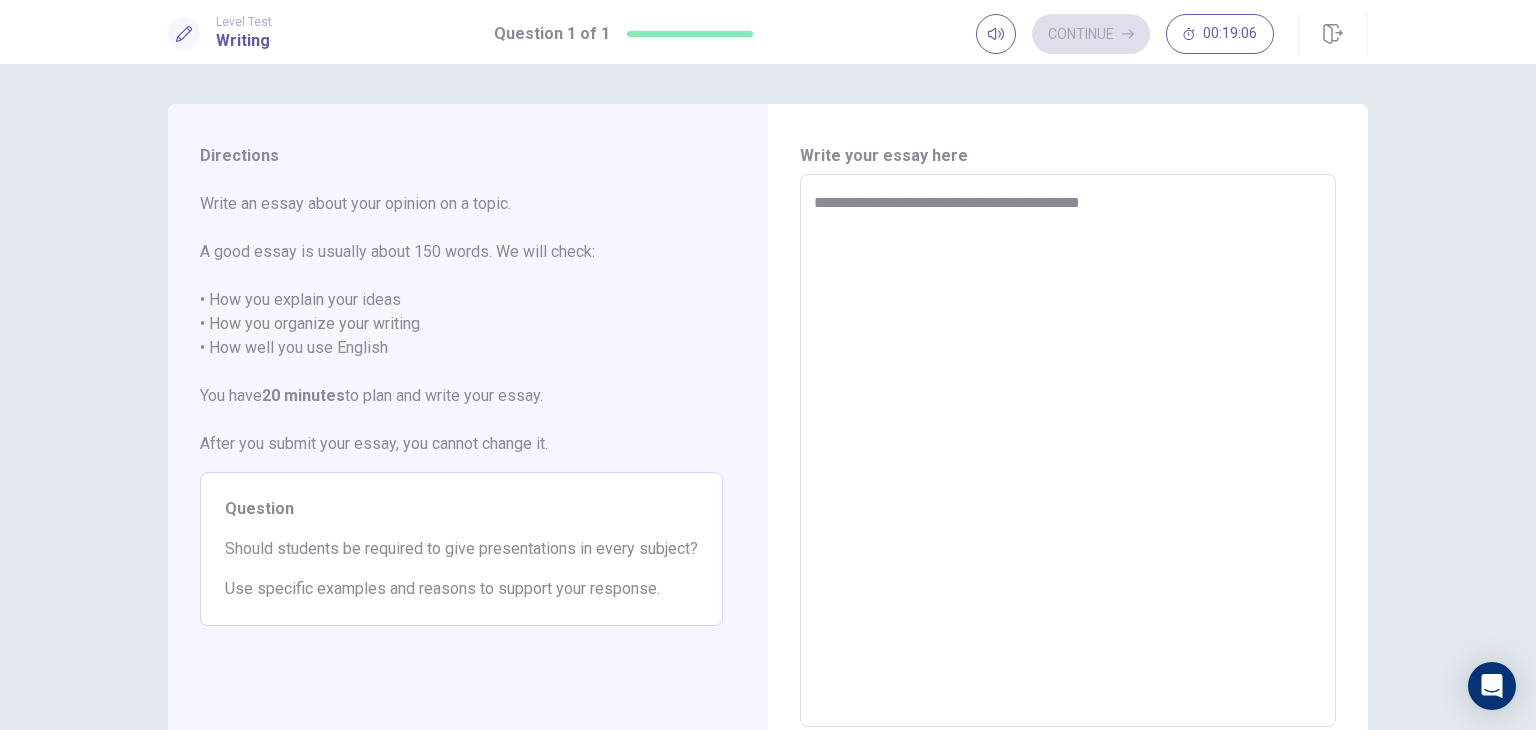type on "*" 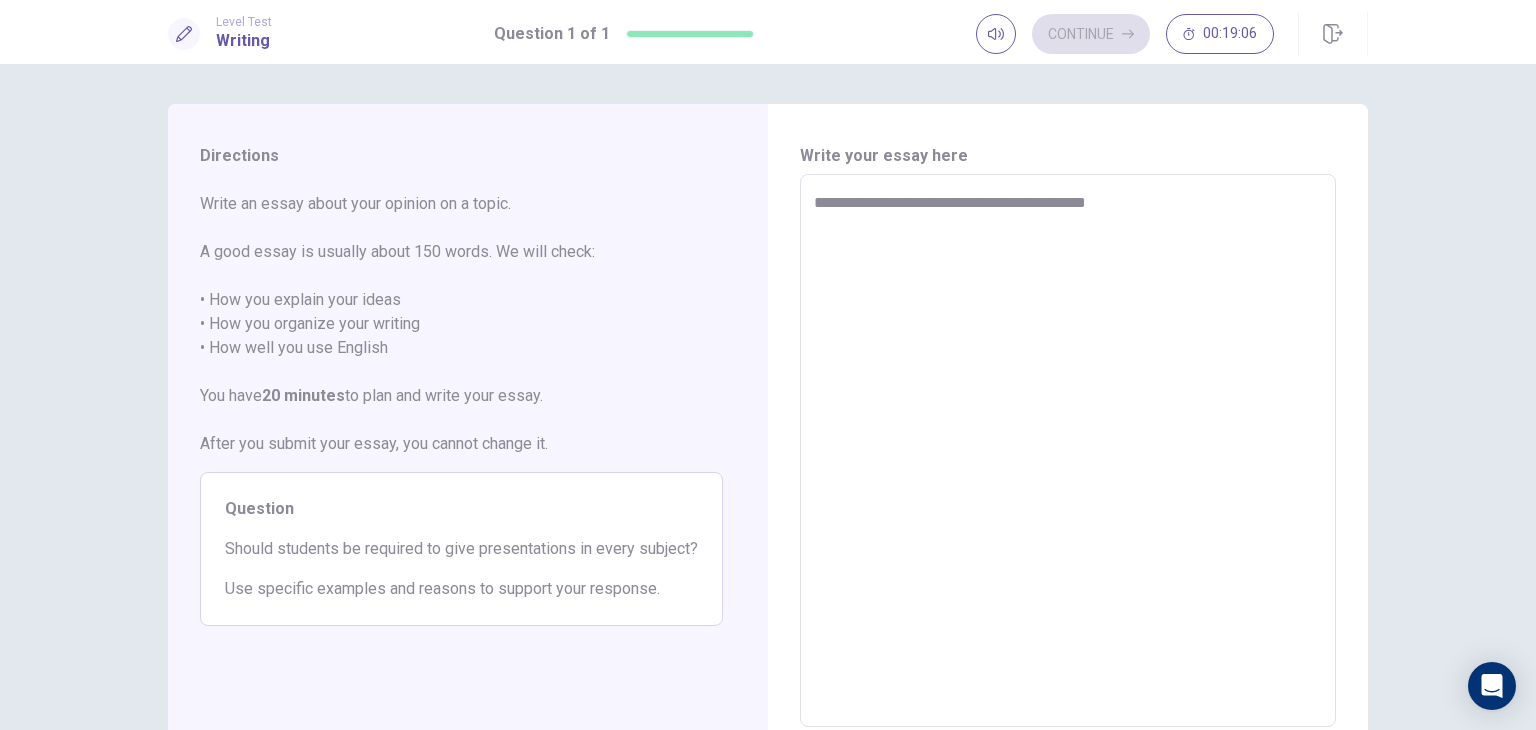 type on "*" 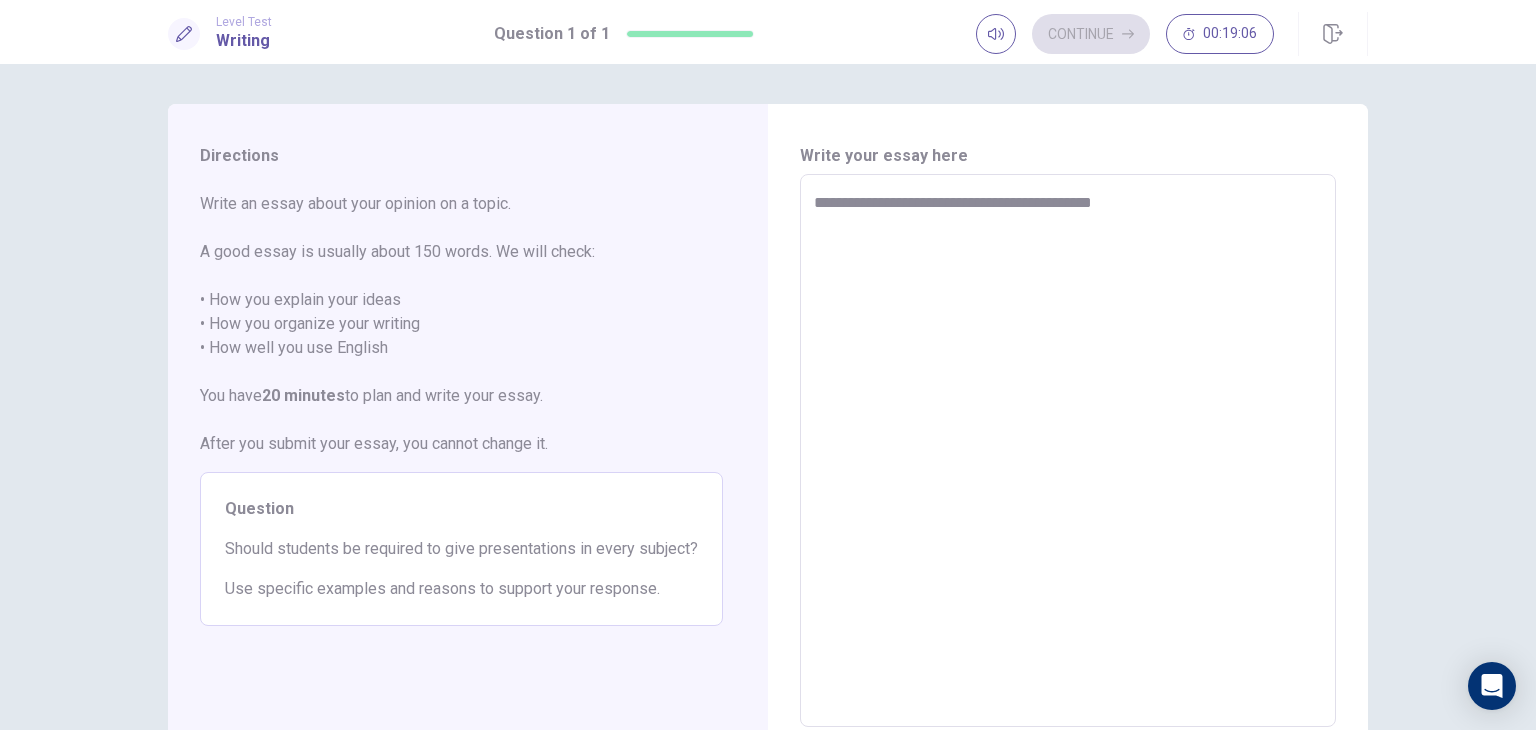 type on "*" 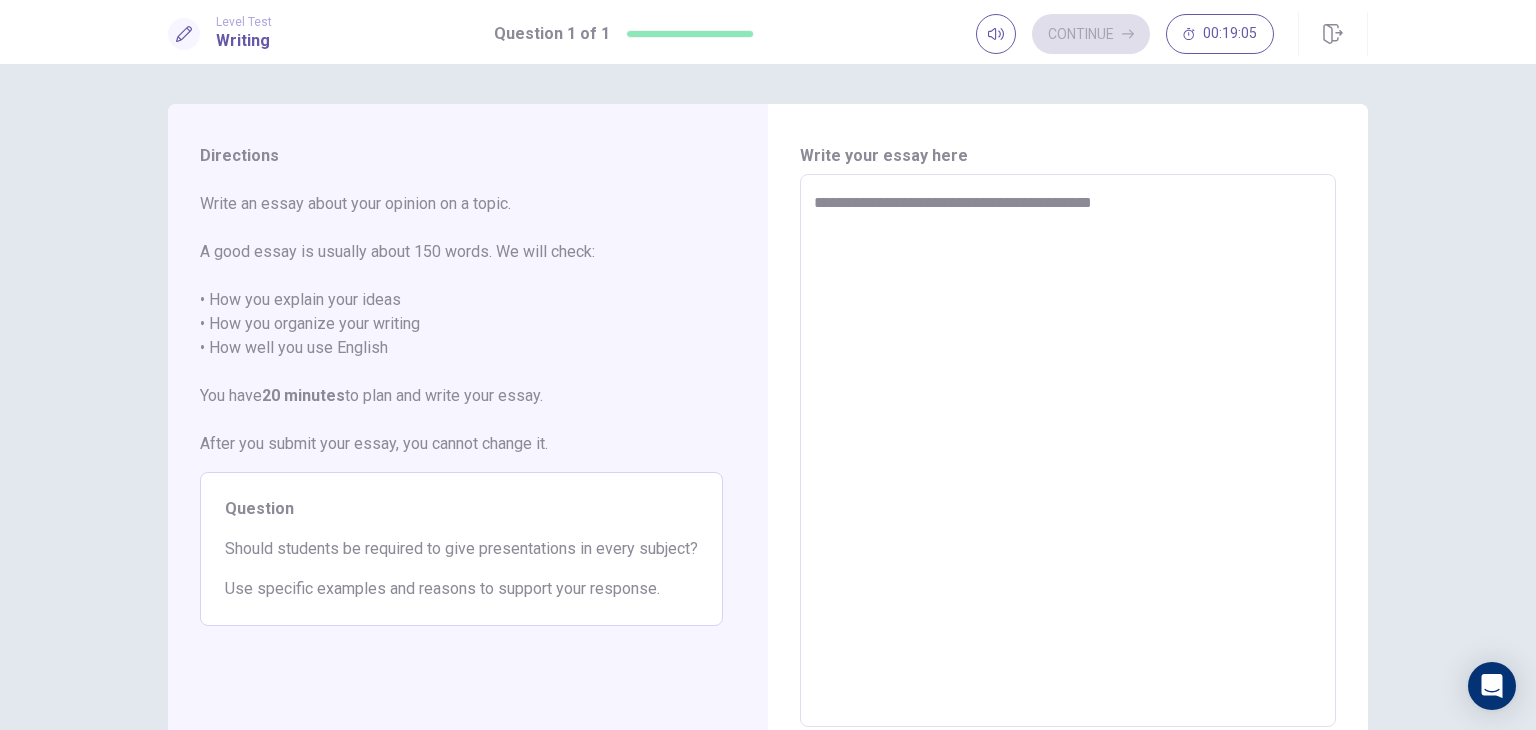 type on "**********" 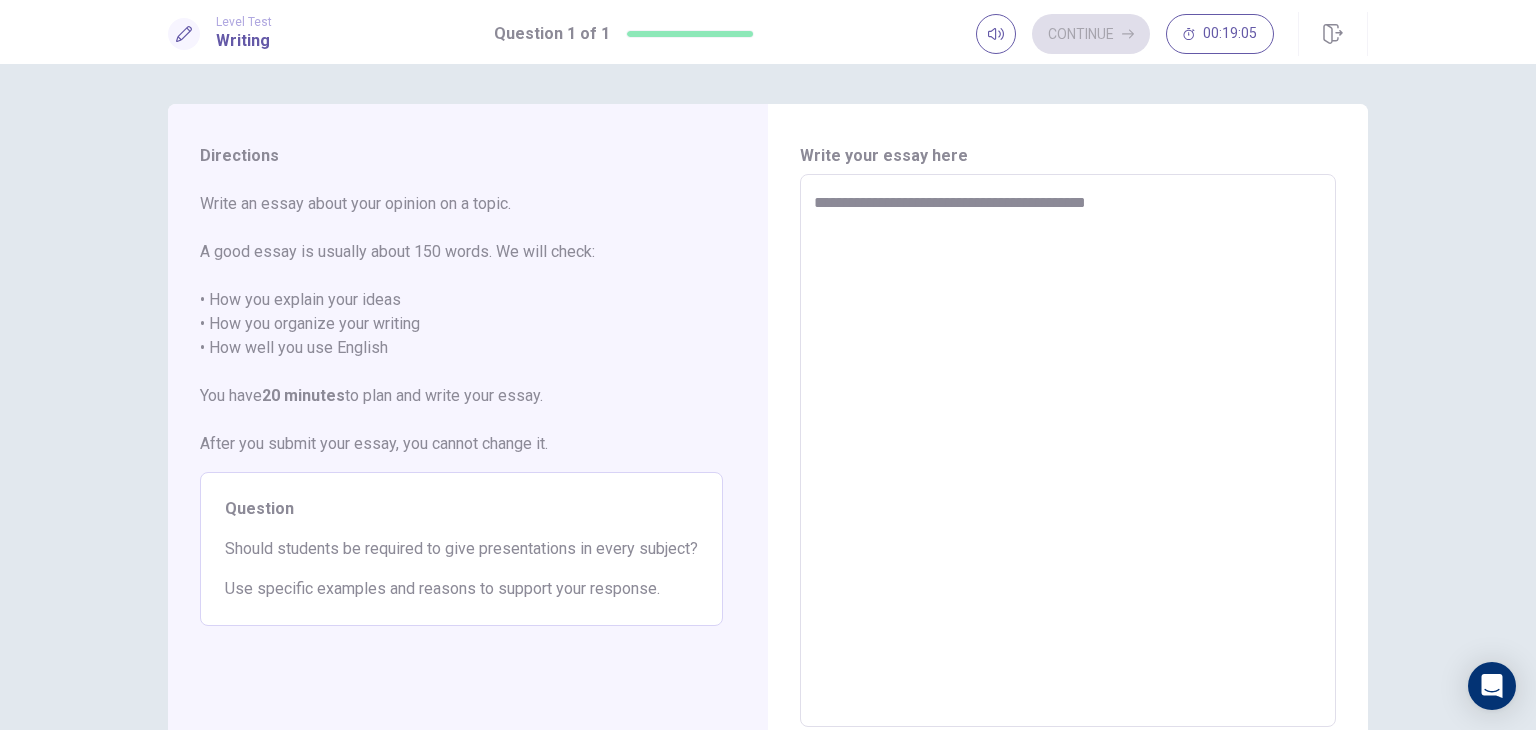 type on "*" 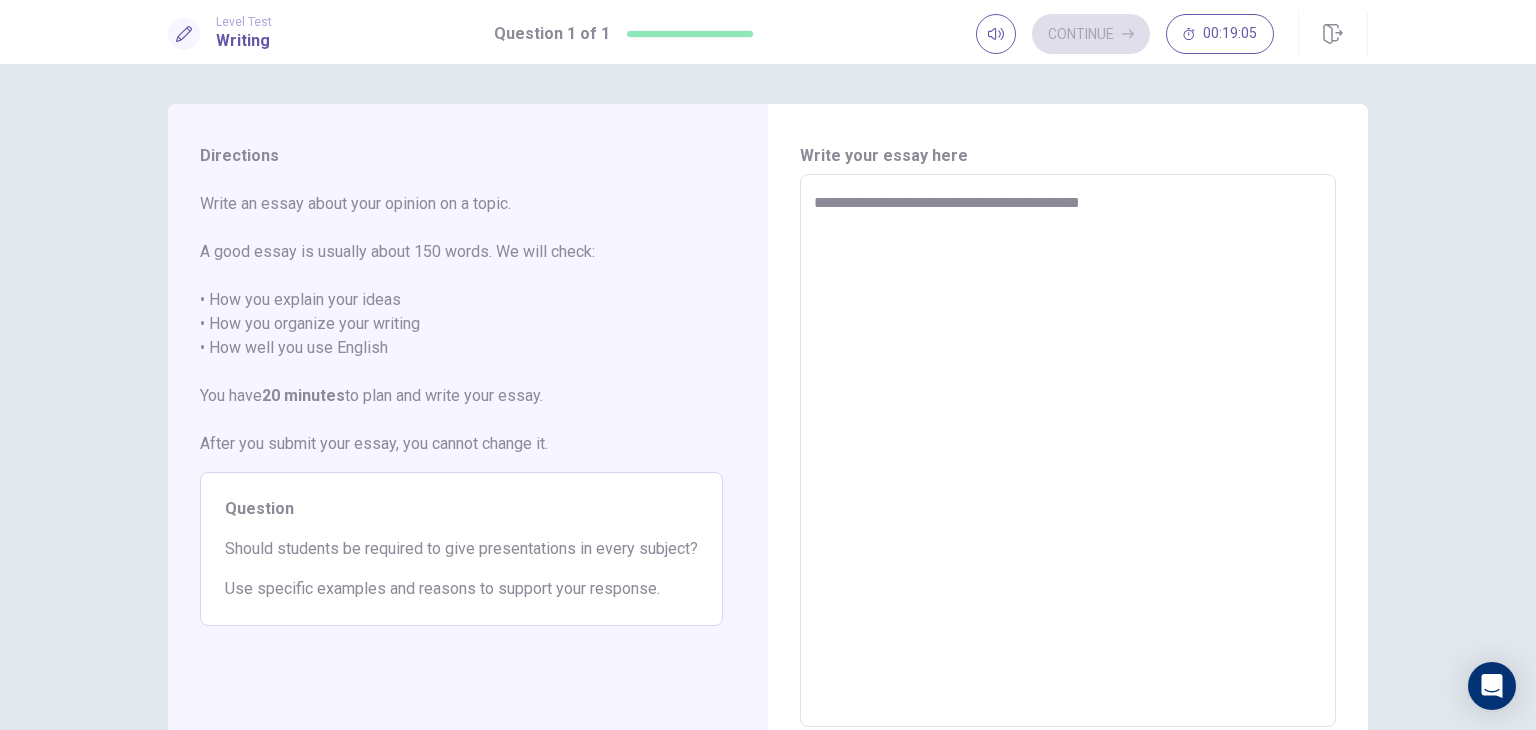 type on "*" 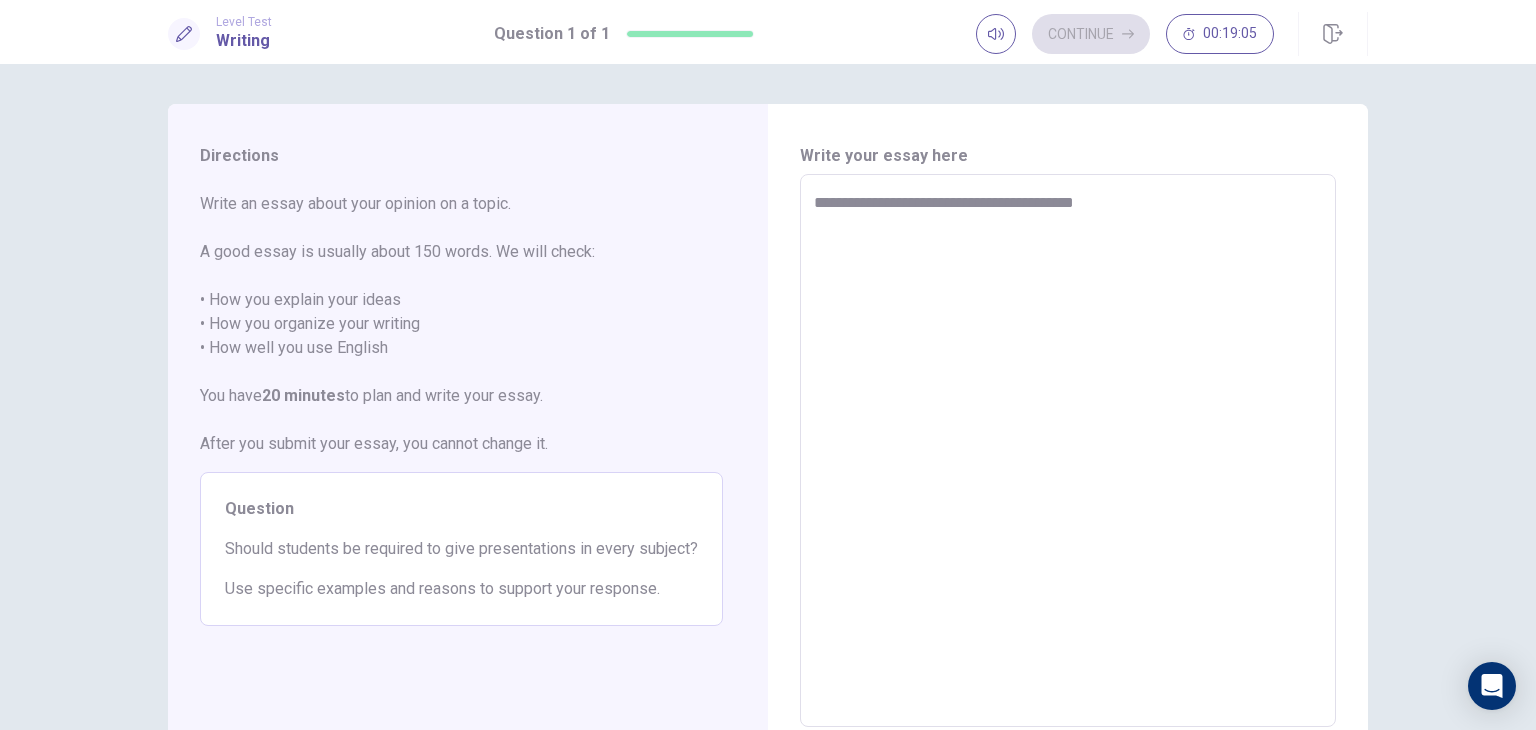 type on "*" 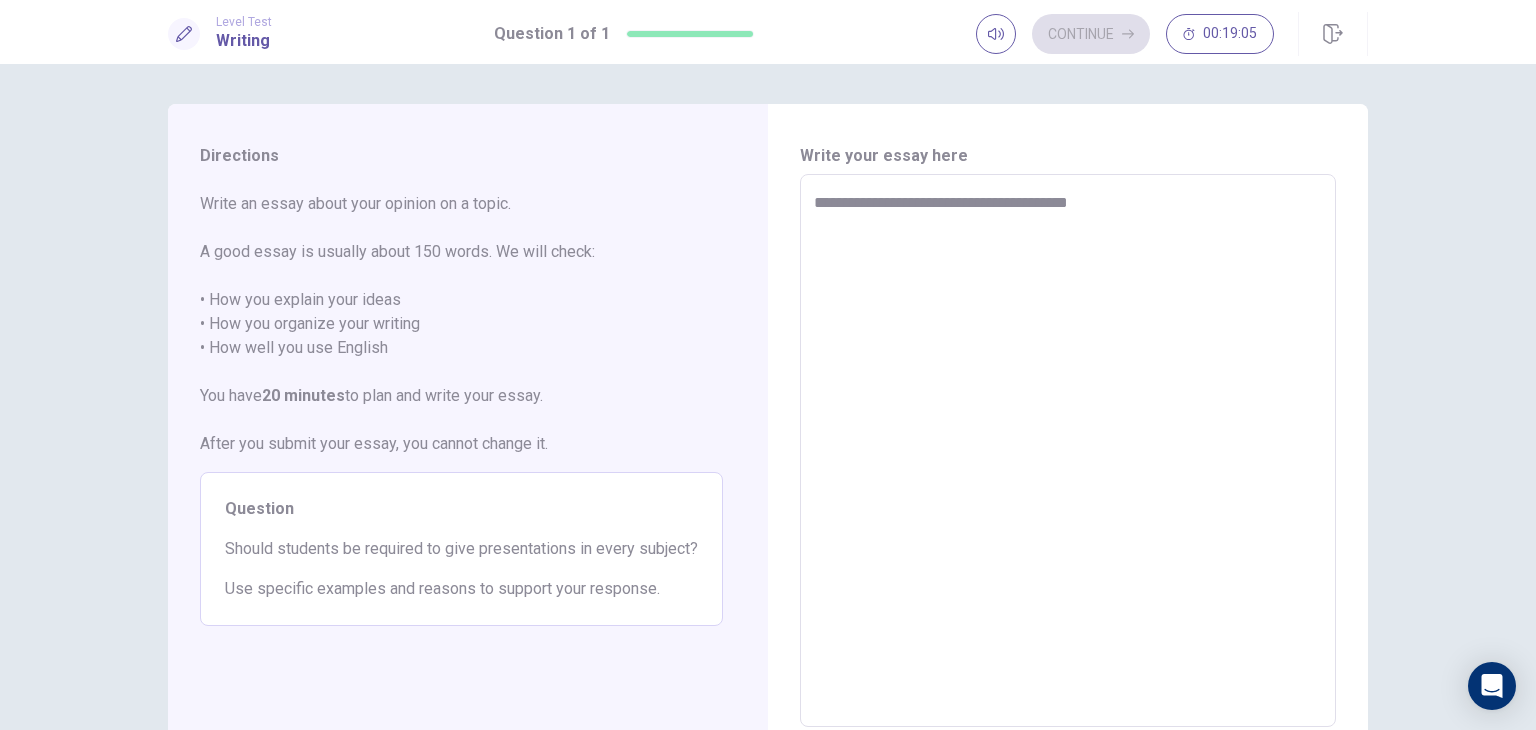 type on "*" 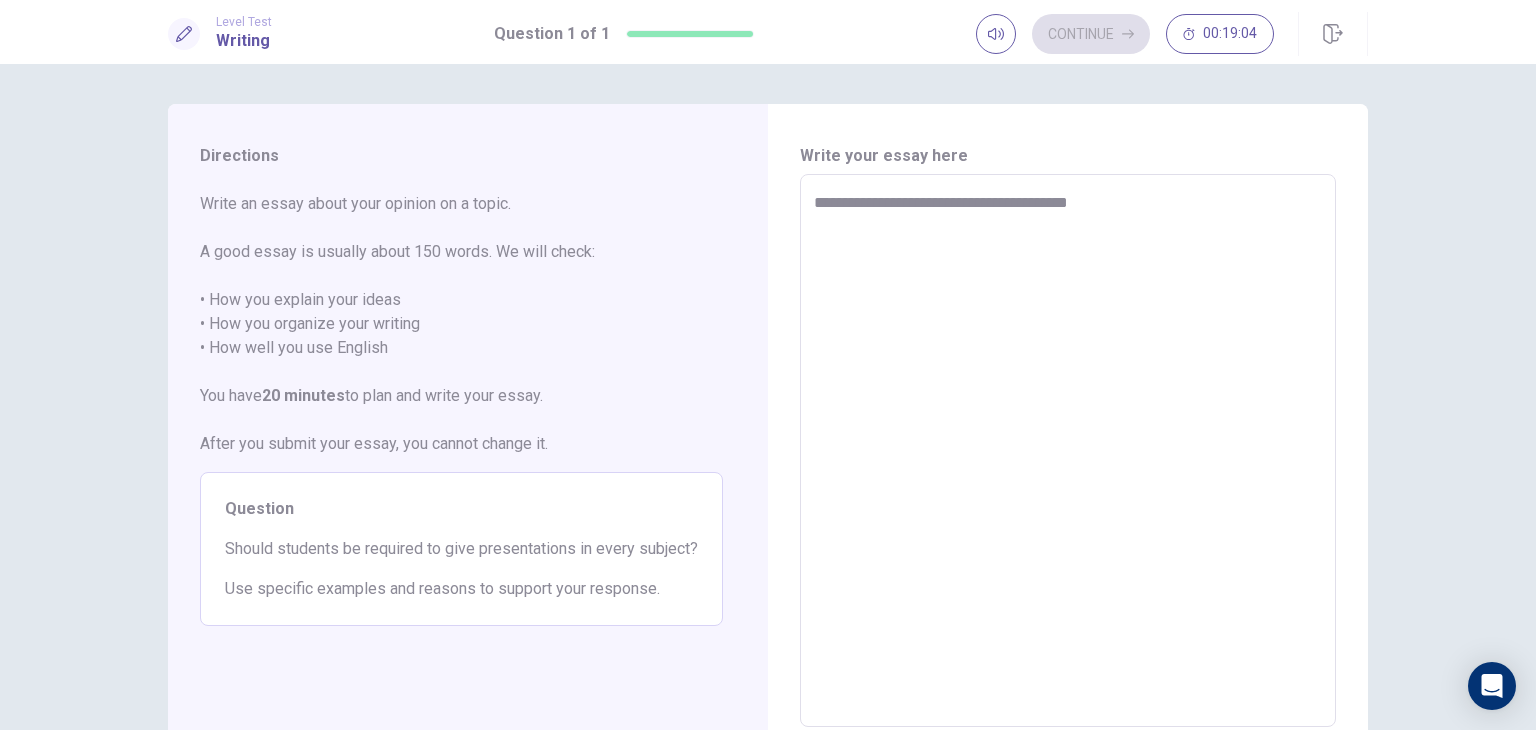 type on "**********" 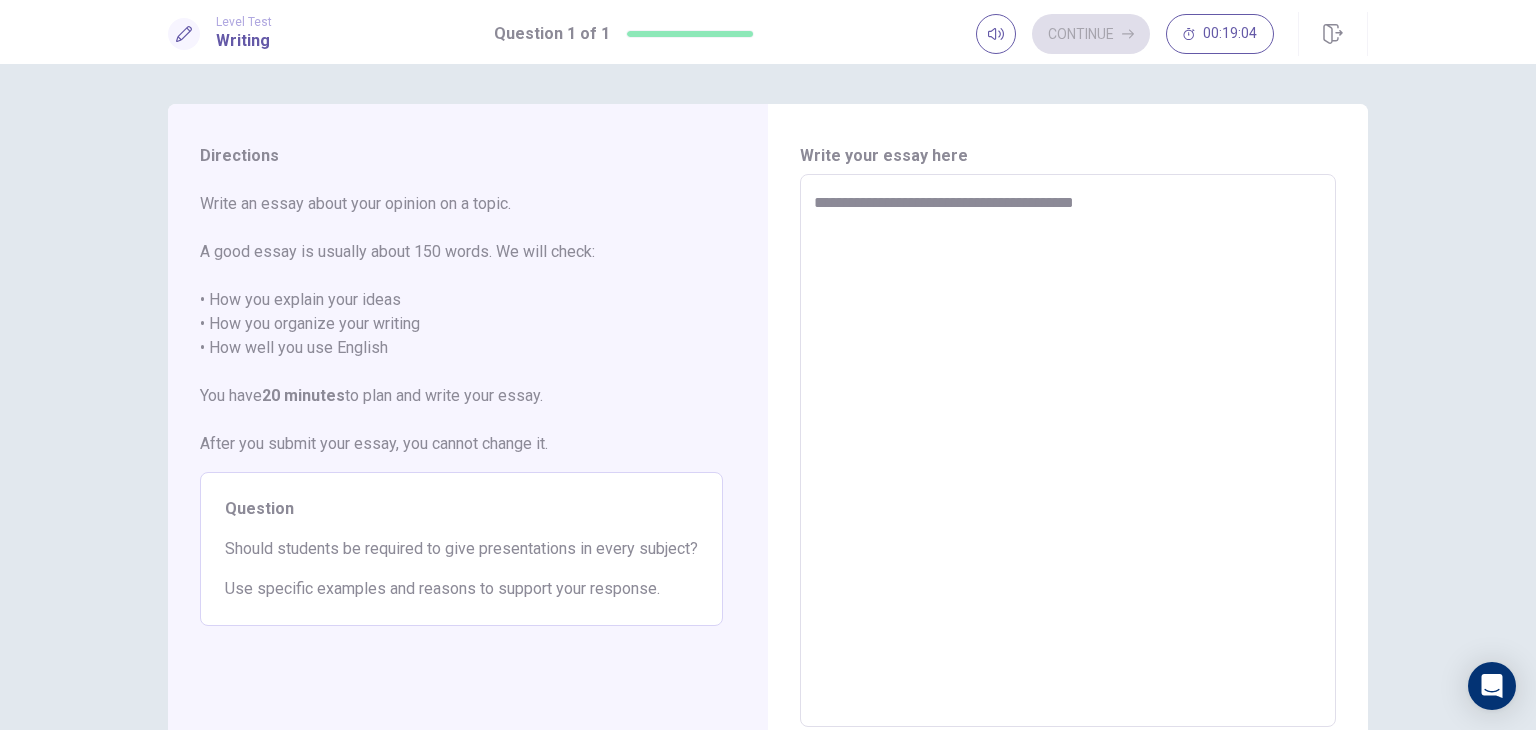 type on "*" 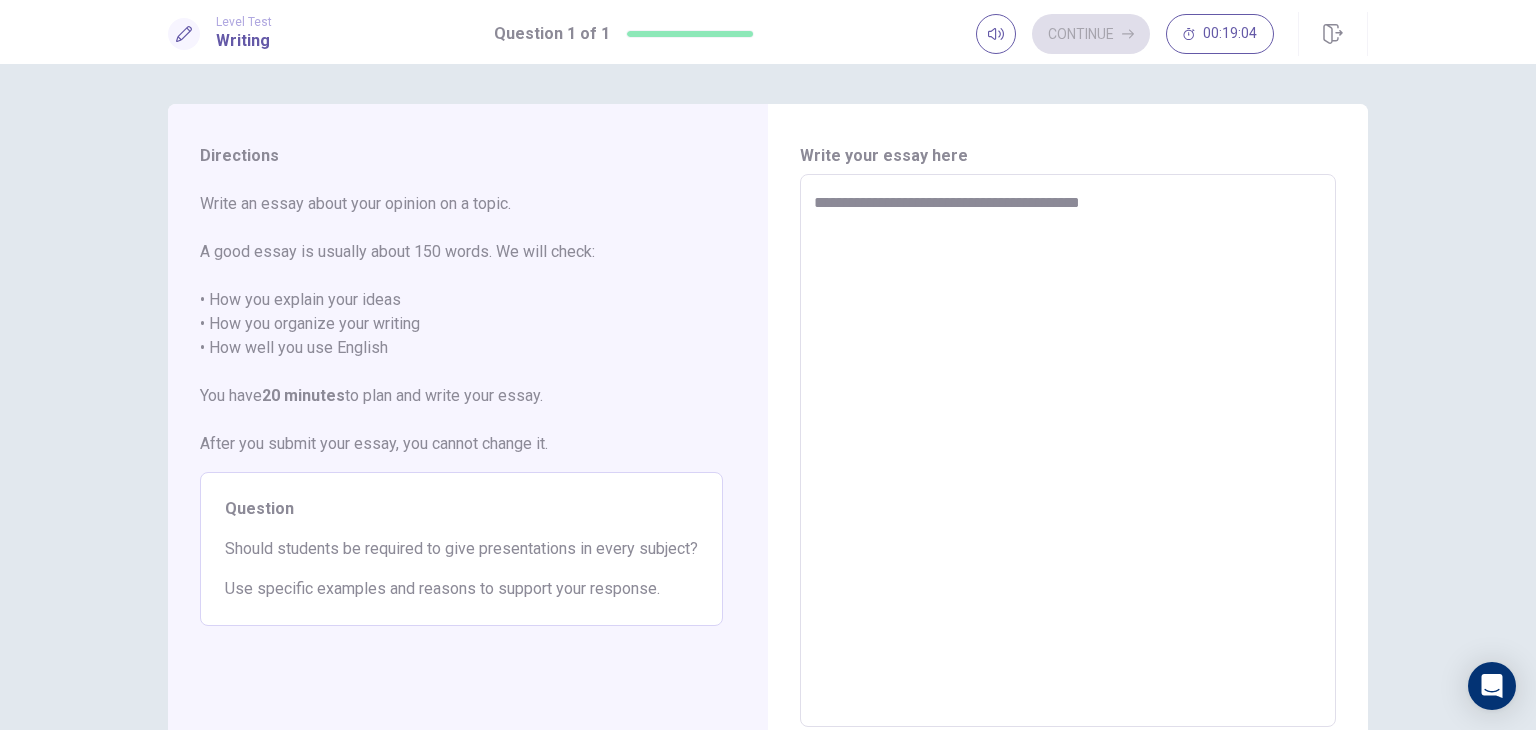 type on "*" 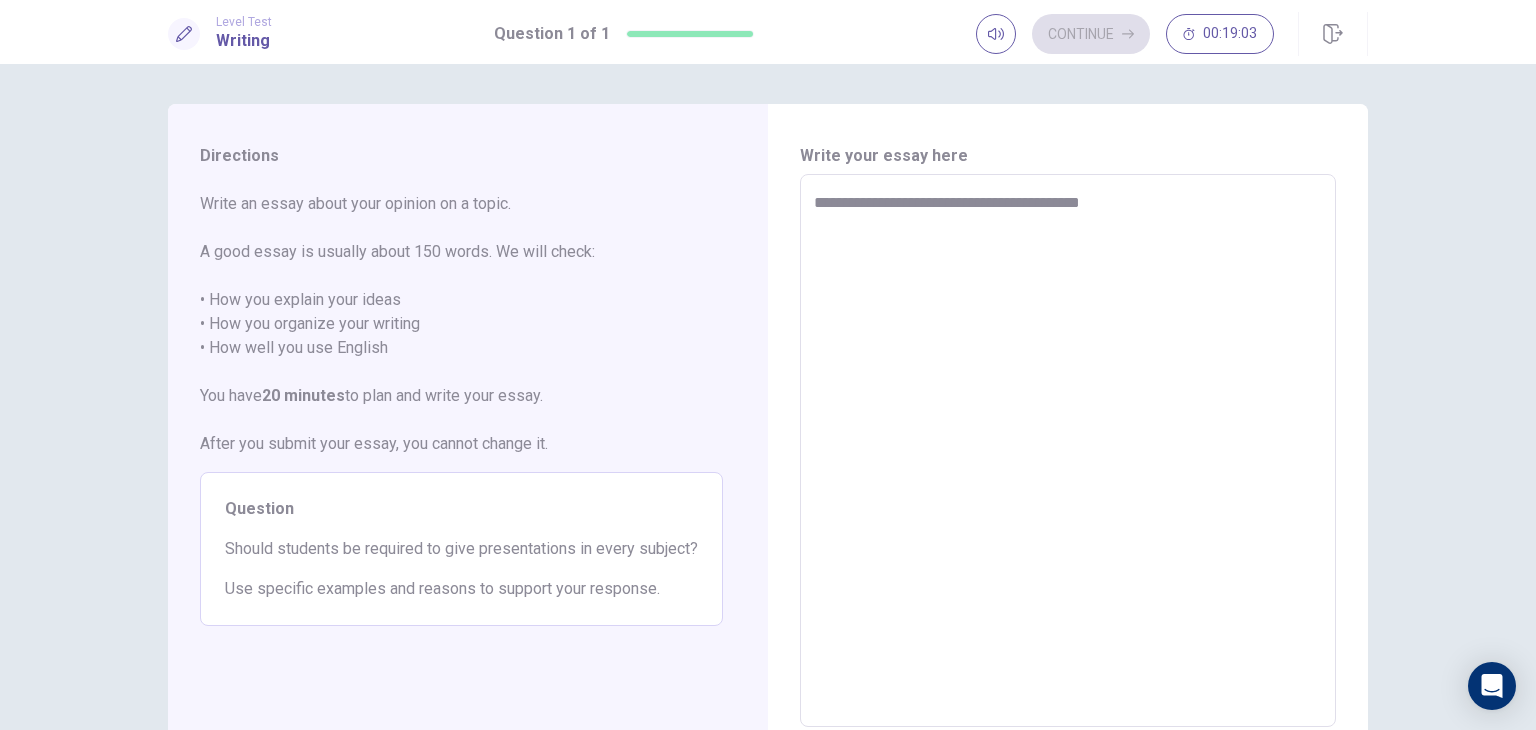 type on "**********" 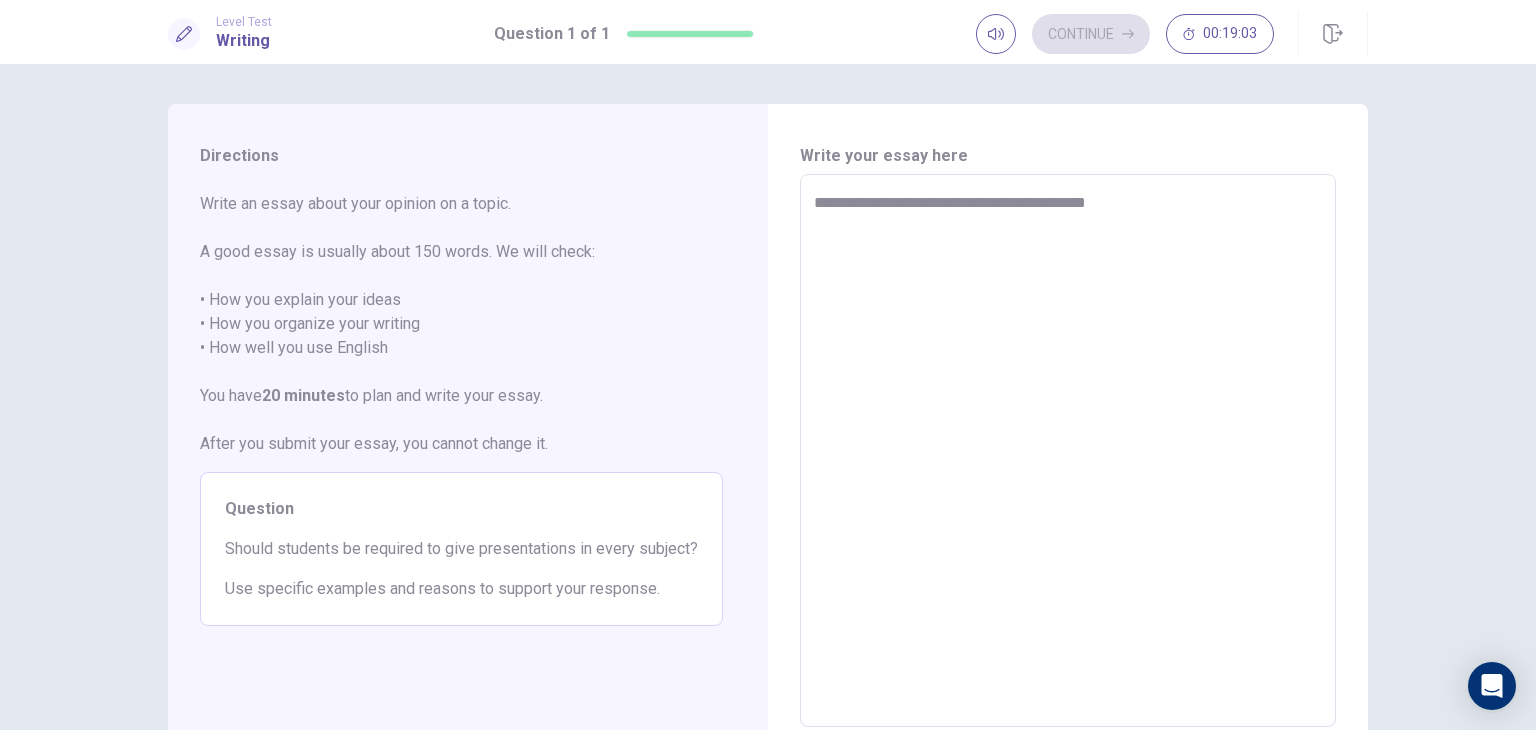 type on "*" 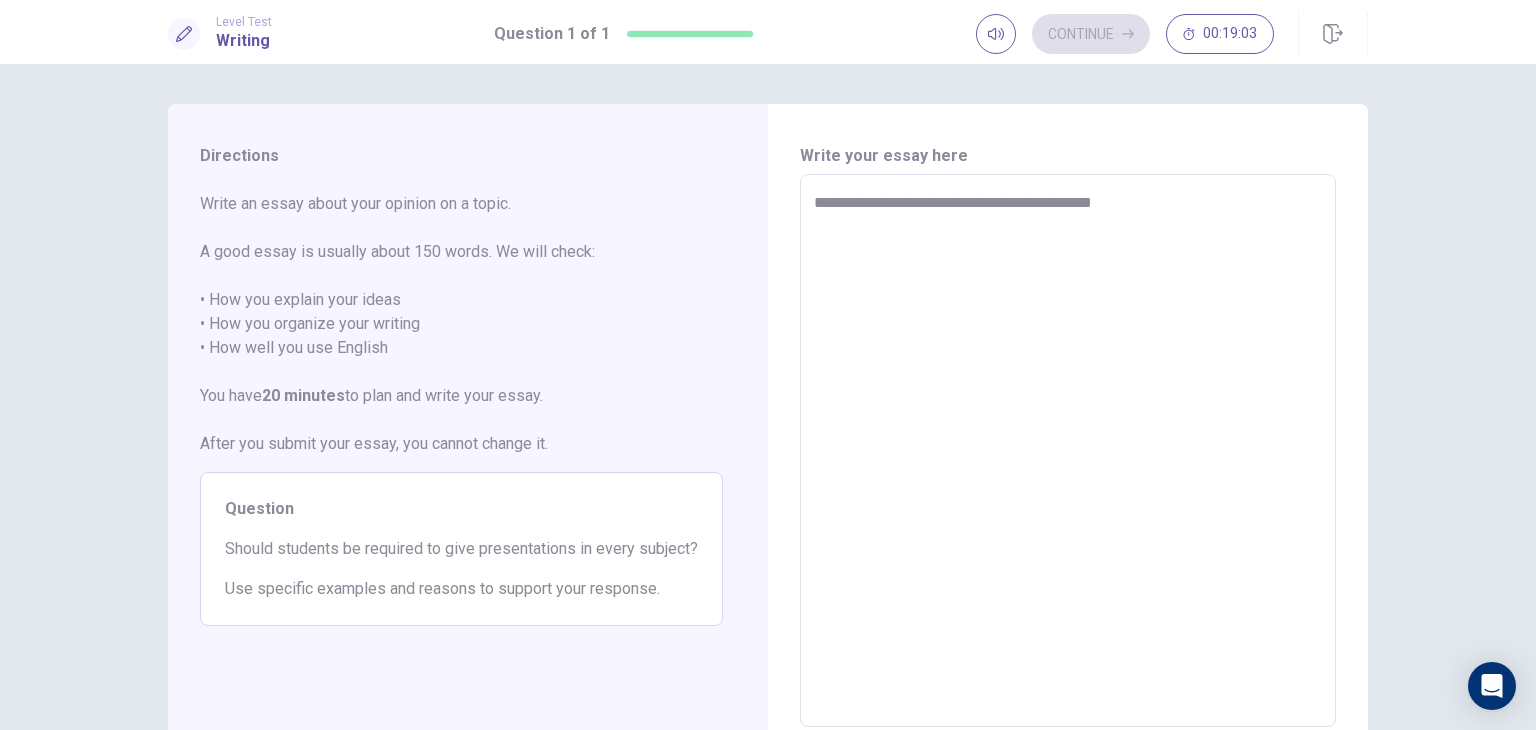type on "*" 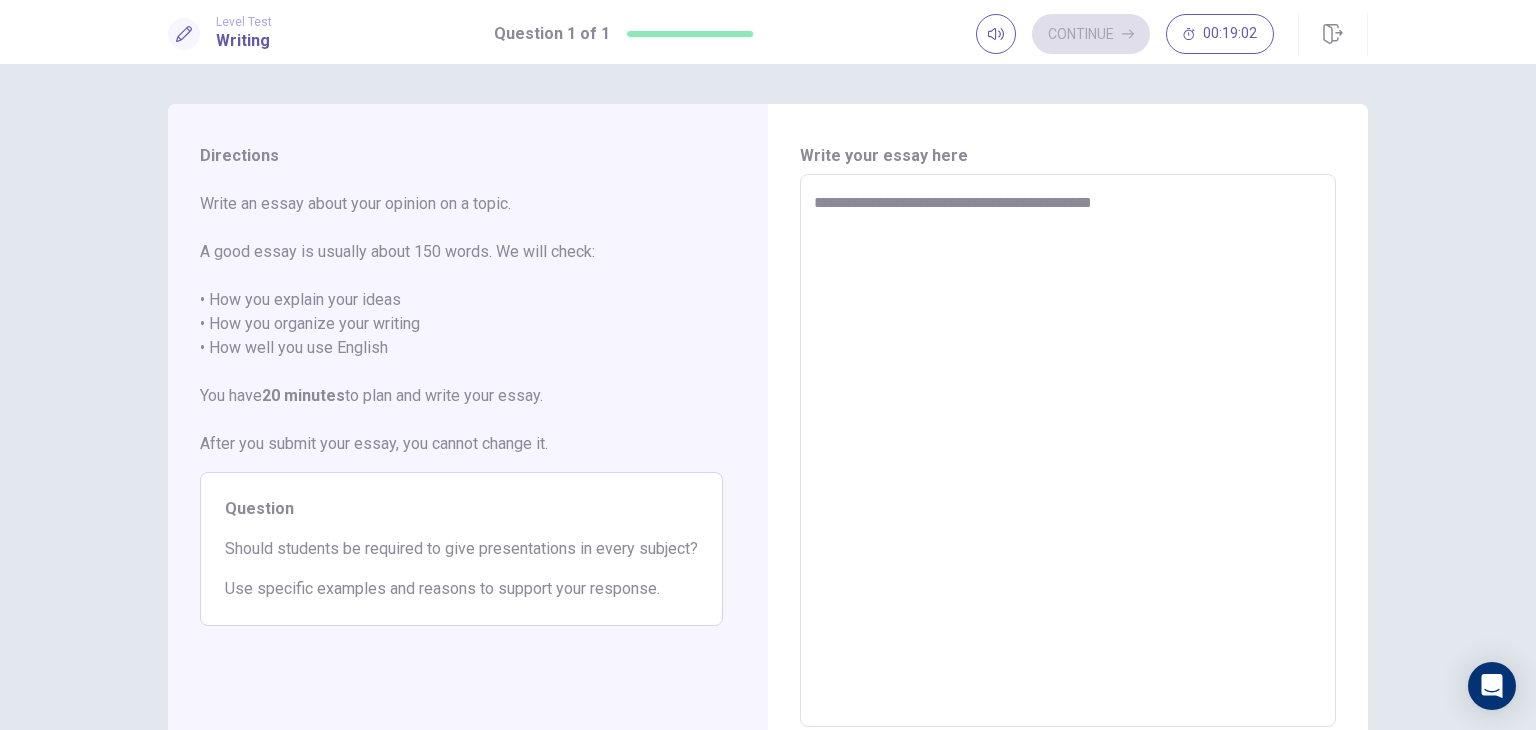 type on "**********" 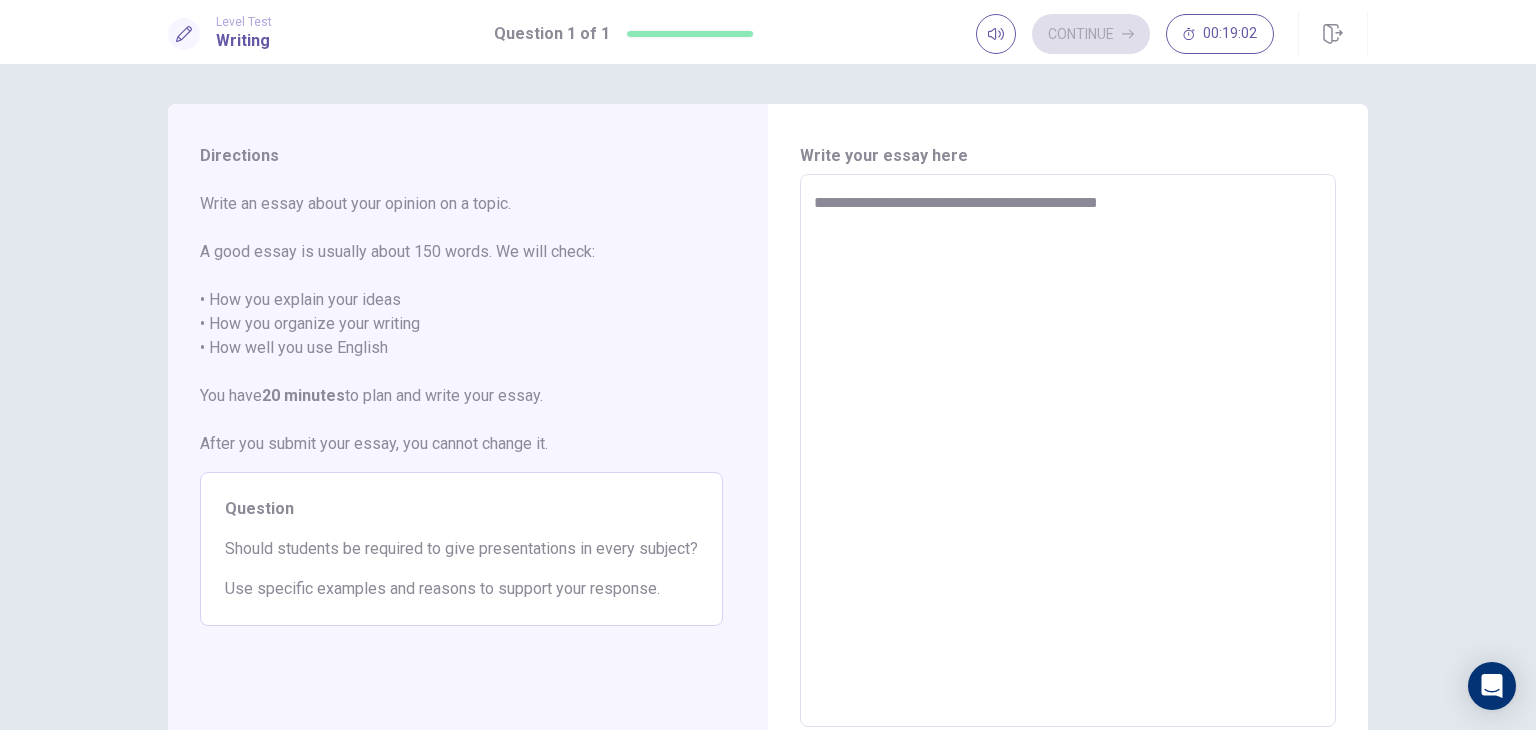 type on "*" 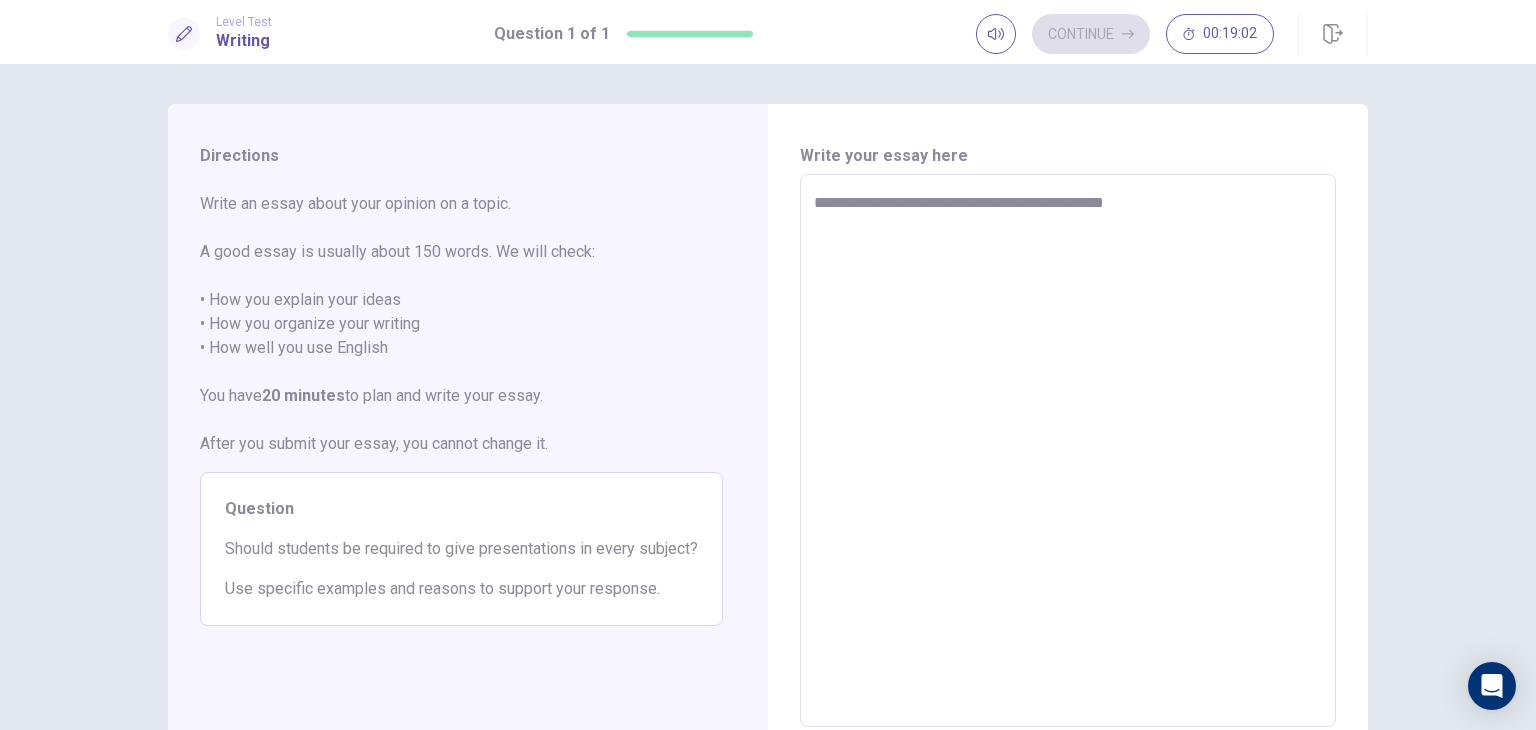 type on "*" 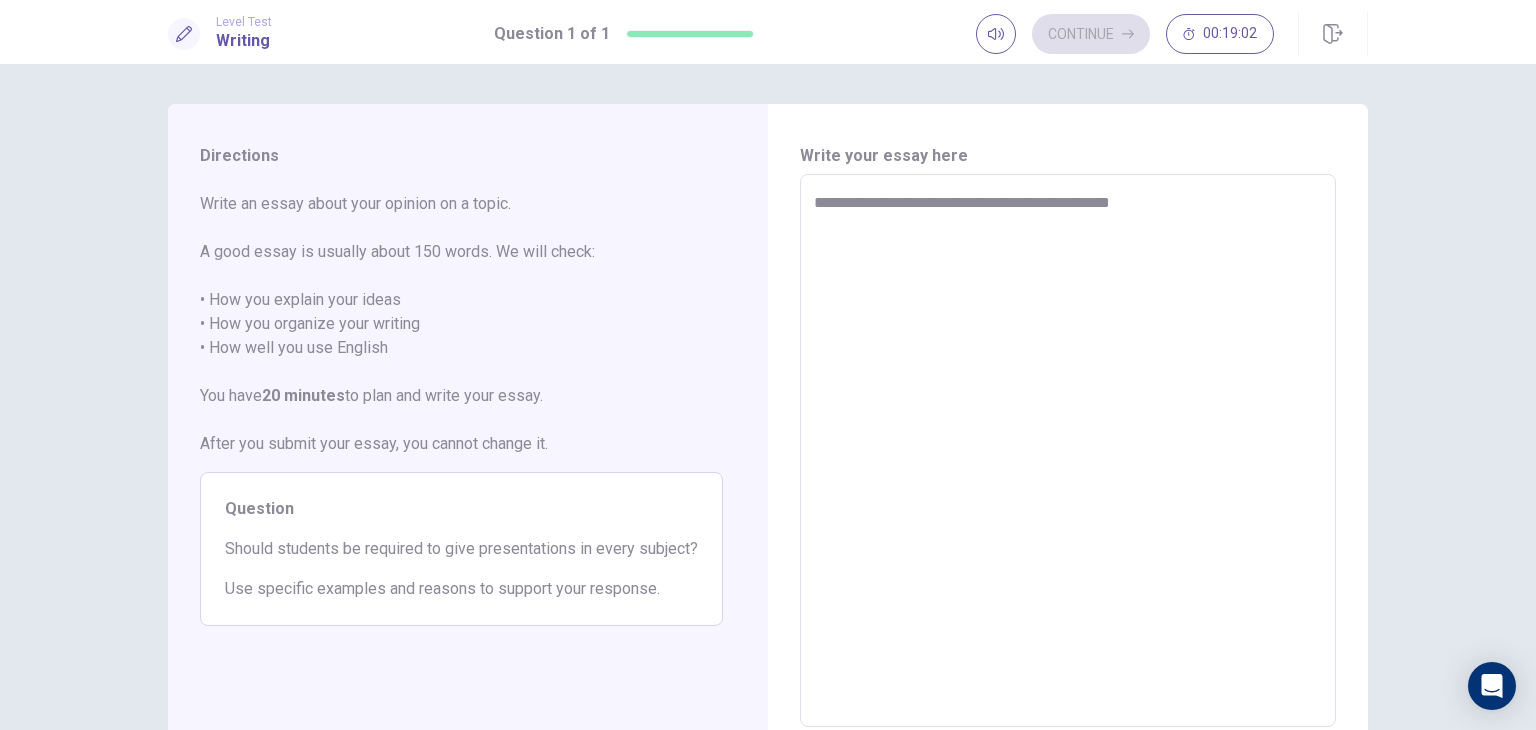 type on "*" 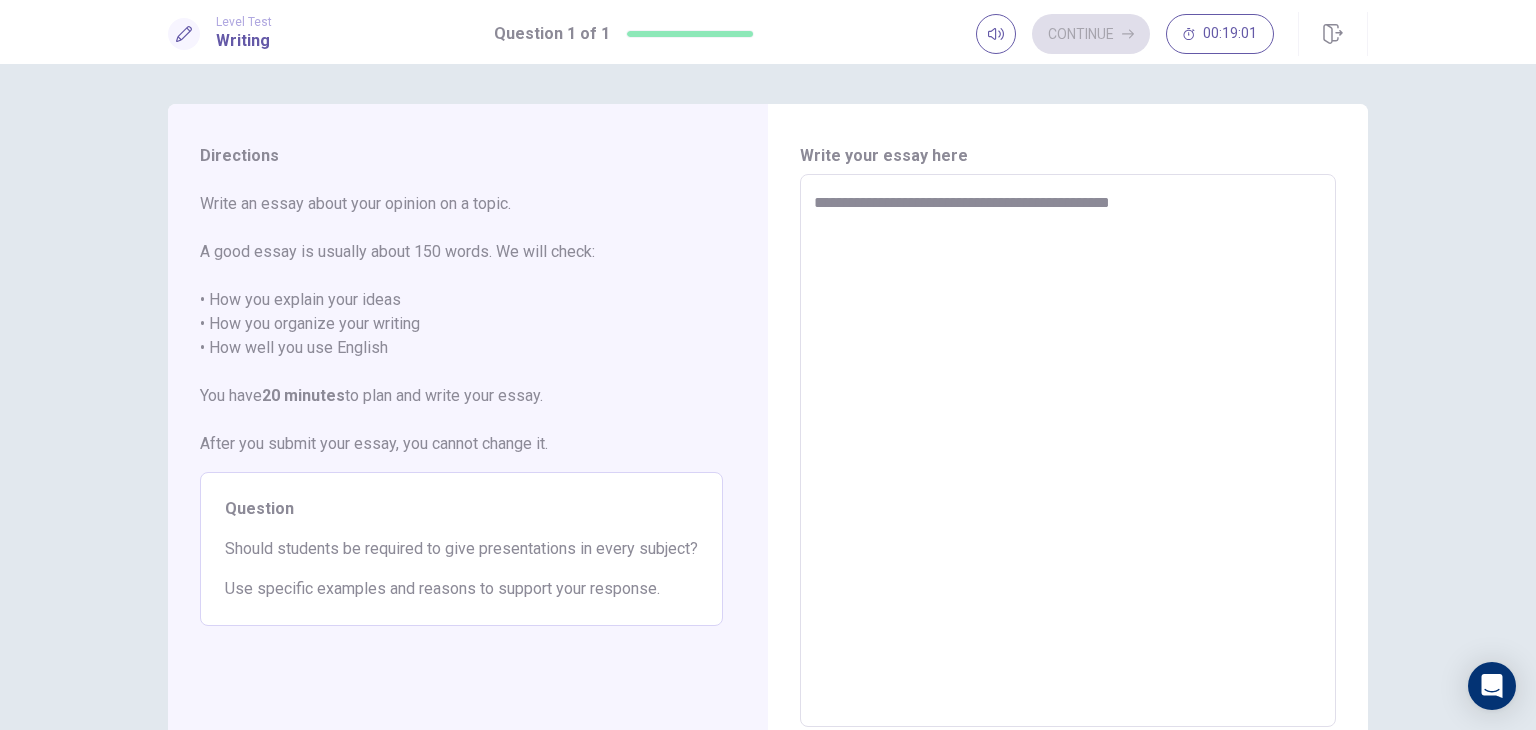type on "**********" 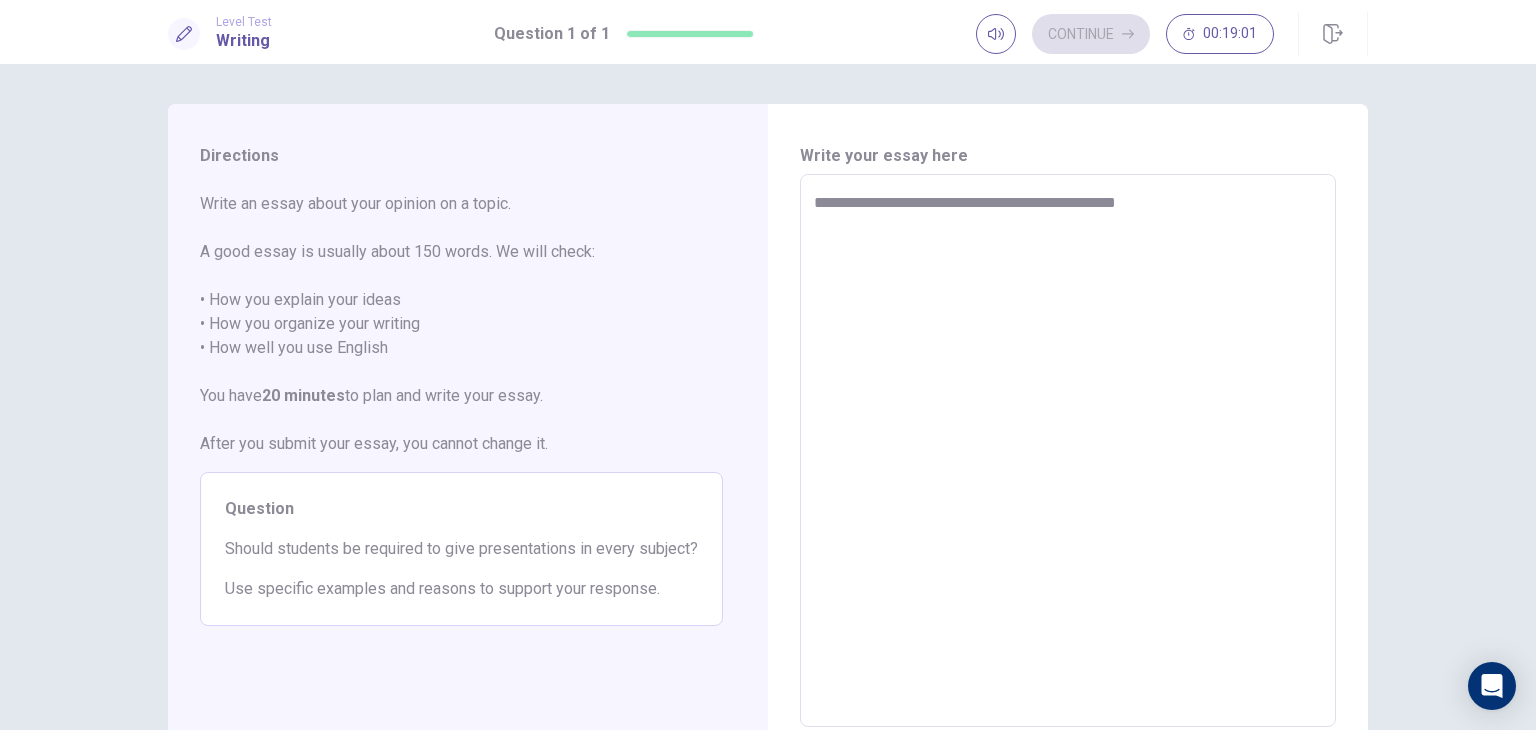 type on "*" 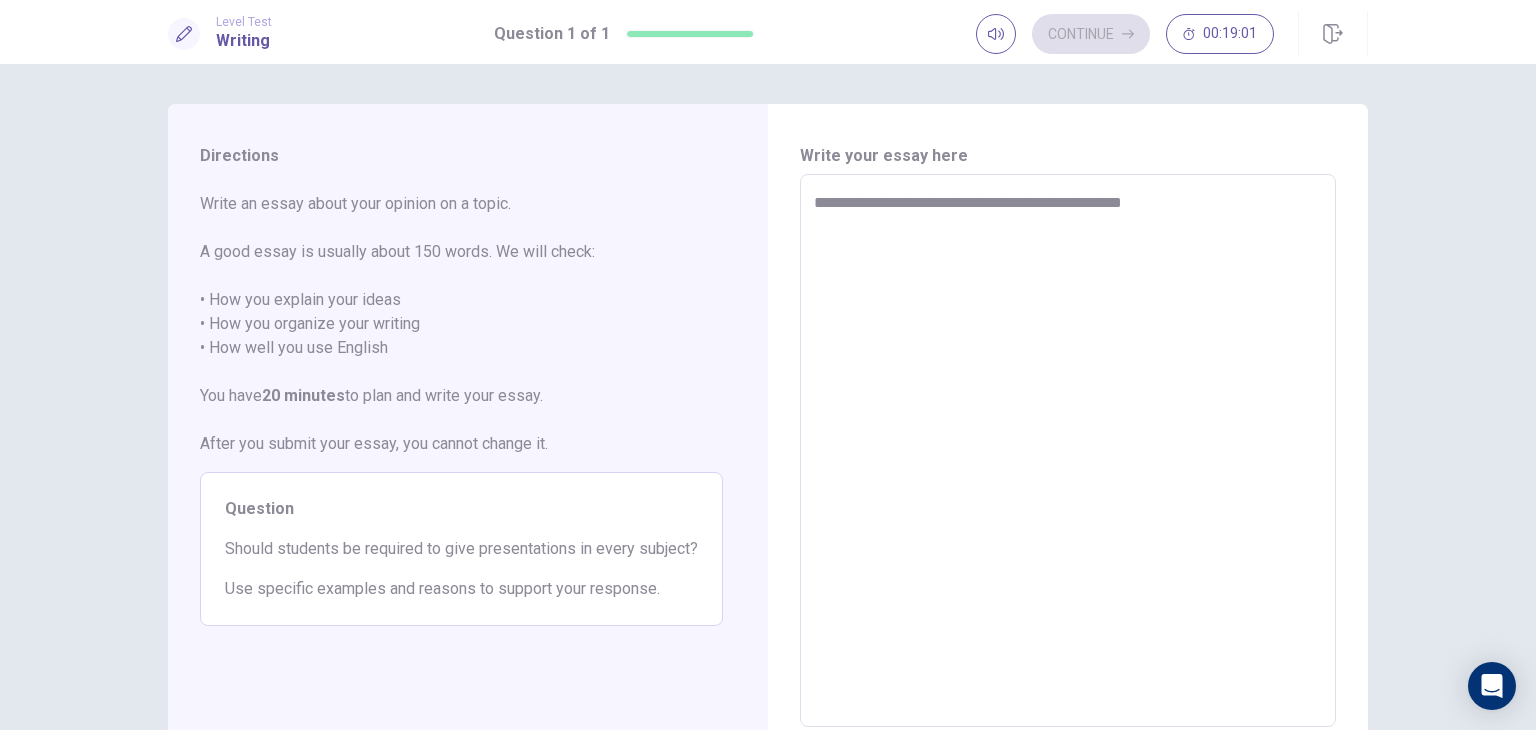 type on "*" 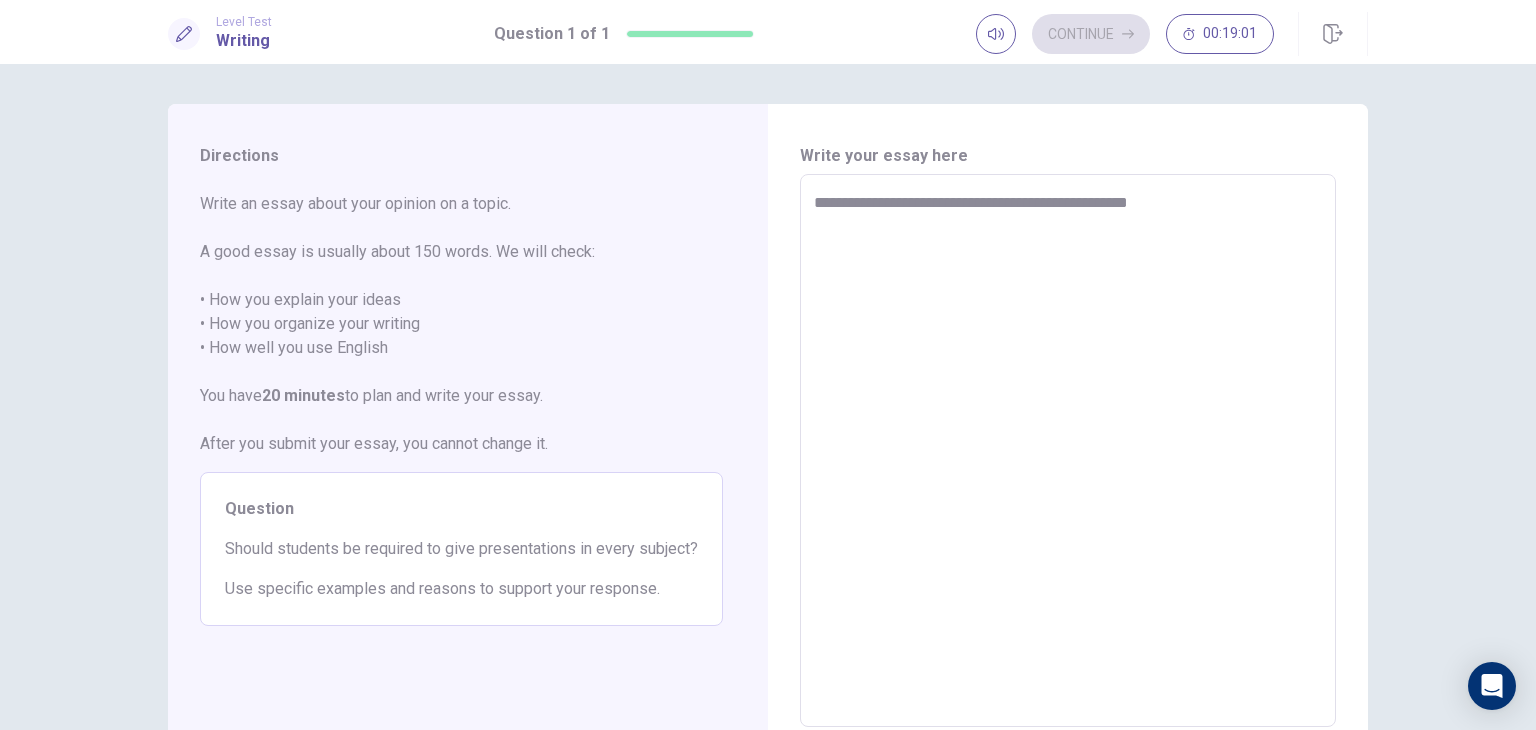 type on "*" 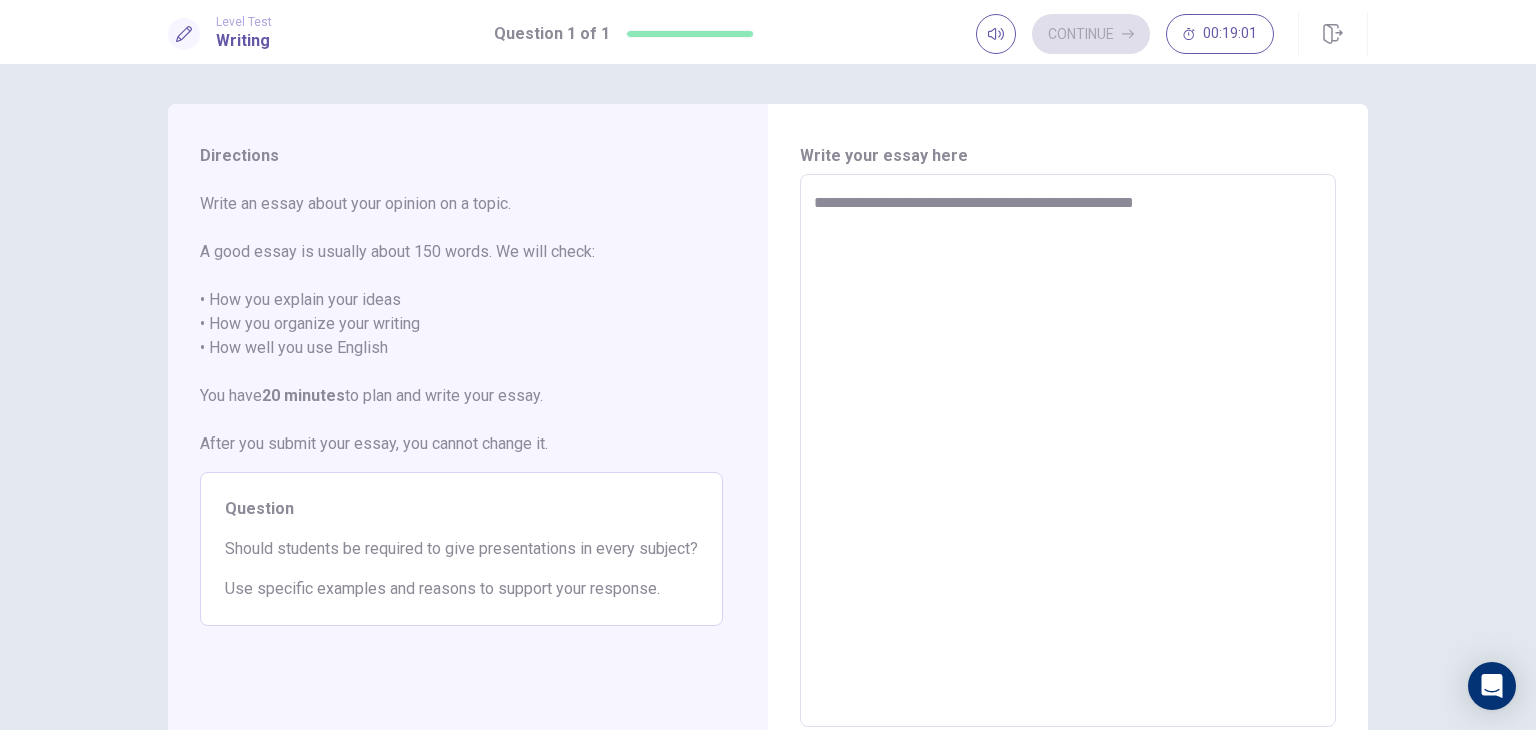 type on "*" 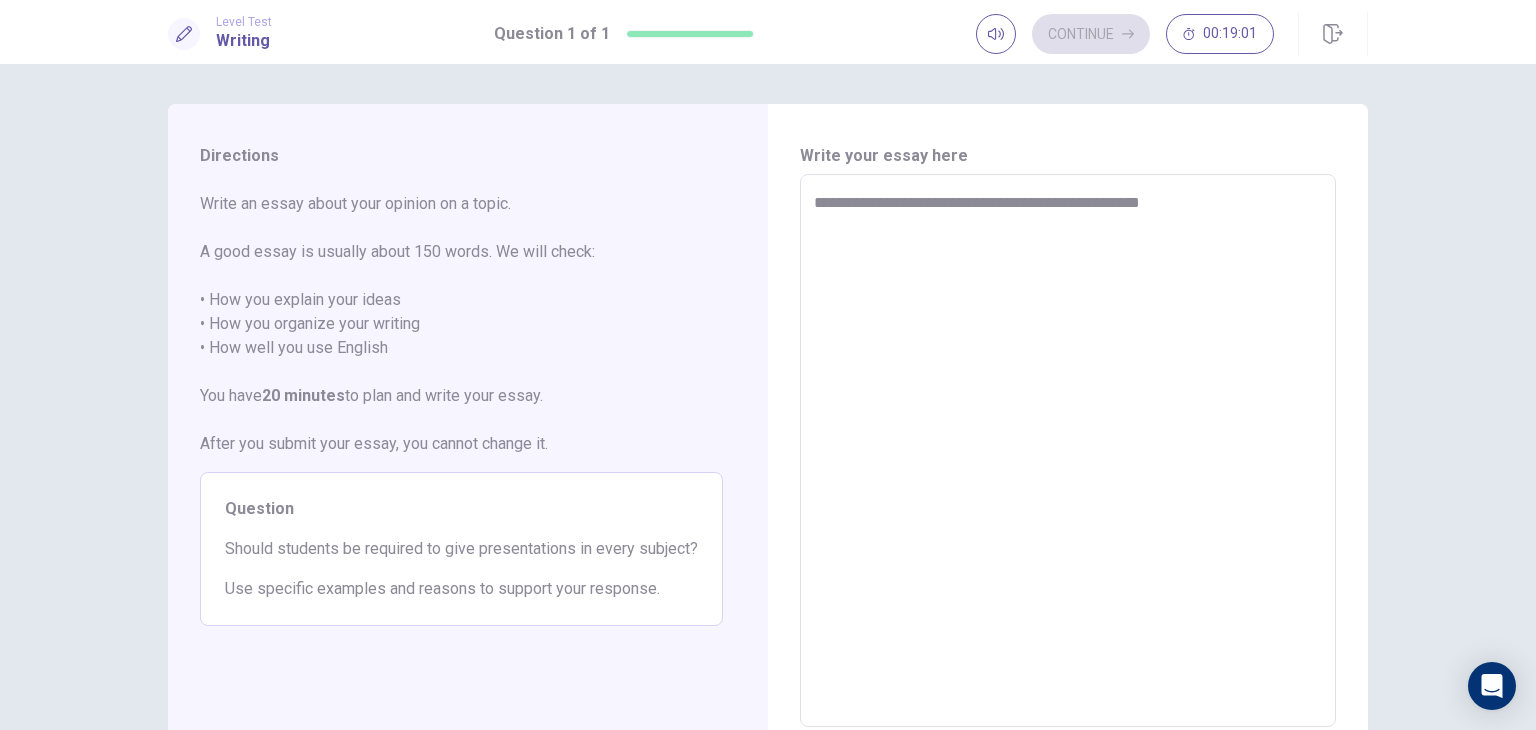 type on "*" 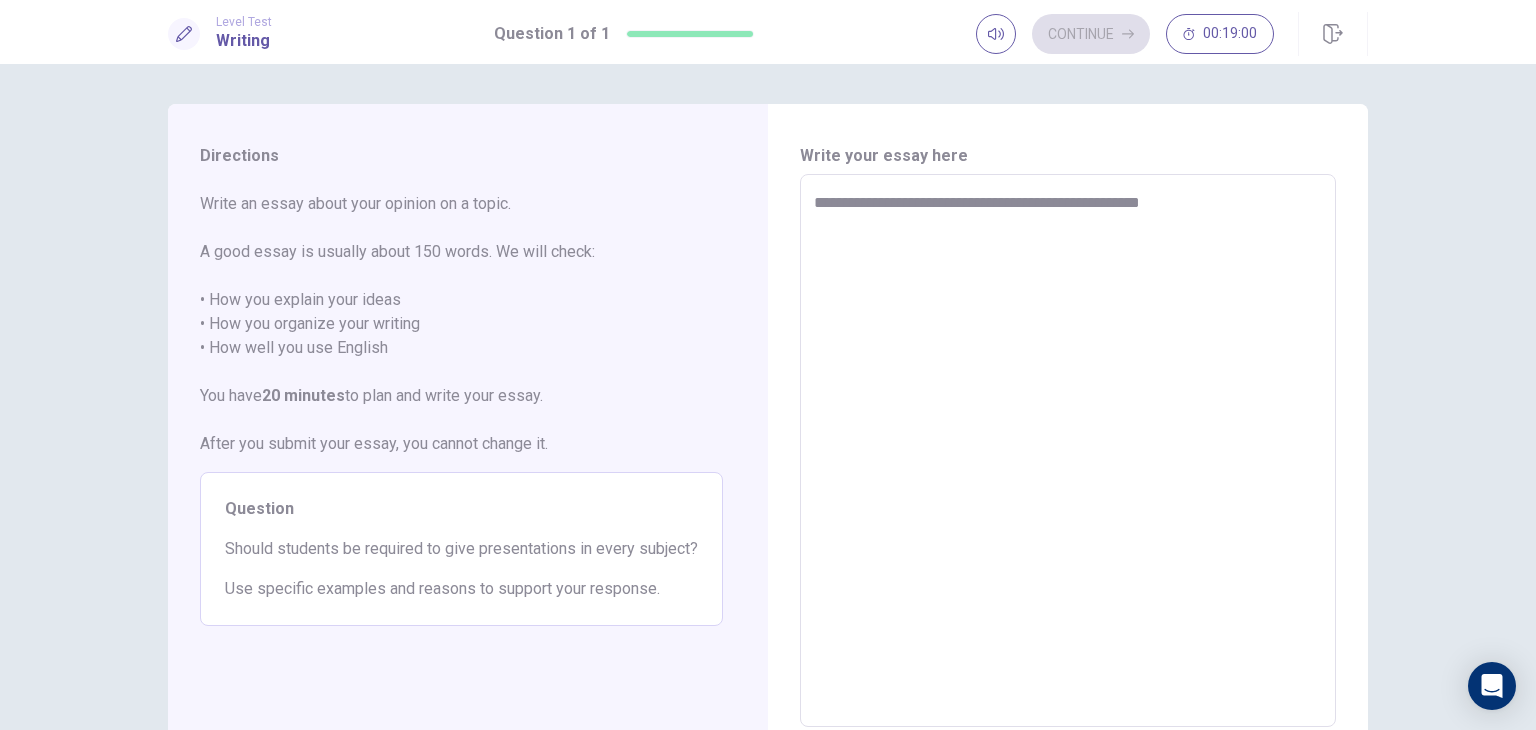 type on "**********" 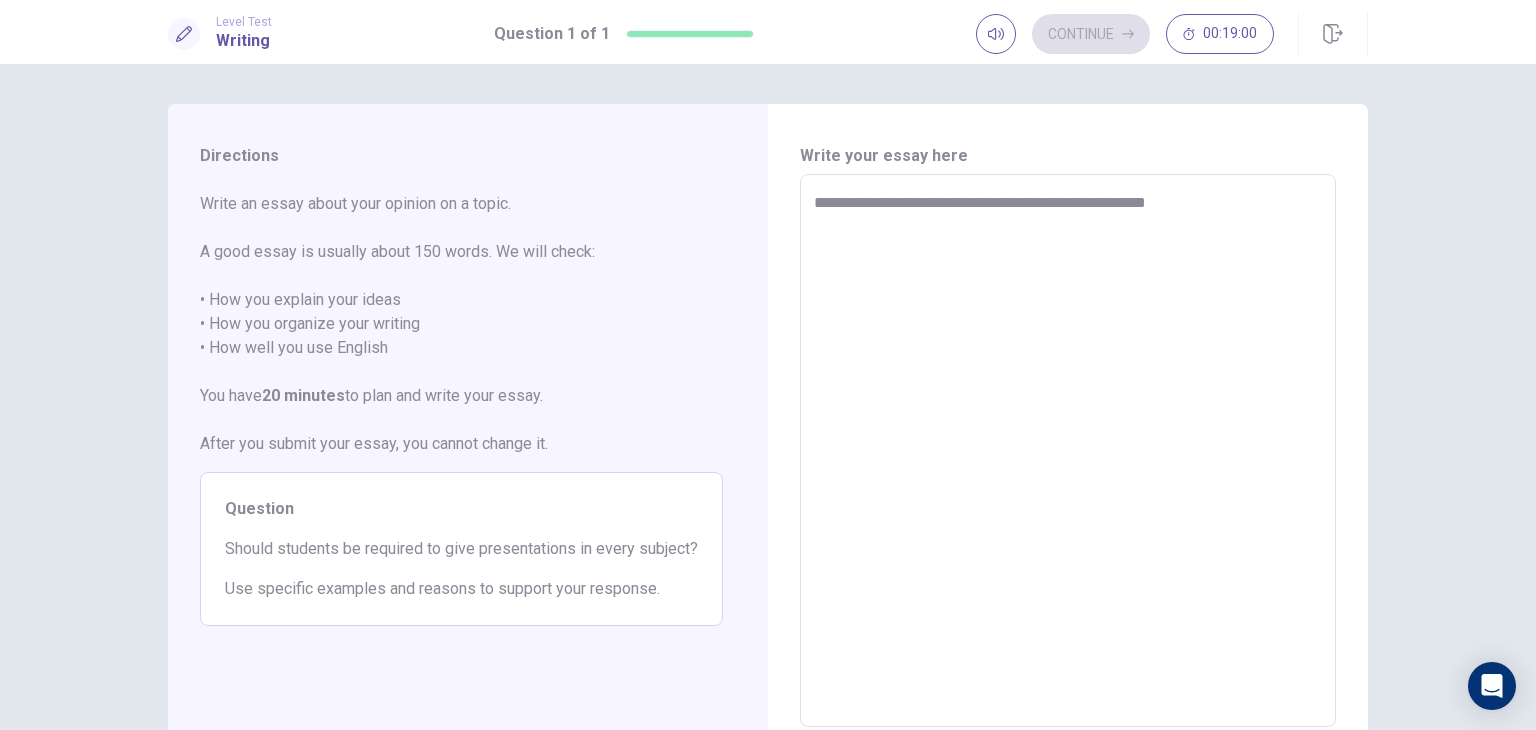 type on "*" 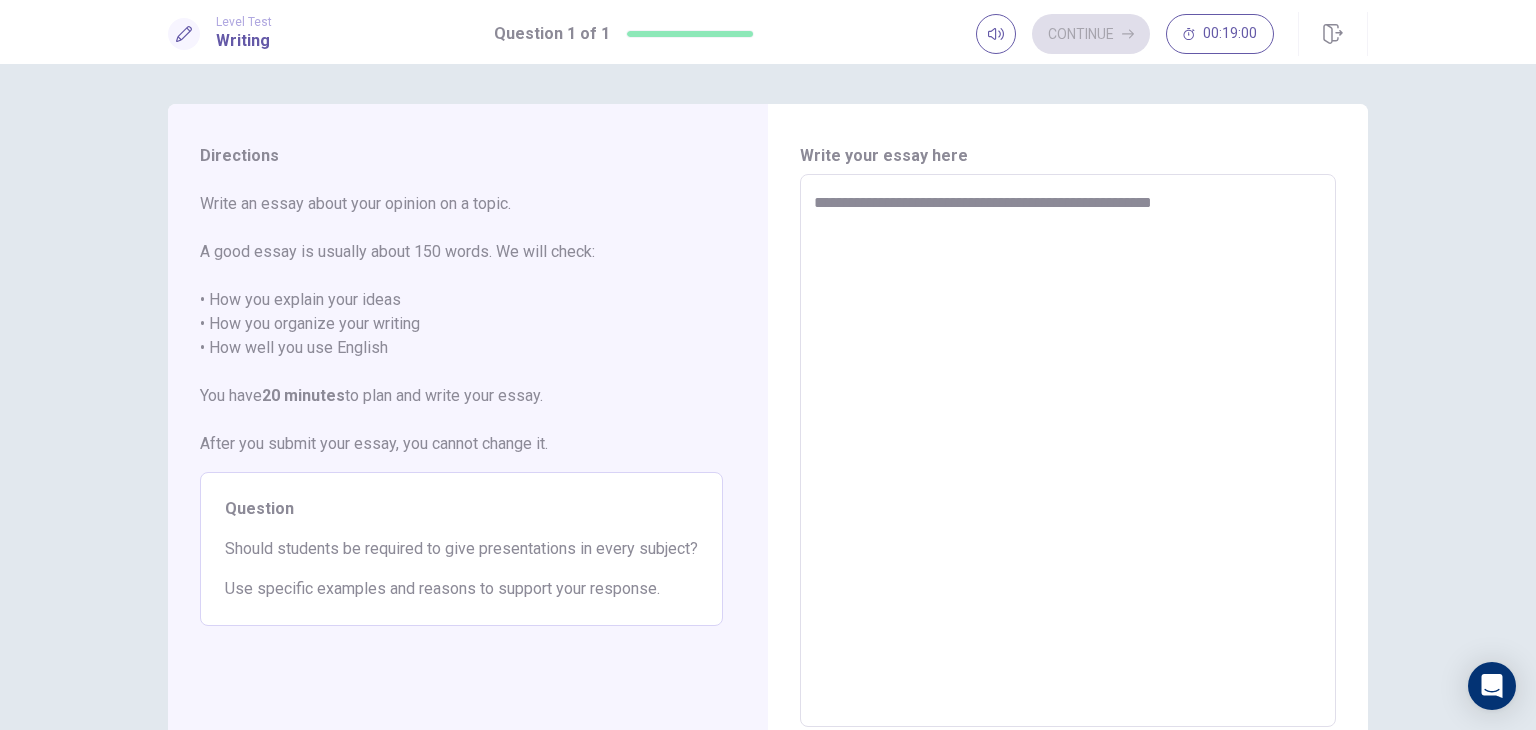 type on "*" 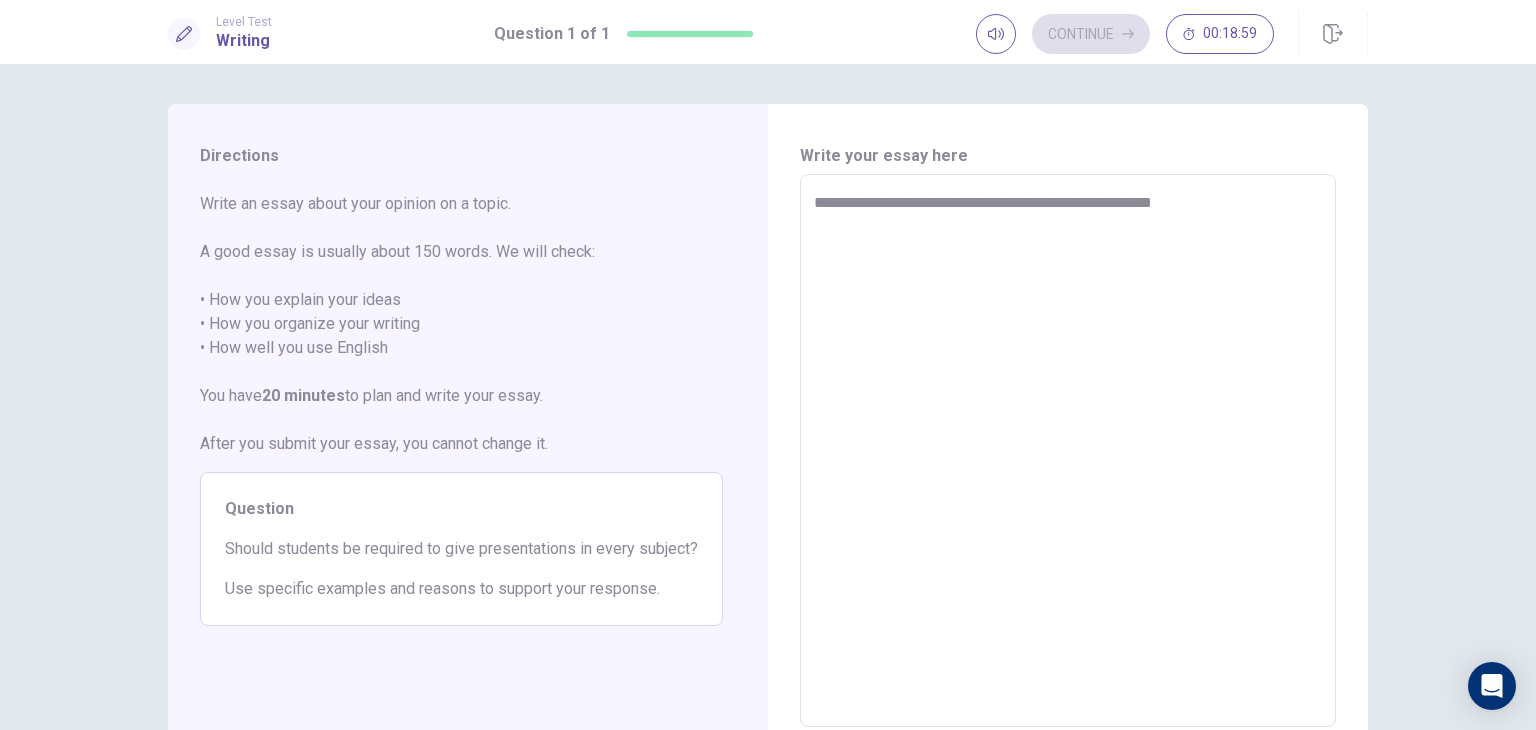 type on "**********" 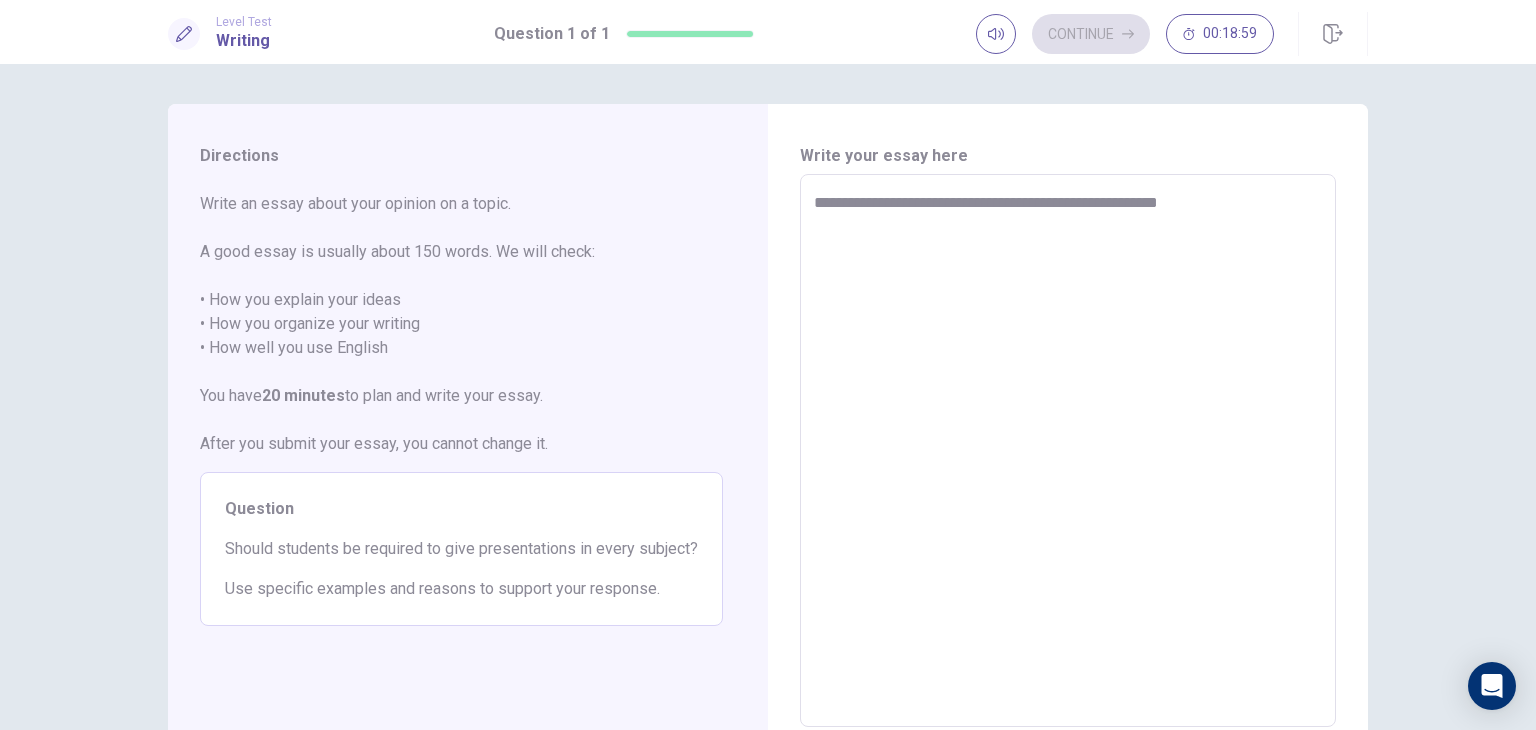 type on "*" 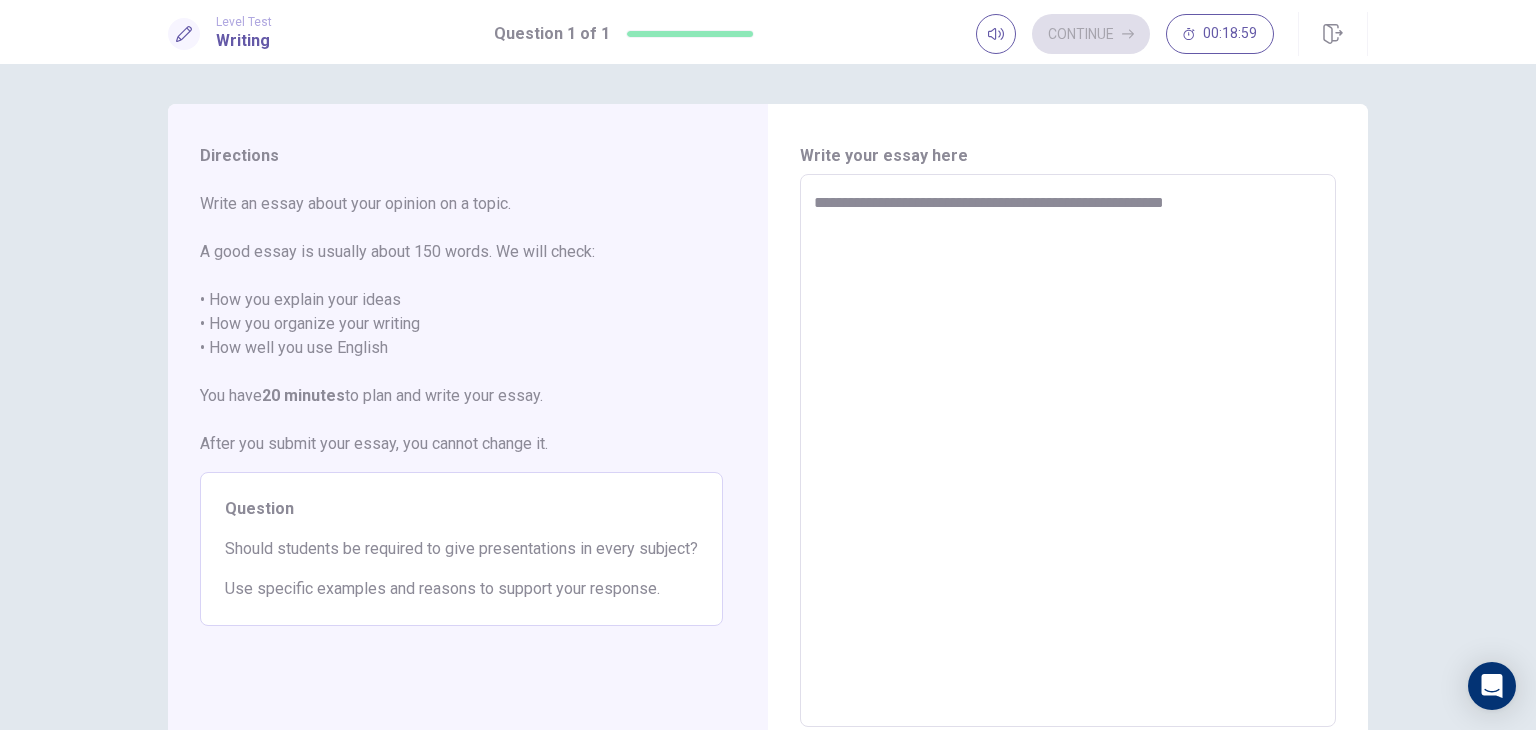 type on "*" 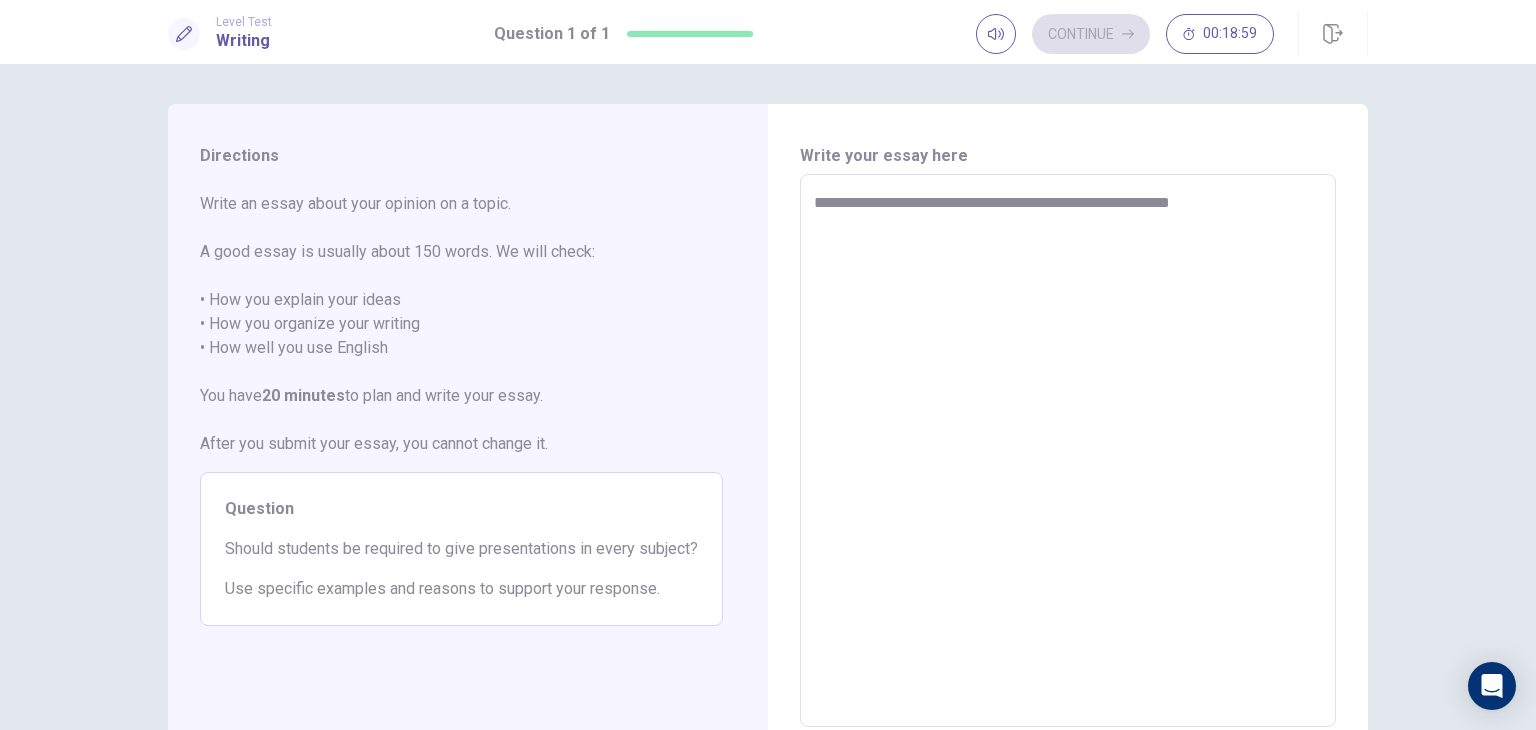 type on "*" 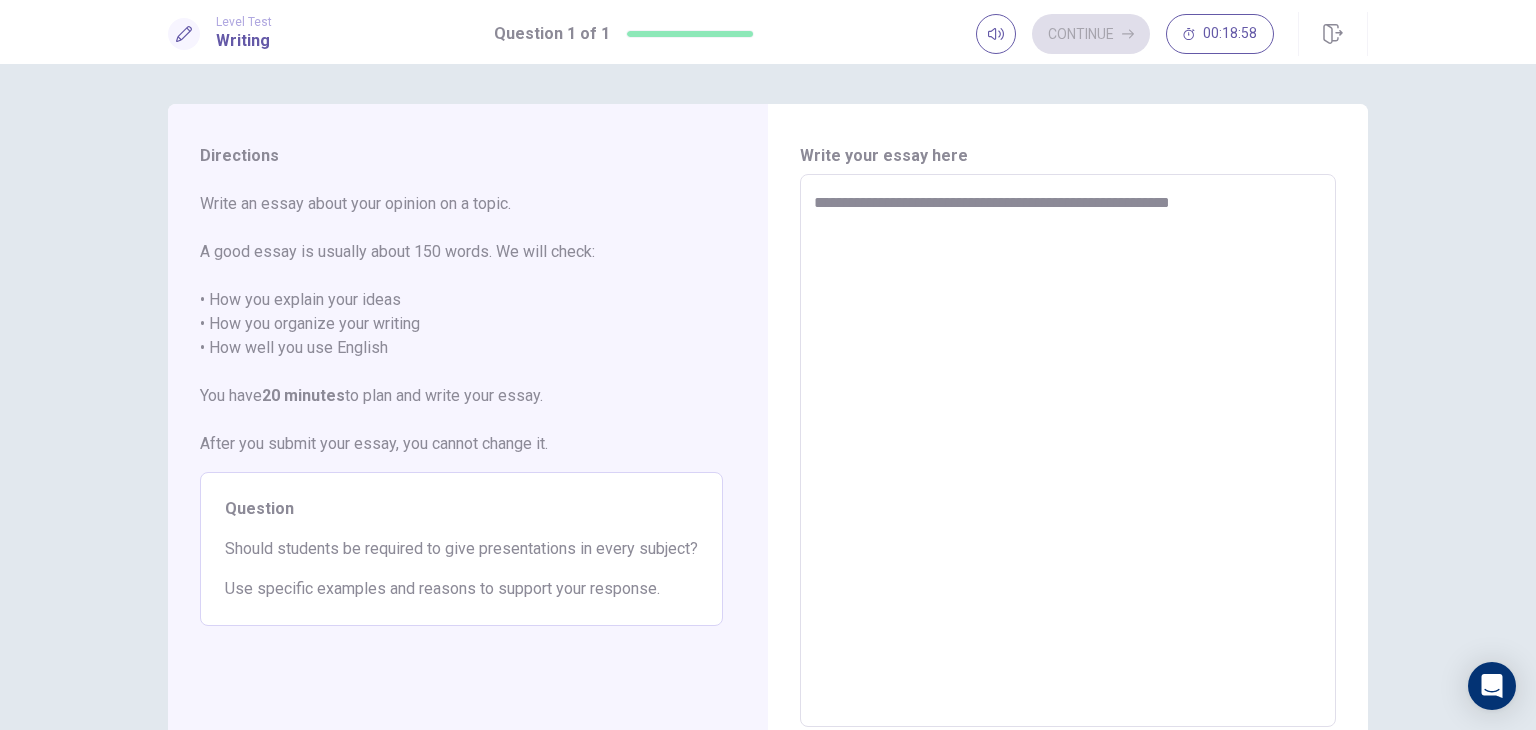 type on "**********" 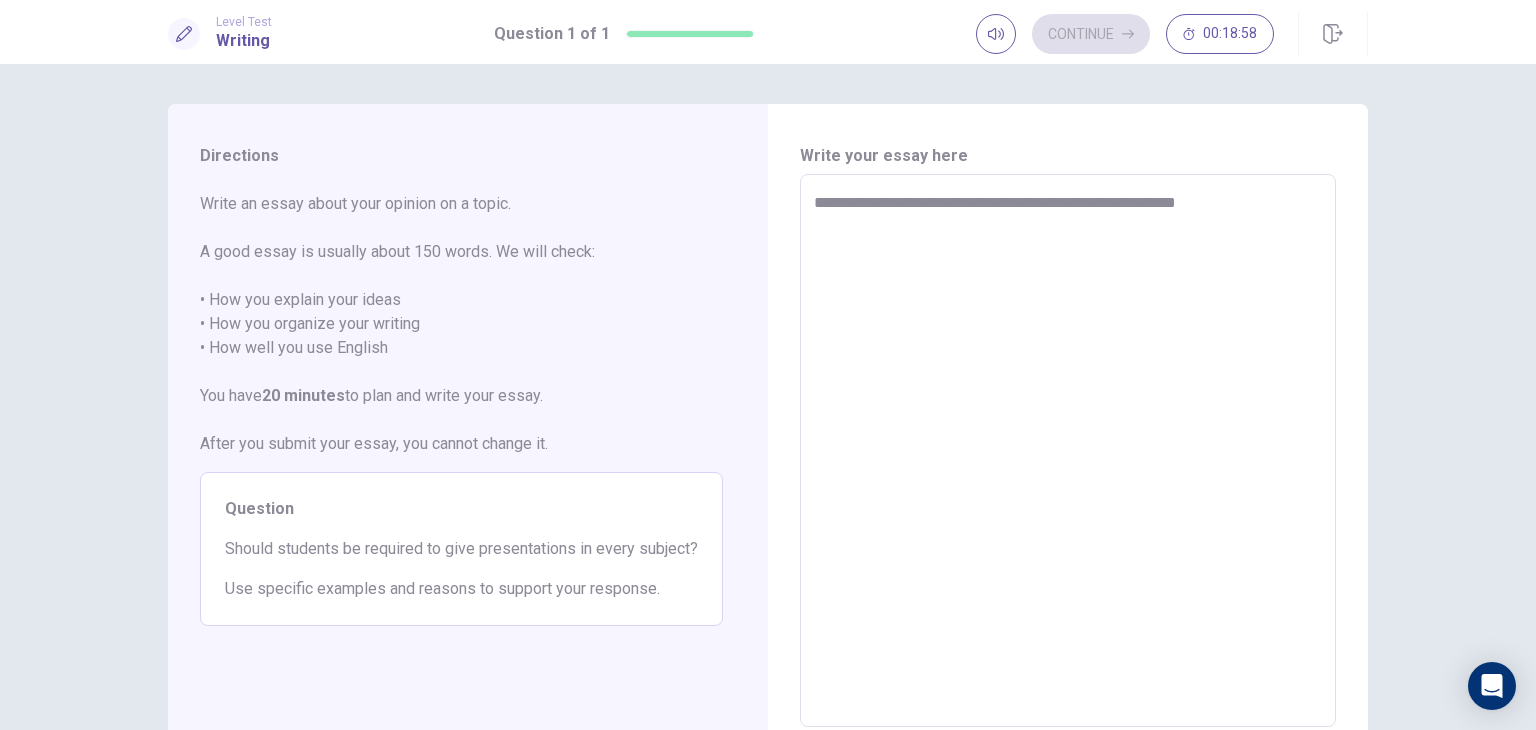 type on "*" 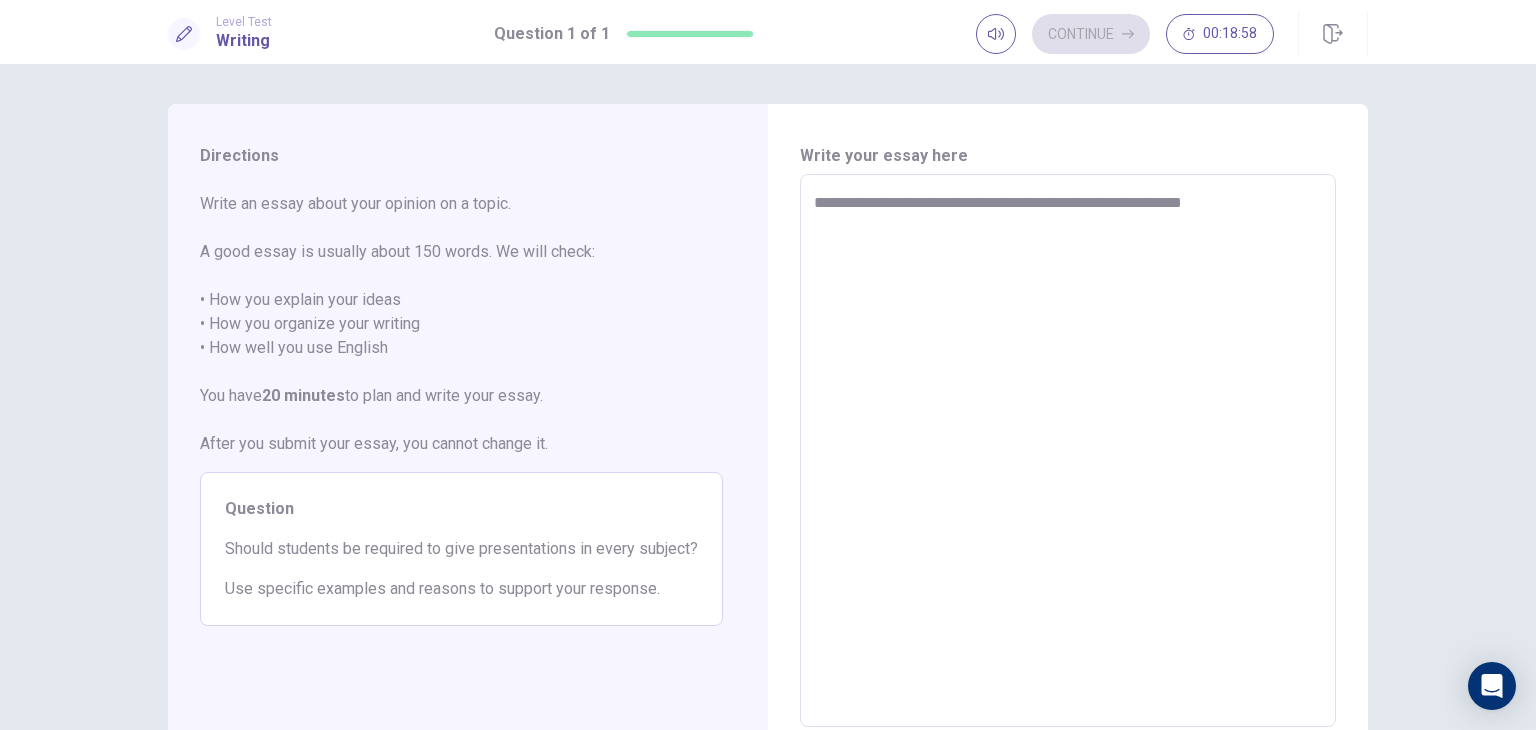 type on "*" 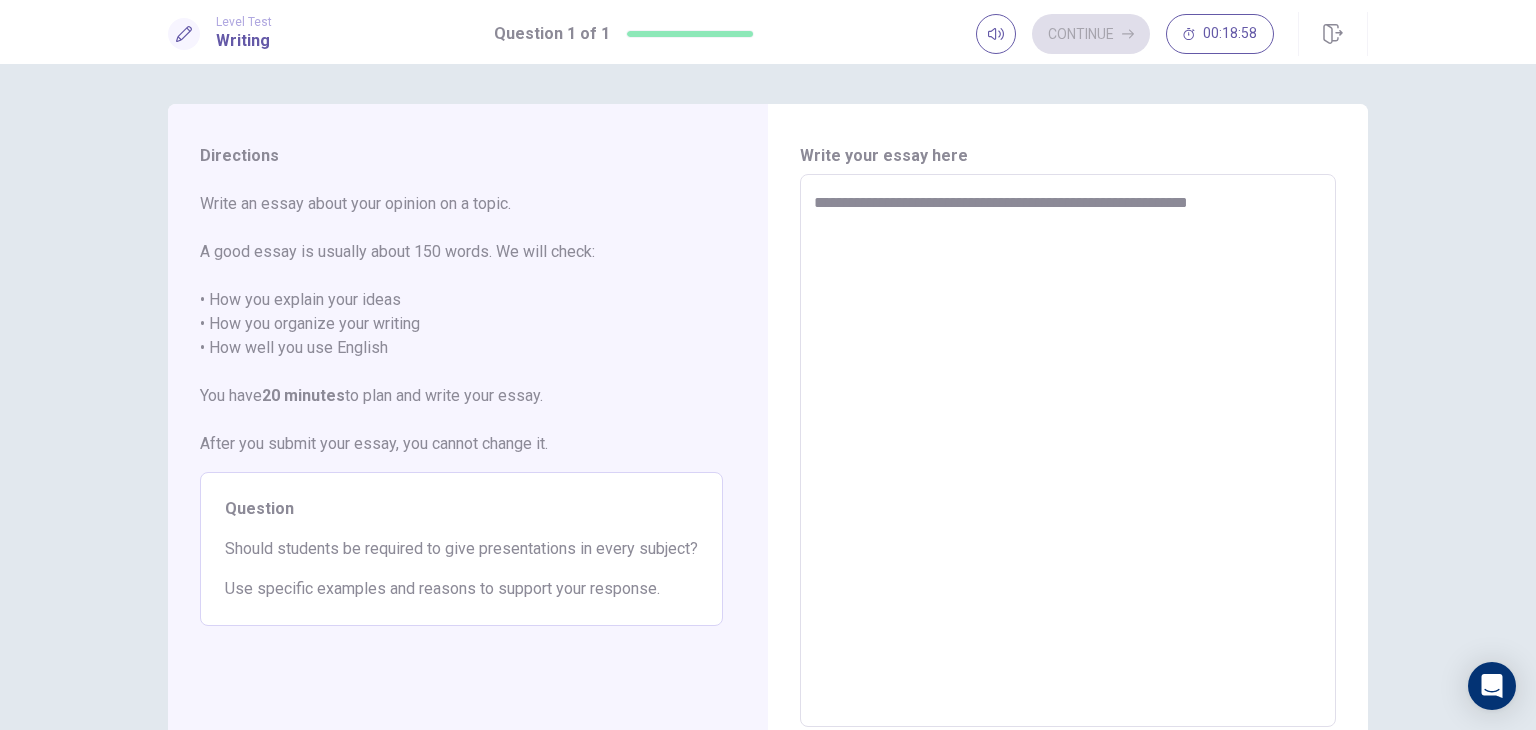 type on "*" 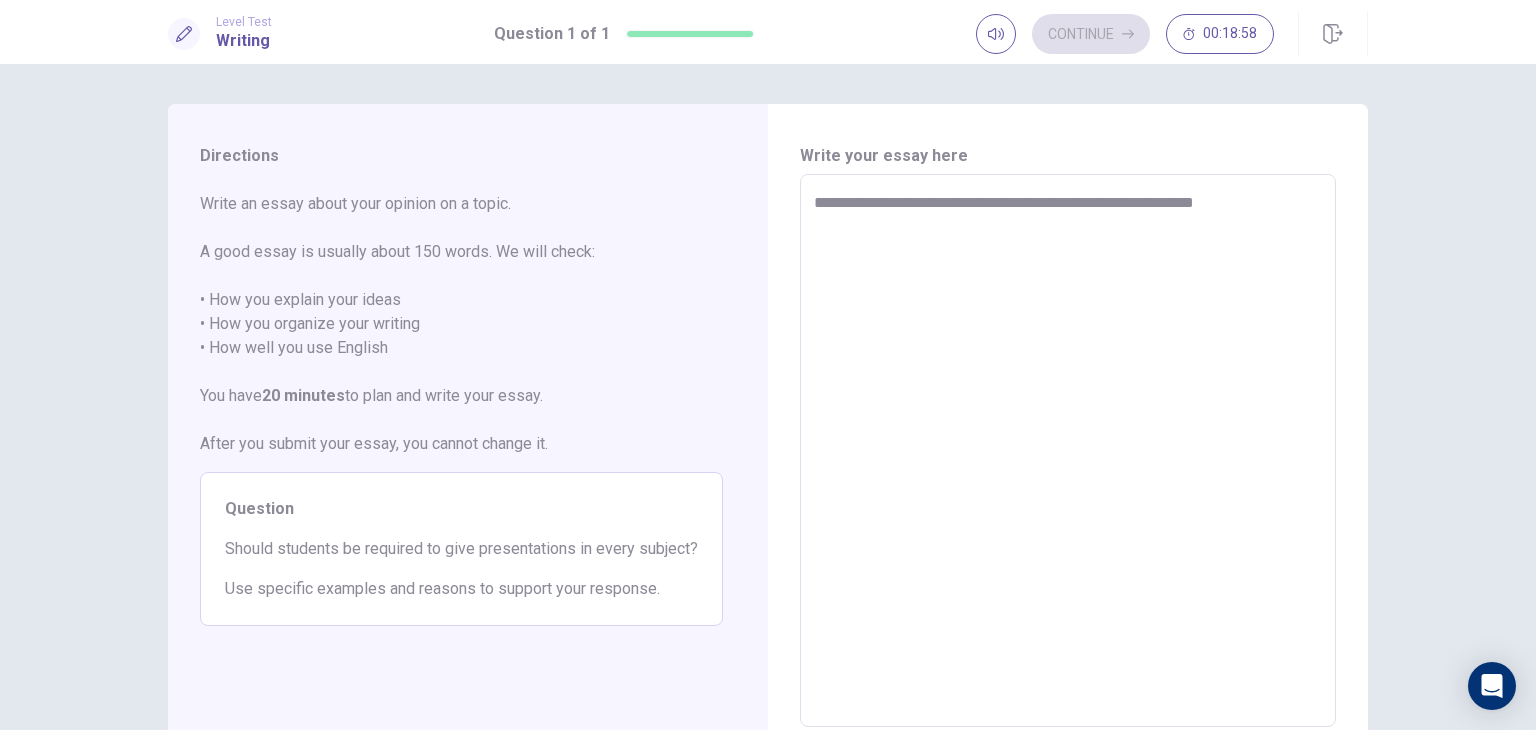 type on "**********" 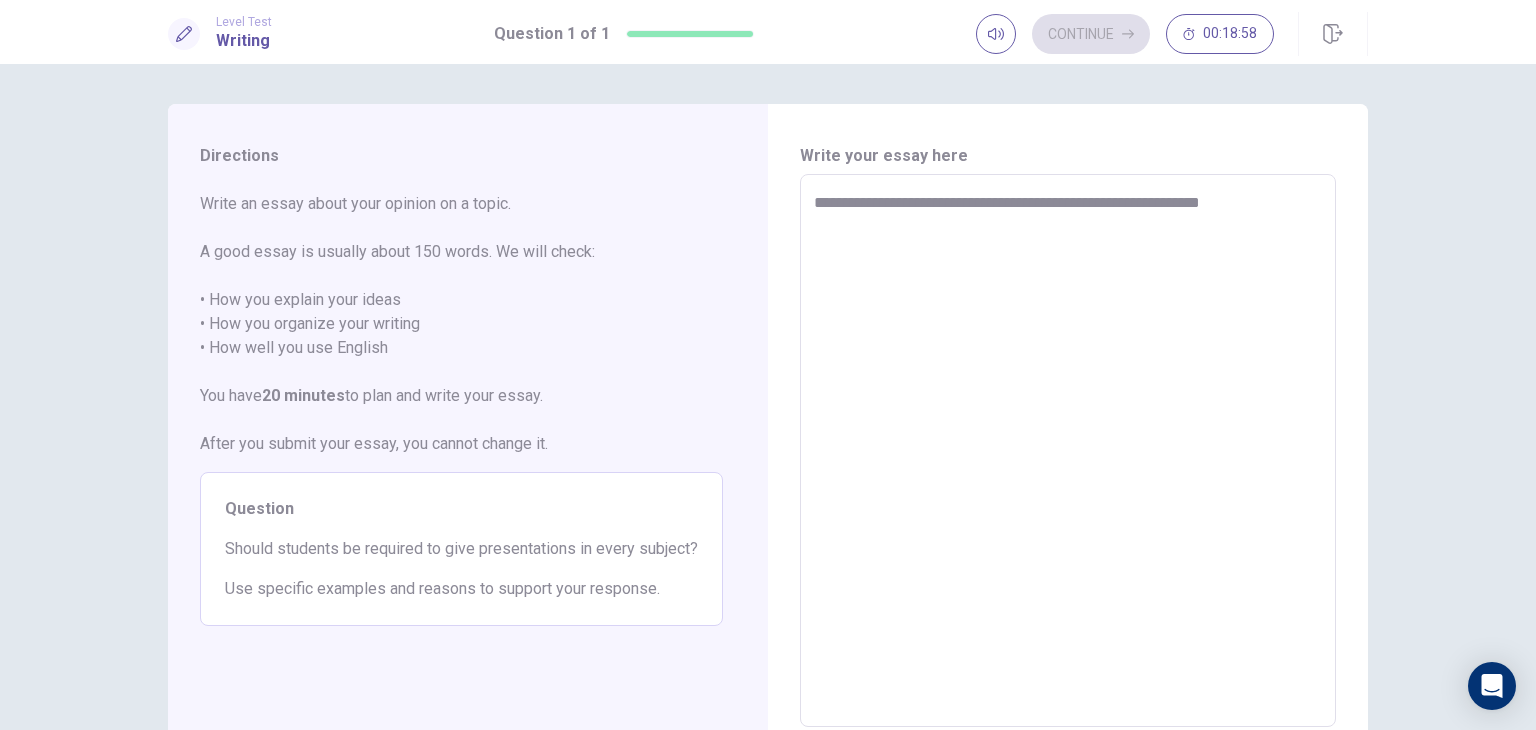 type on "*" 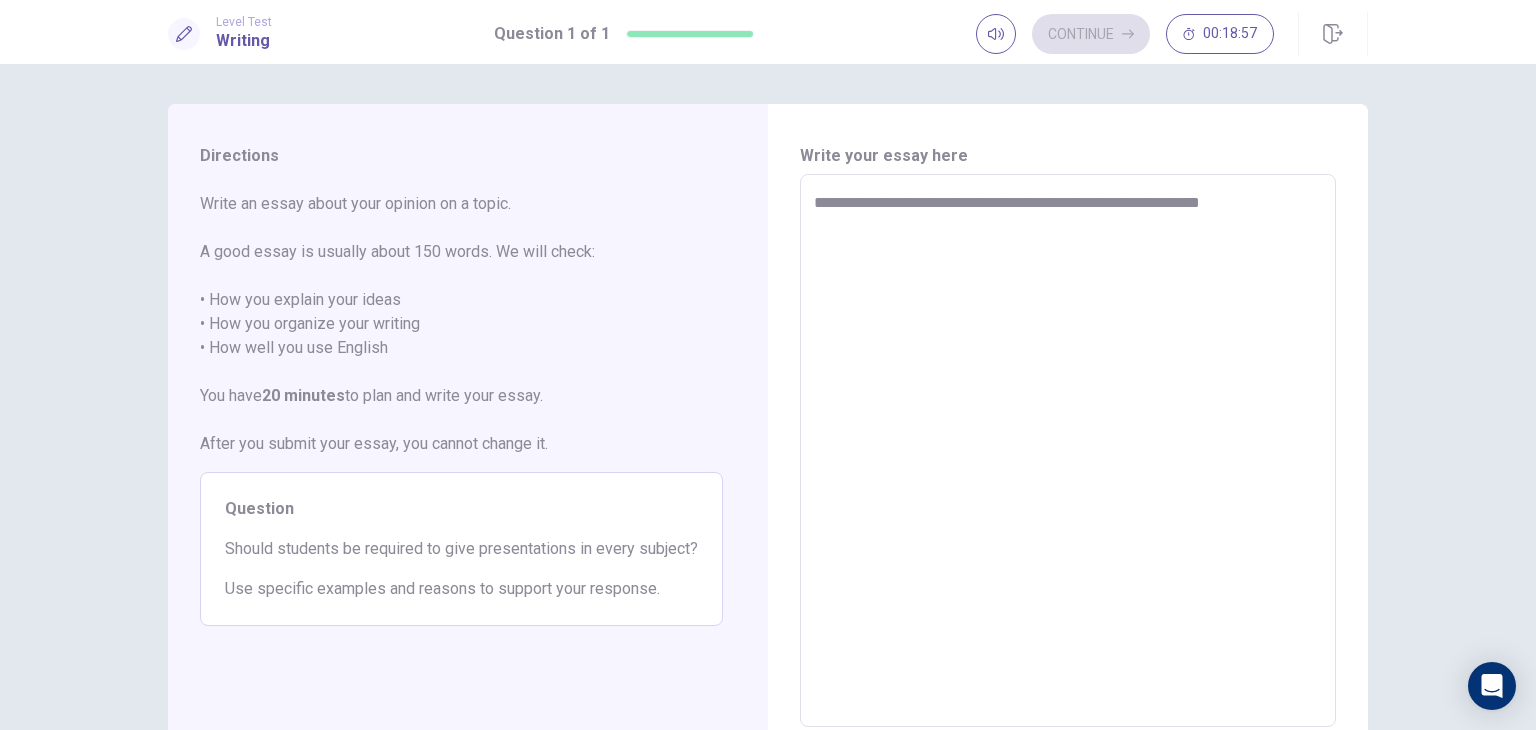 type on "**********" 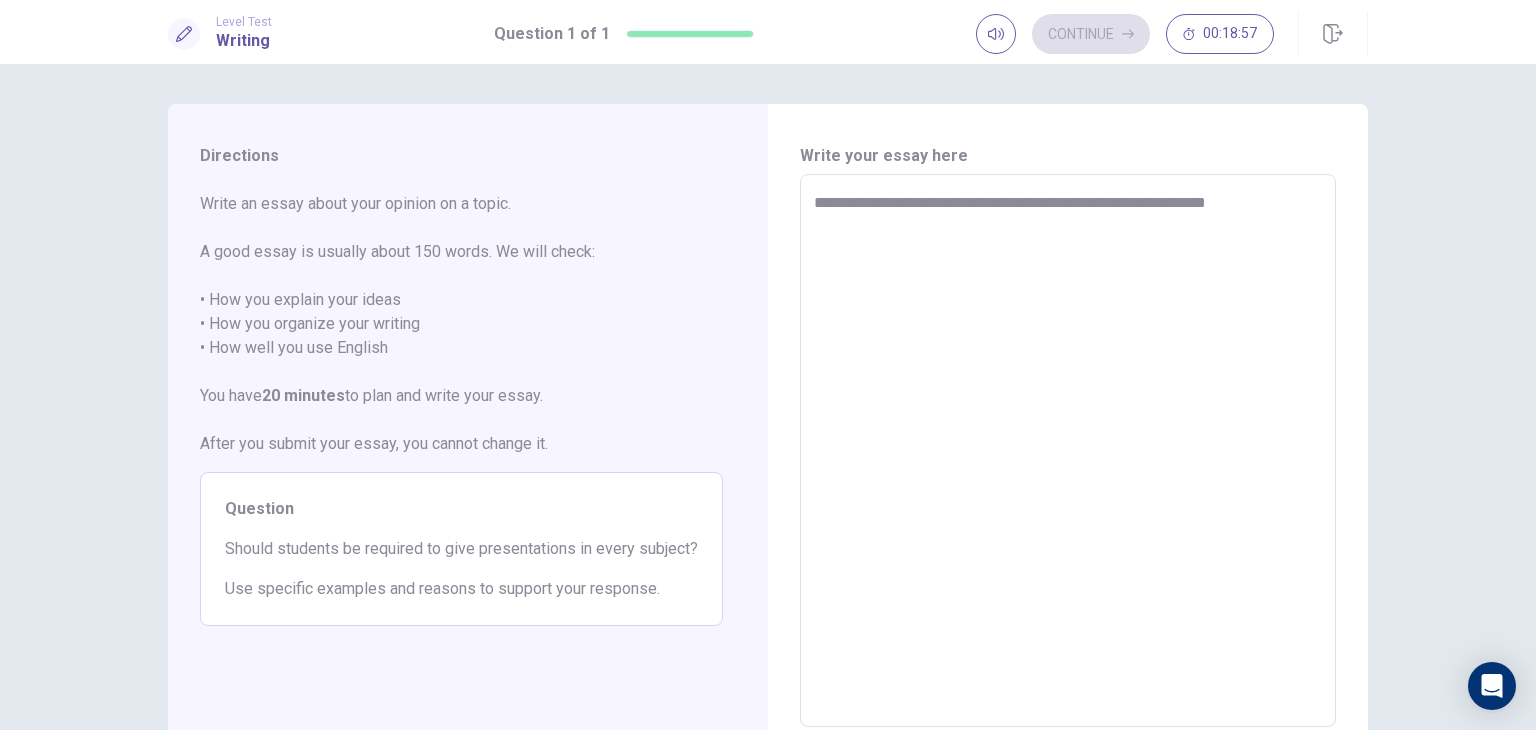 type on "*" 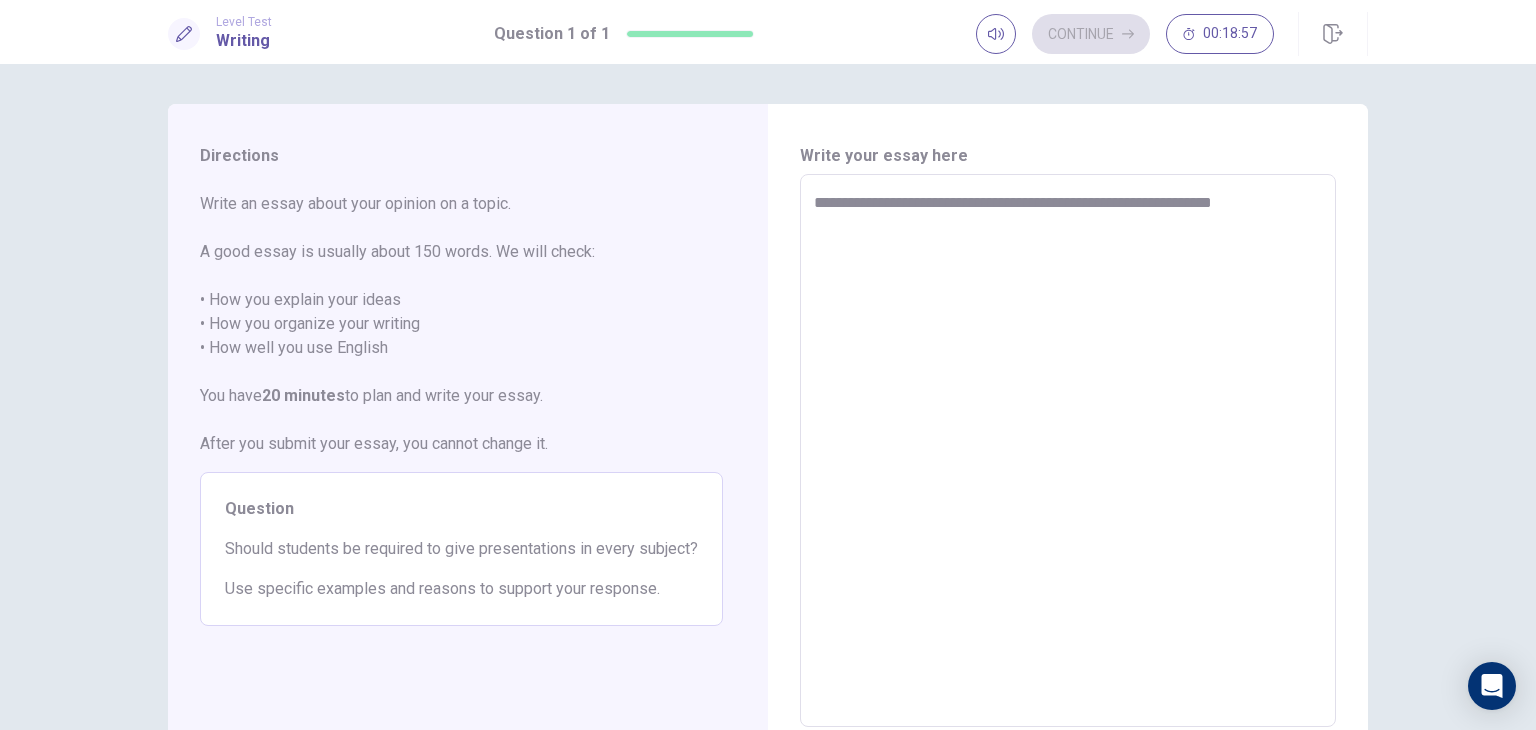 type on "*" 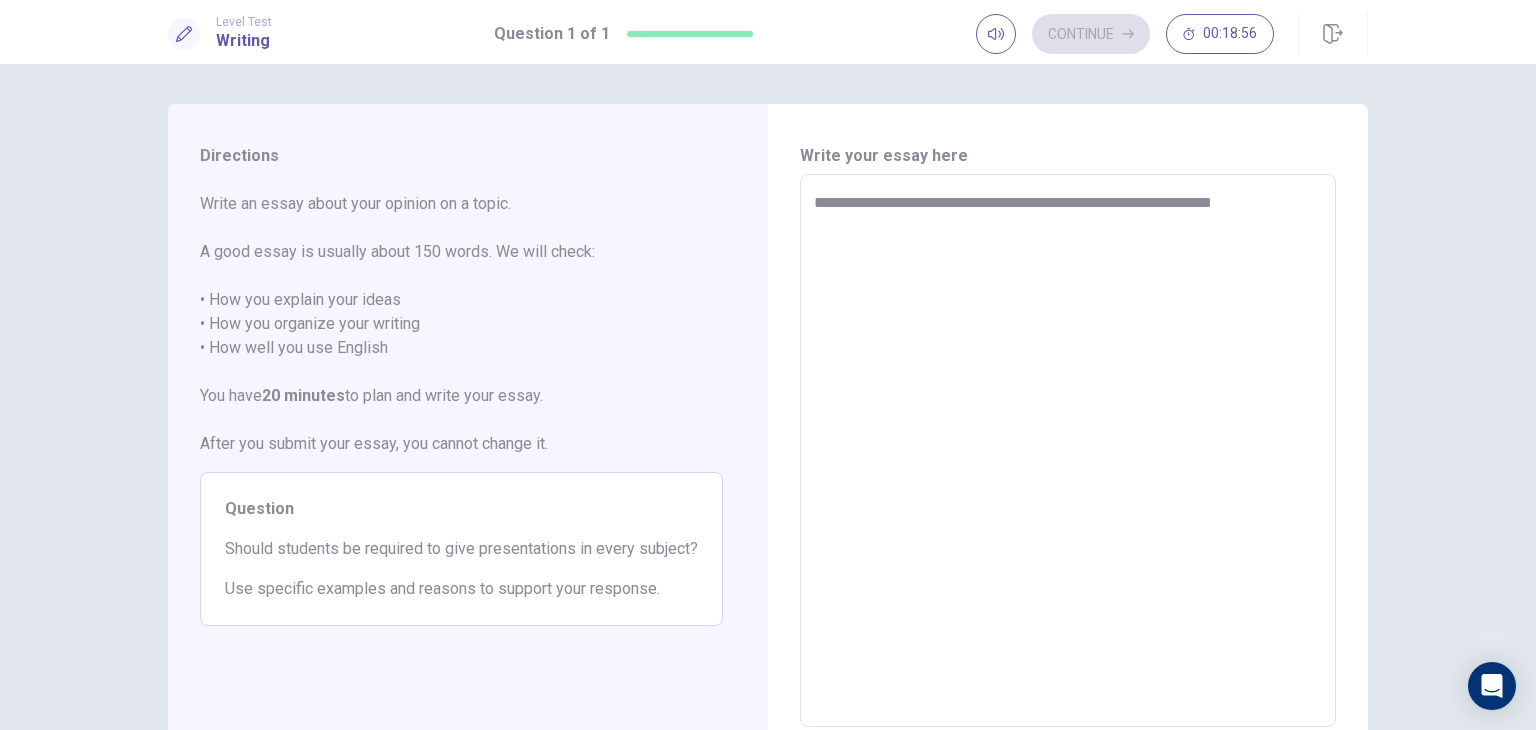 type on "**********" 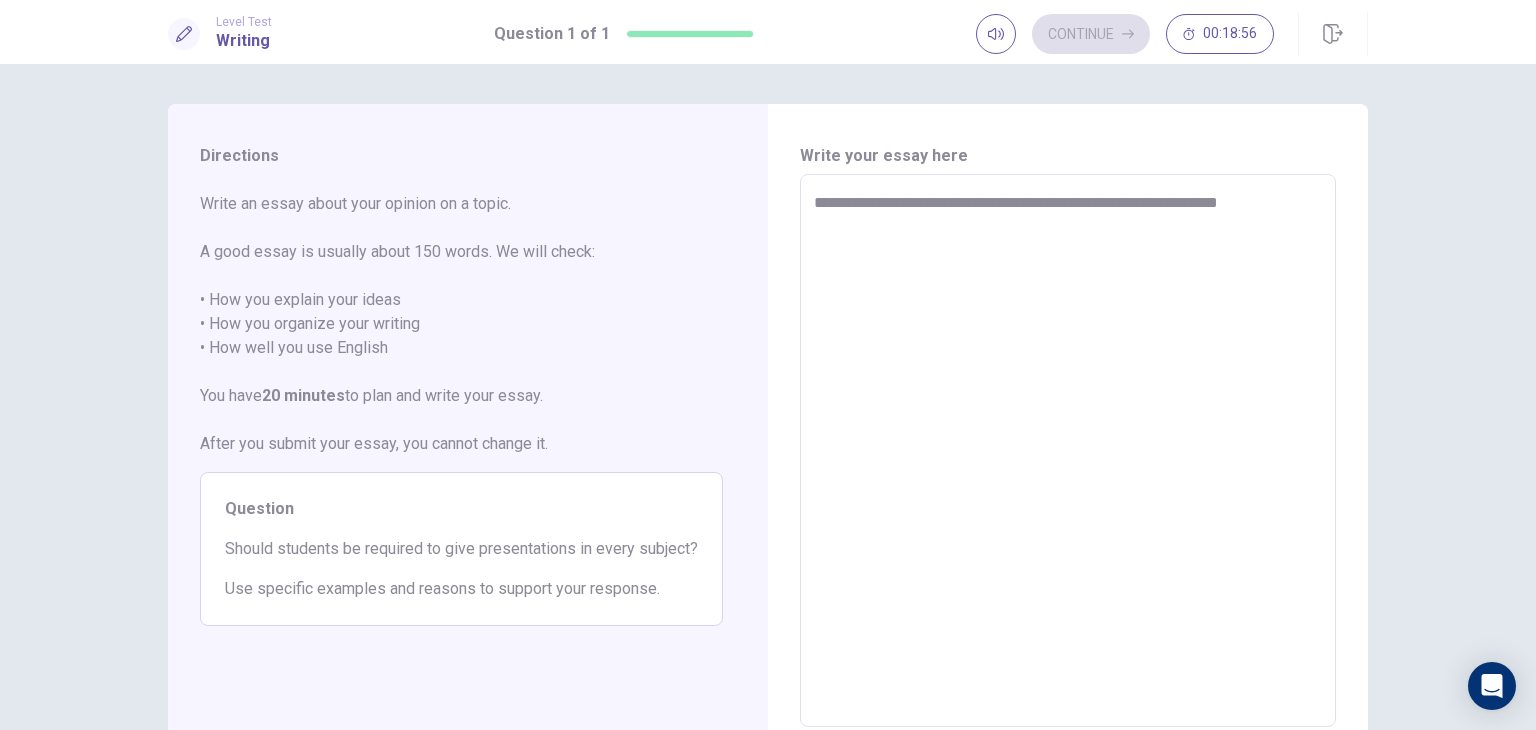 type on "*" 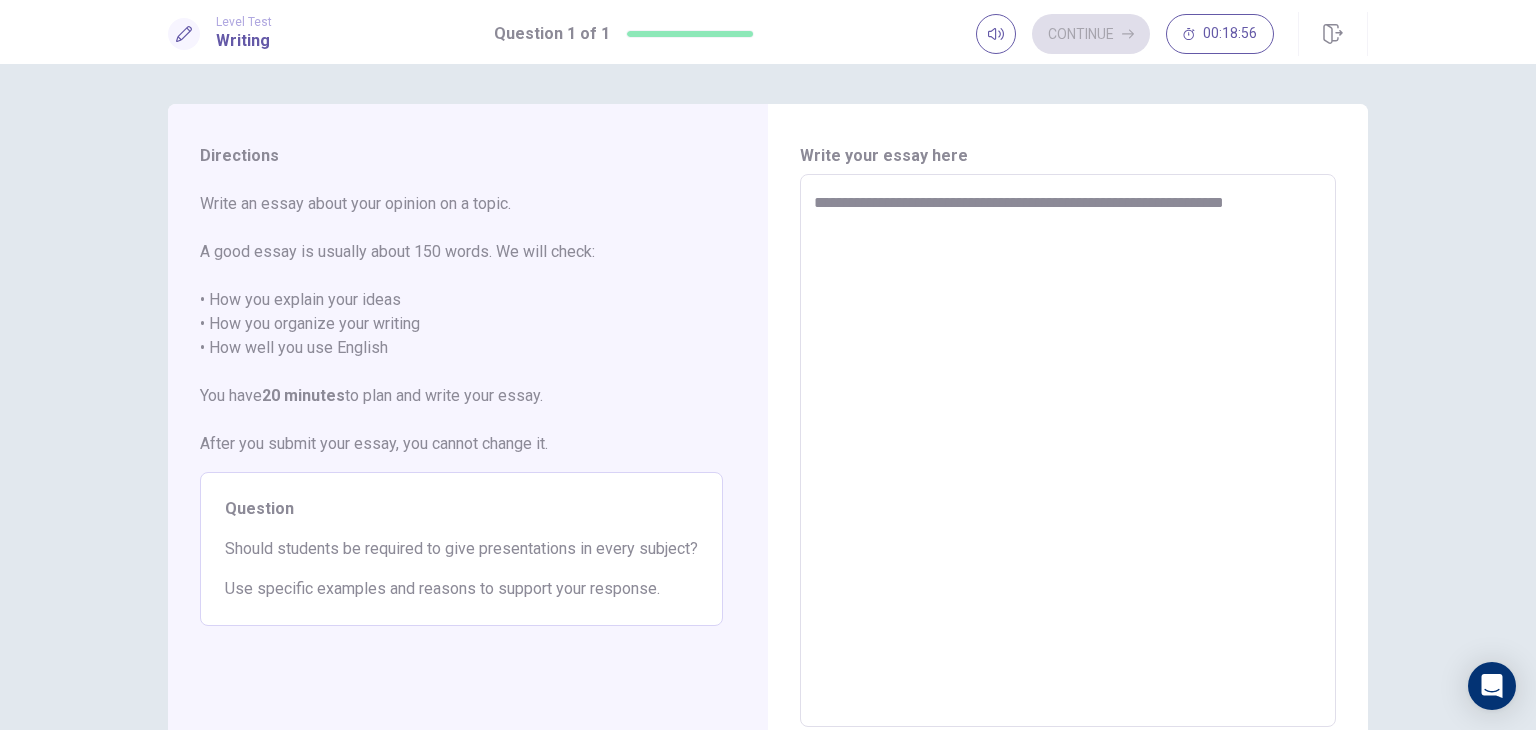 type on "*" 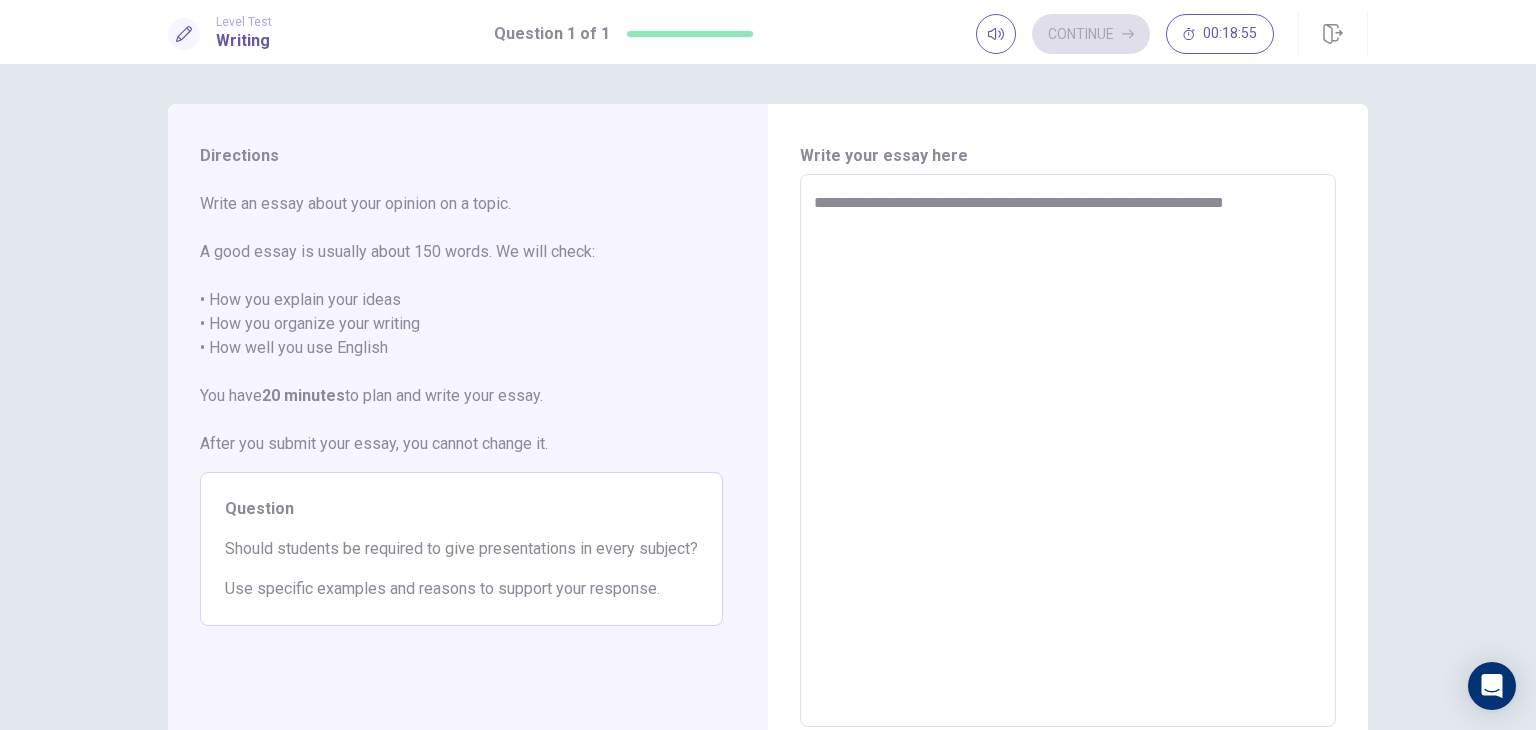 type on "**********" 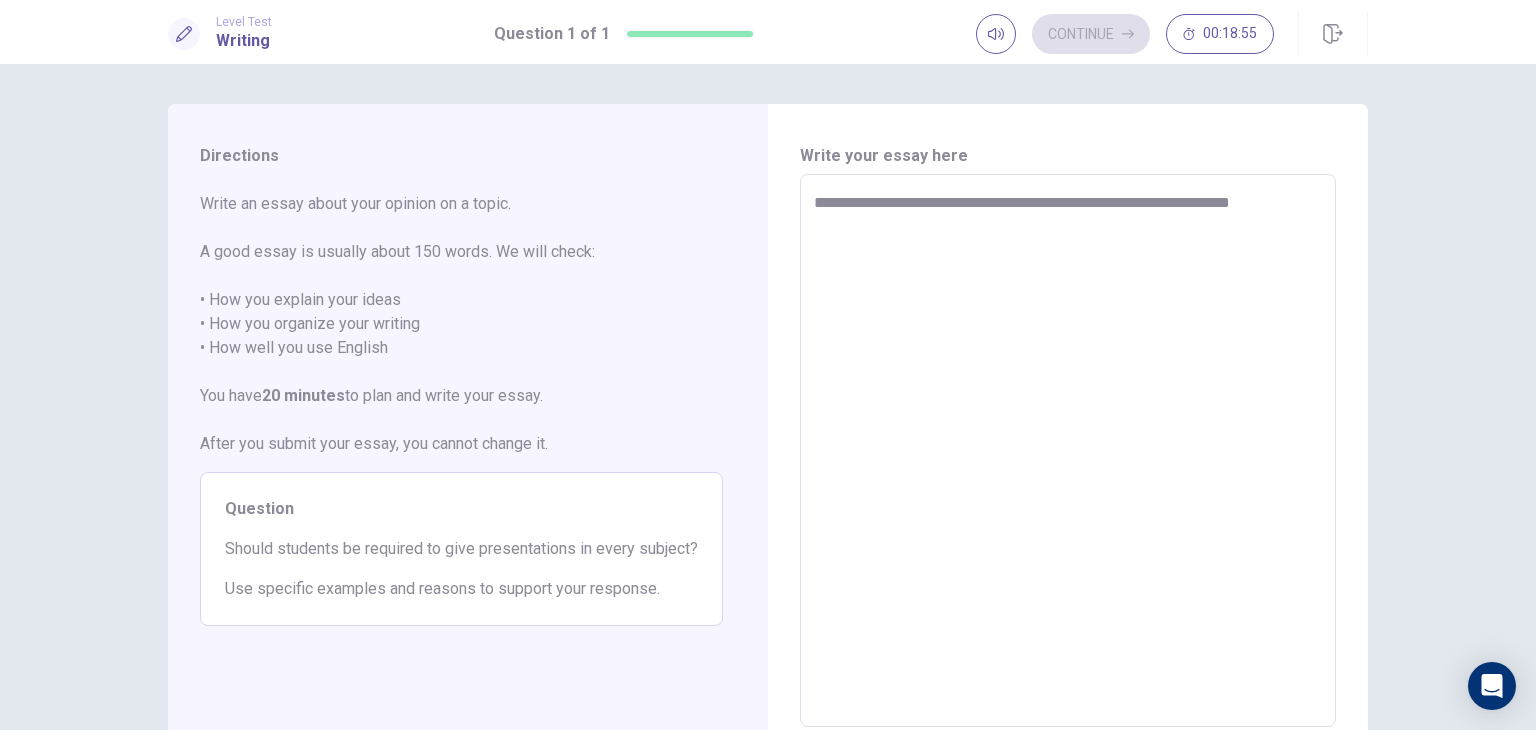 type on "*" 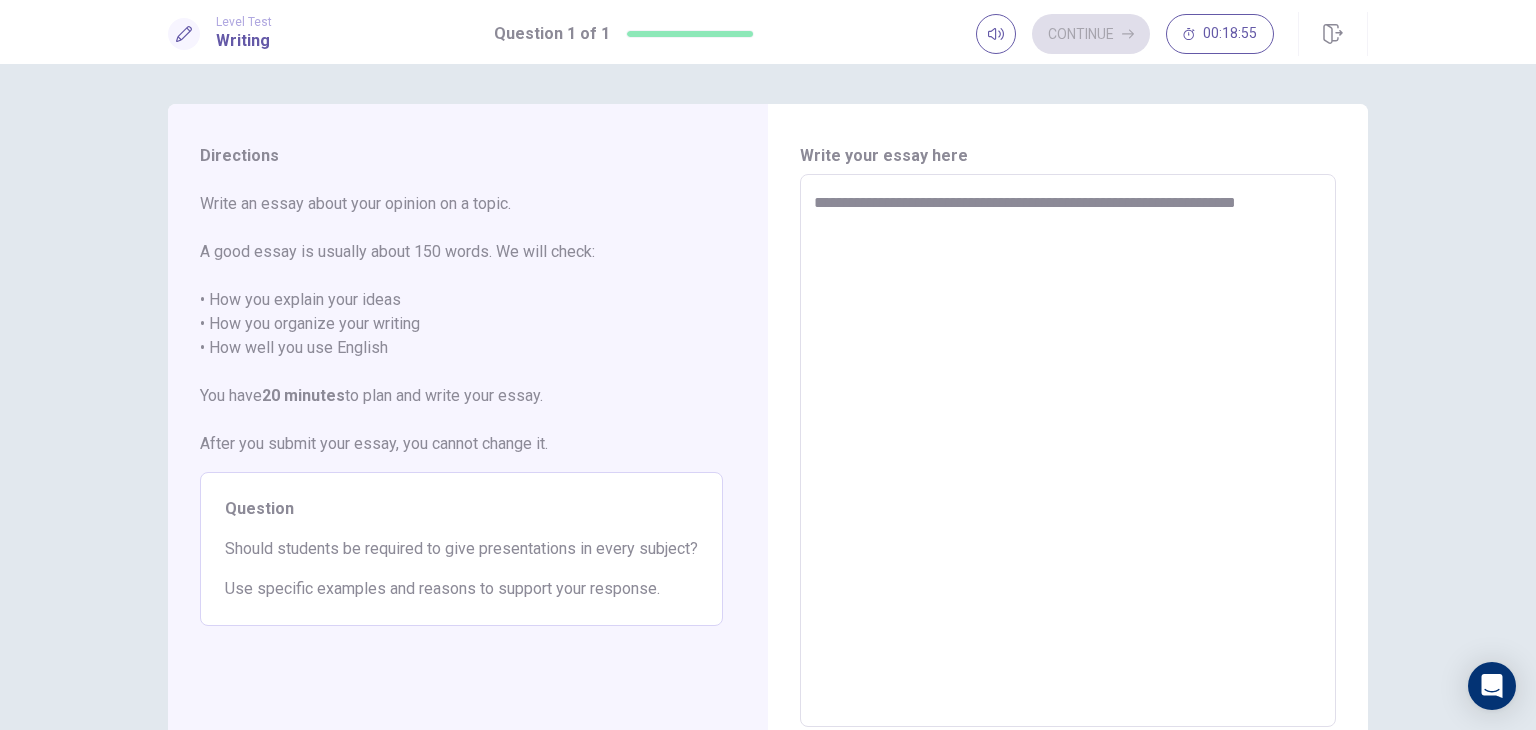 type on "*" 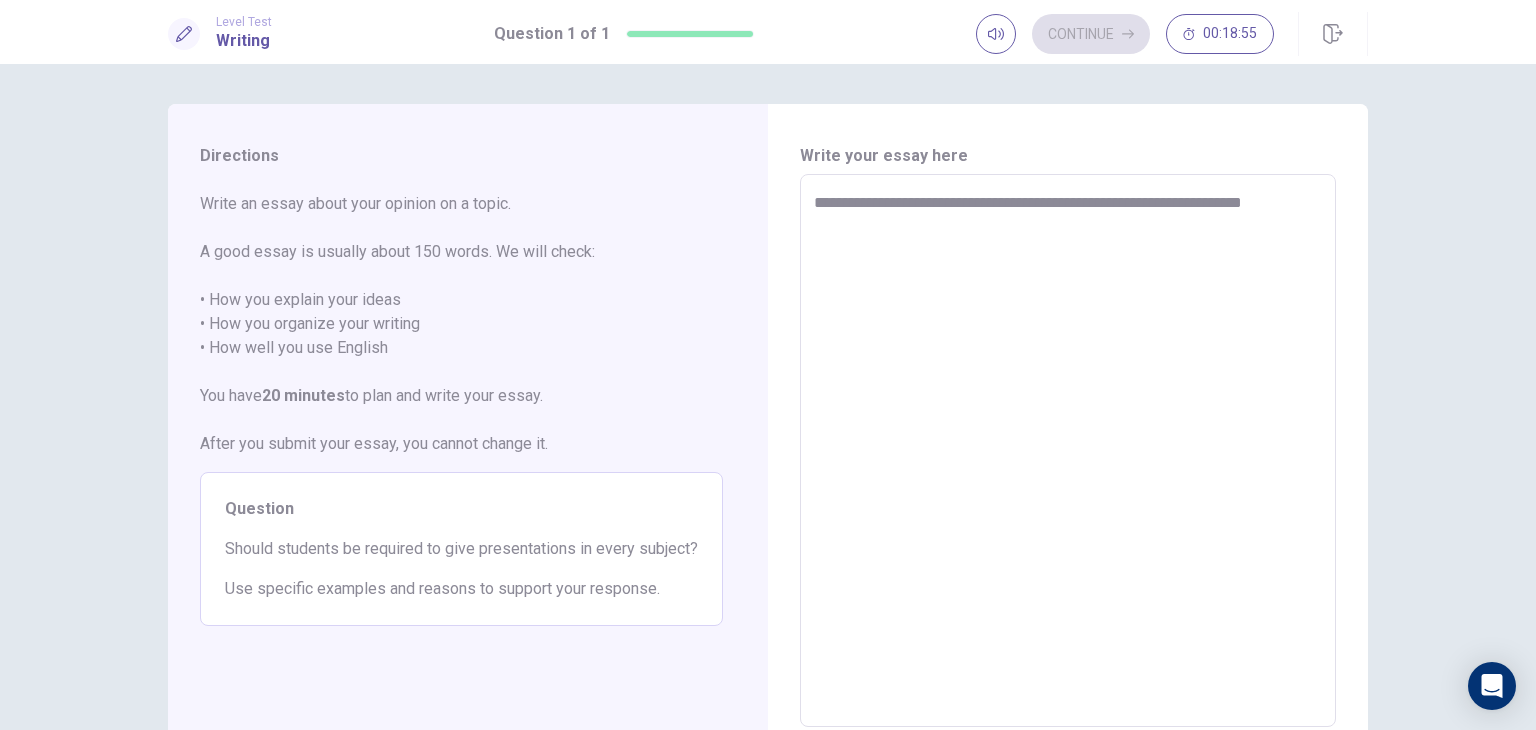 type on "*" 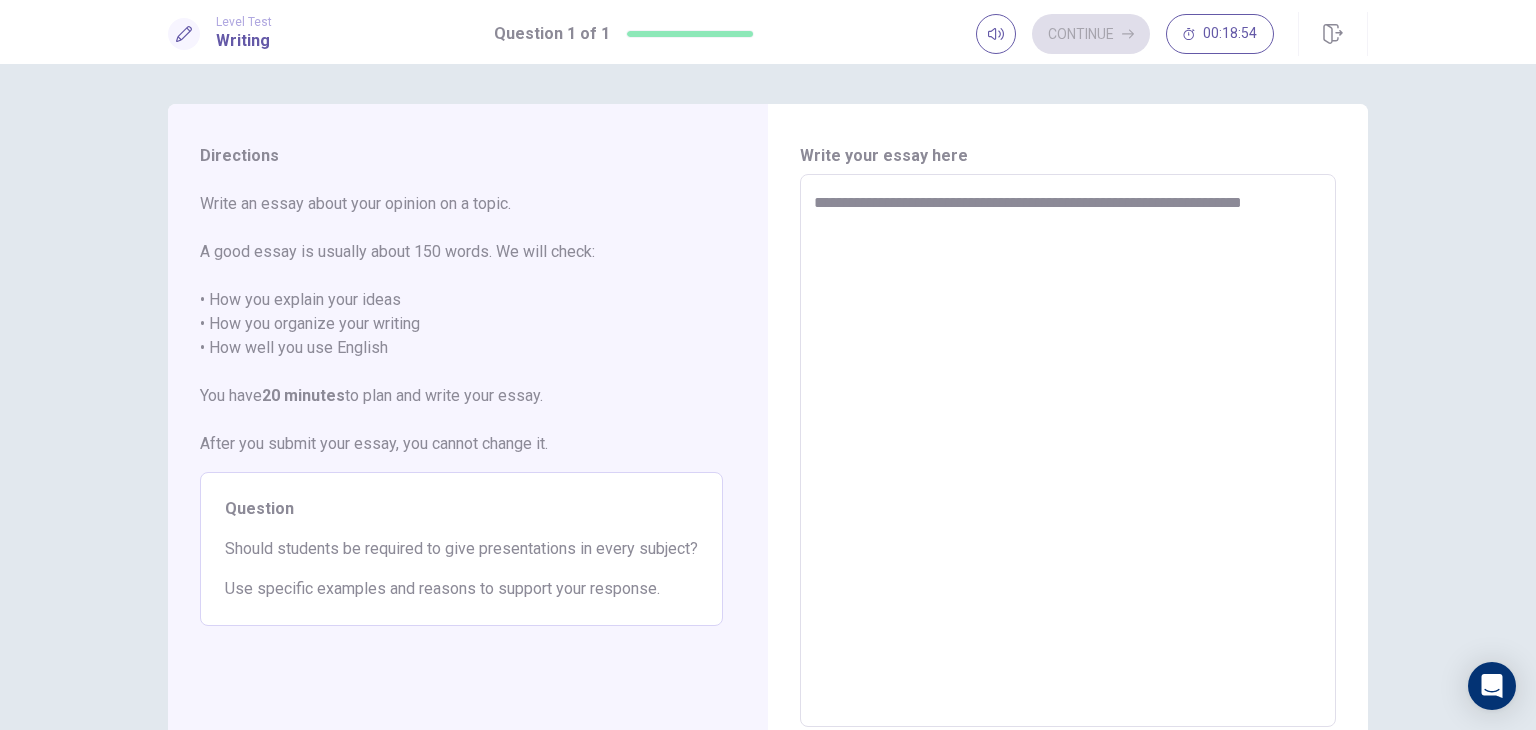 type on "**********" 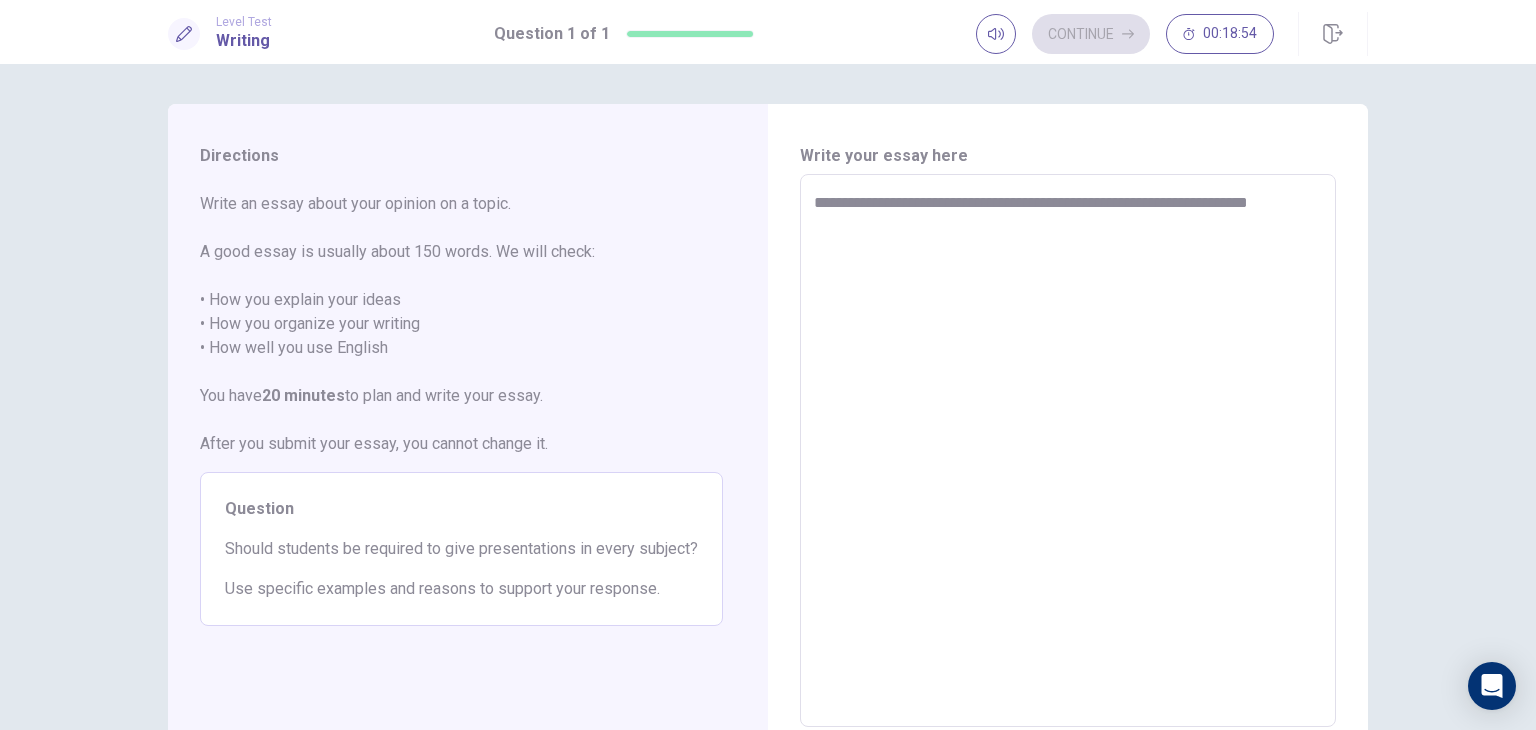 type on "*" 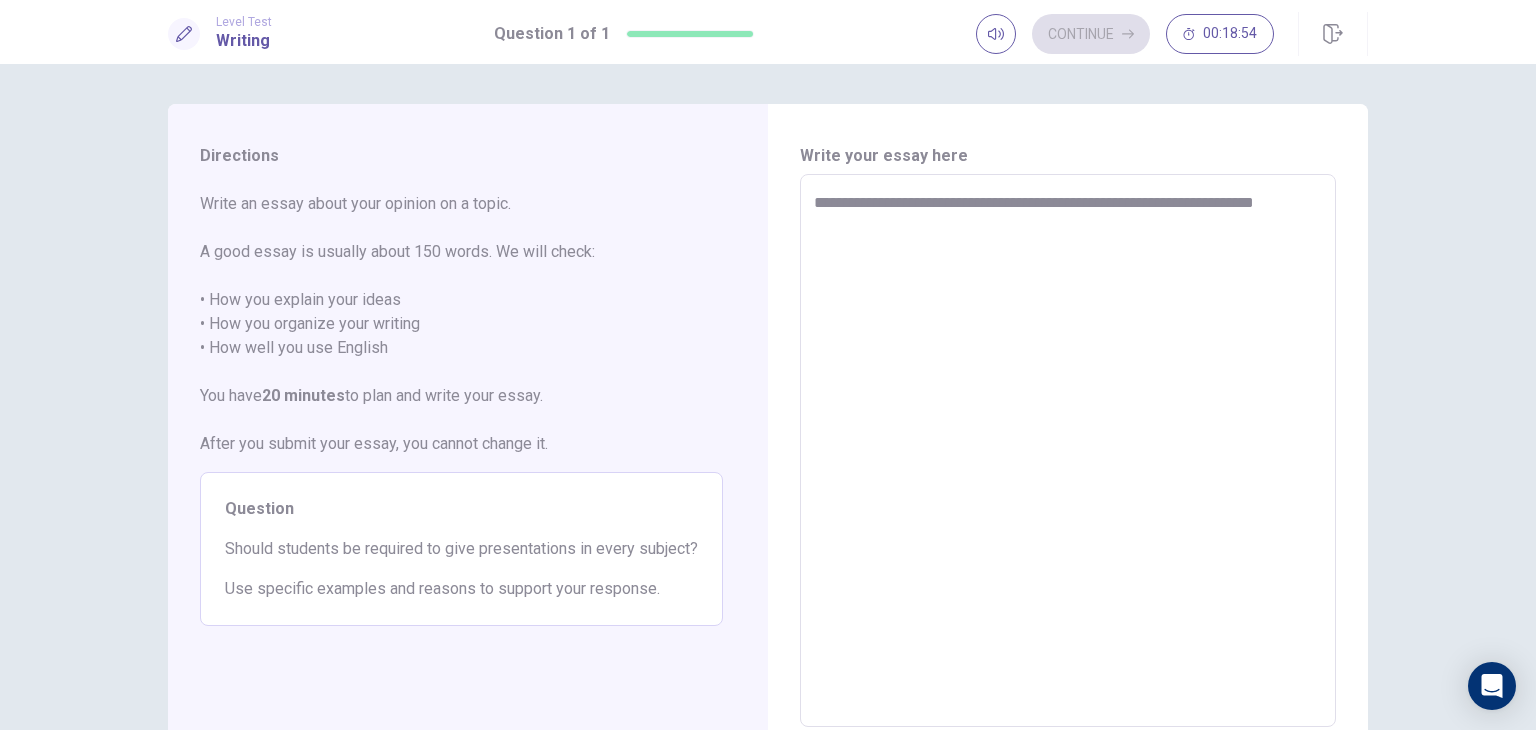 type on "**********" 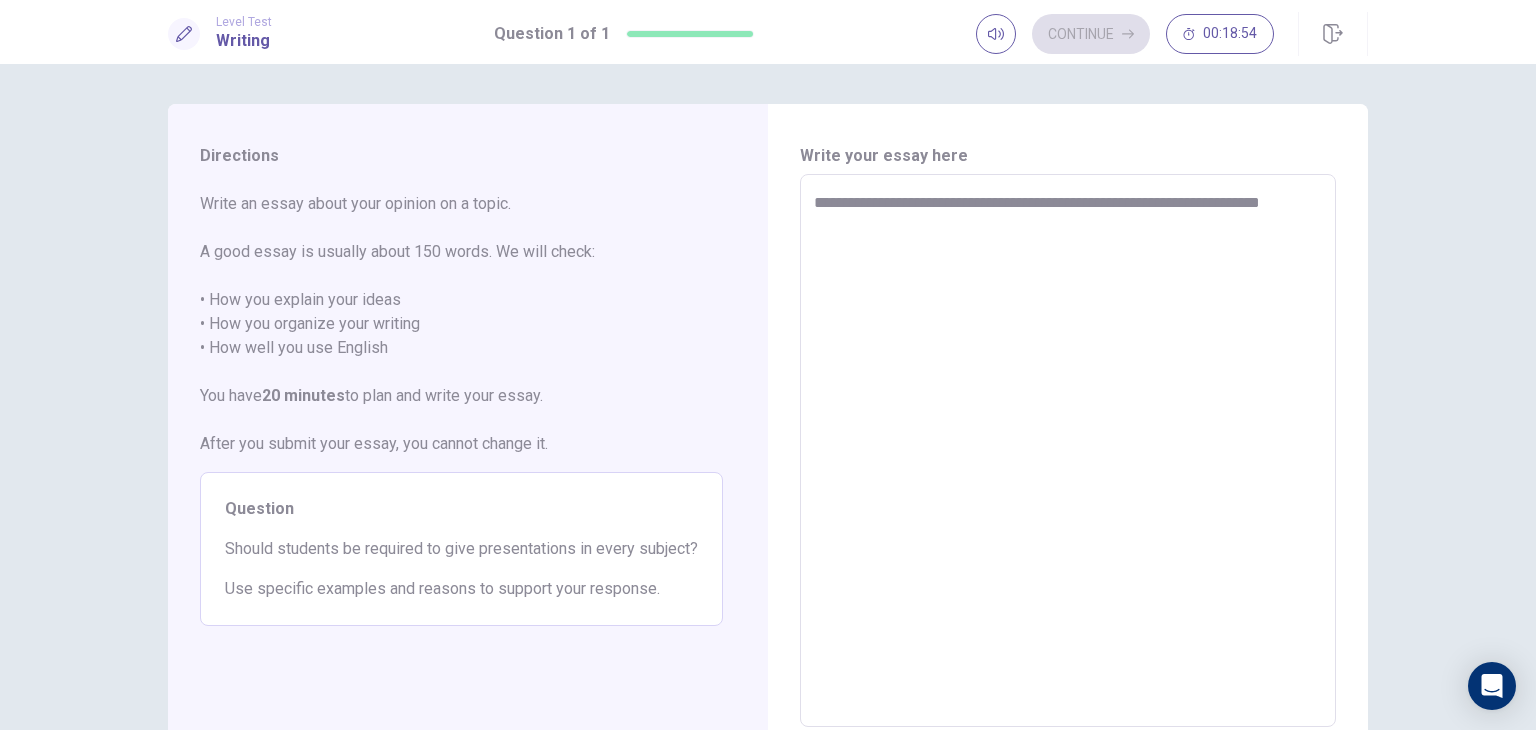 type on "*" 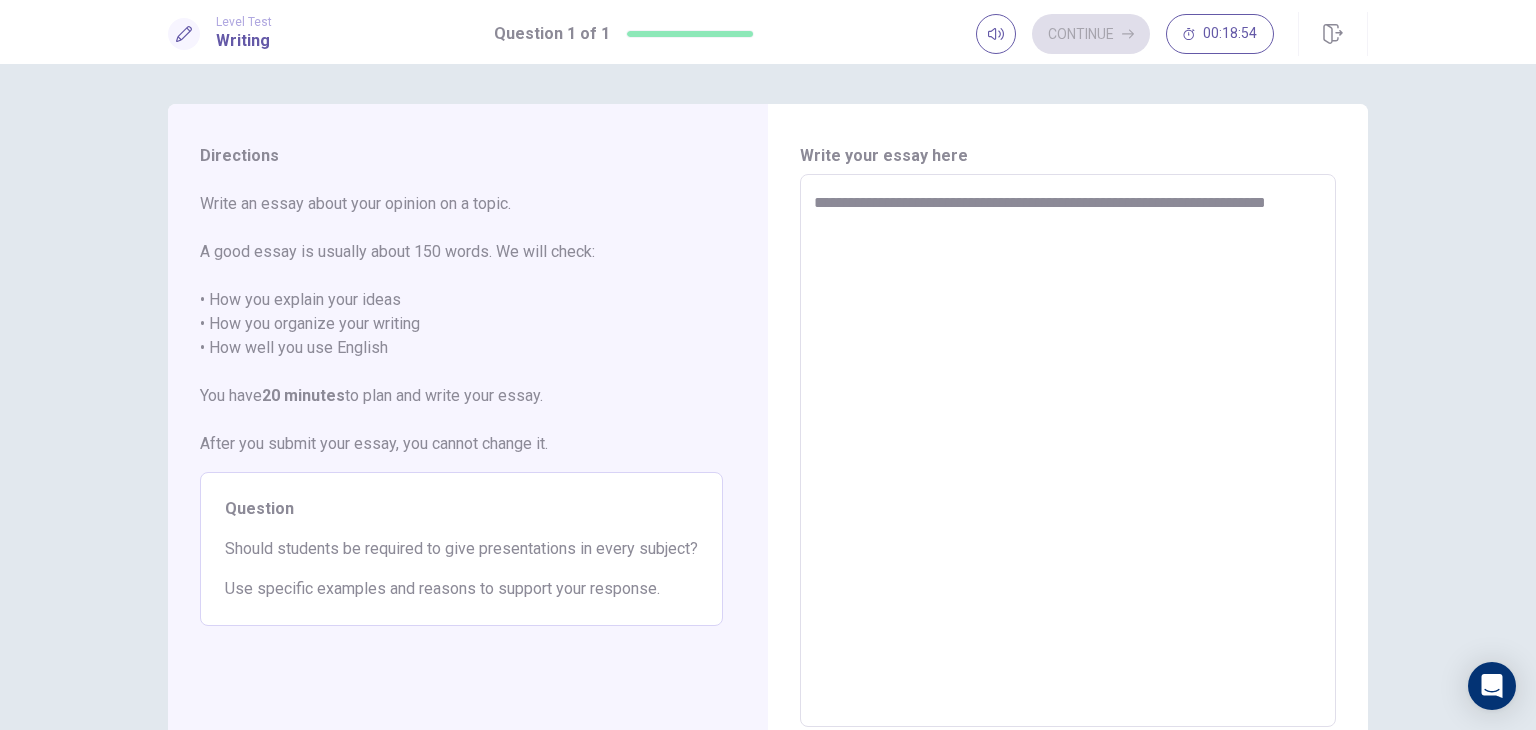 type on "*" 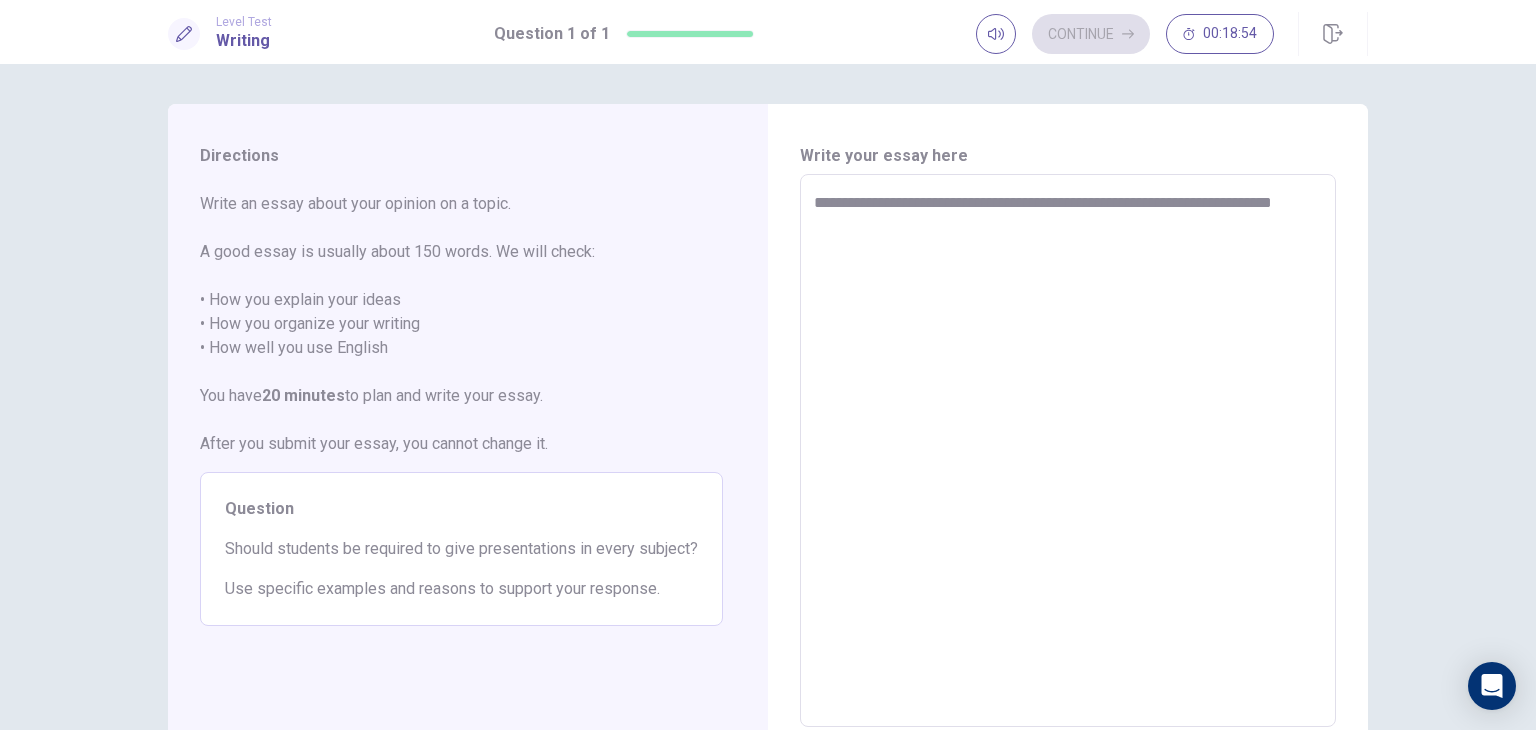 type on "*" 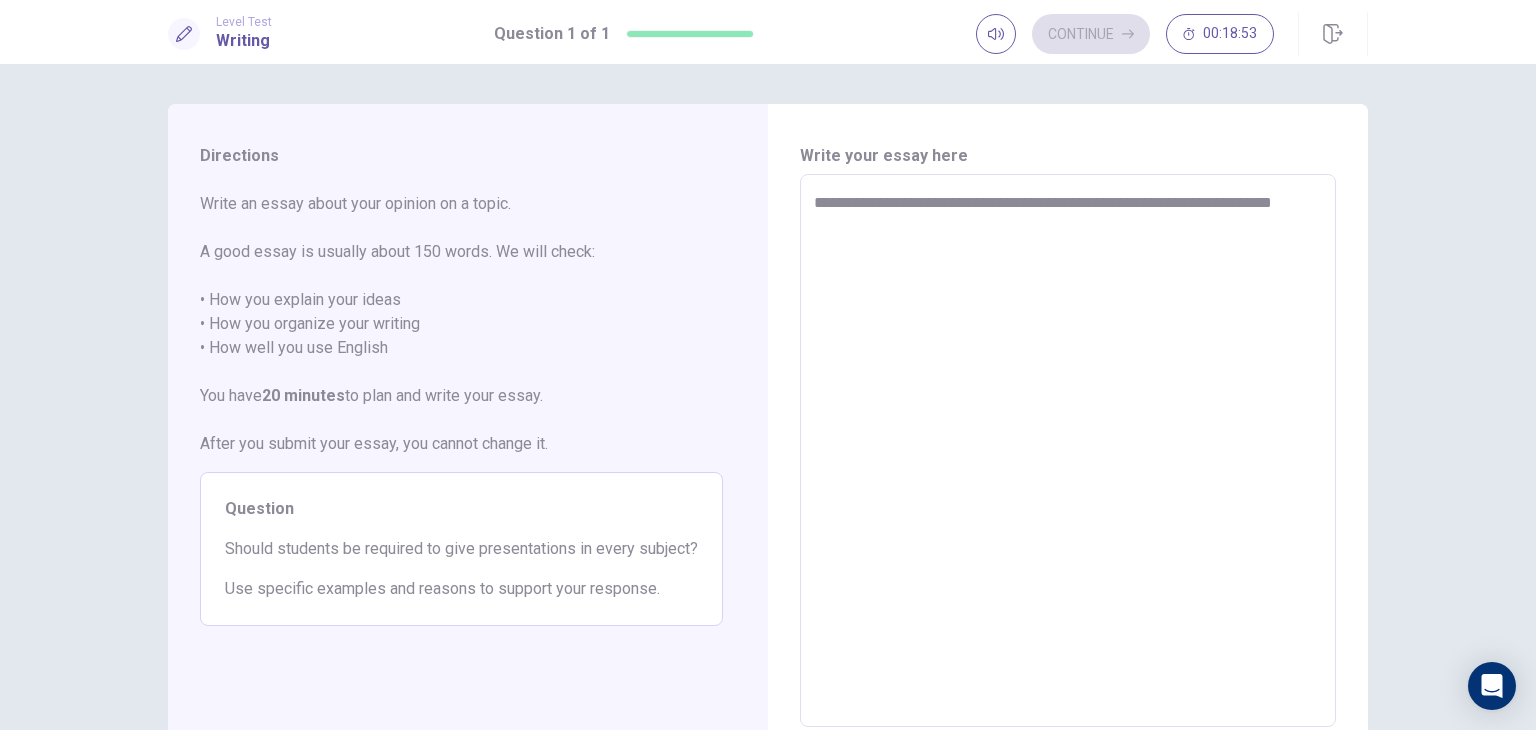 type on "**********" 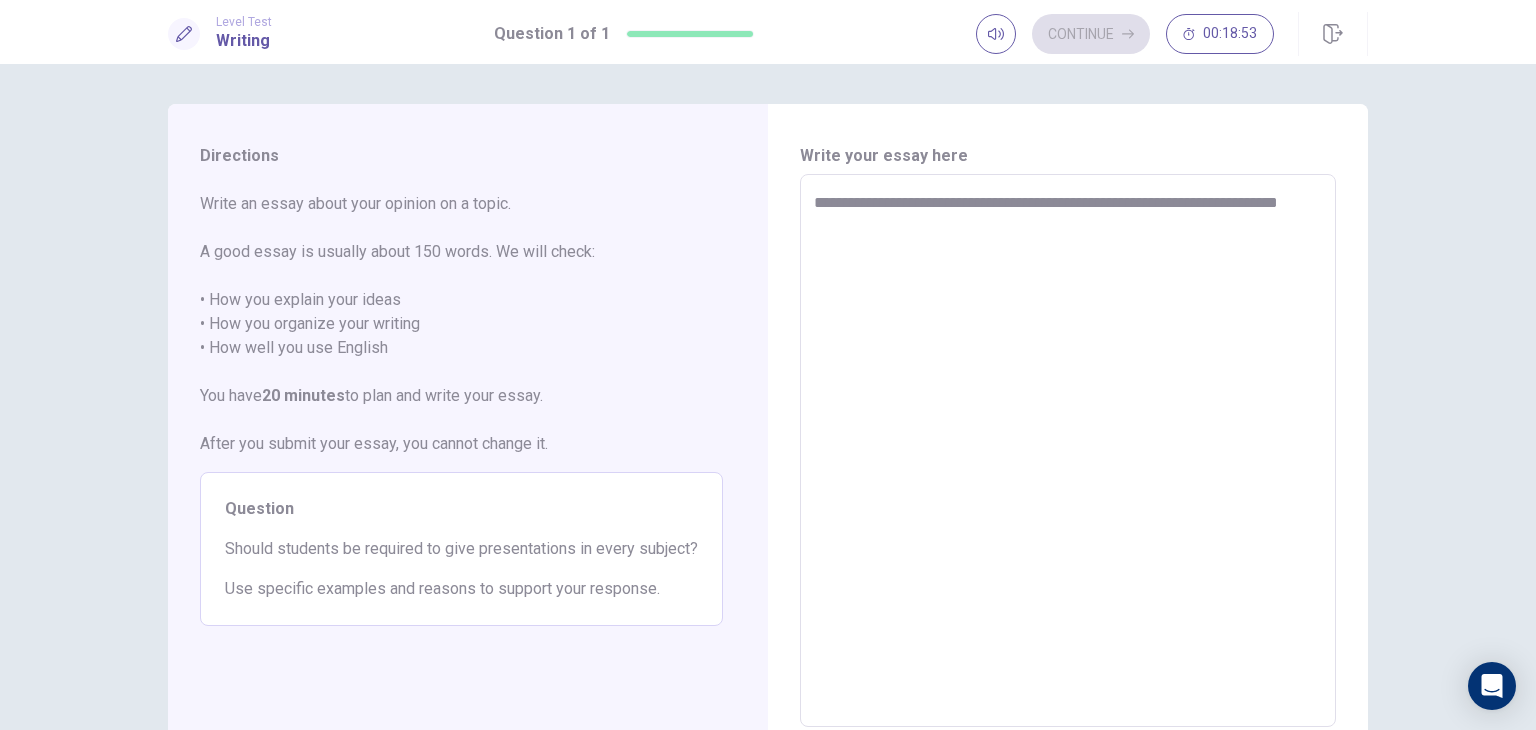 type on "*" 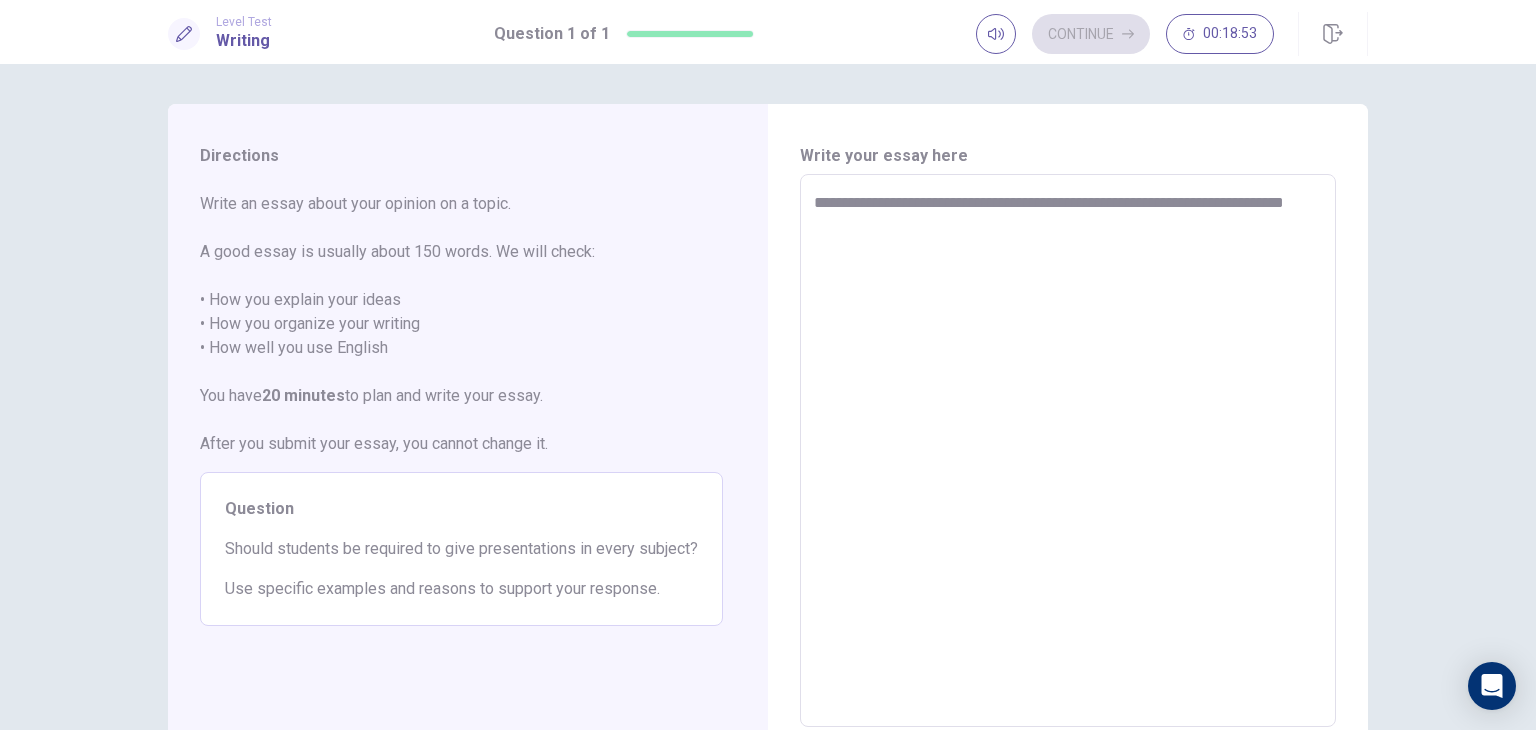 type on "*" 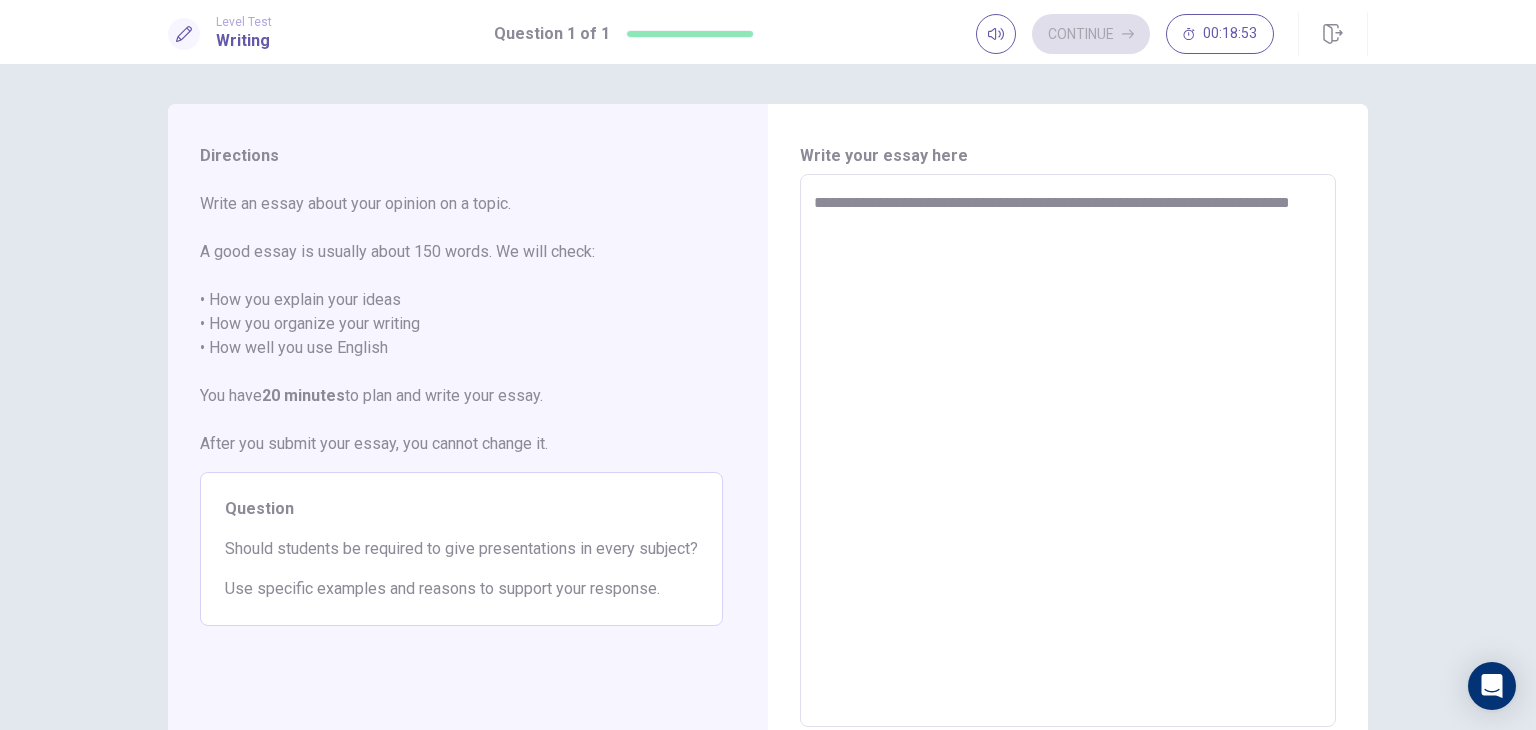 type on "*" 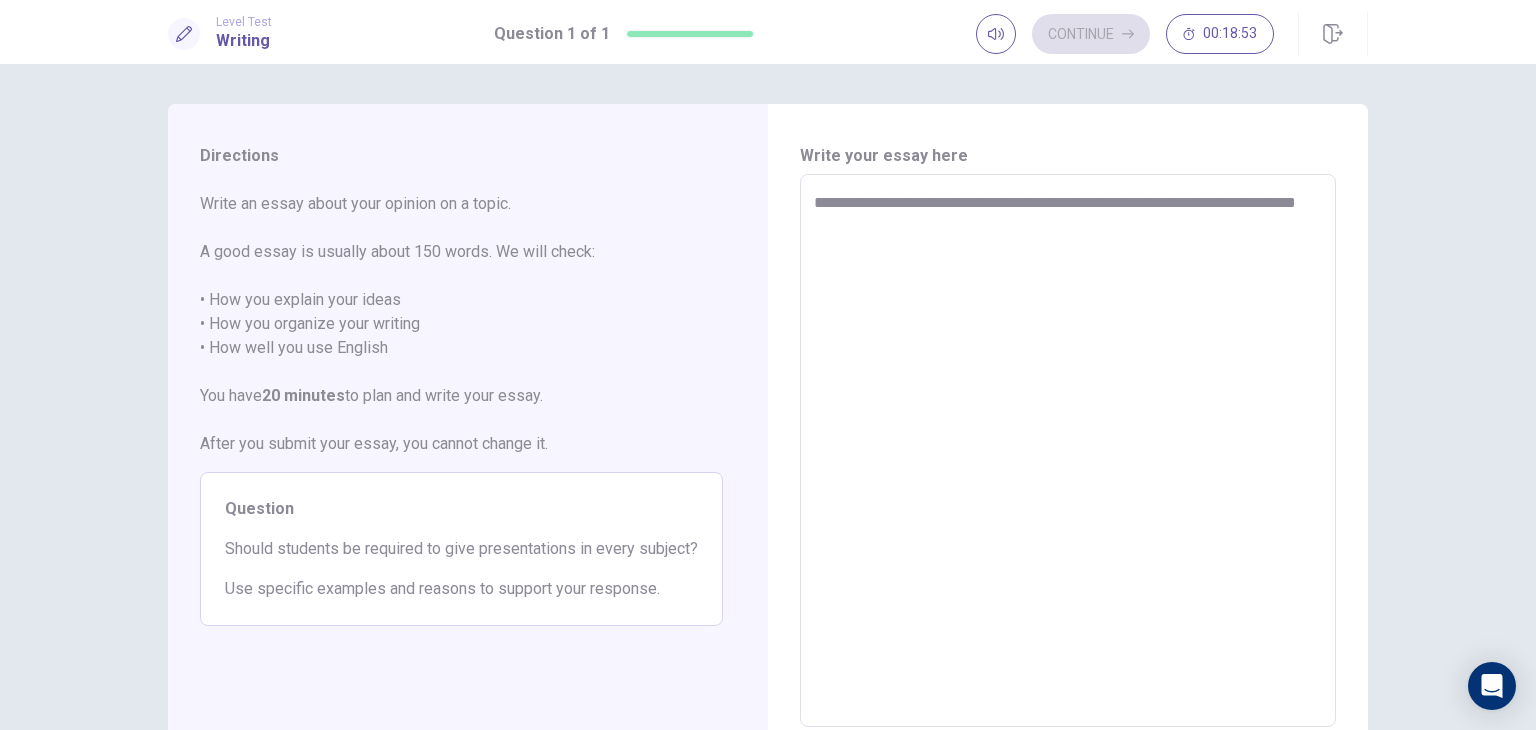 type on "*" 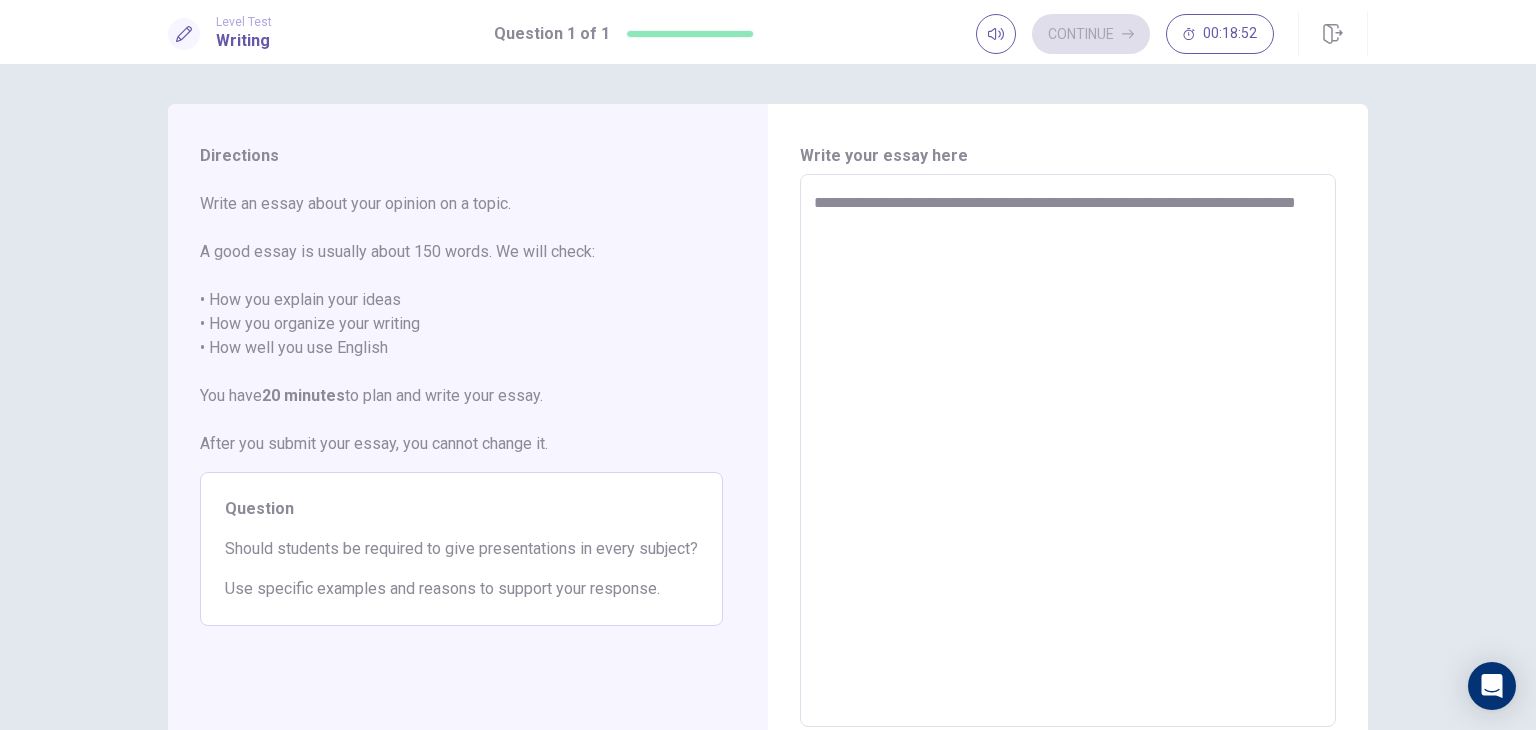 type on "**********" 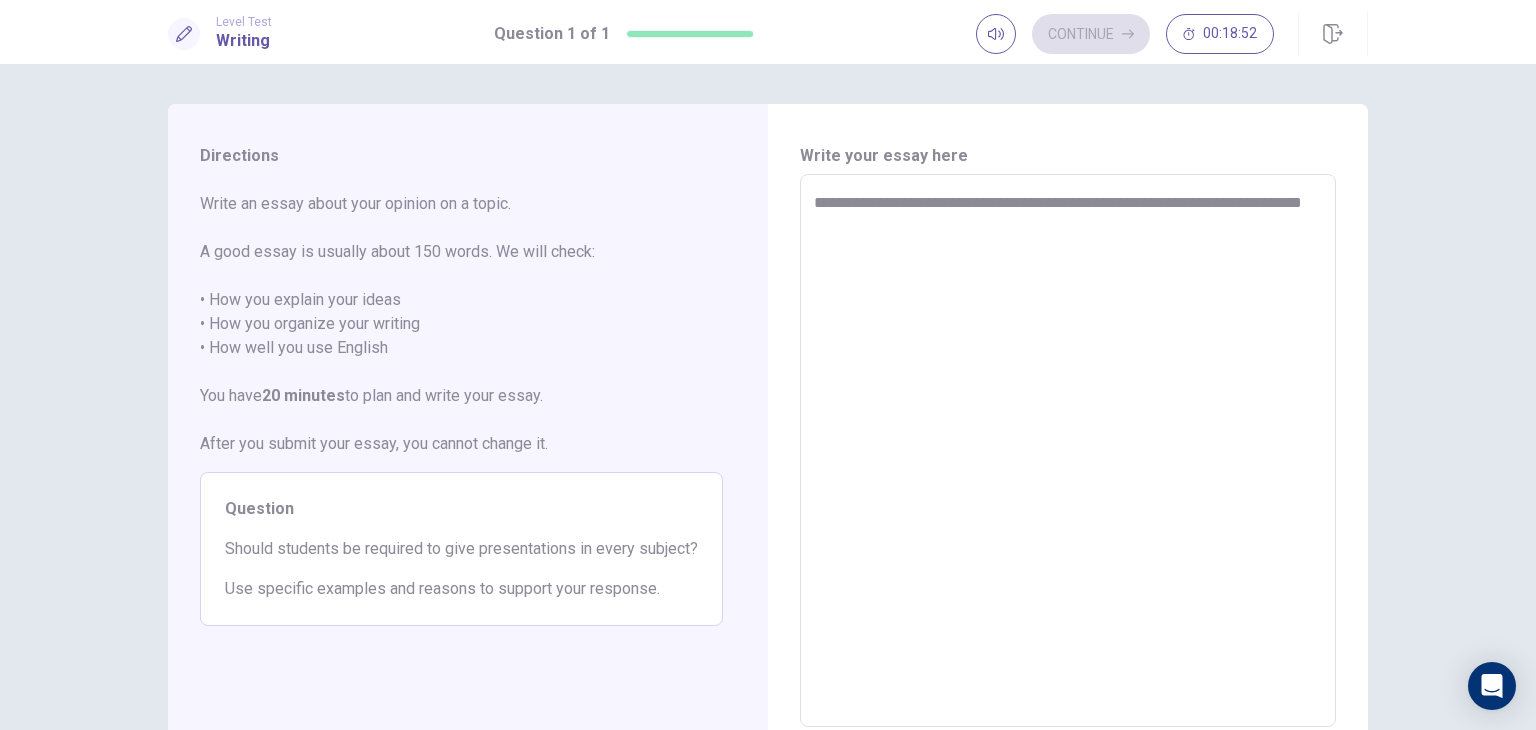 type on "*" 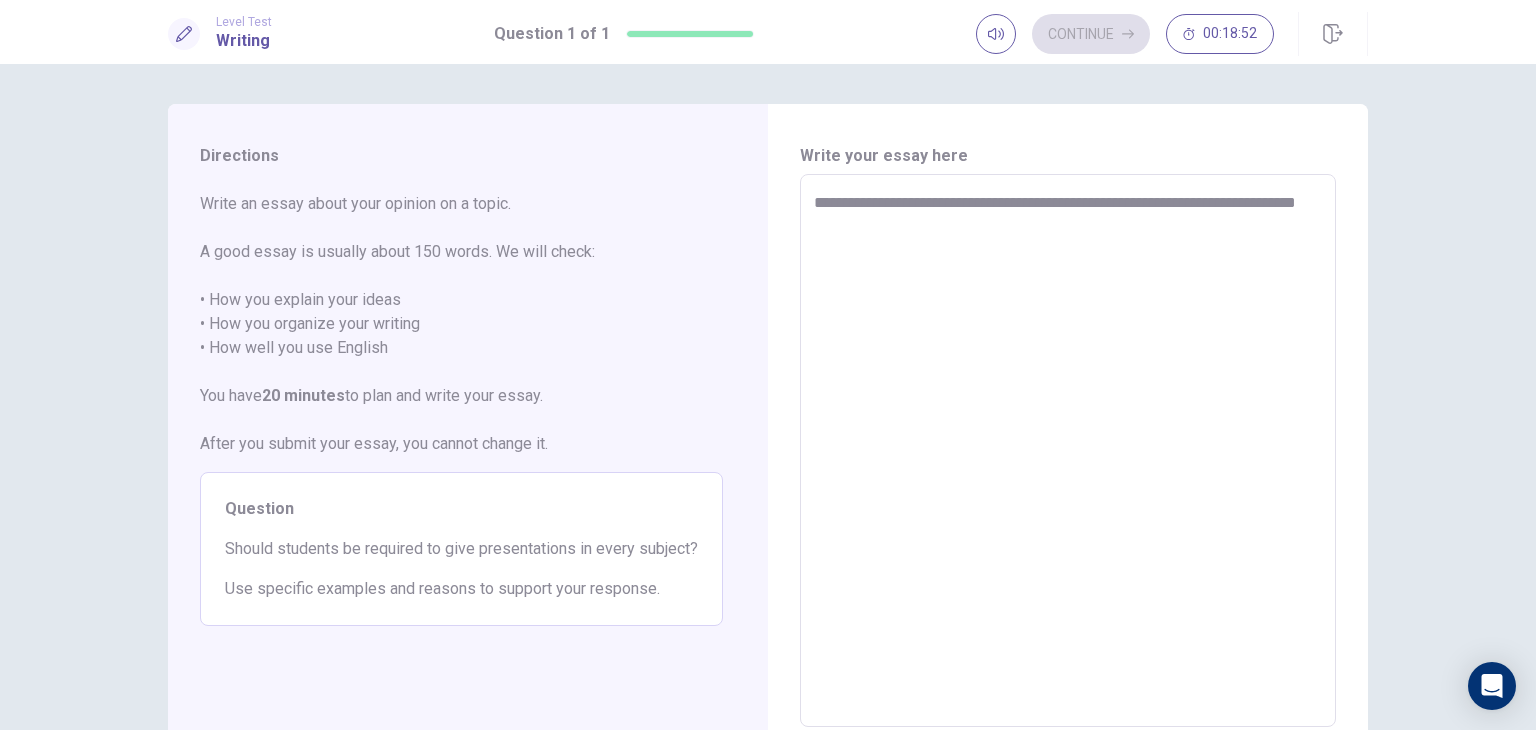 type on "*" 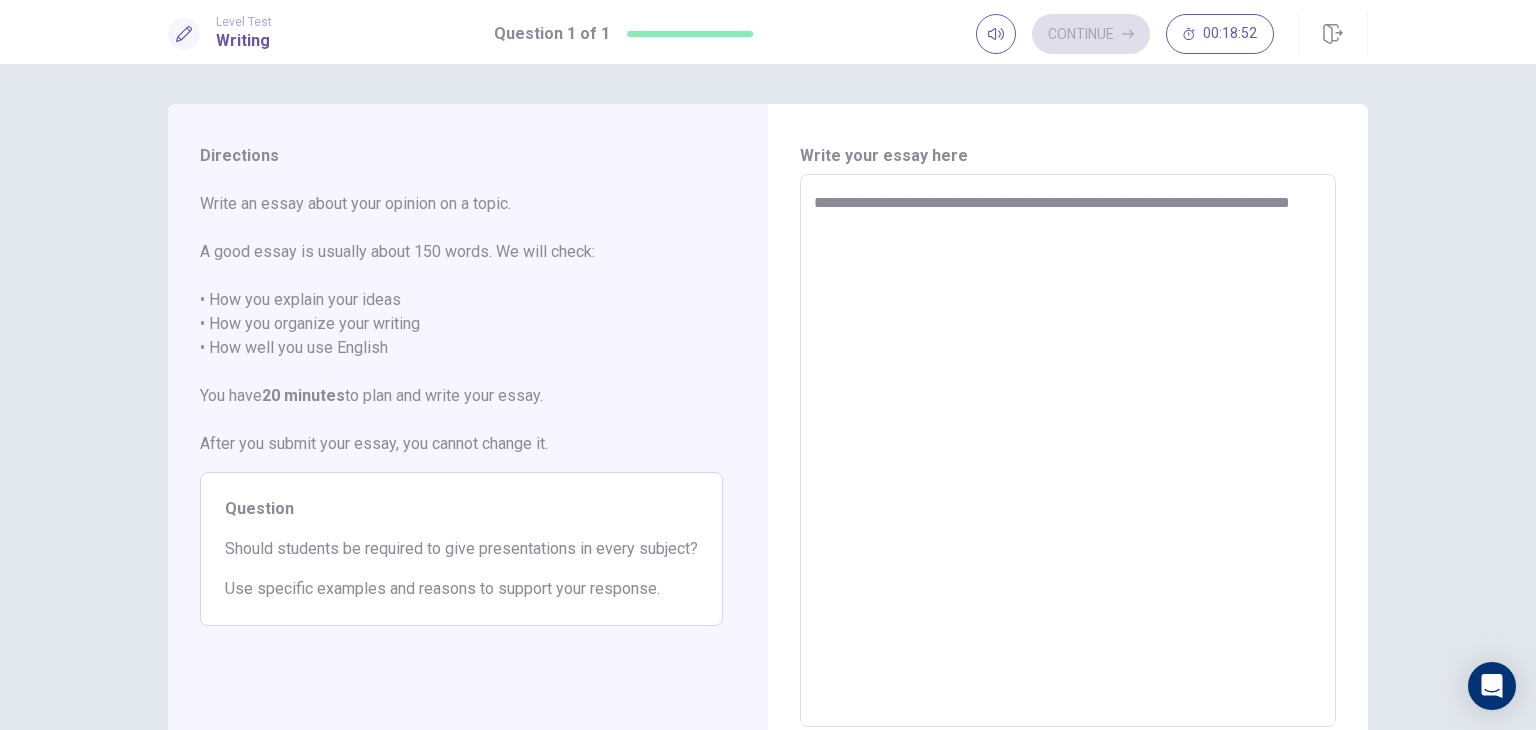 type on "*" 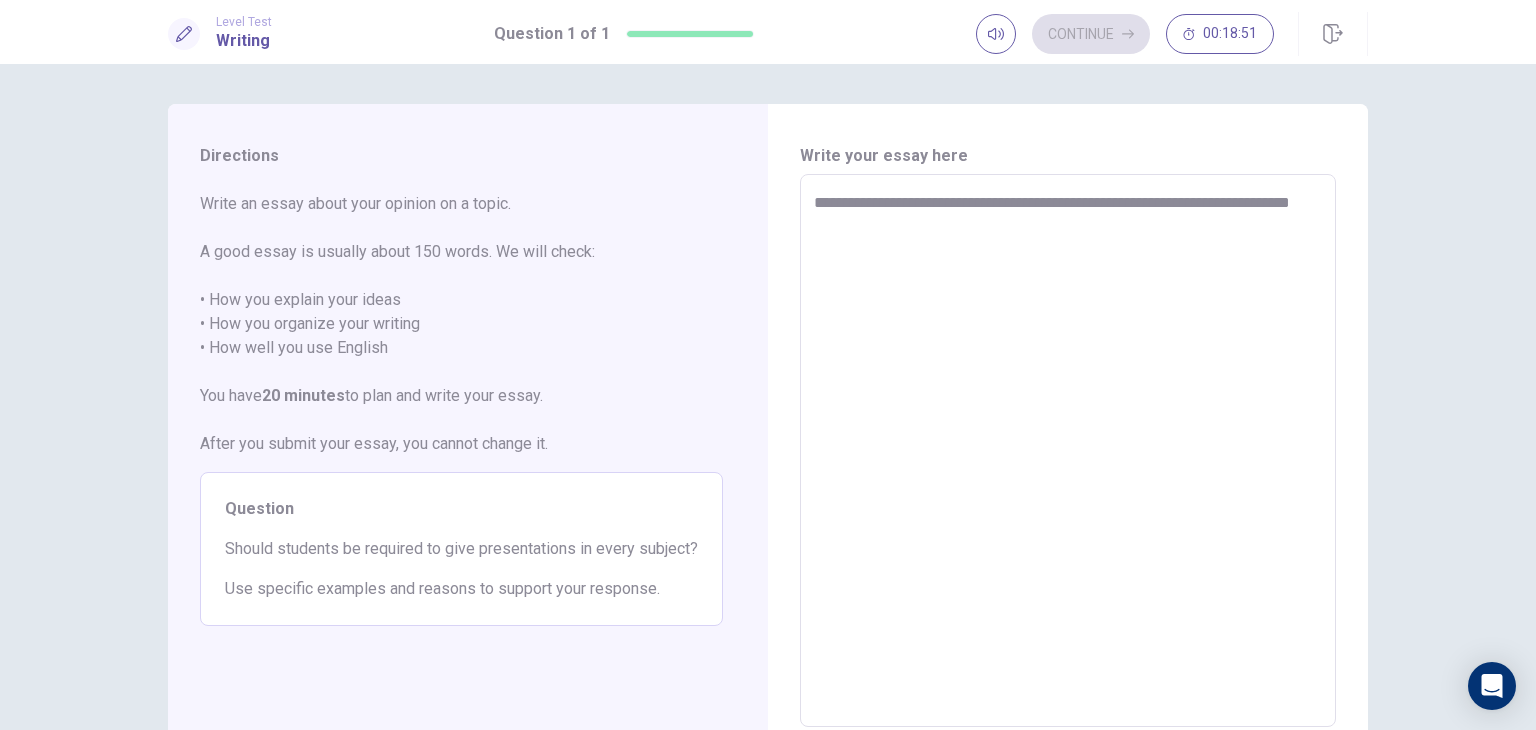 type 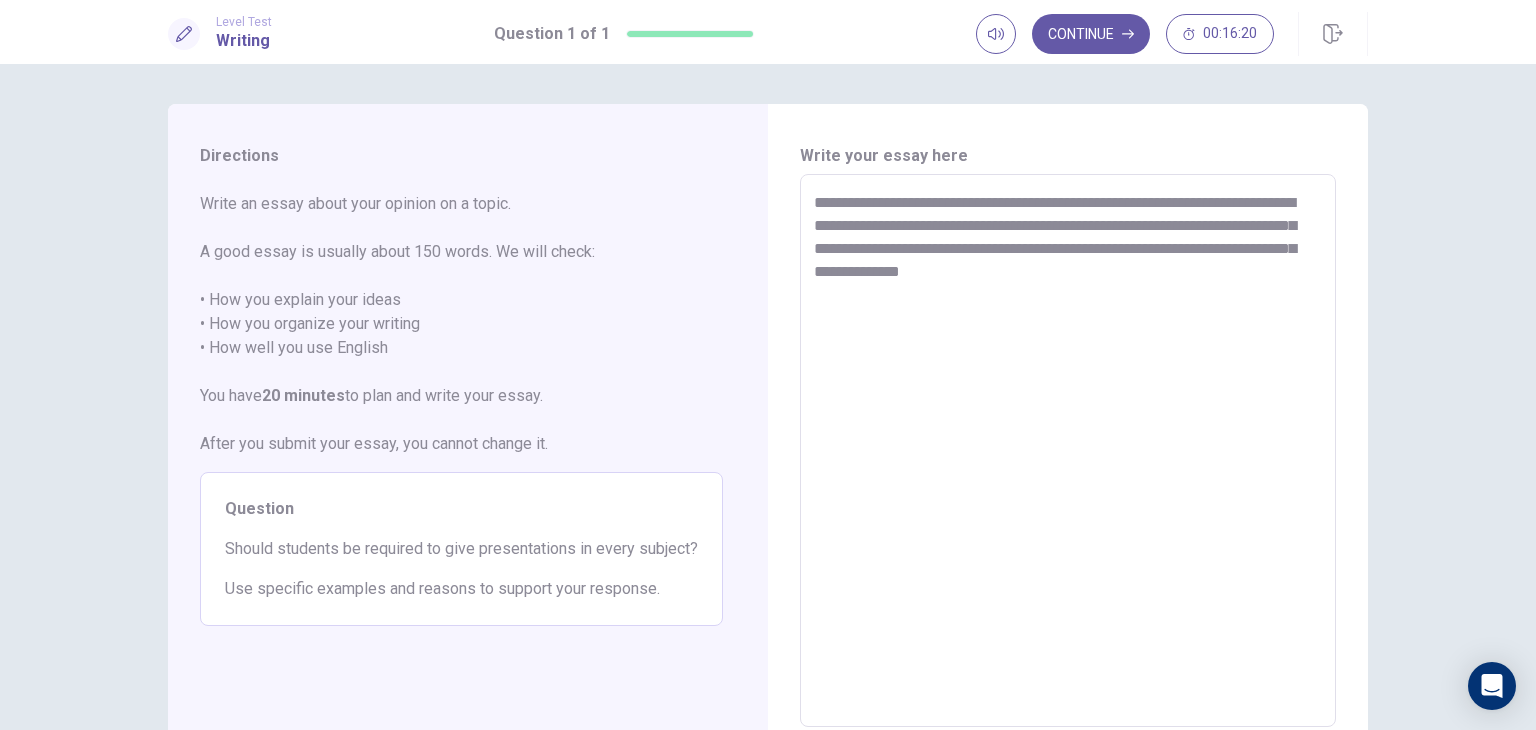 click on "**********" at bounding box center (1068, 451) 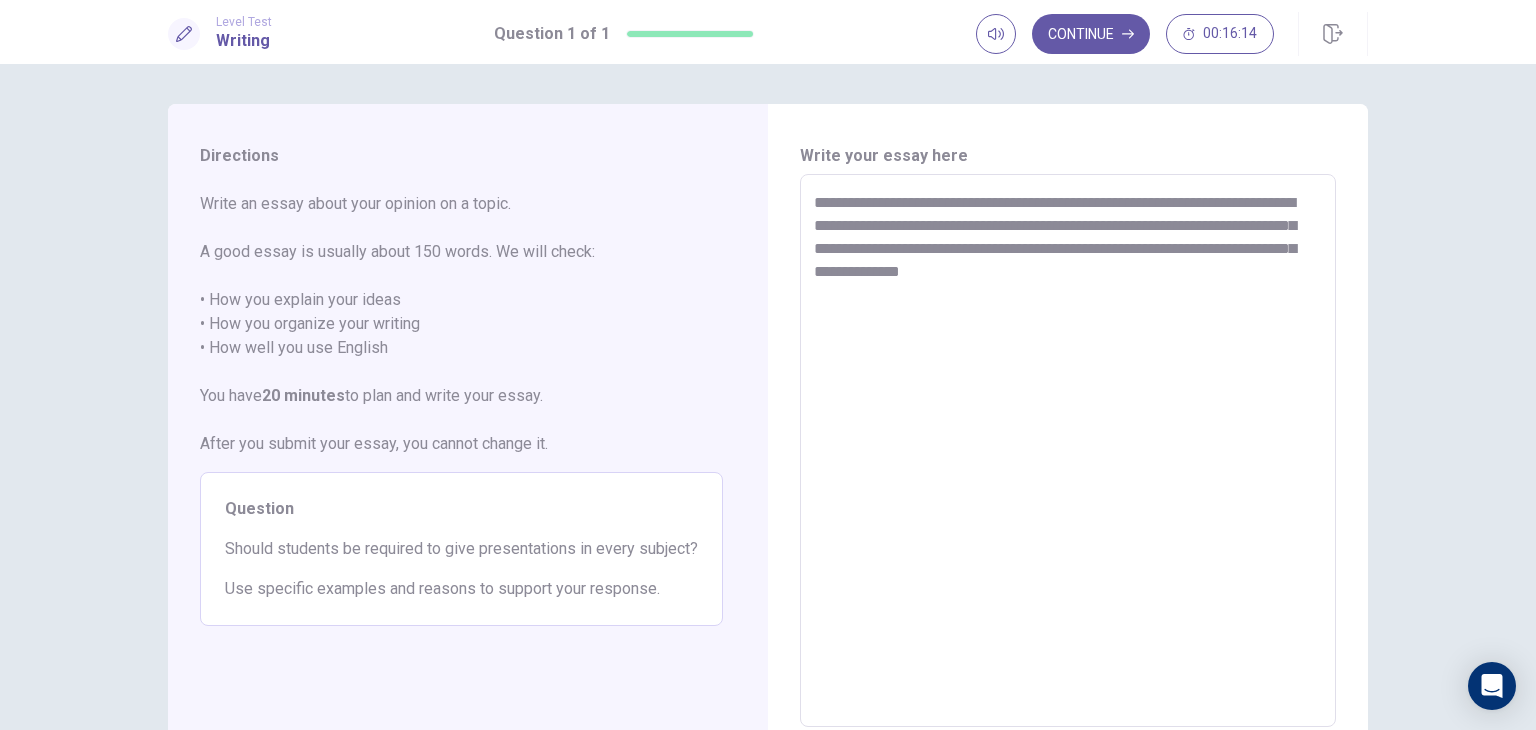 click on "**********" at bounding box center [1068, 451] 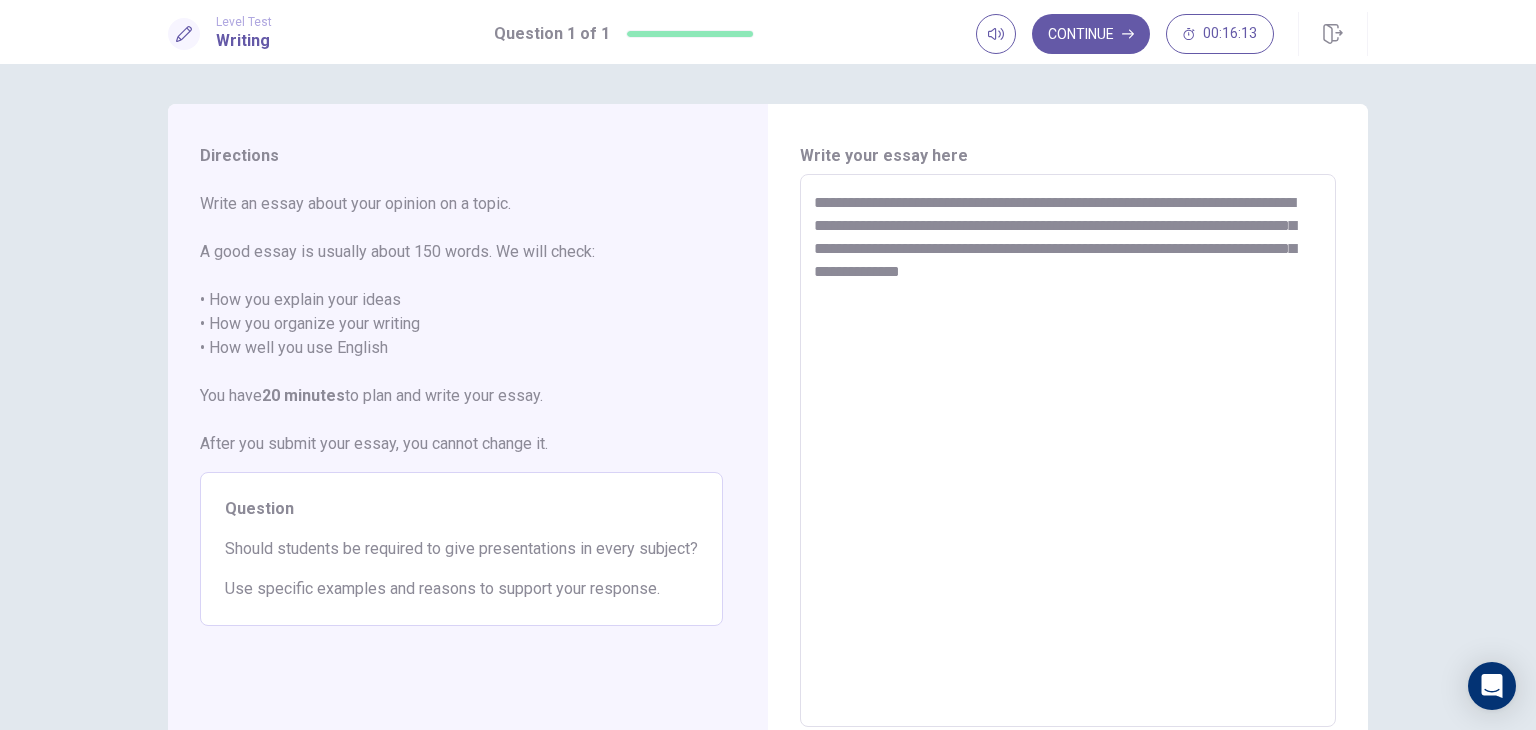 click on "**********" at bounding box center [1068, 451] 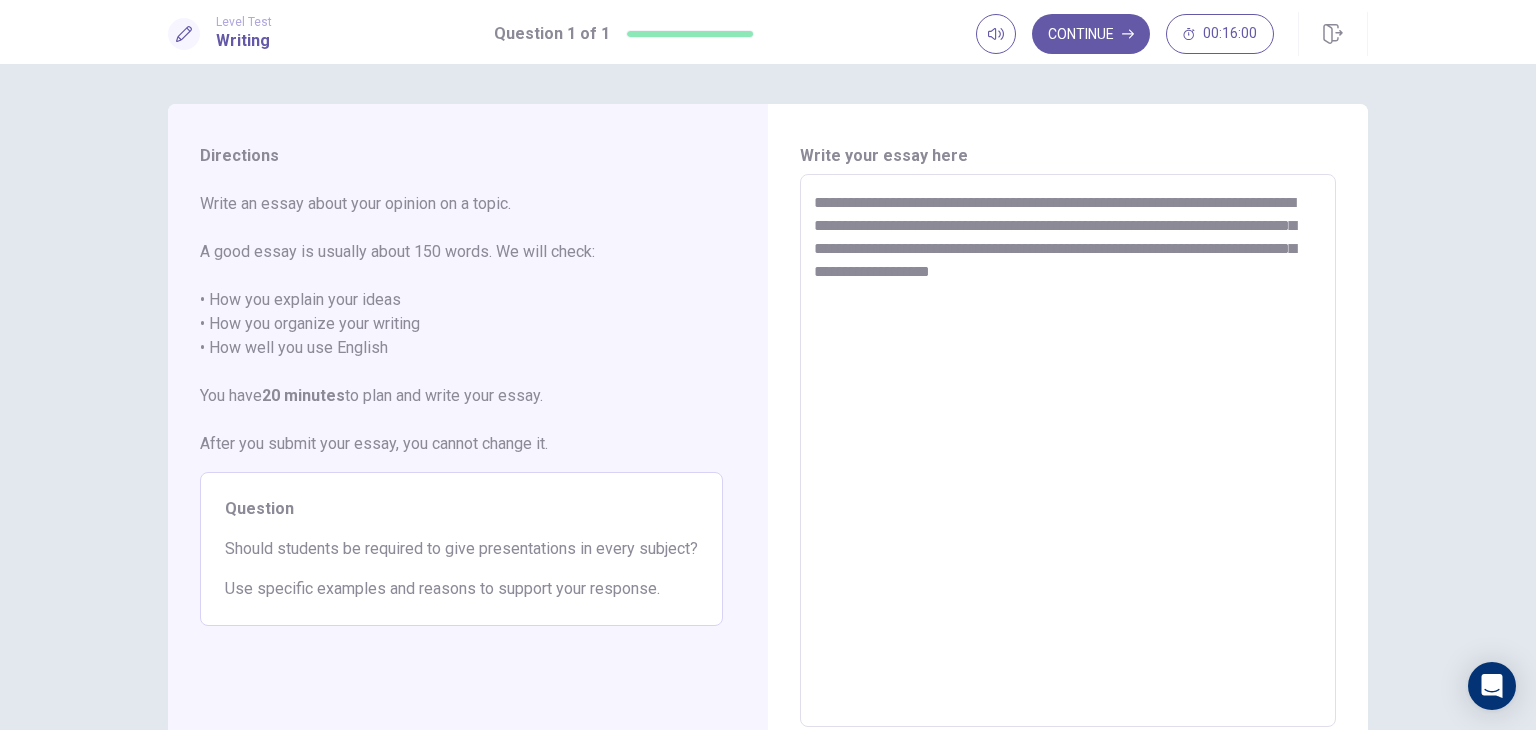 click on "**********" at bounding box center (1068, 451) 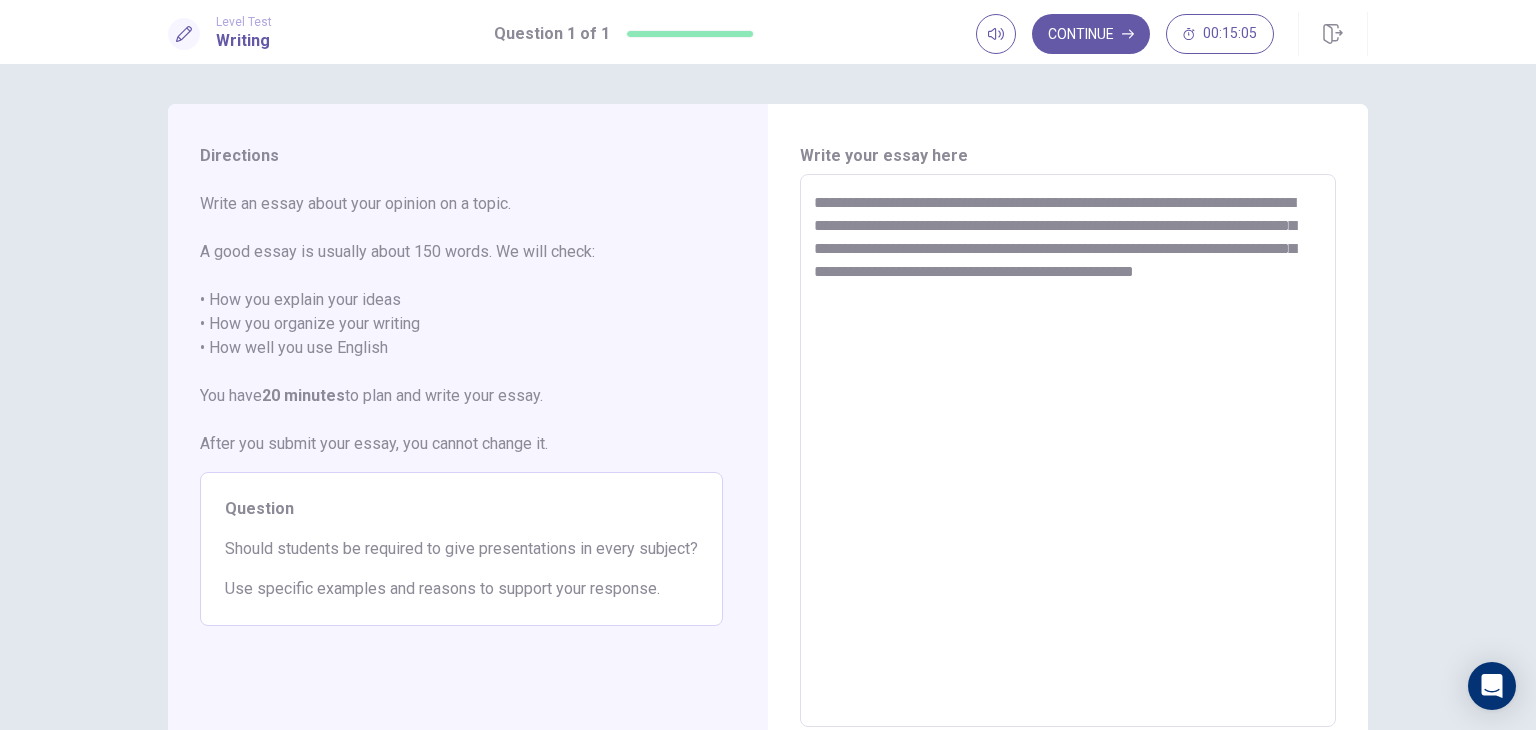 click on "**********" at bounding box center (1068, 451) 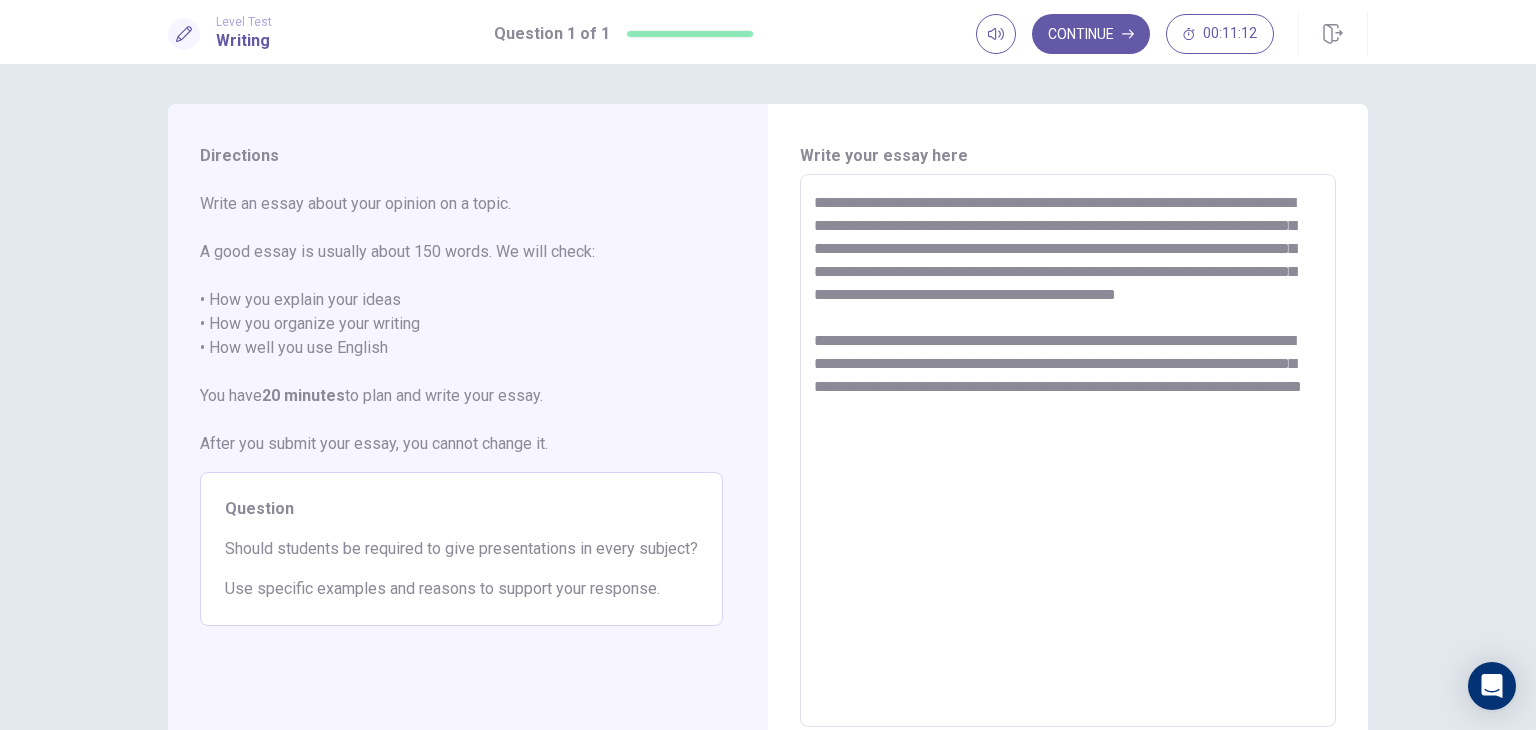 drag, startPoint x: 1055, startPoint y: 445, endPoint x: 791, endPoint y: 210, distance: 353.44165 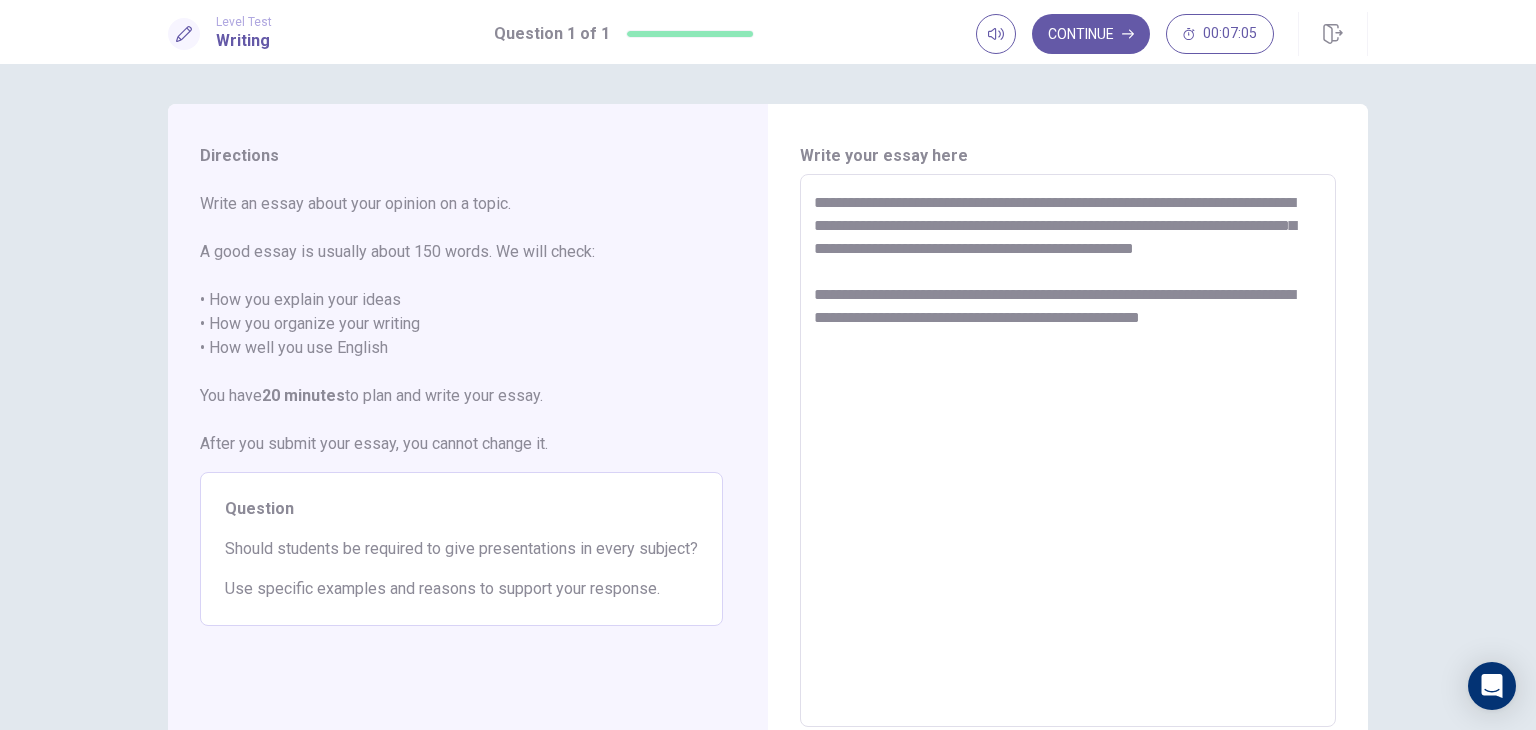click on "**********" at bounding box center [1068, 451] 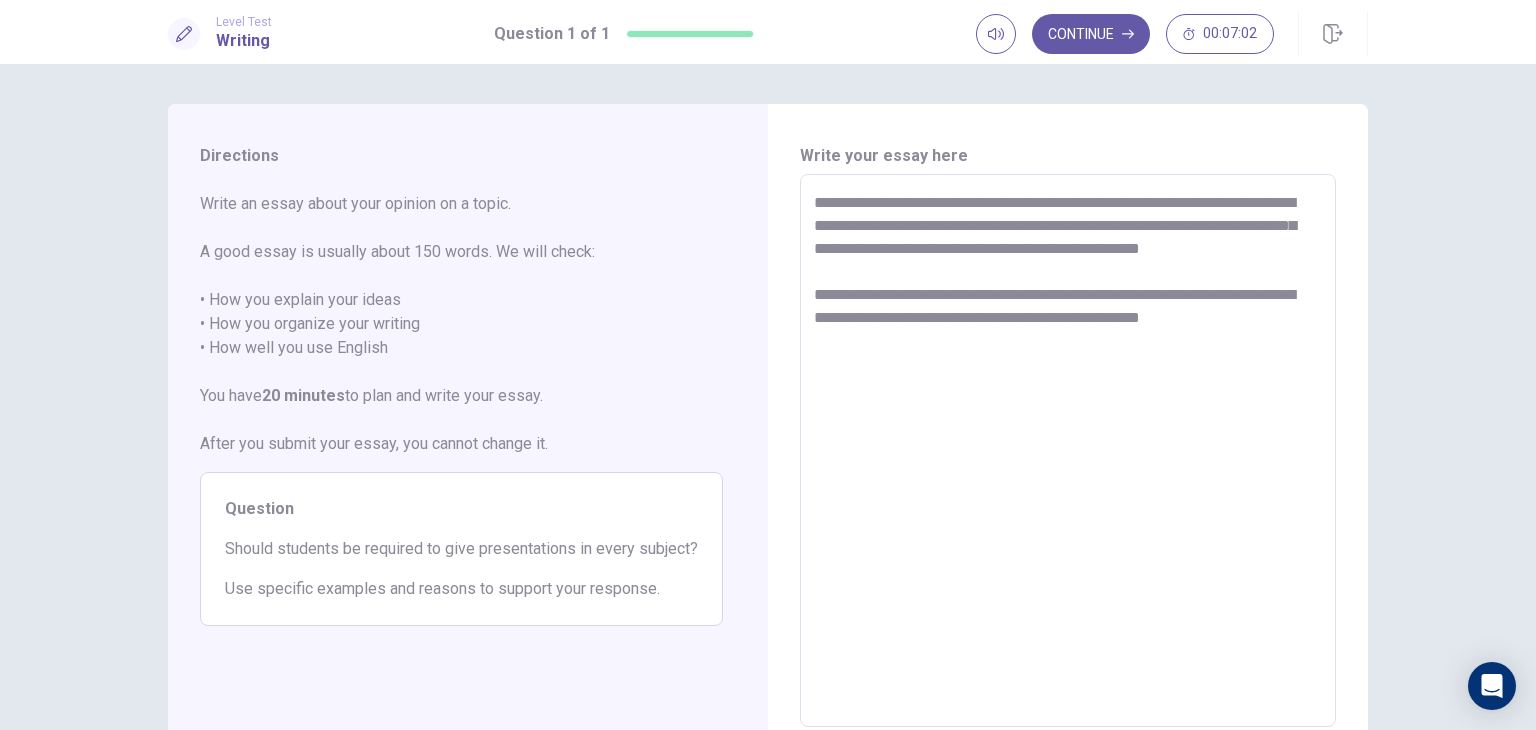 click on "**********" at bounding box center (1068, 451) 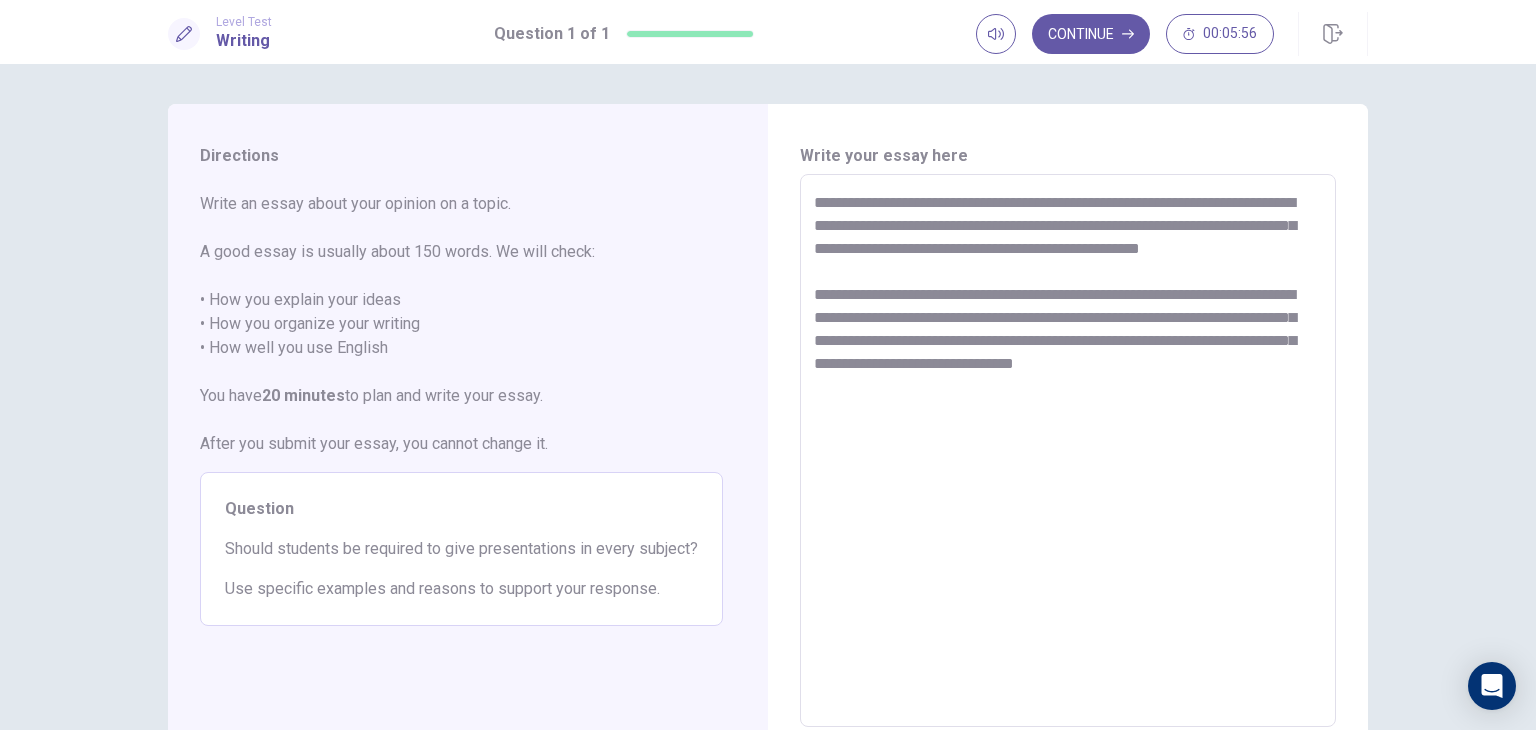 click on "**********" at bounding box center (1068, 451) 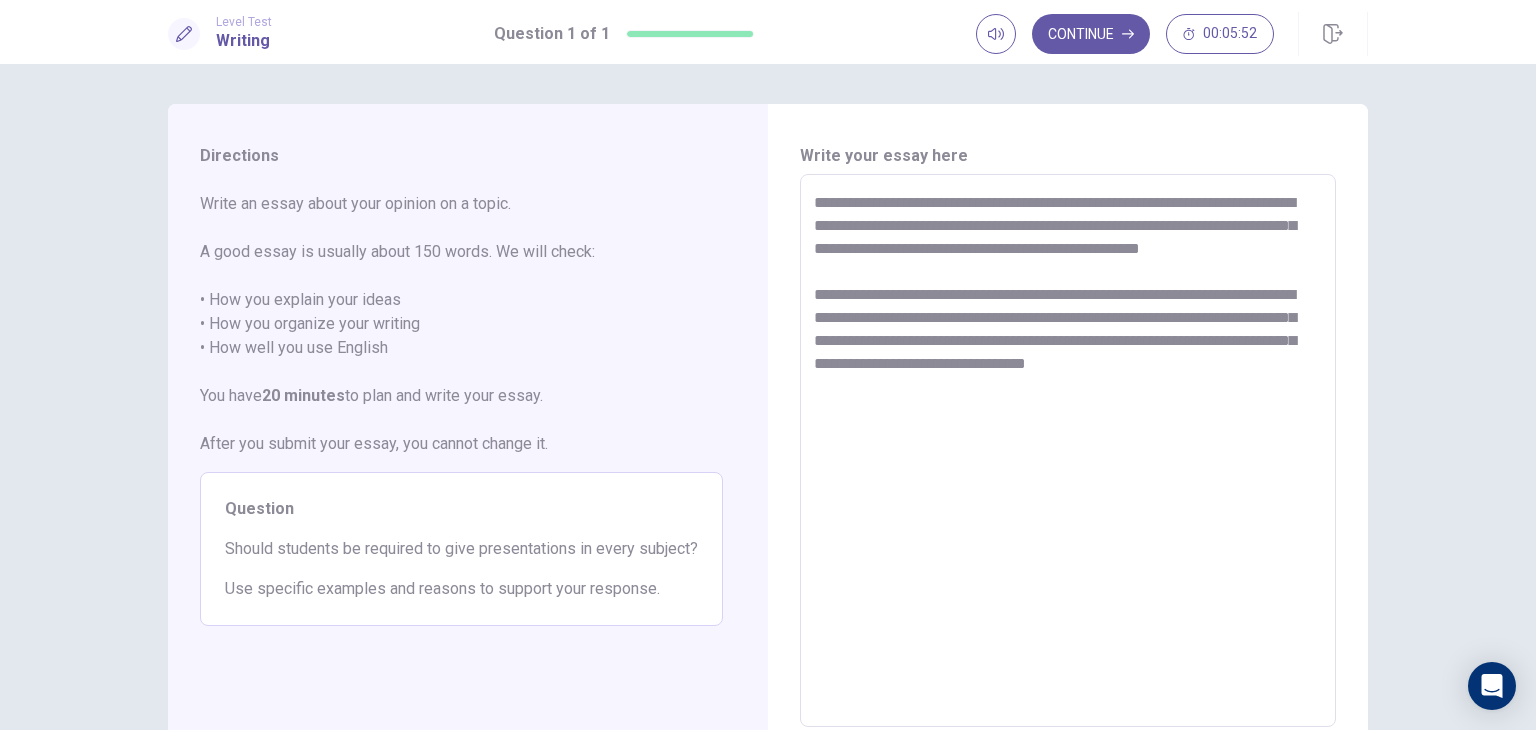 click on "**********" at bounding box center [1068, 451] 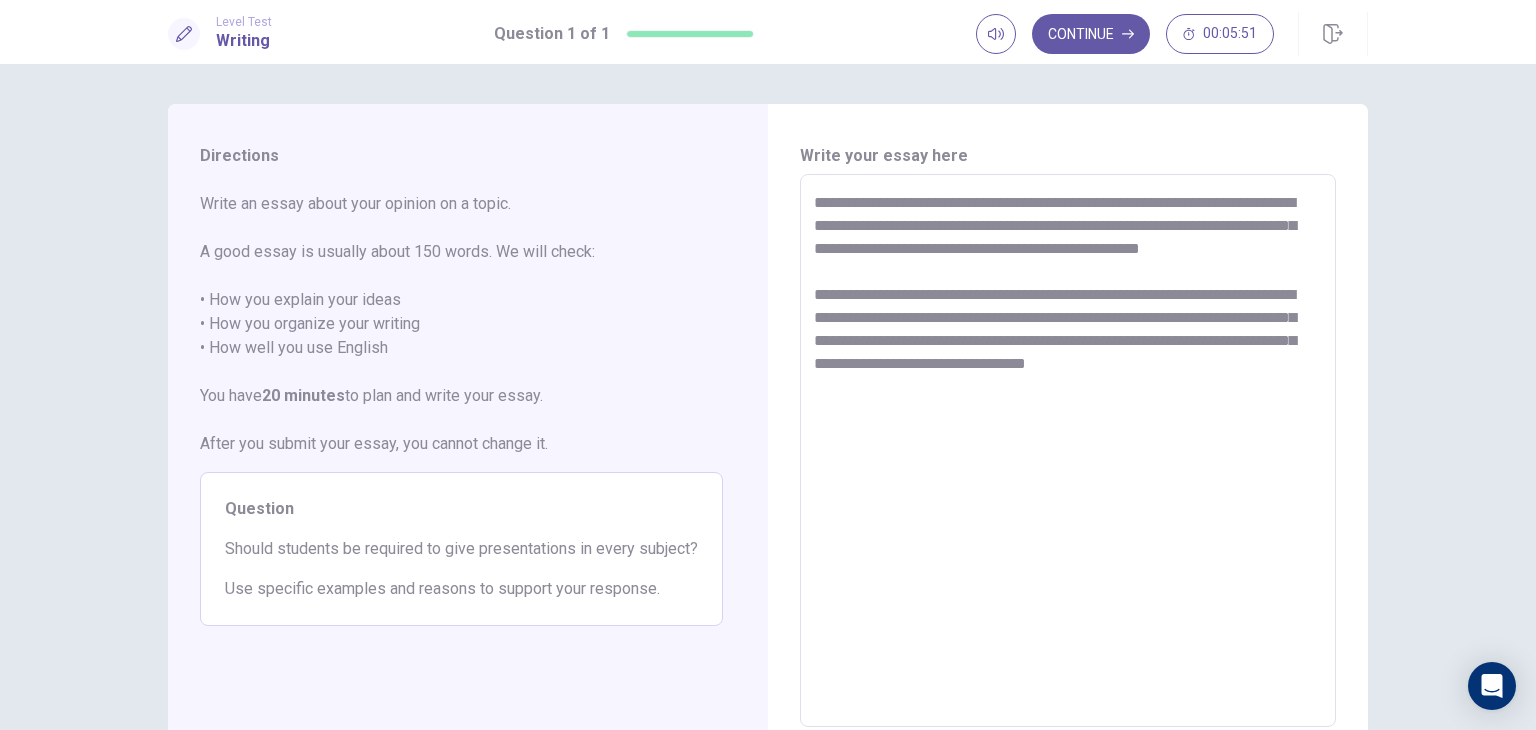 click on "**********" at bounding box center [1068, 451] 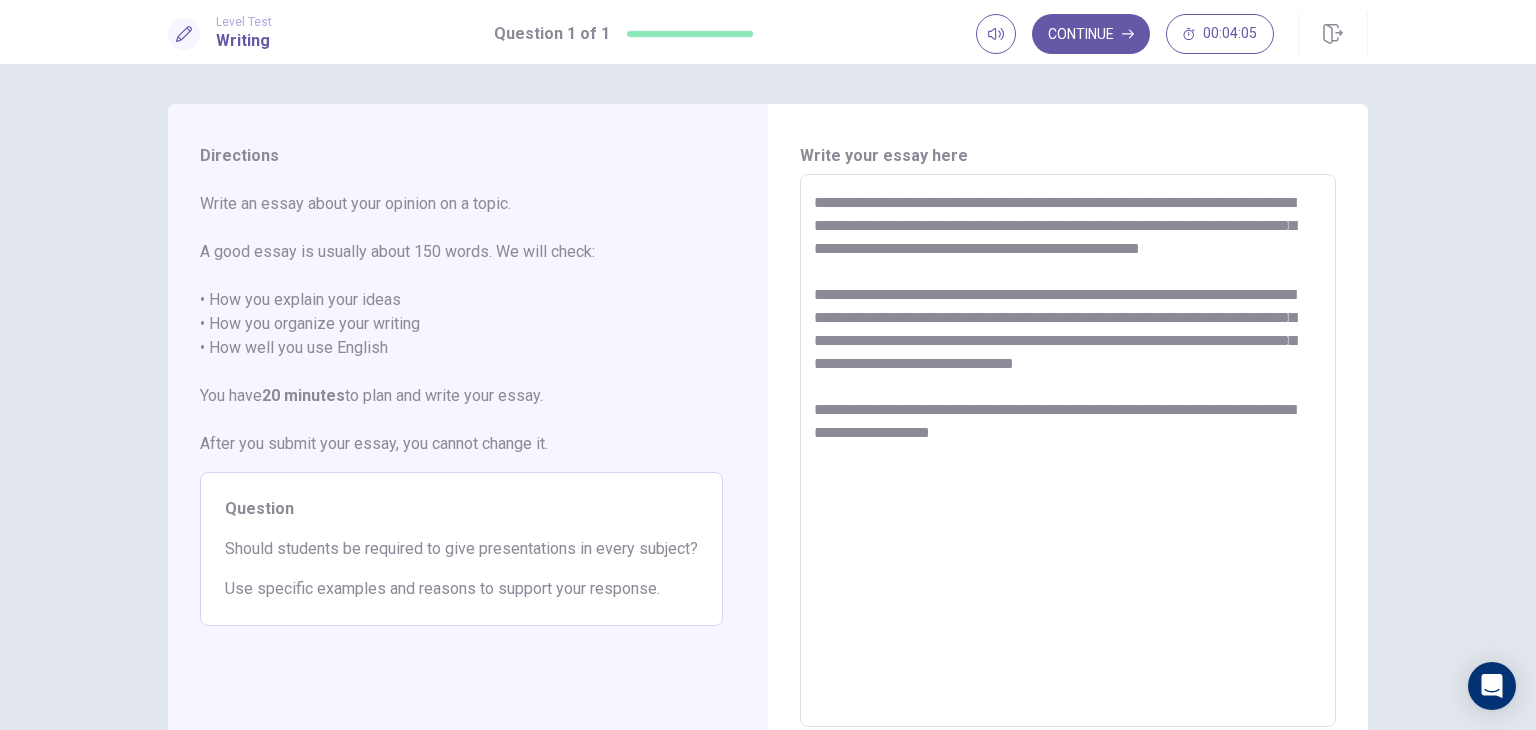click on "**********" at bounding box center [1068, 451] 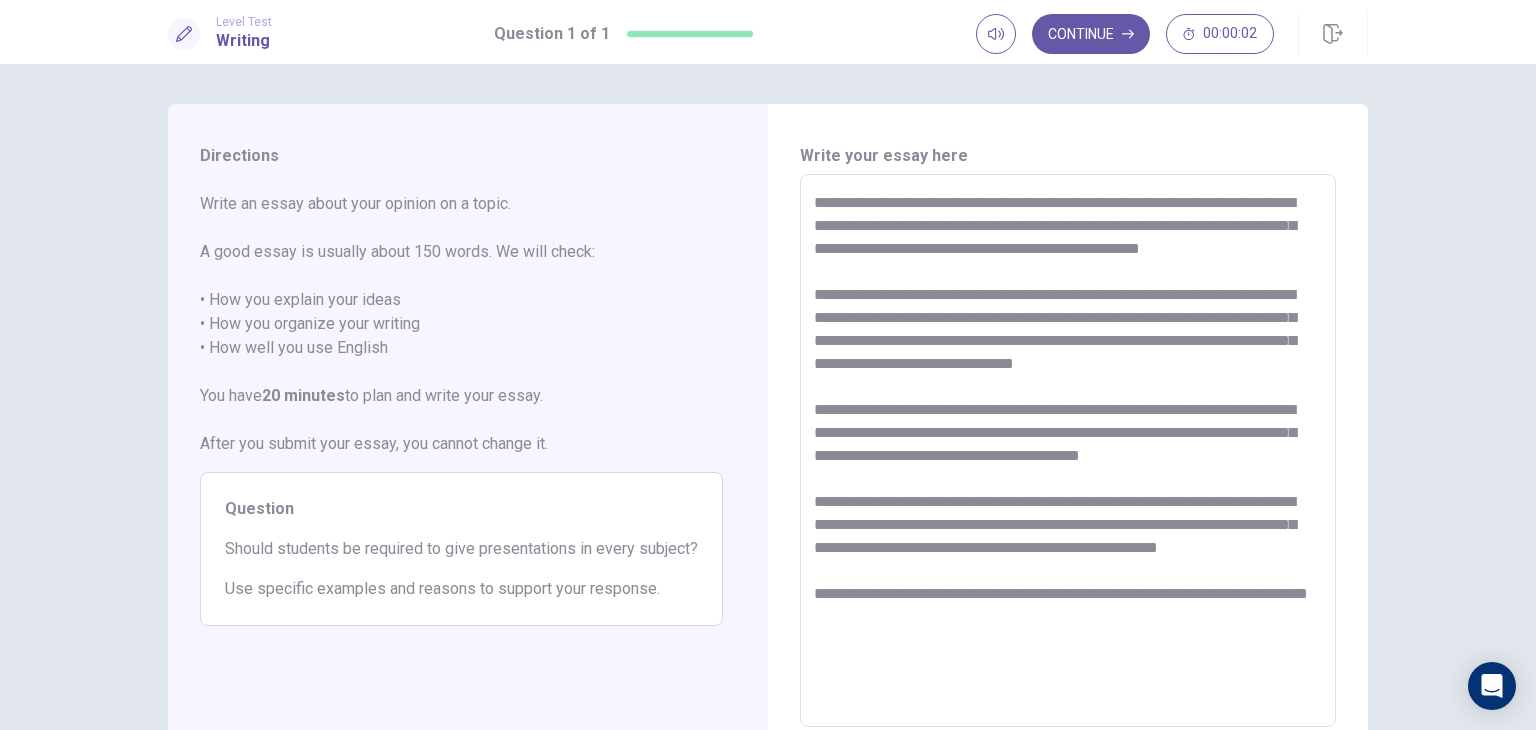 click on "**********" at bounding box center [1068, 451] 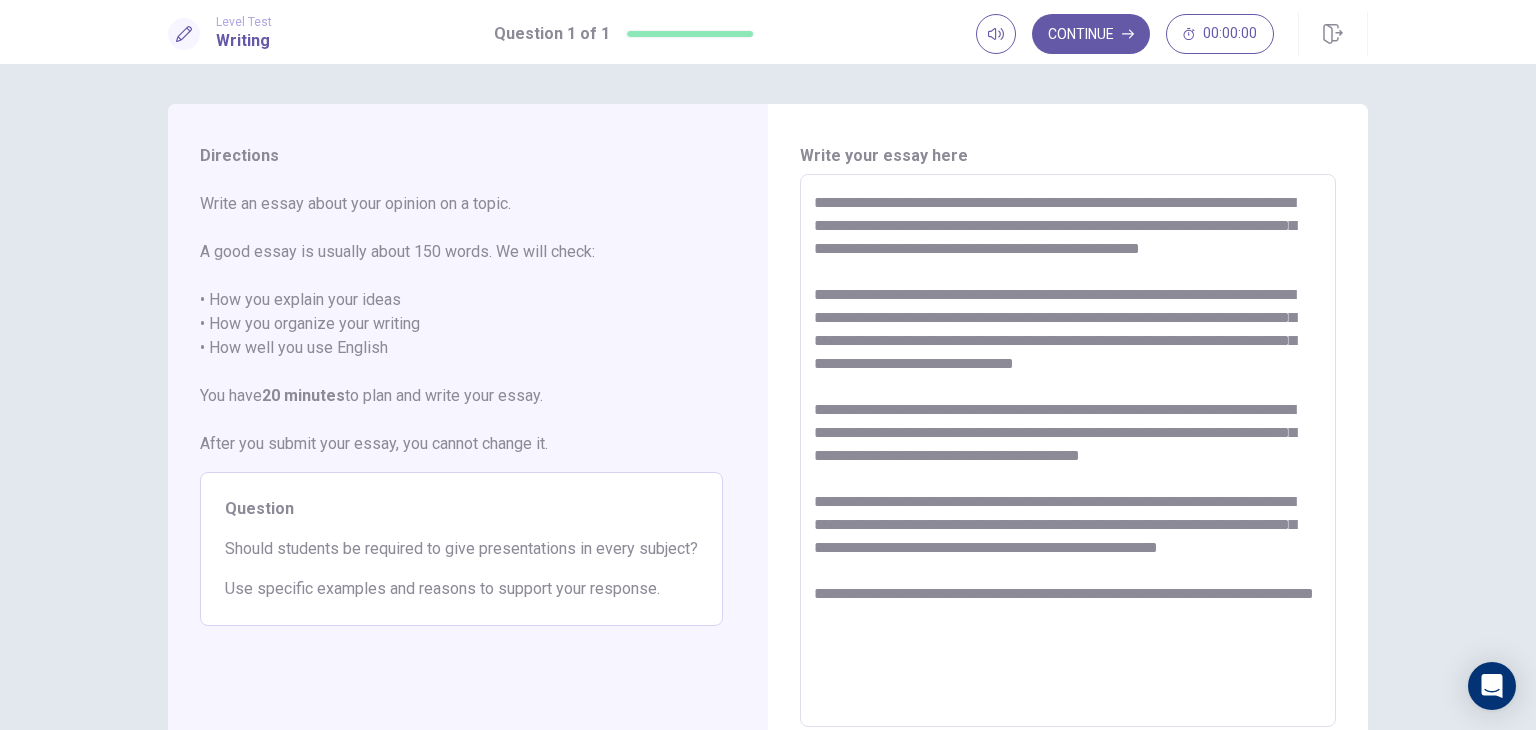 click on "**********" at bounding box center [1068, 451] 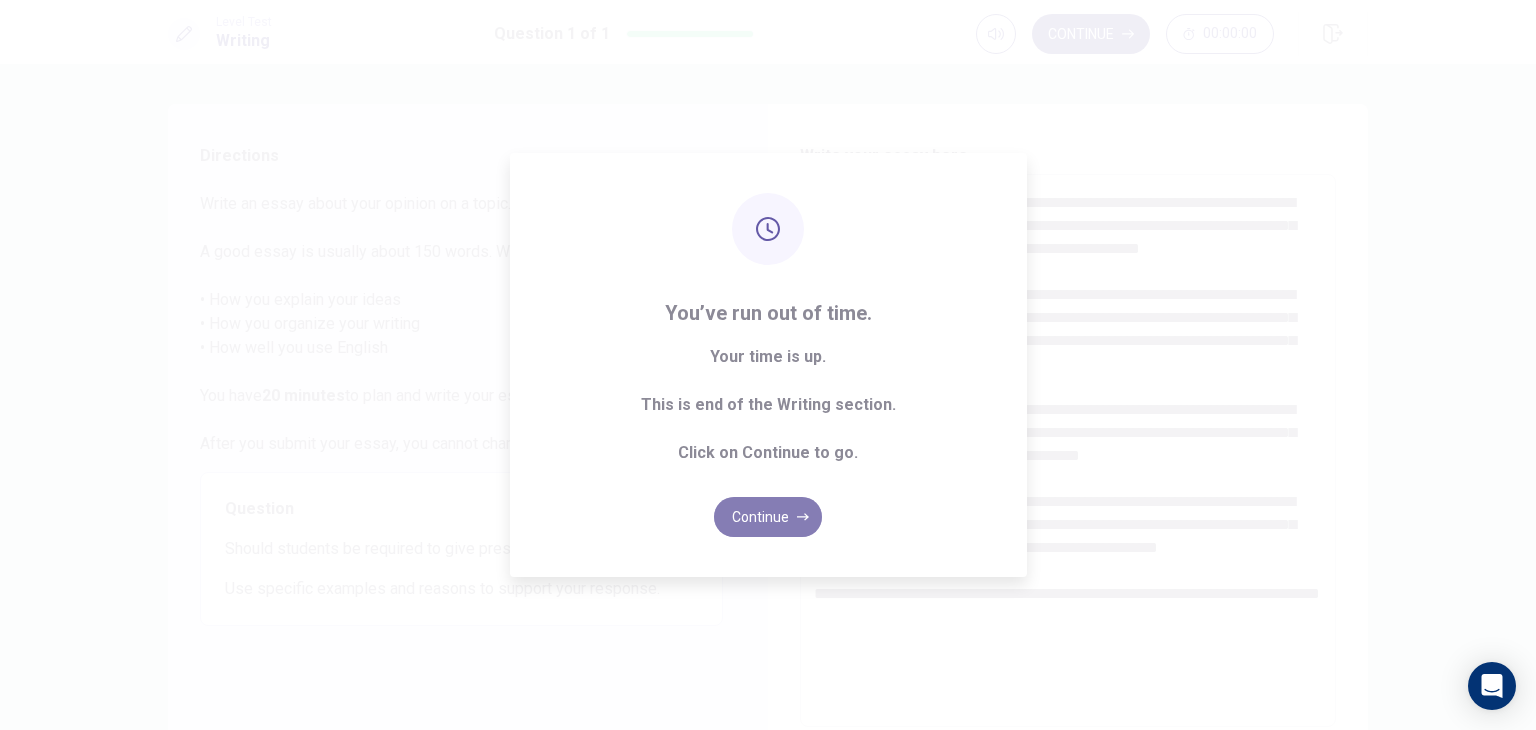 click on "Continue" at bounding box center (768, 517) 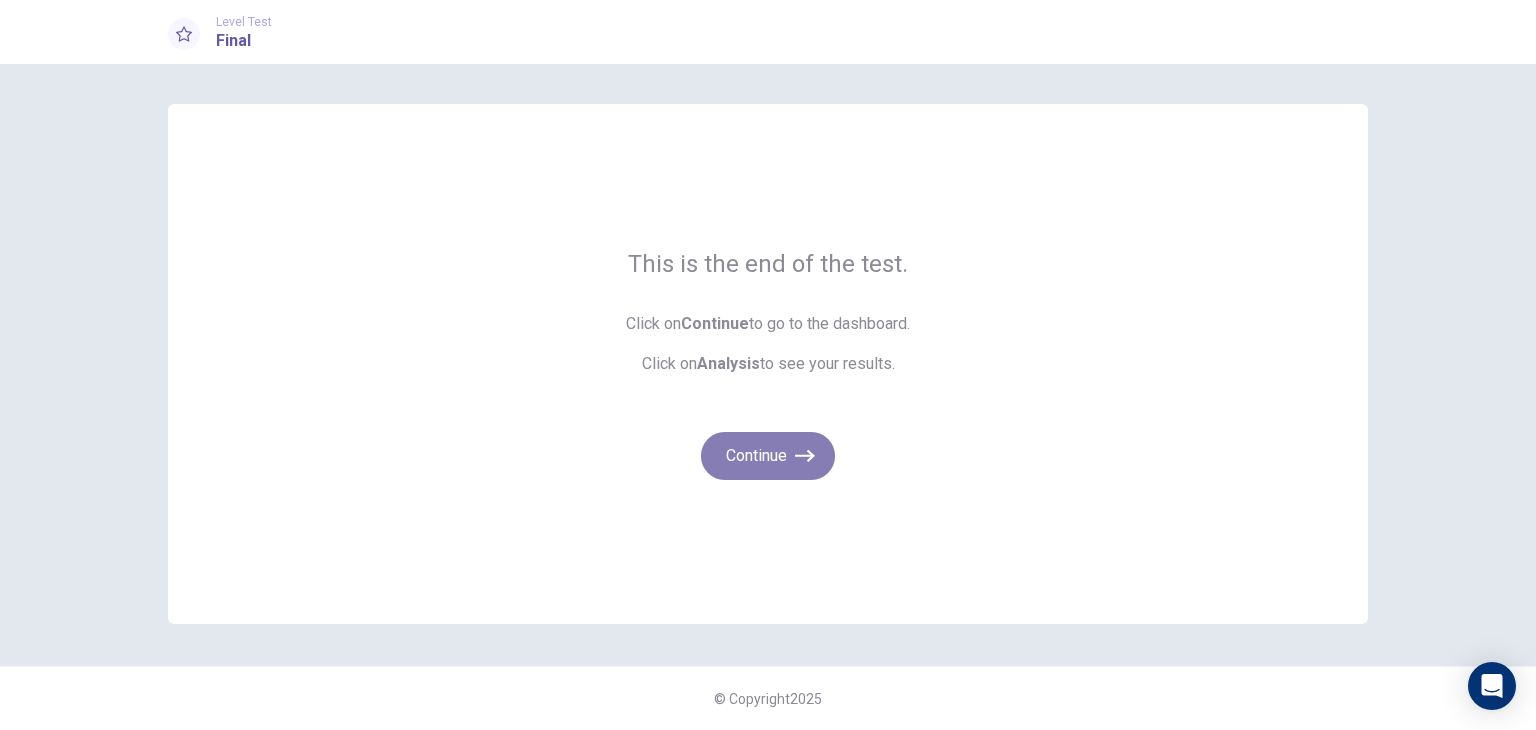 click on "Continue" at bounding box center [768, 456] 